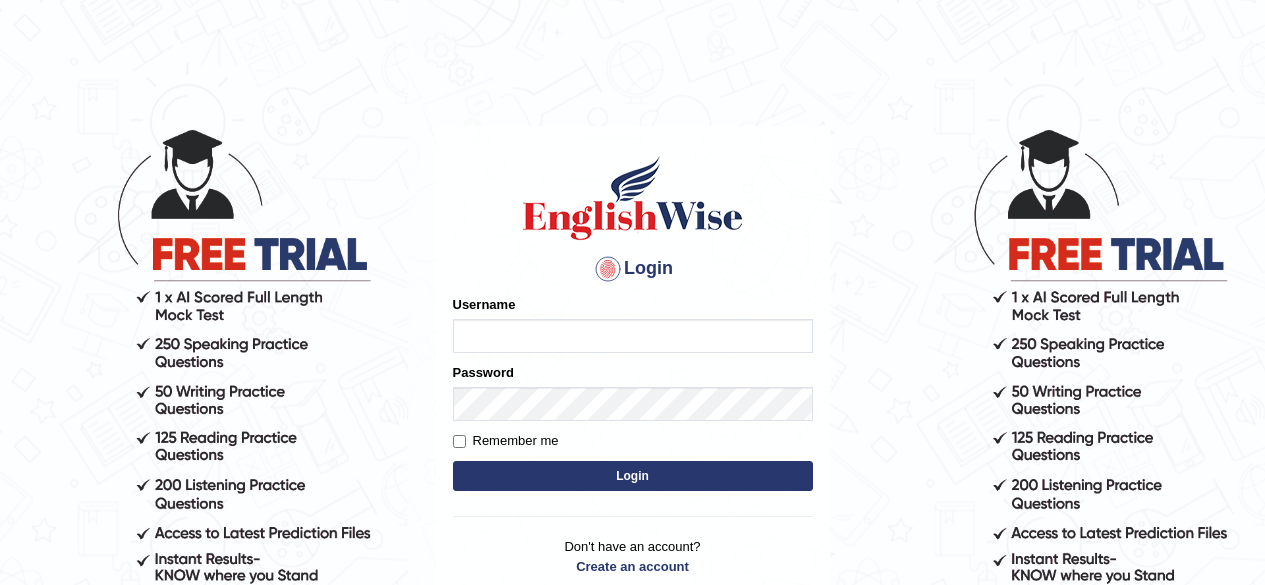 scroll, scrollTop: 0, scrollLeft: 0, axis: both 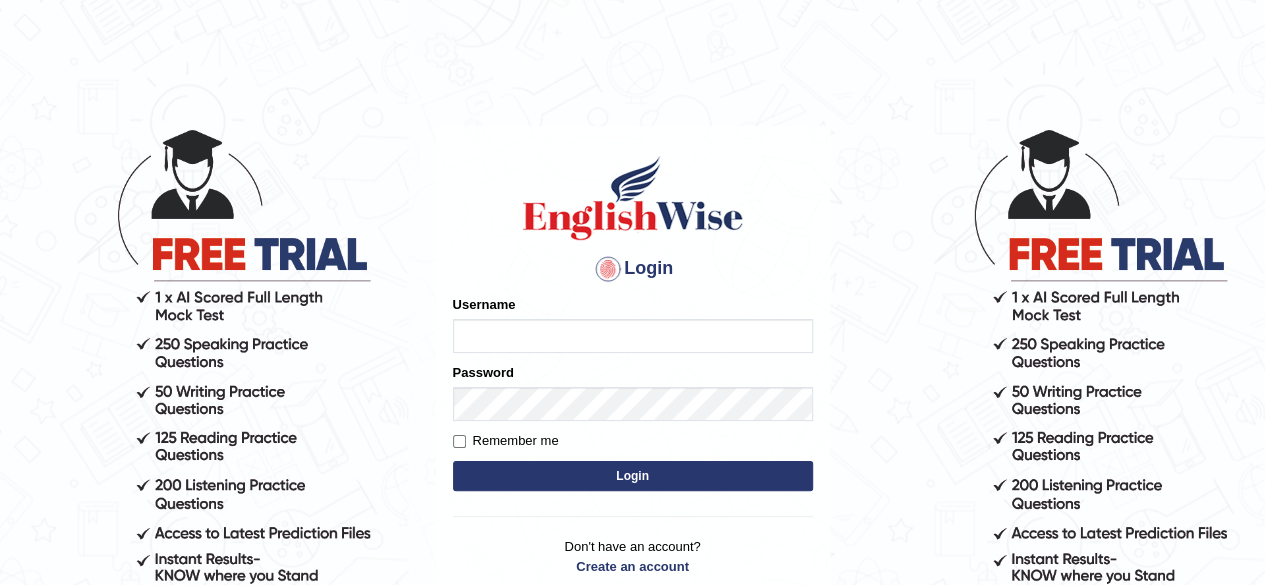 click on "Username" at bounding box center (633, 324) 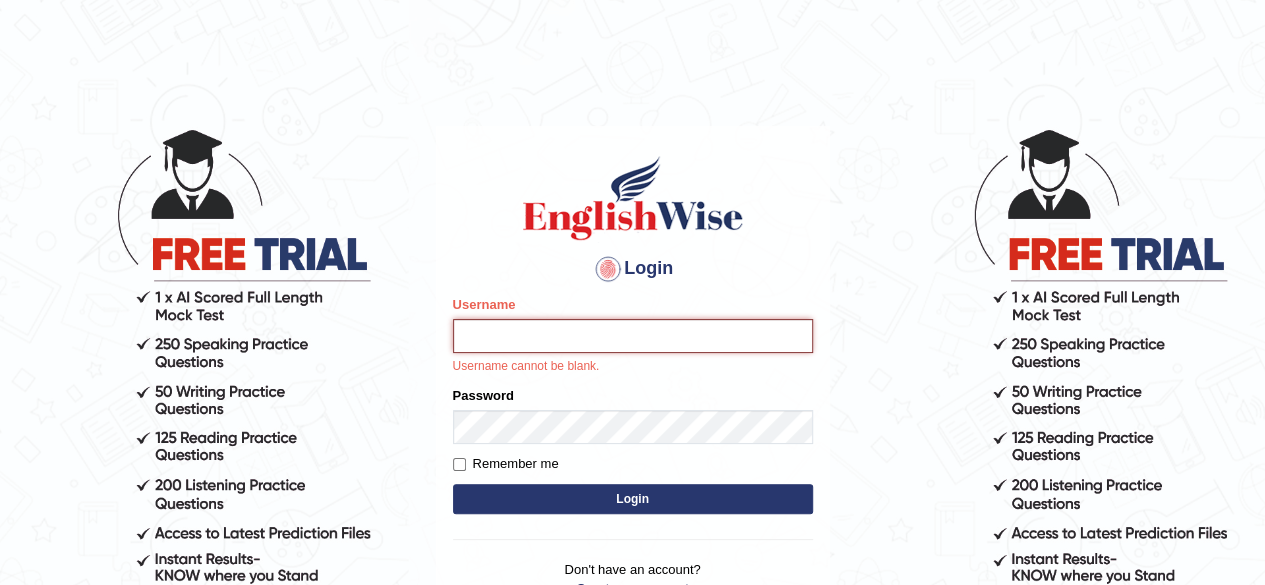 click on "Username" at bounding box center [633, 336] 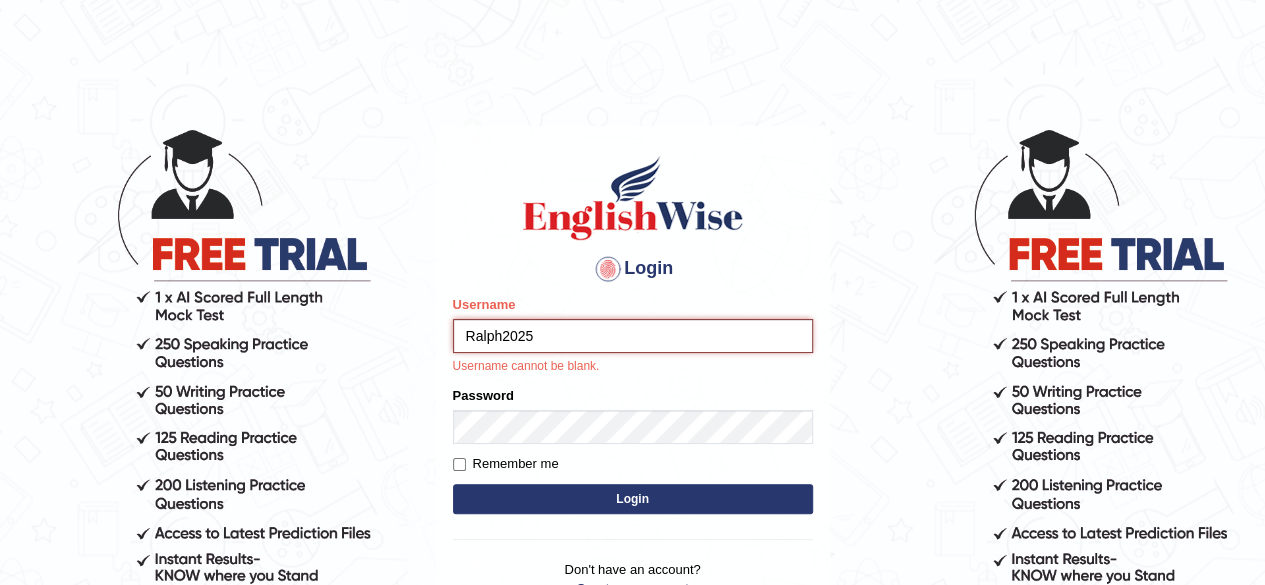 type on "Ralph2025" 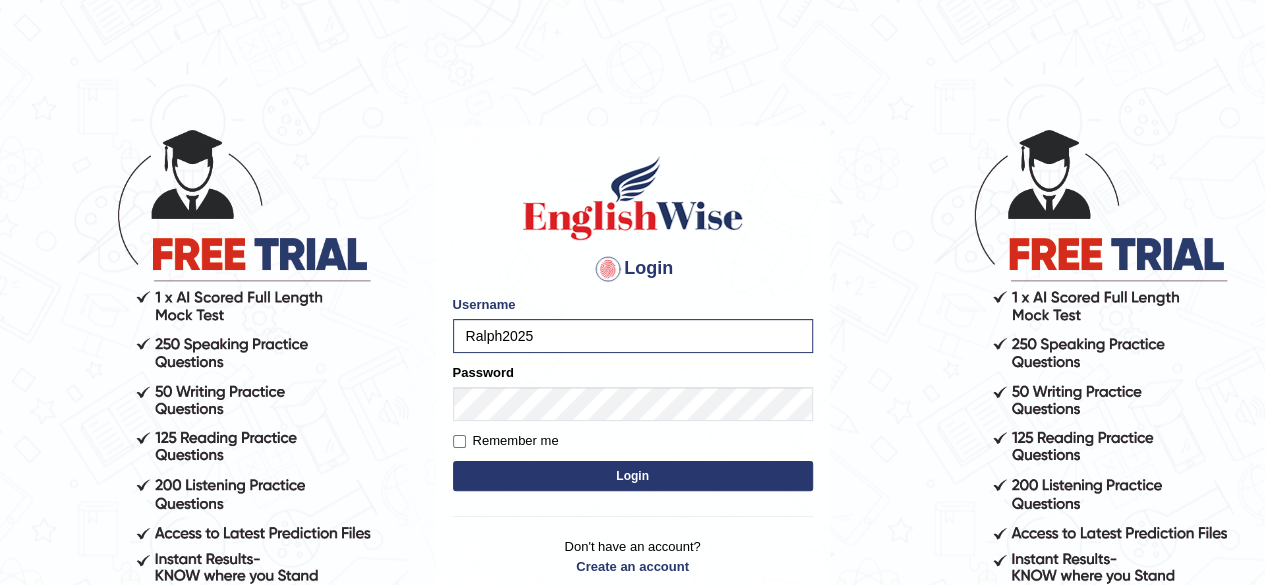 click on "Login" at bounding box center [633, 476] 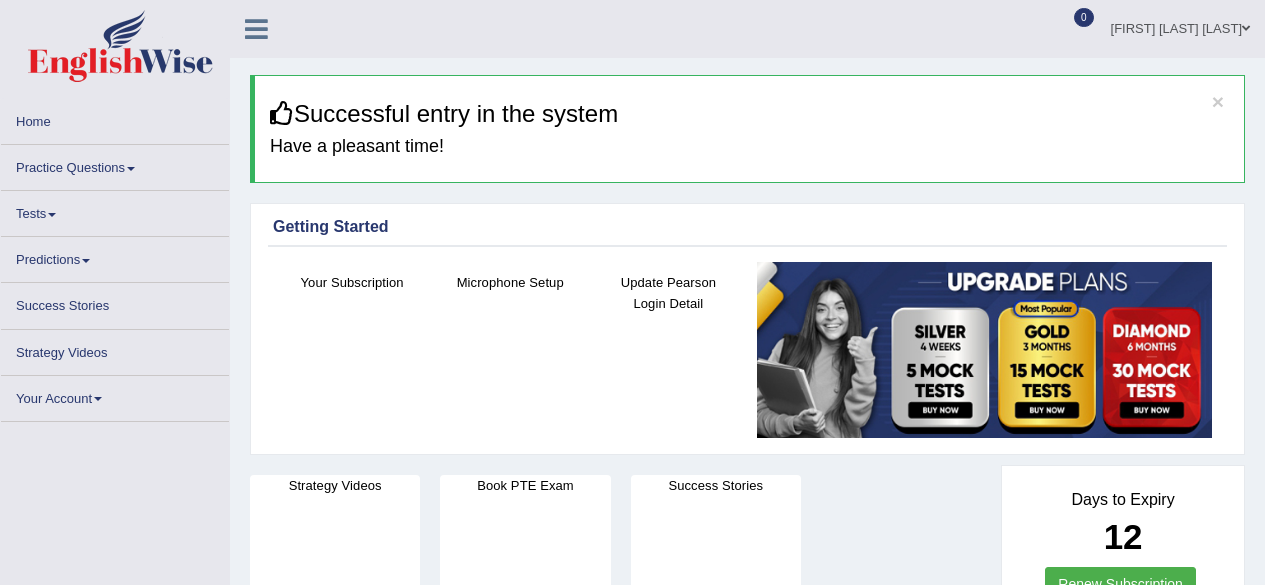 scroll, scrollTop: 0, scrollLeft: 0, axis: both 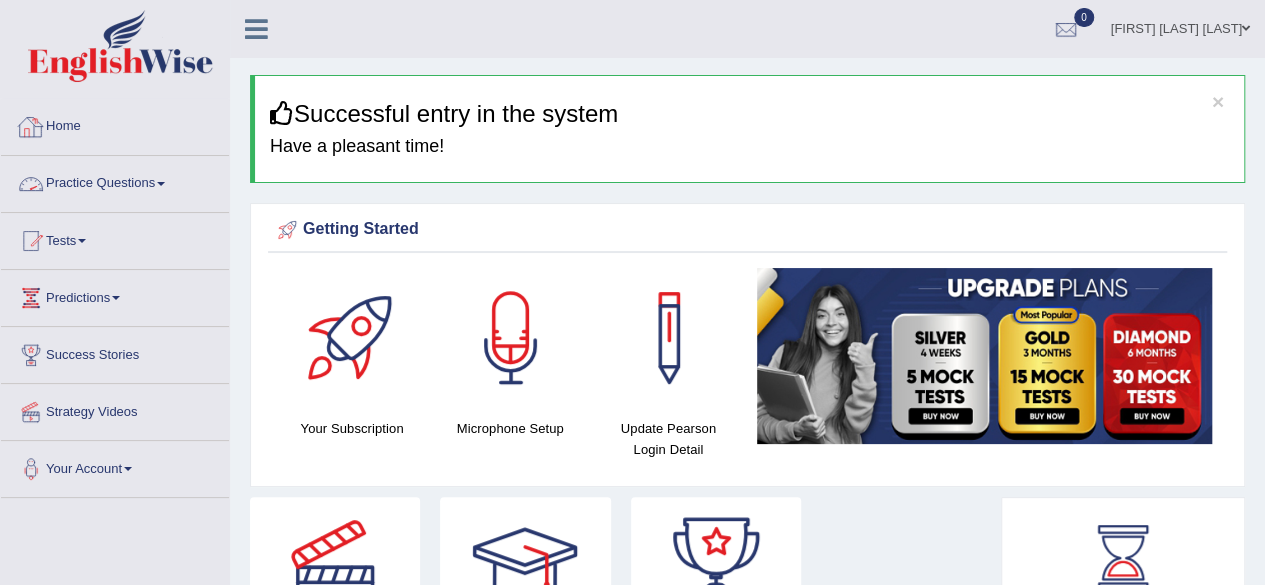click at bounding box center (161, 184) 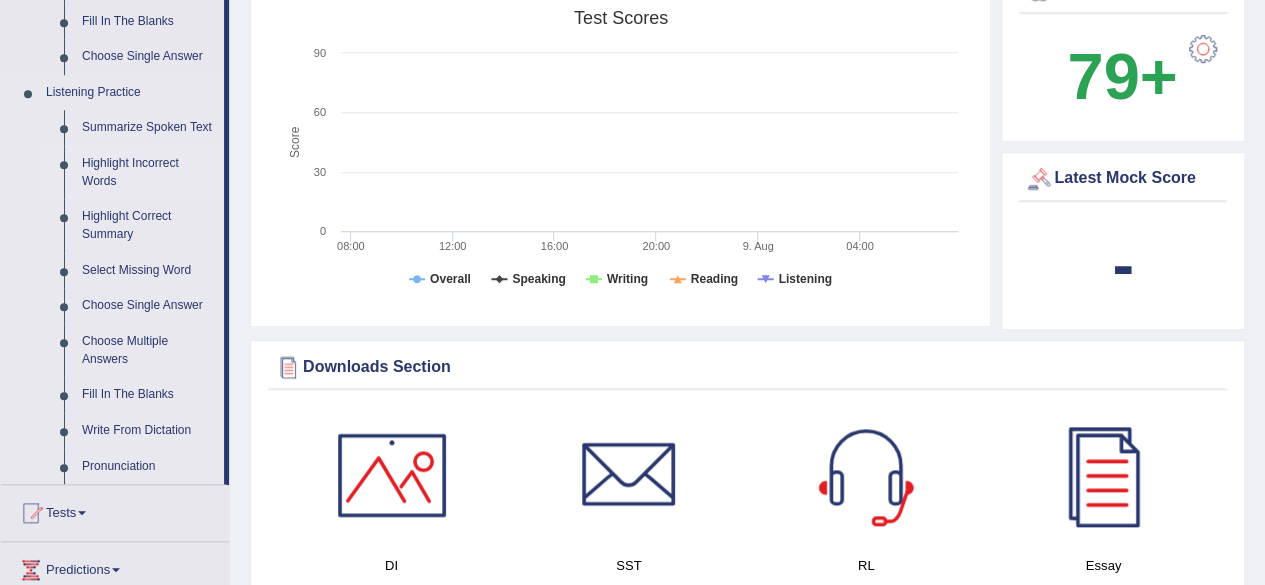 scroll, scrollTop: 800, scrollLeft: 0, axis: vertical 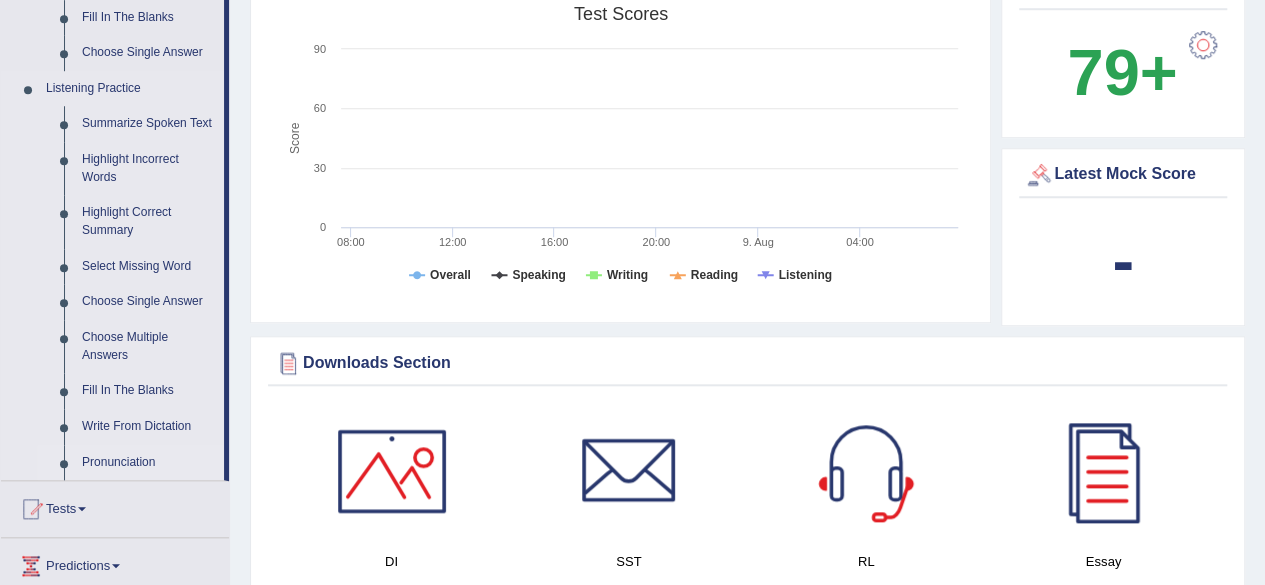 click on "Pronunciation" at bounding box center [148, 463] 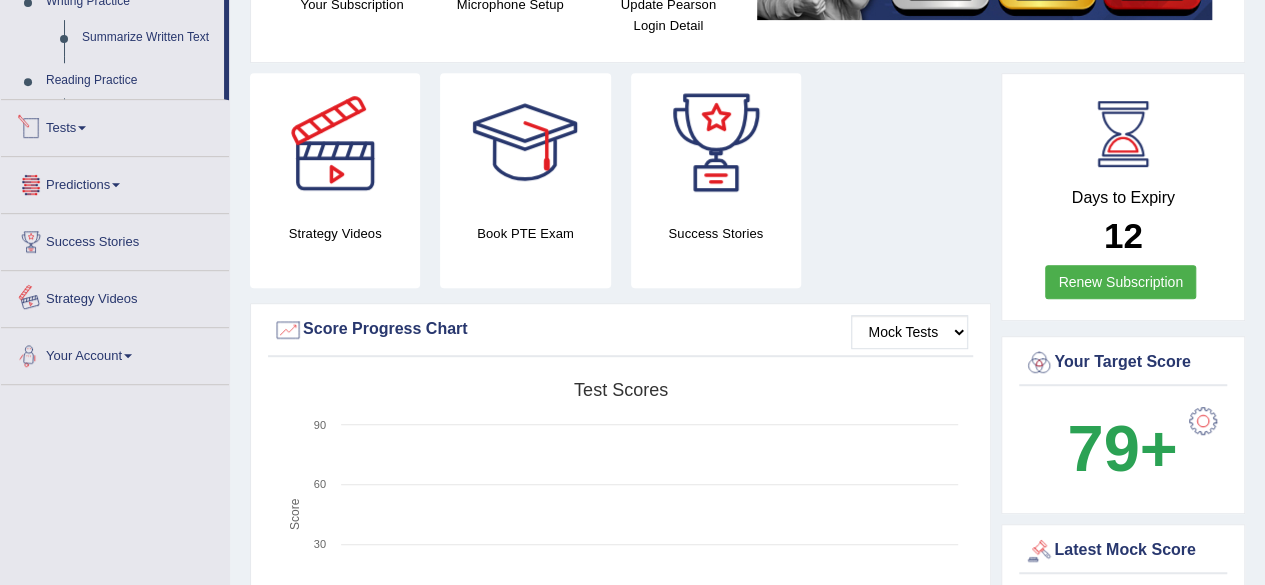scroll, scrollTop: 660, scrollLeft: 0, axis: vertical 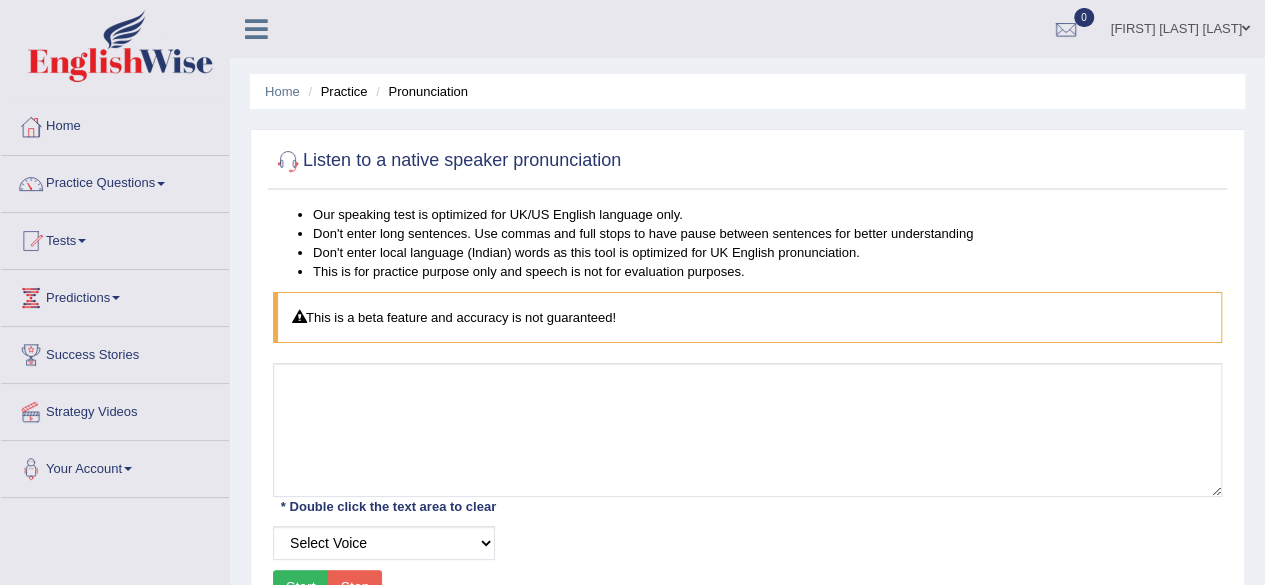 click on "Practice Questions" at bounding box center [115, 181] 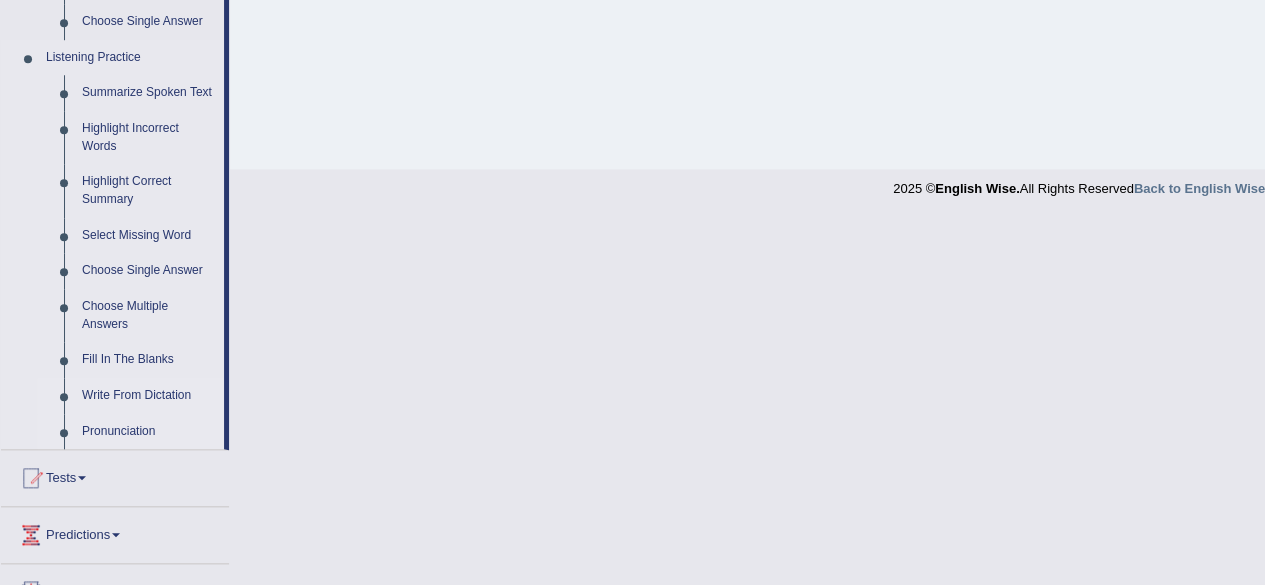 scroll, scrollTop: 800, scrollLeft: 0, axis: vertical 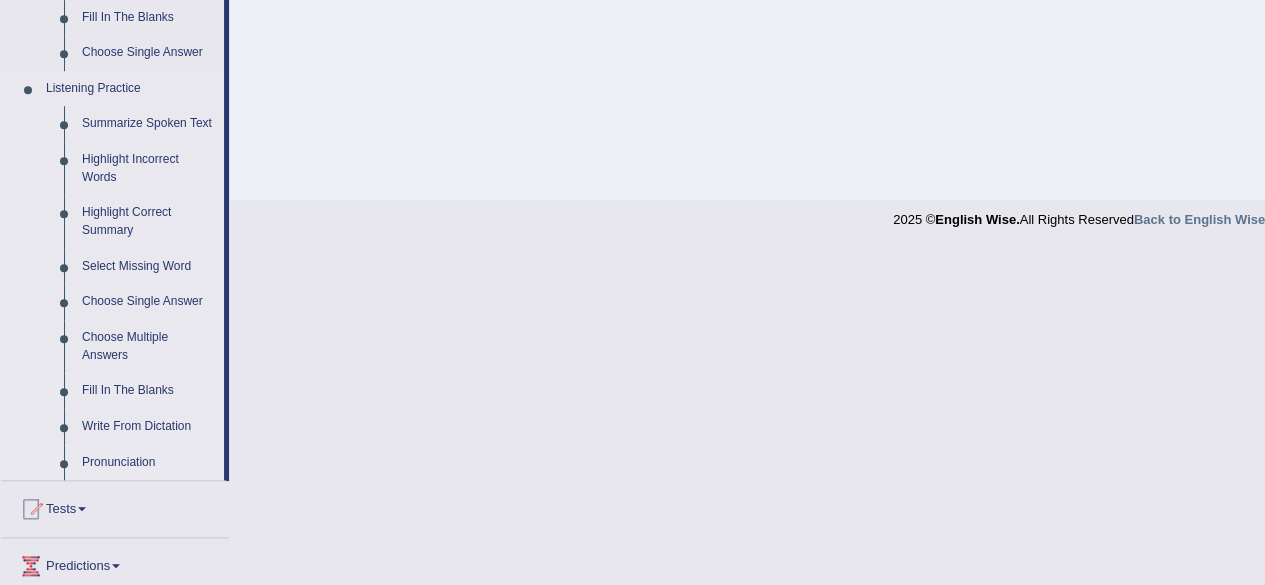 click on "Fill In The Blanks" at bounding box center (148, 391) 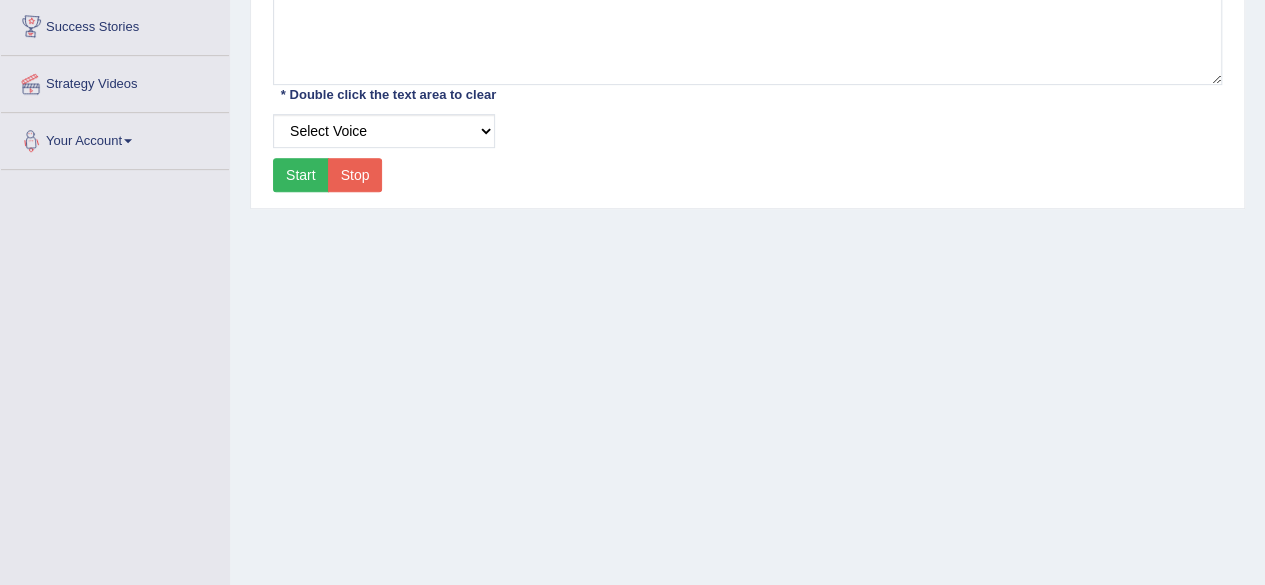 scroll, scrollTop: 464, scrollLeft: 0, axis: vertical 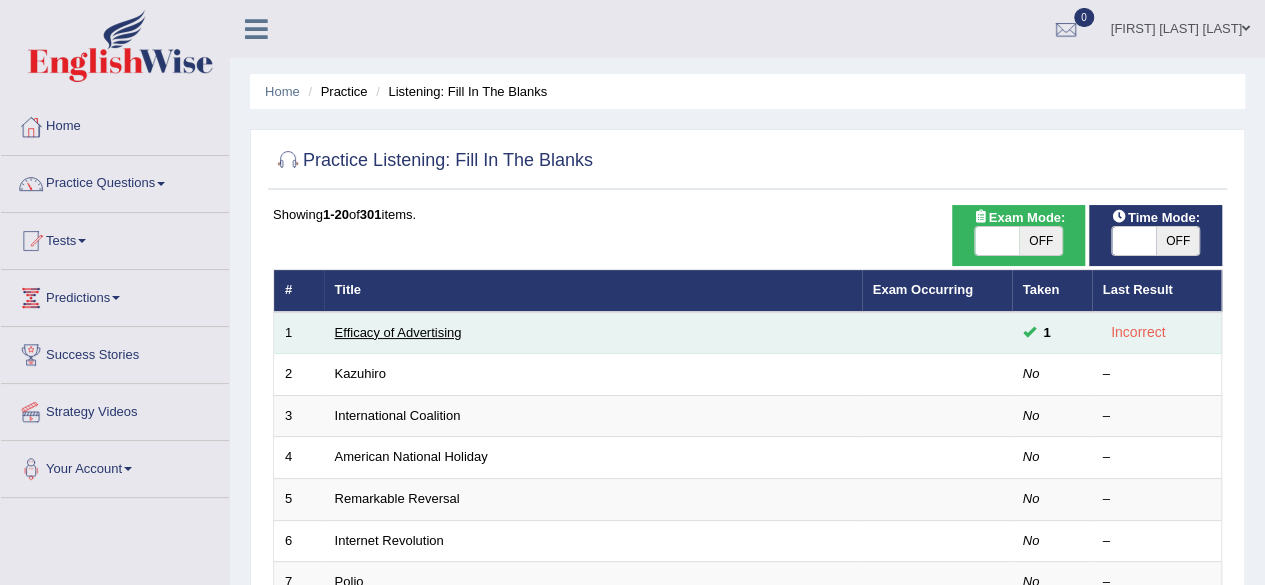 click on "Efficacy of Advertising" at bounding box center (398, 332) 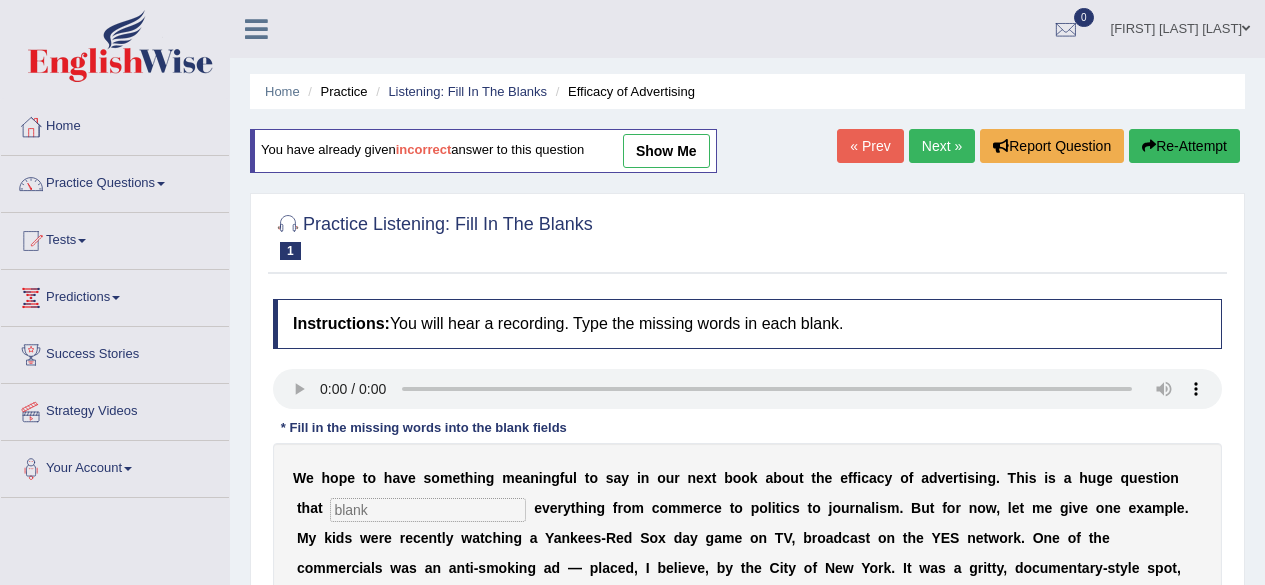 scroll, scrollTop: 0, scrollLeft: 0, axis: both 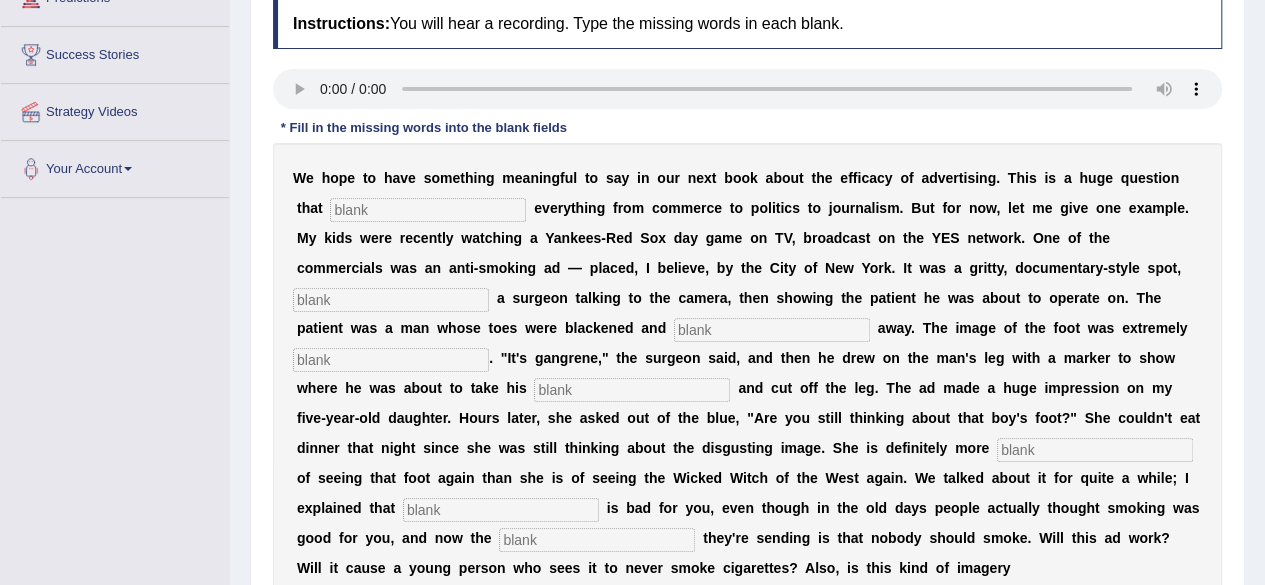 click at bounding box center [428, 210] 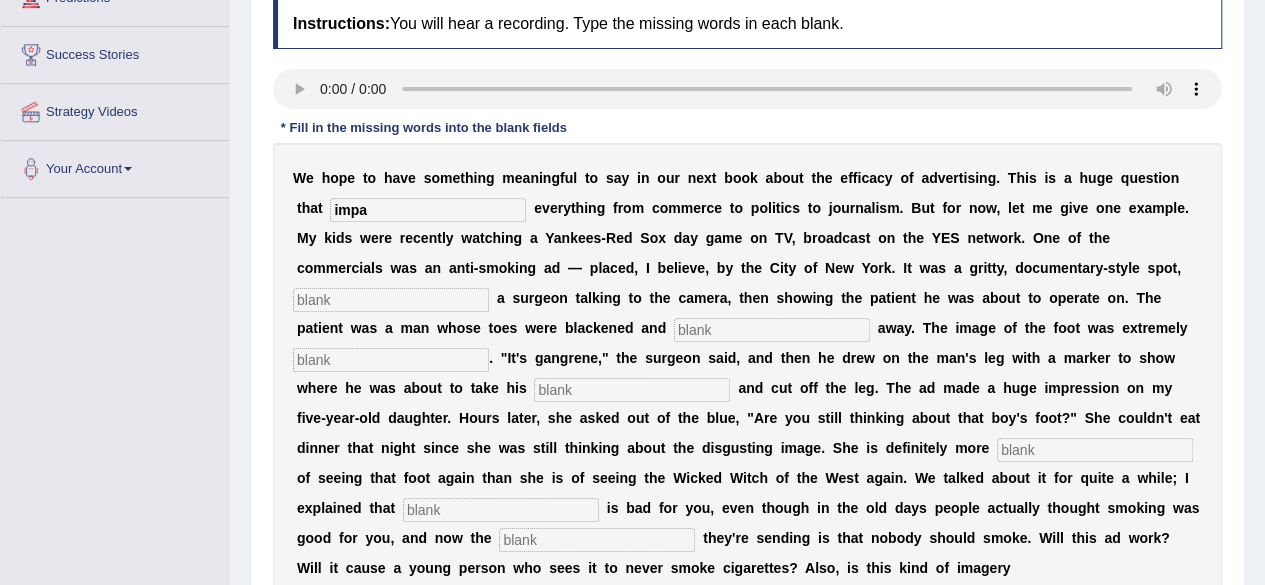 click on "impa" at bounding box center [428, 210] 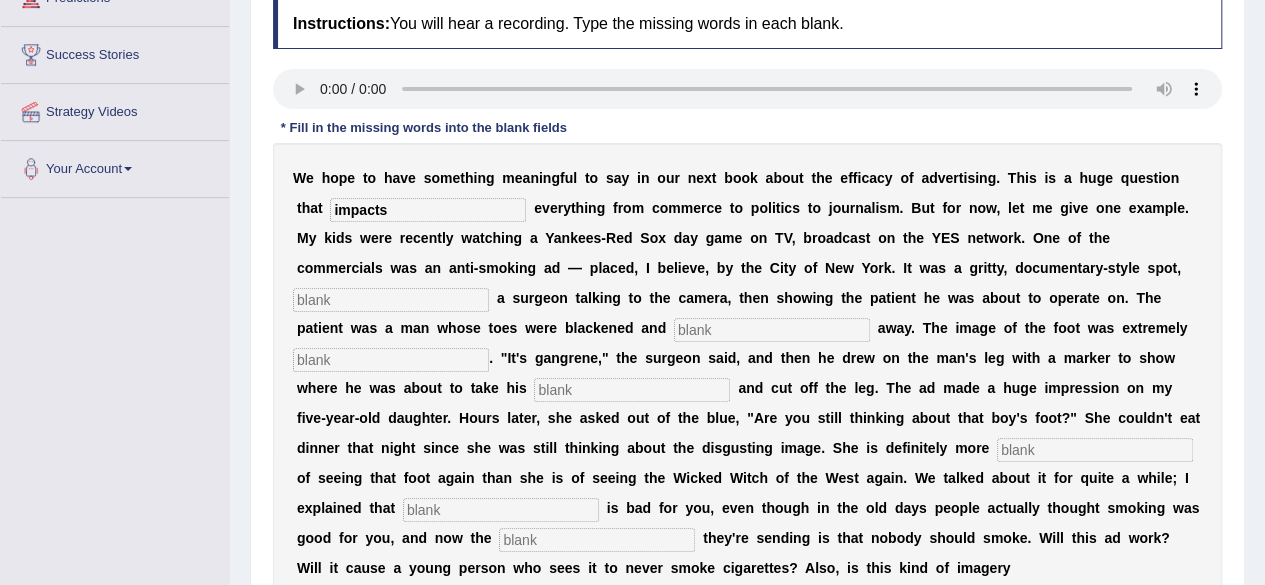 type on "impacts" 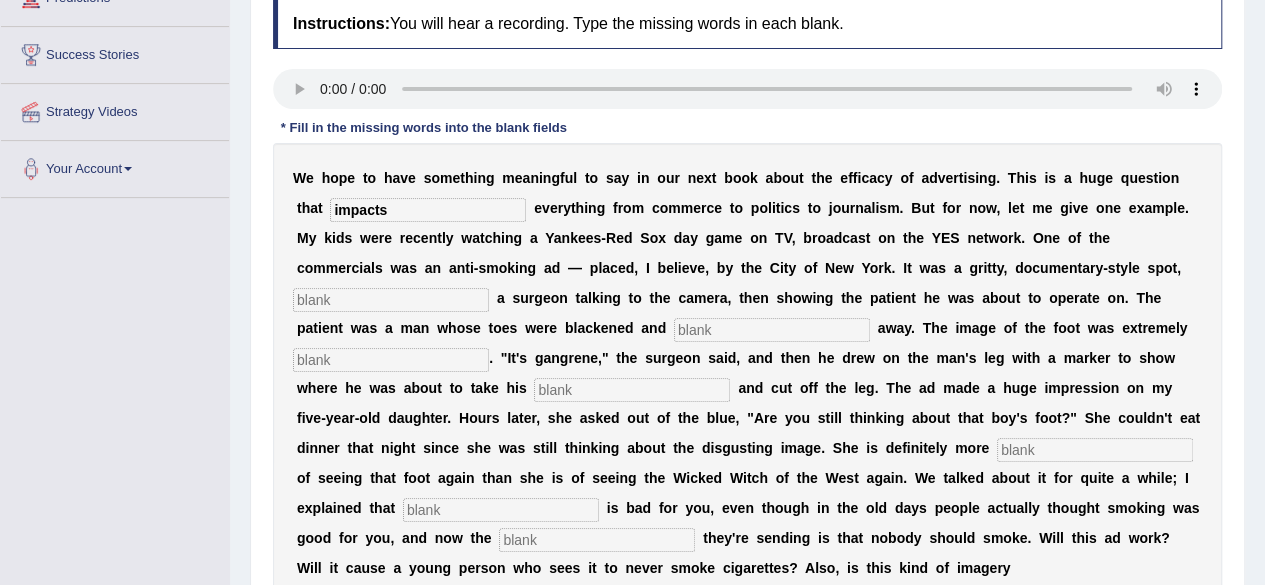 click at bounding box center [391, 300] 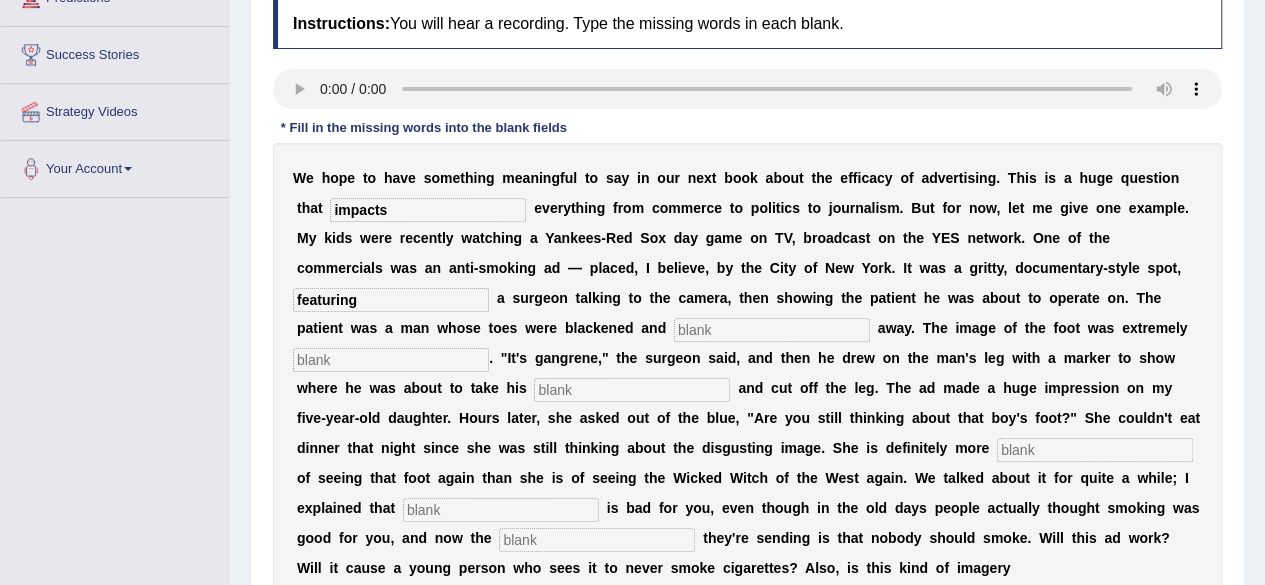 type on "featuring" 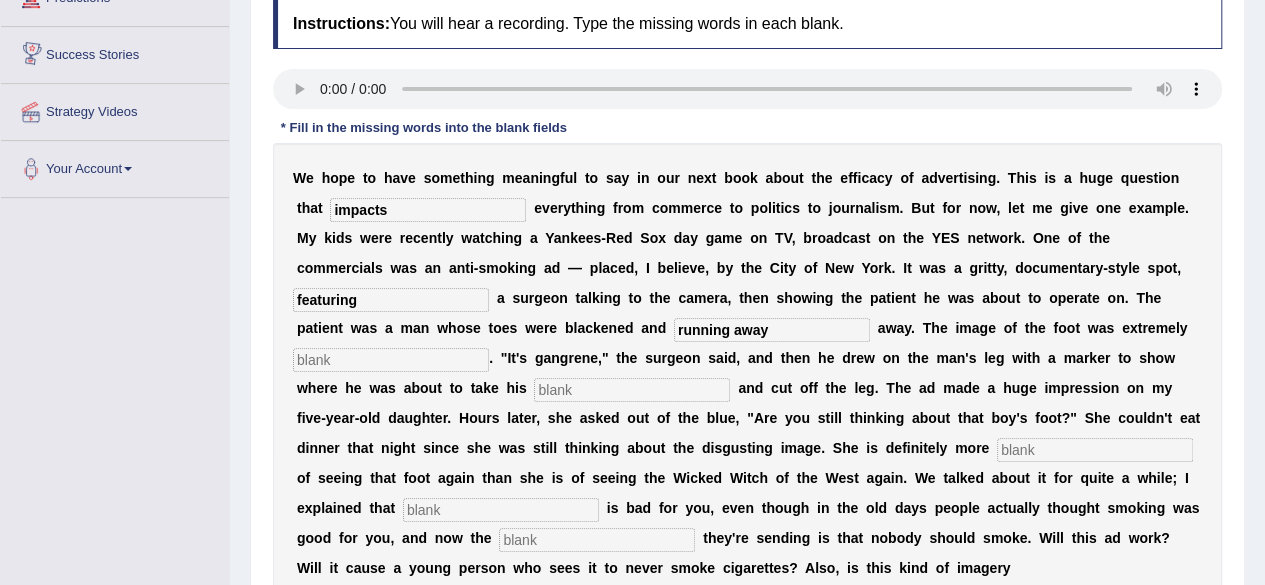 type on "running away" 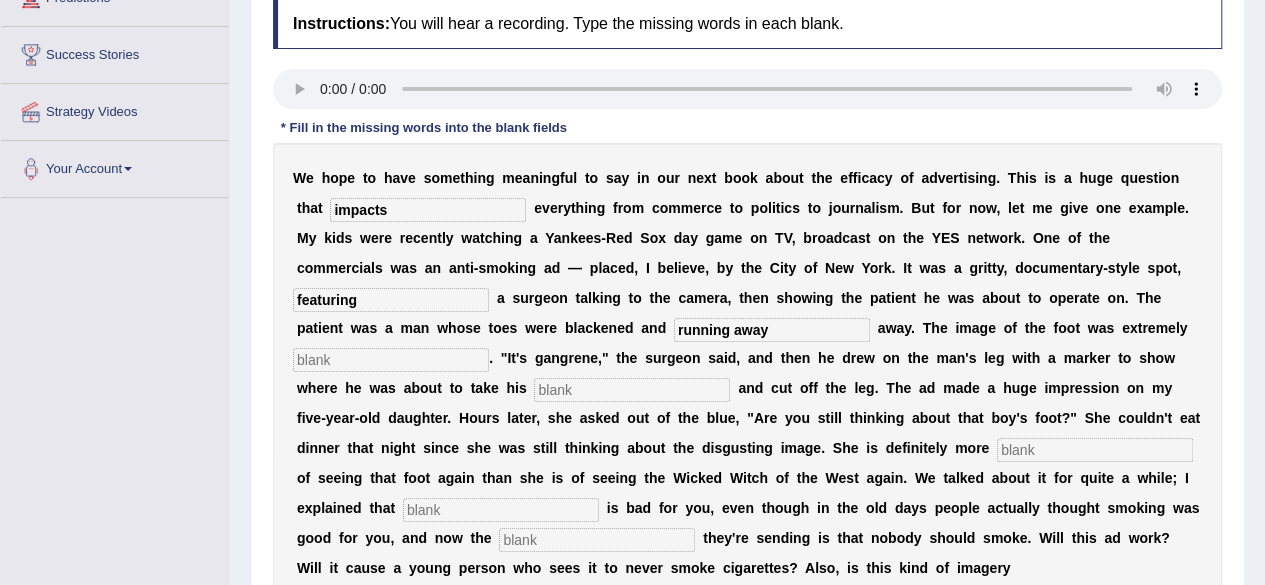 click at bounding box center [632, 390] 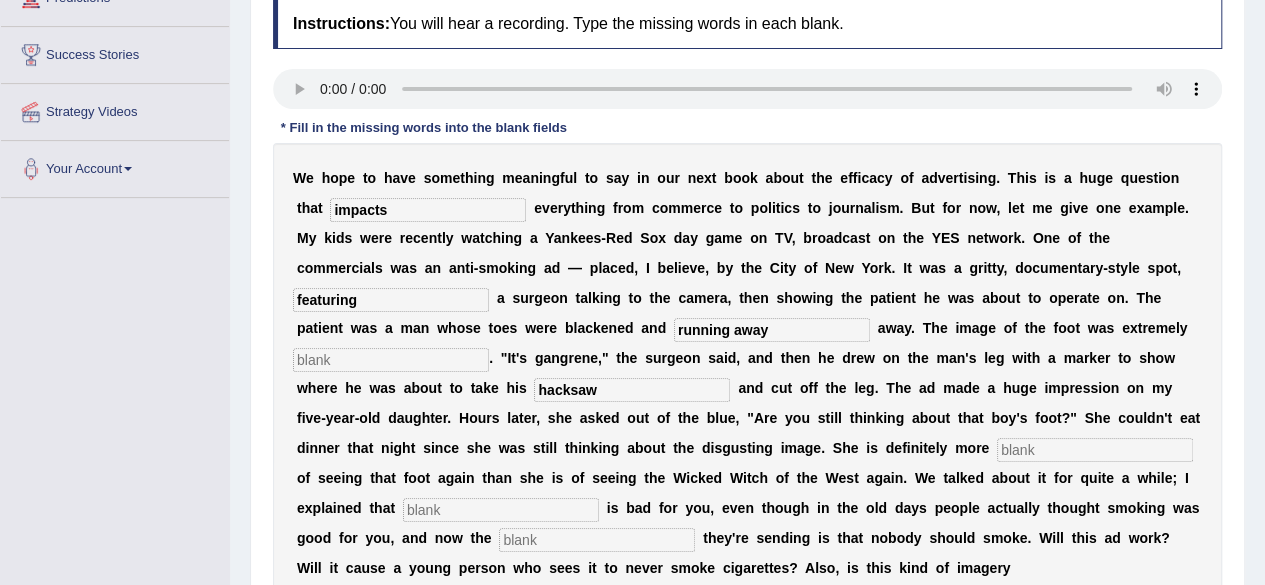 scroll, scrollTop: 400, scrollLeft: 0, axis: vertical 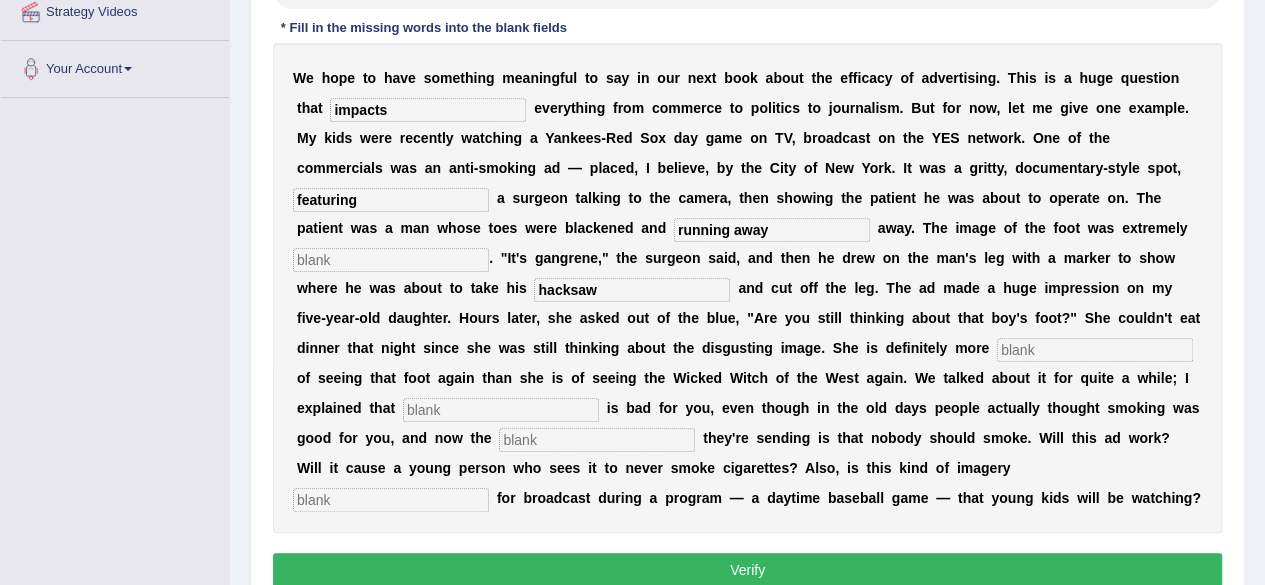type on "hacksaw" 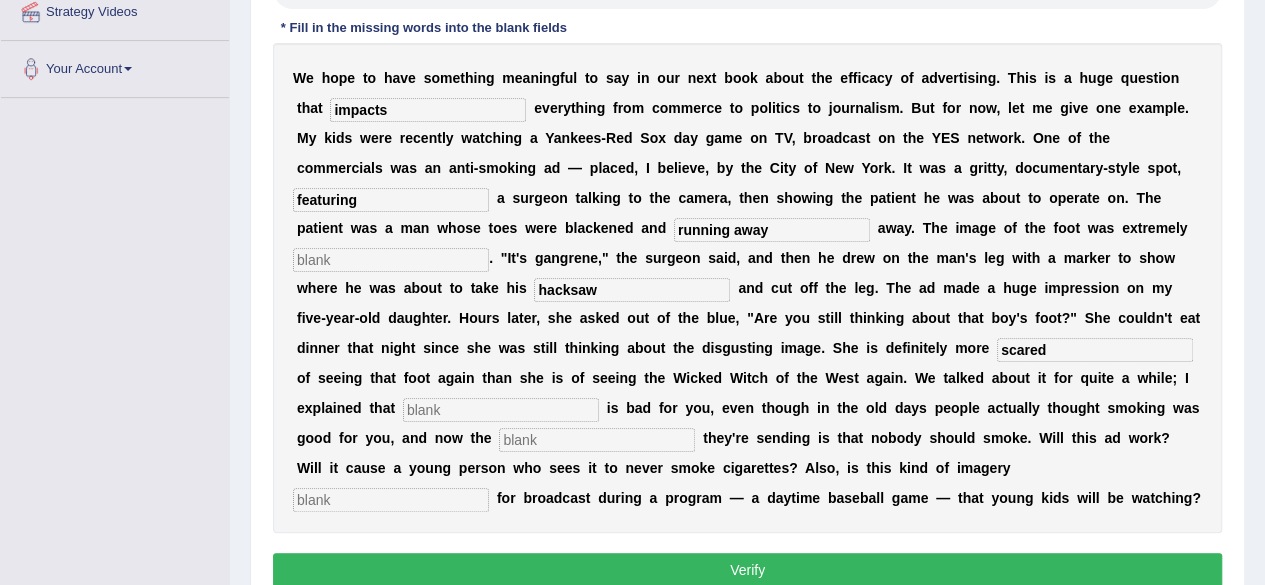 type on "scared" 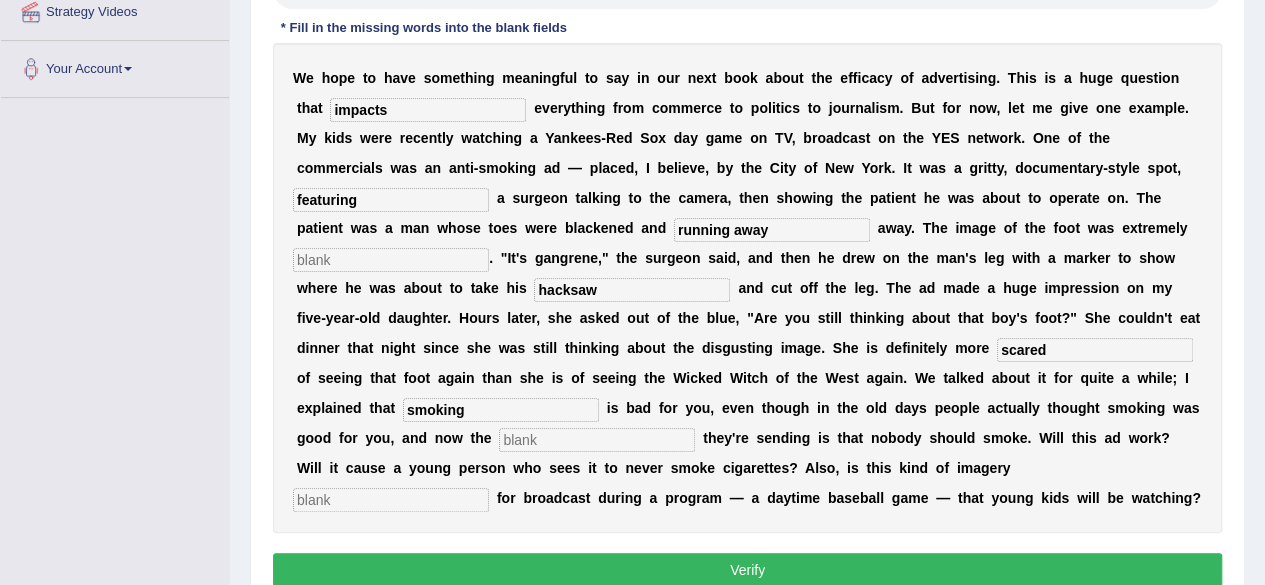 type on "smoking" 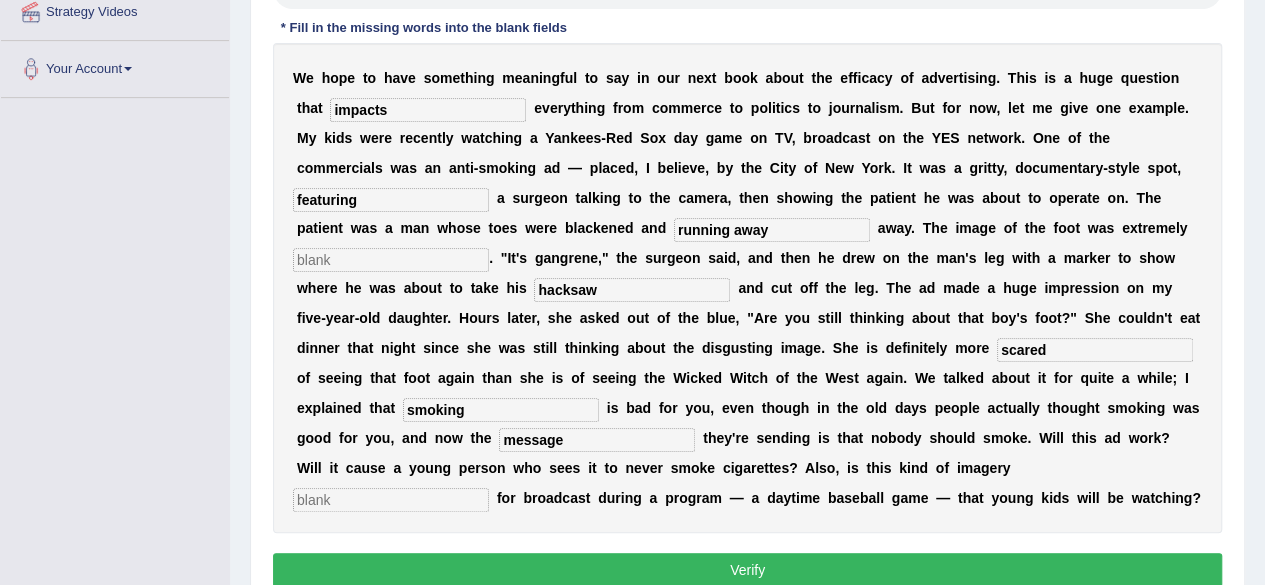 type on "message" 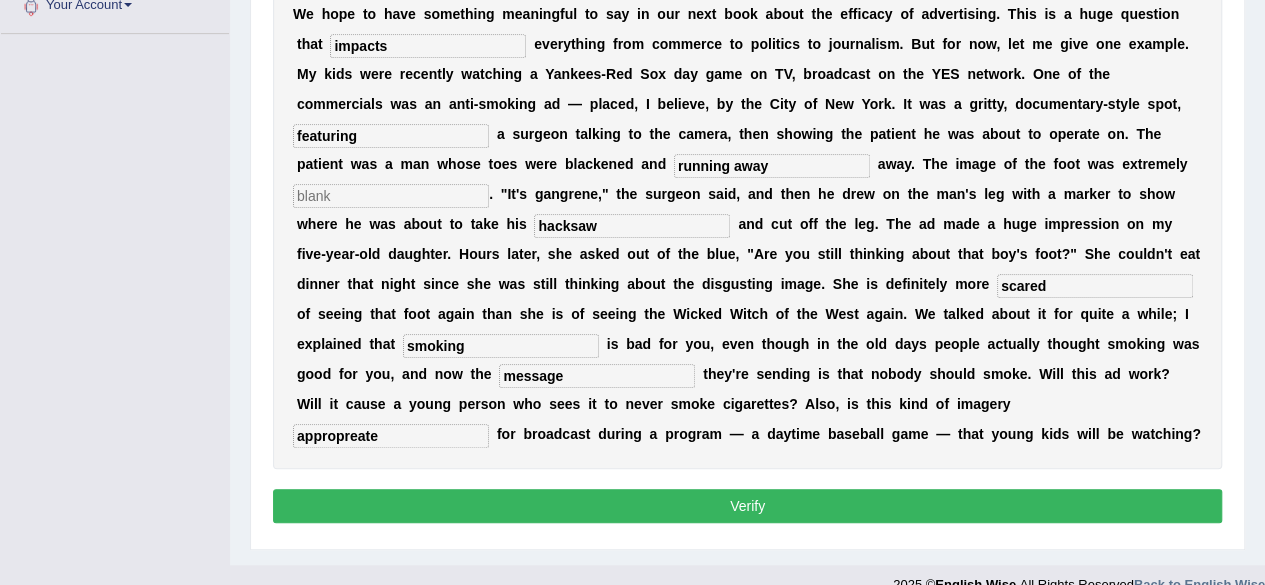 scroll, scrollTop: 490, scrollLeft: 0, axis: vertical 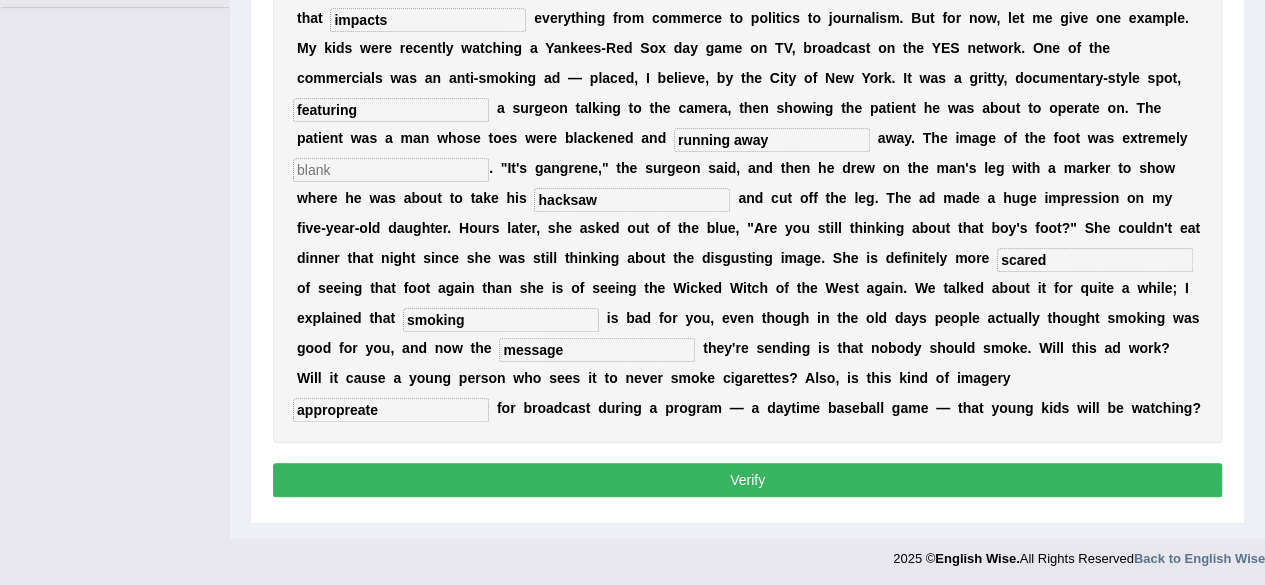 type on "appropreate" 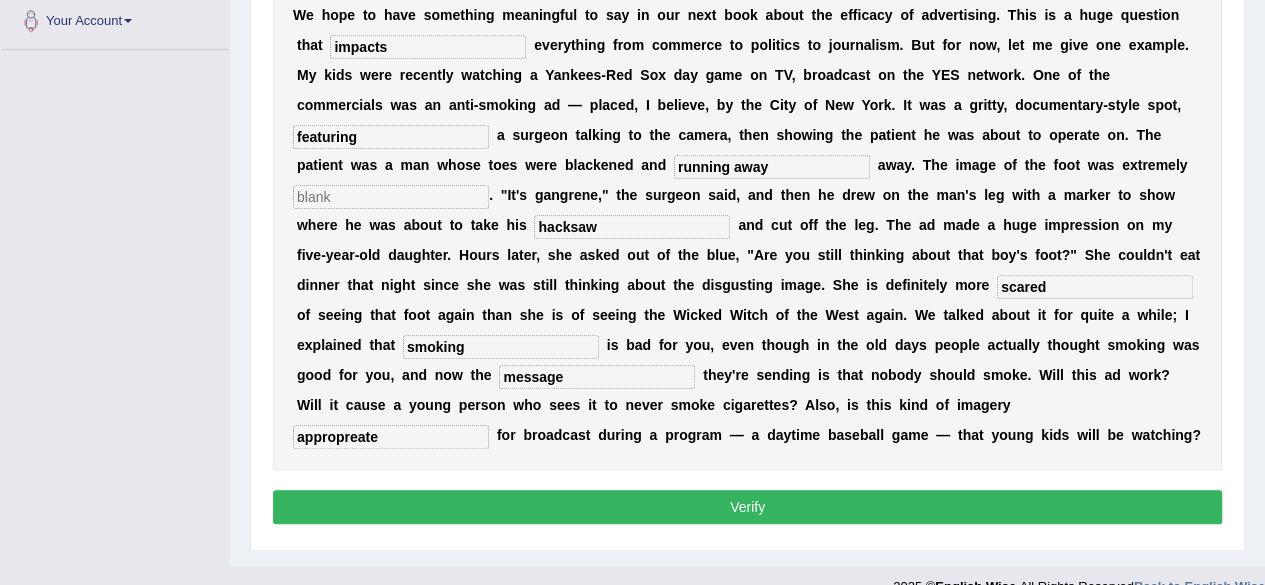 scroll, scrollTop: 476, scrollLeft: 0, axis: vertical 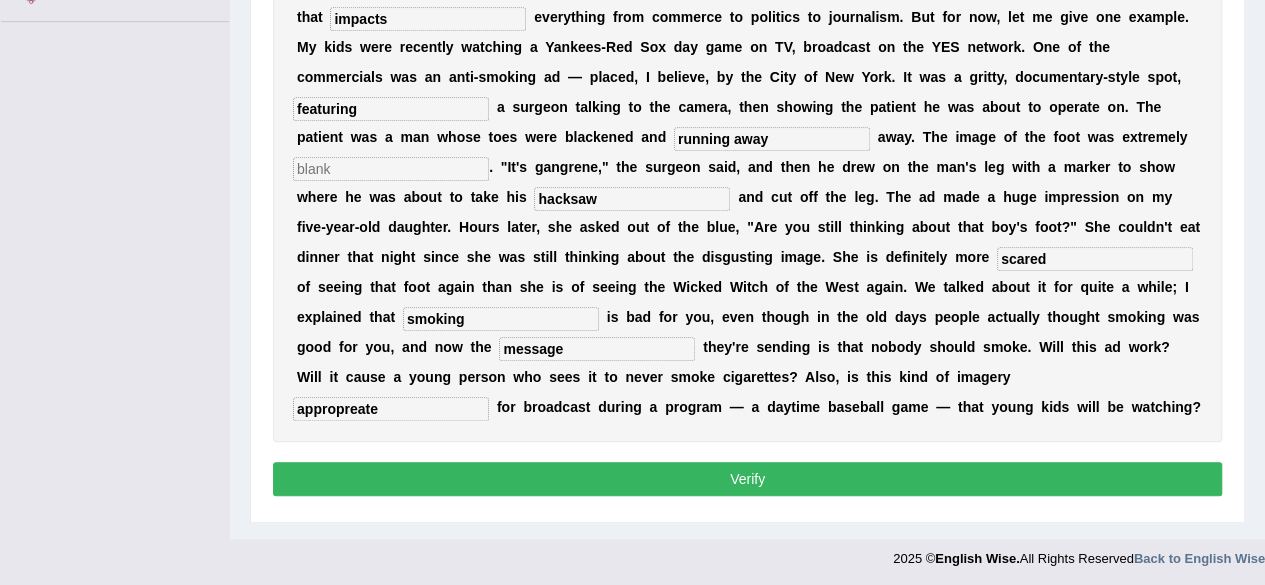 click on "Verify" at bounding box center [747, 479] 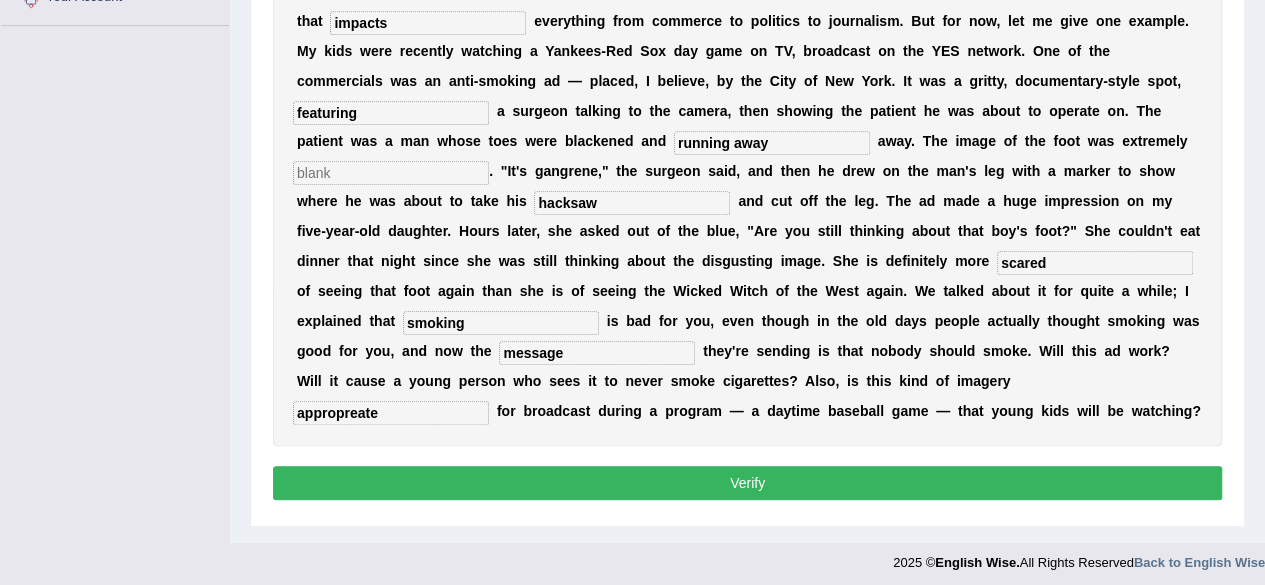 scroll, scrollTop: 476, scrollLeft: 0, axis: vertical 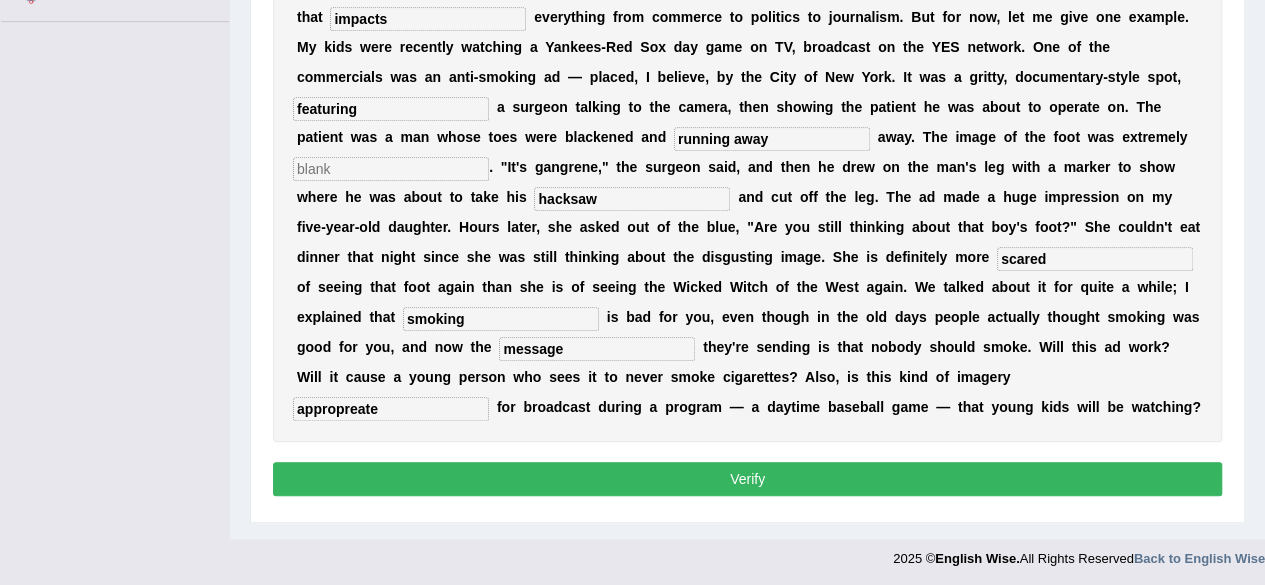 click on "appropreate" at bounding box center [391, 409] 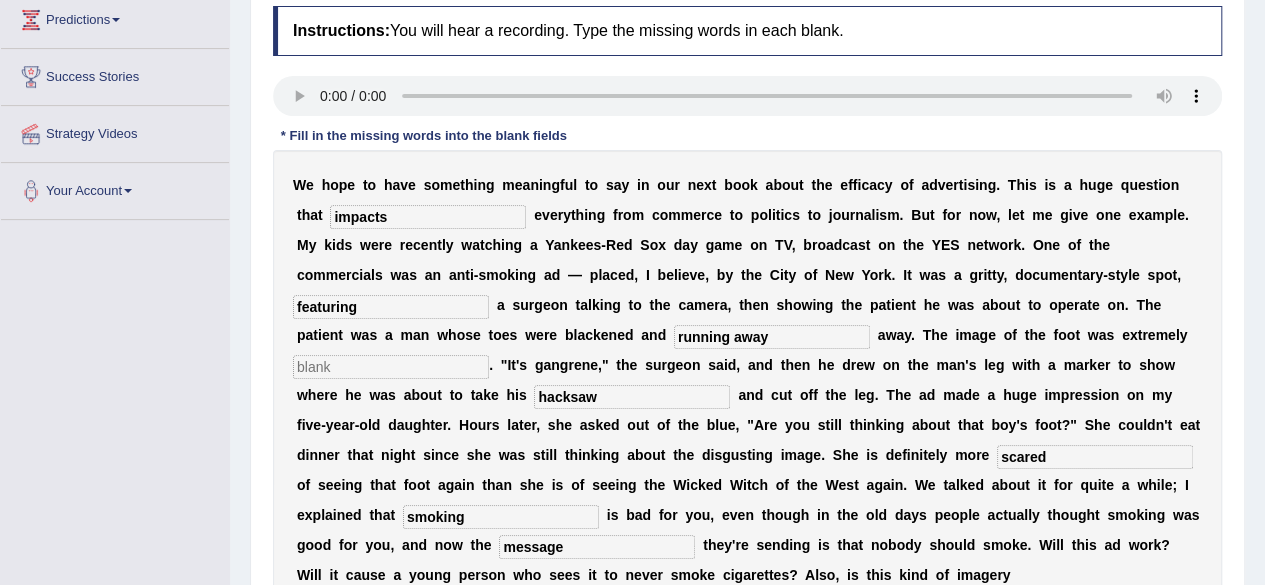 scroll, scrollTop: 276, scrollLeft: 0, axis: vertical 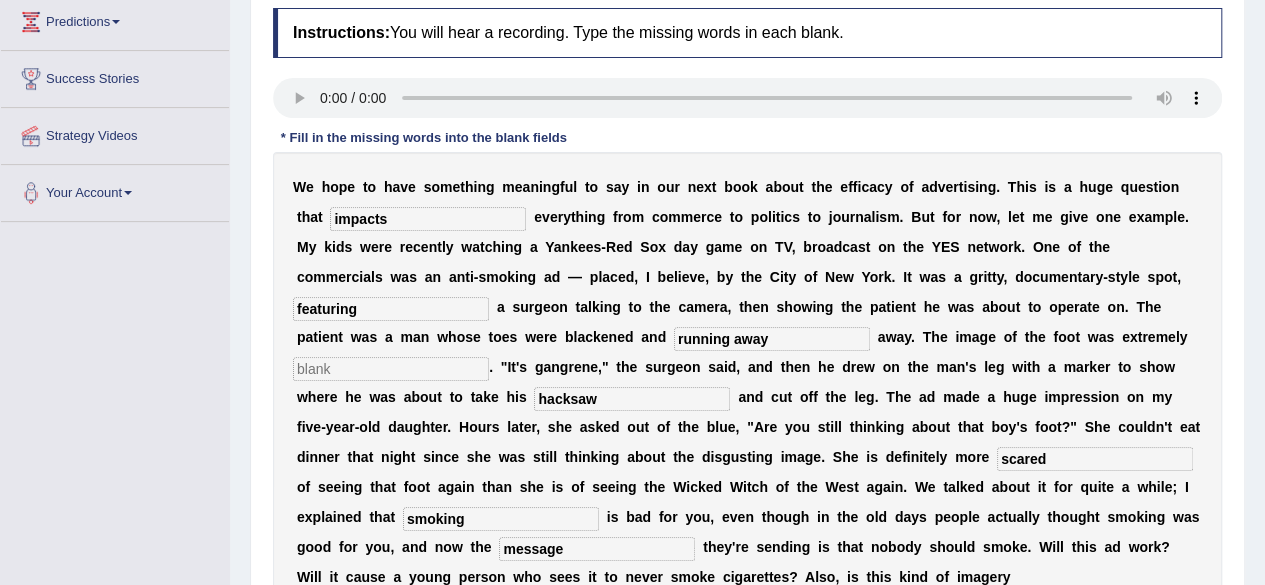 click on "running away" at bounding box center (772, 339) 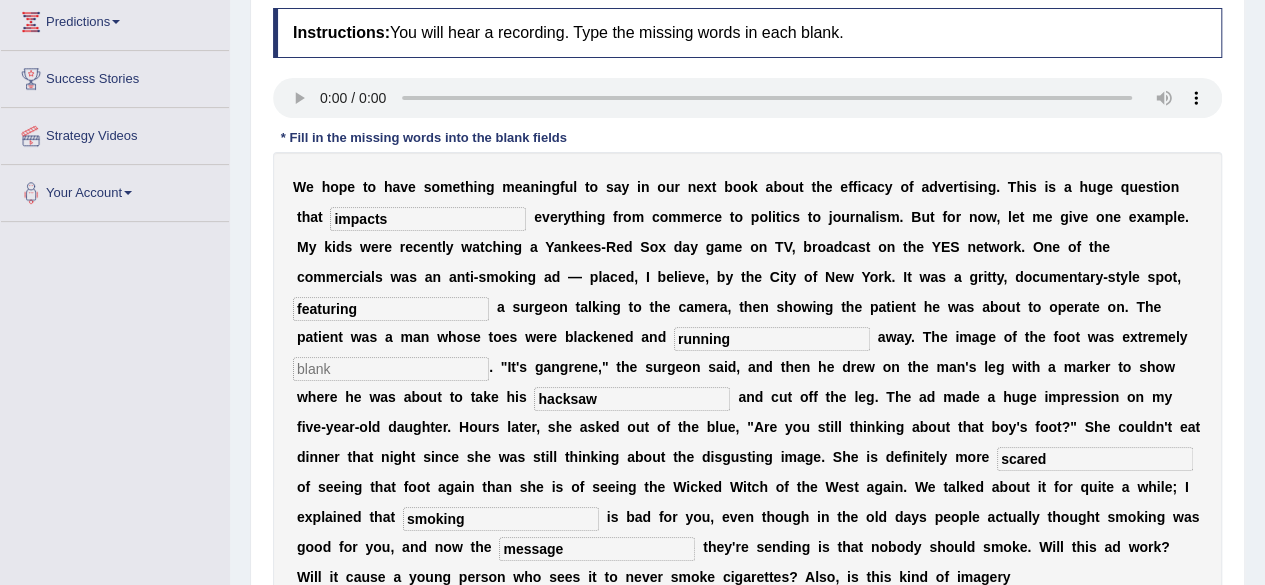 type on "running" 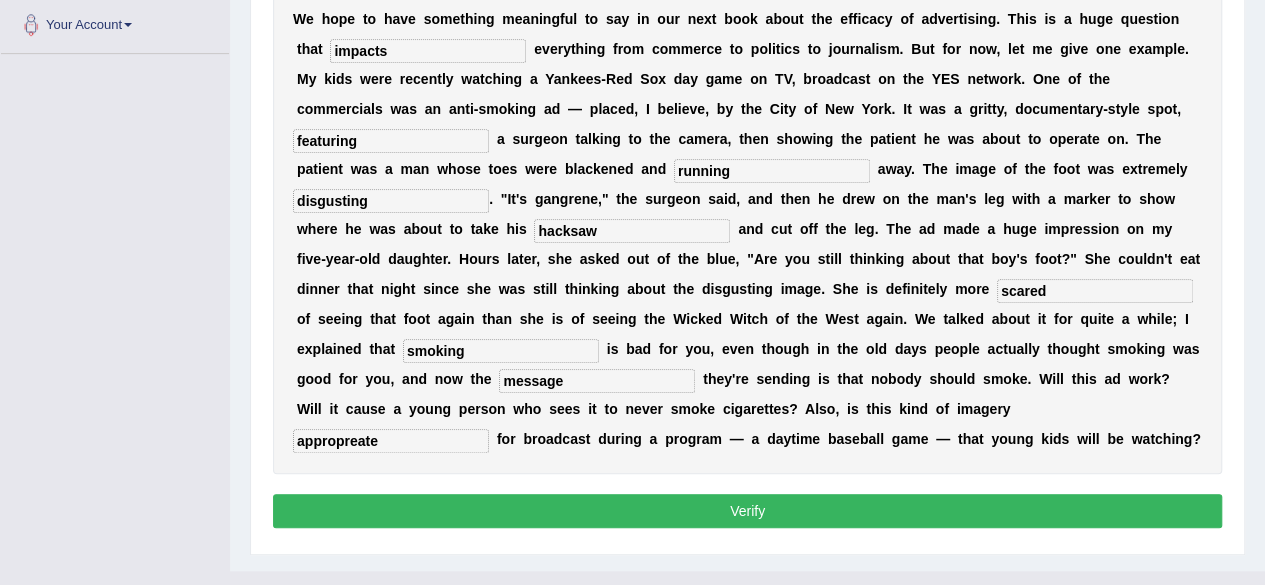scroll, scrollTop: 476, scrollLeft: 0, axis: vertical 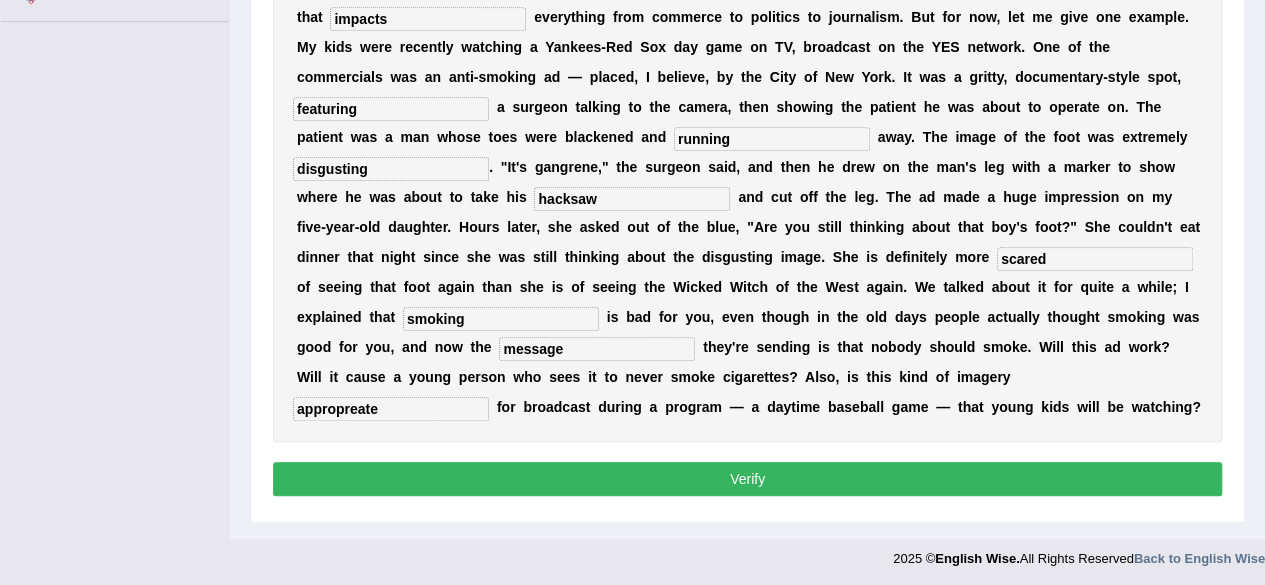 type on "disgusting" 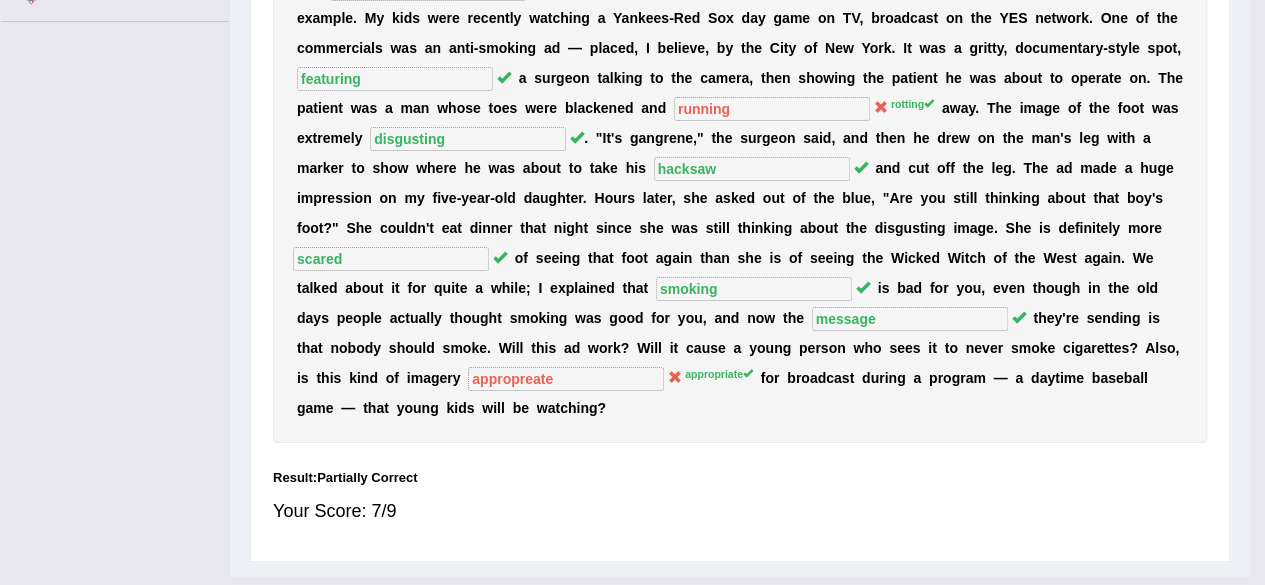 scroll, scrollTop: 464, scrollLeft: 0, axis: vertical 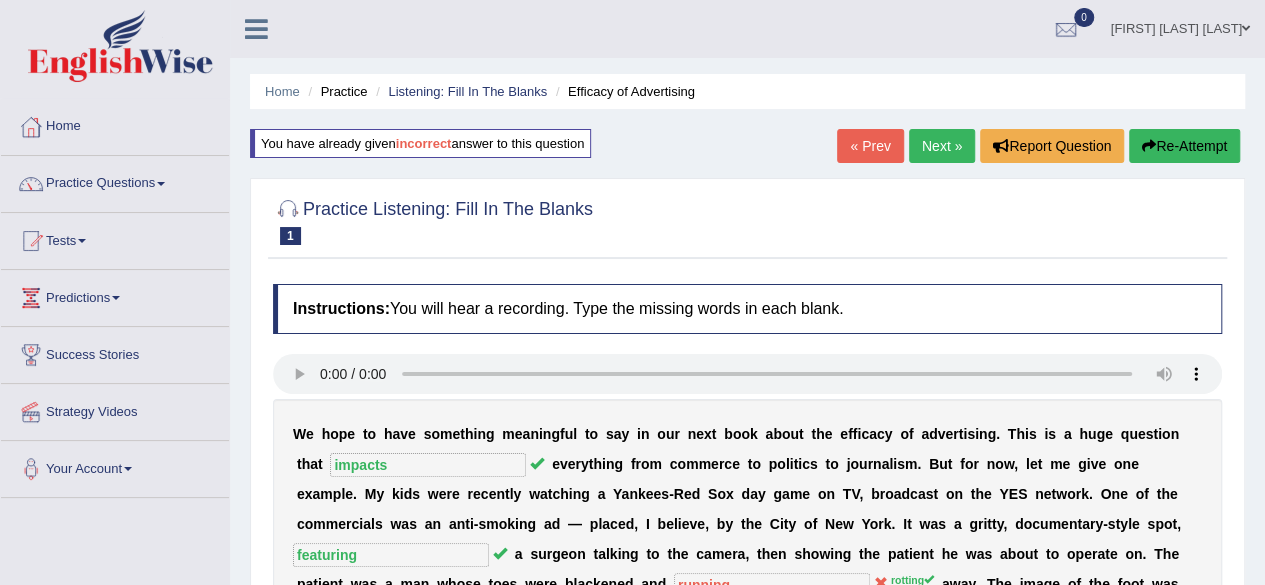 click on "Next »" at bounding box center [942, 146] 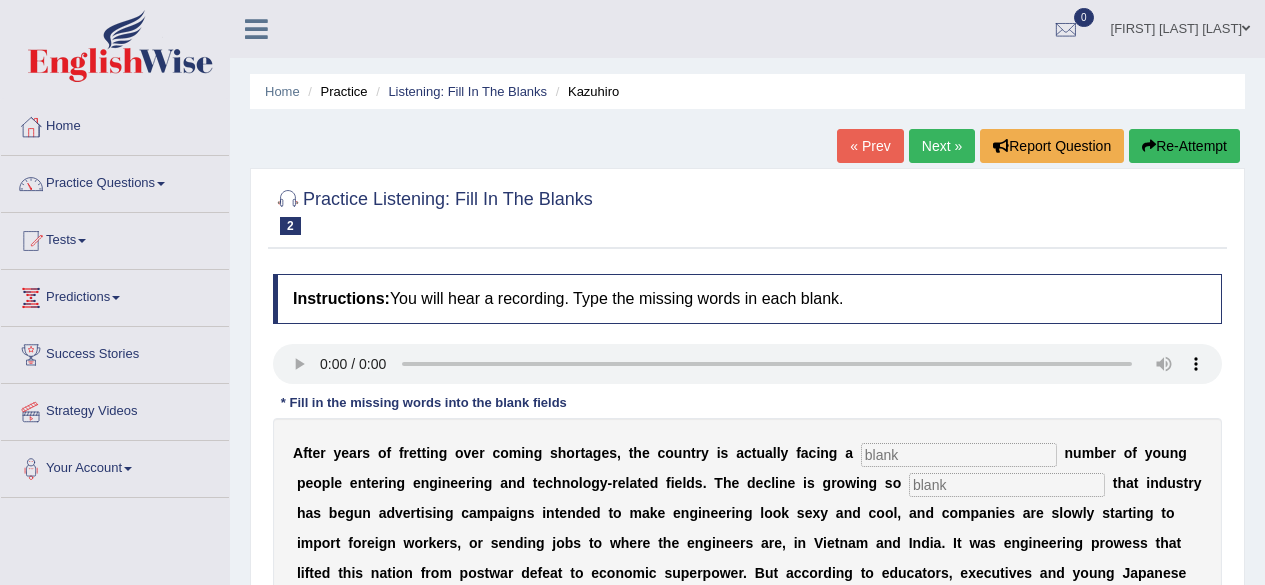 scroll, scrollTop: 200, scrollLeft: 0, axis: vertical 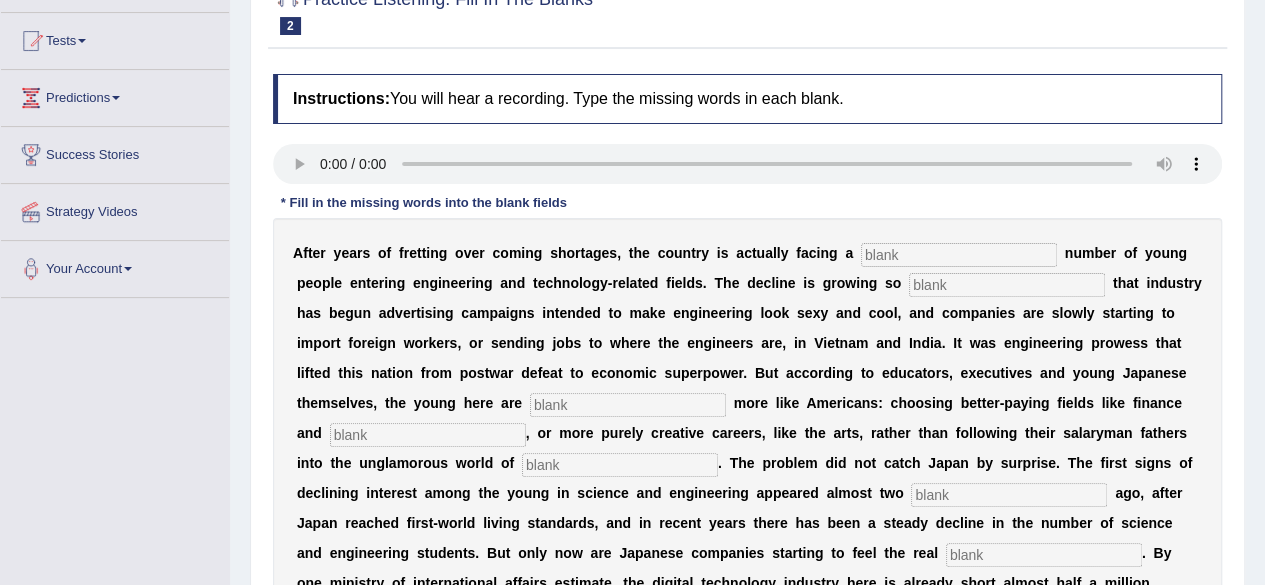 click at bounding box center (959, 255) 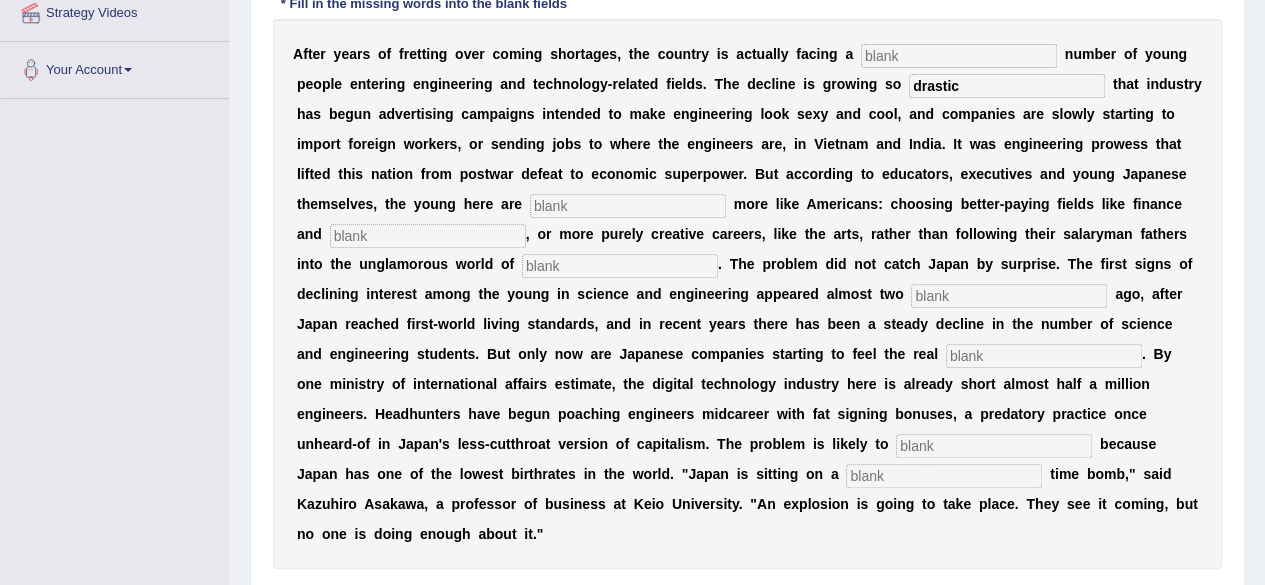 scroll, scrollTop: 400, scrollLeft: 0, axis: vertical 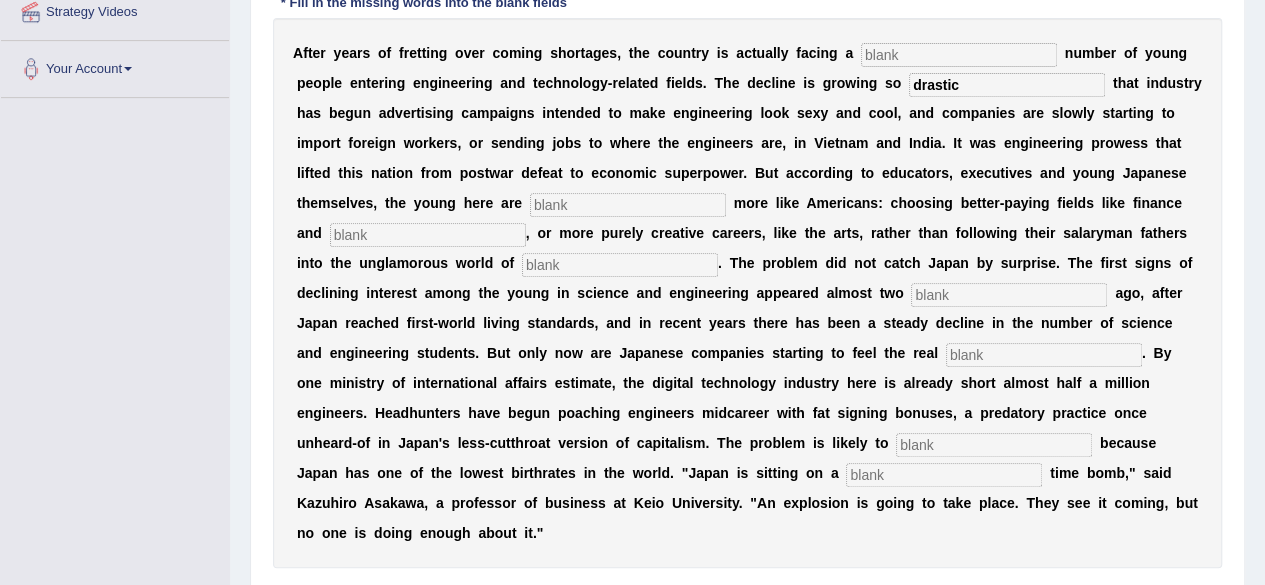 type on "drastic" 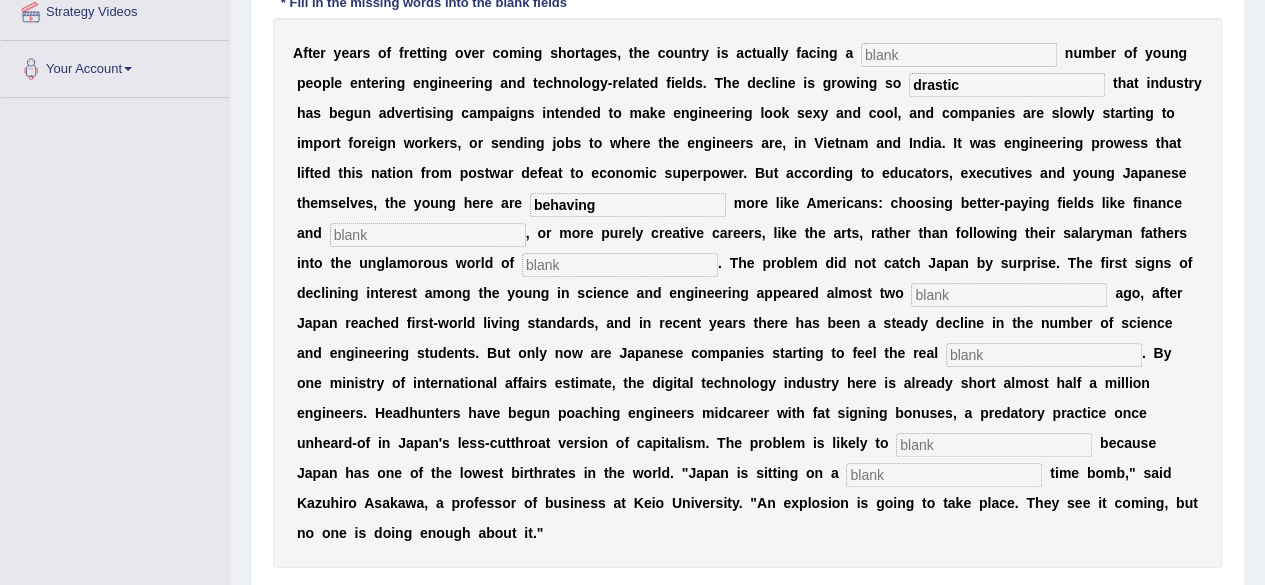 type on "behaving" 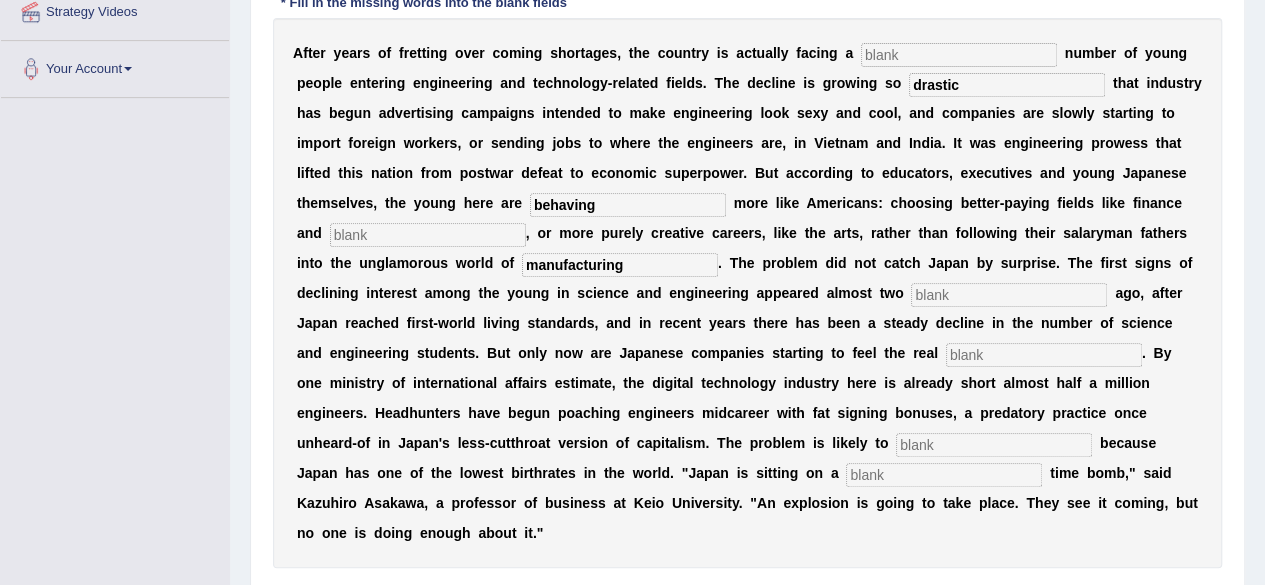 type on "manufacturing" 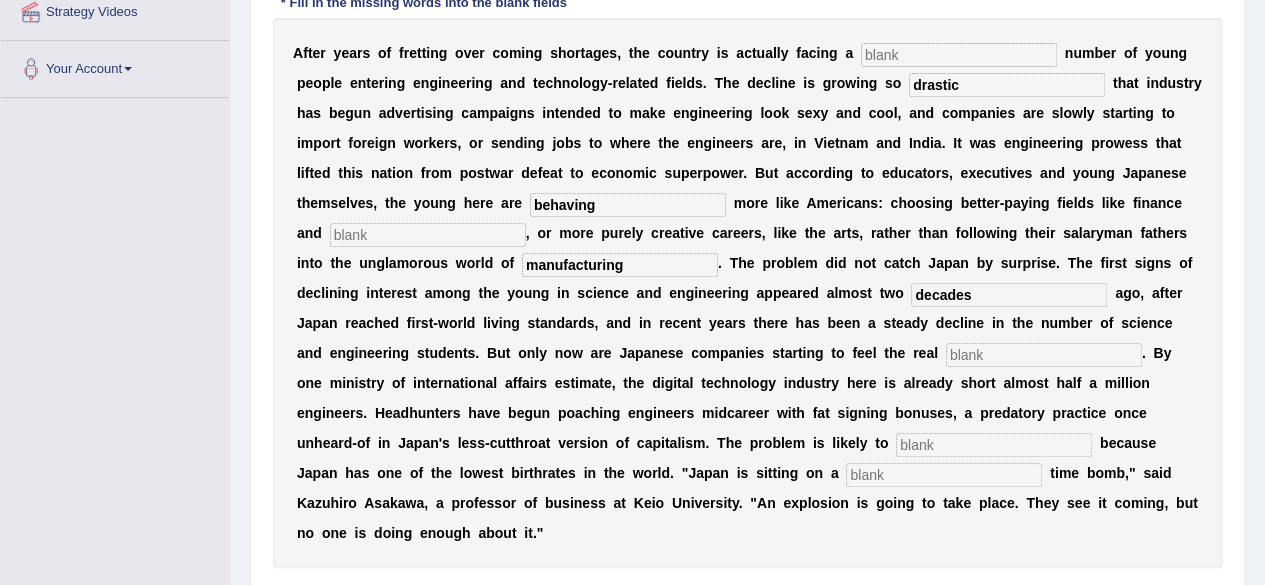 type on "decades" 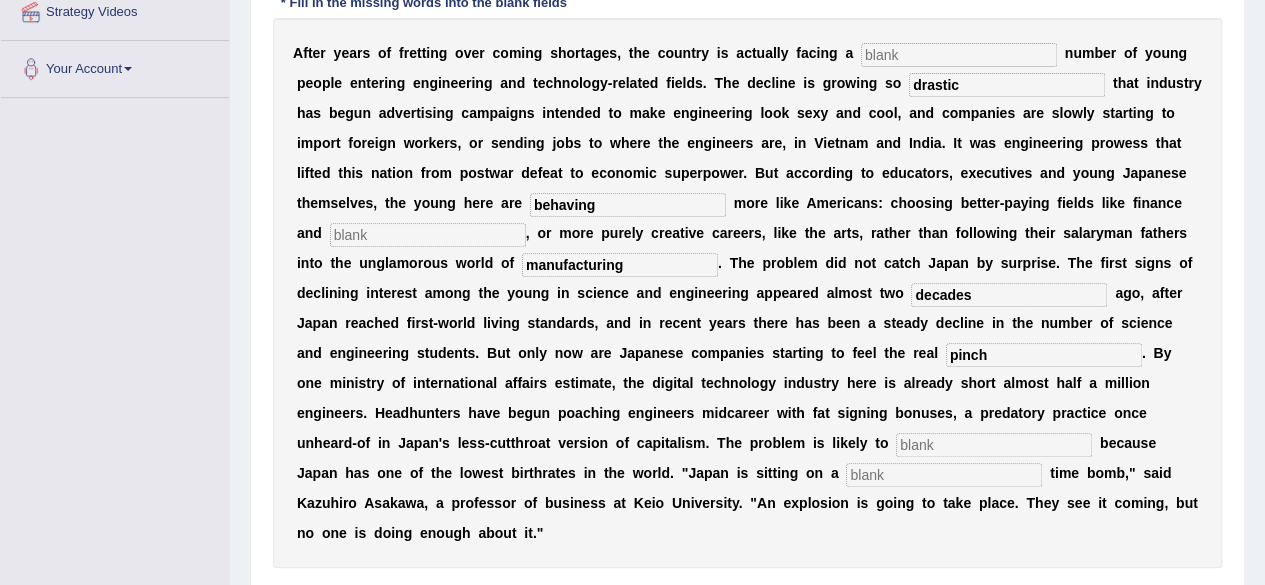 type on "pinch" 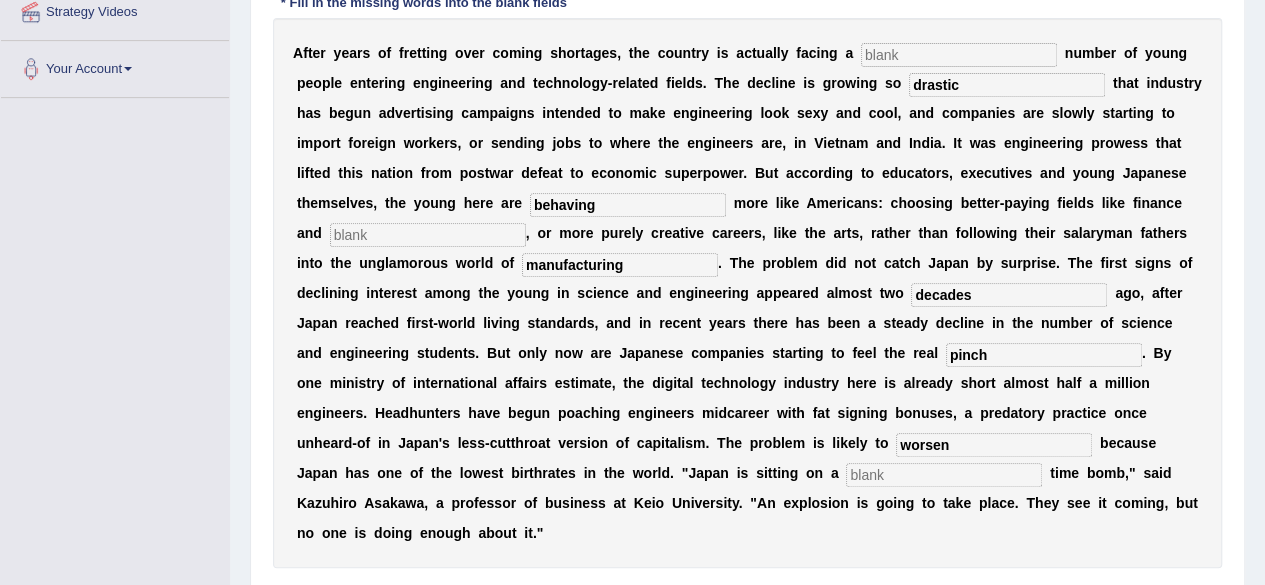 type on "worsen" 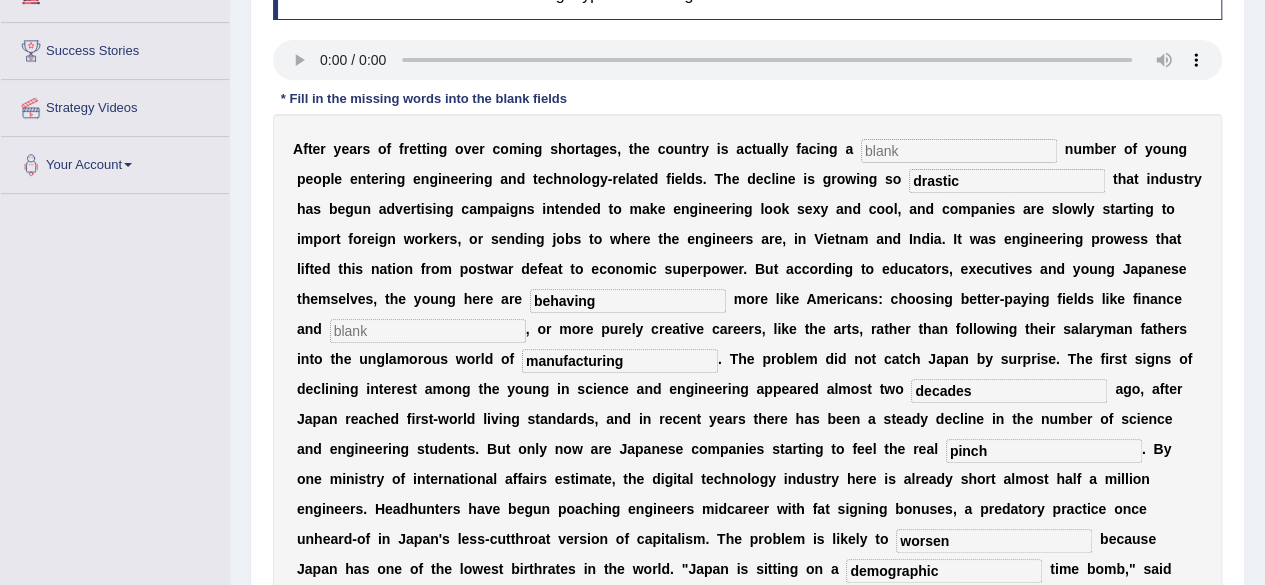 scroll, scrollTop: 300, scrollLeft: 0, axis: vertical 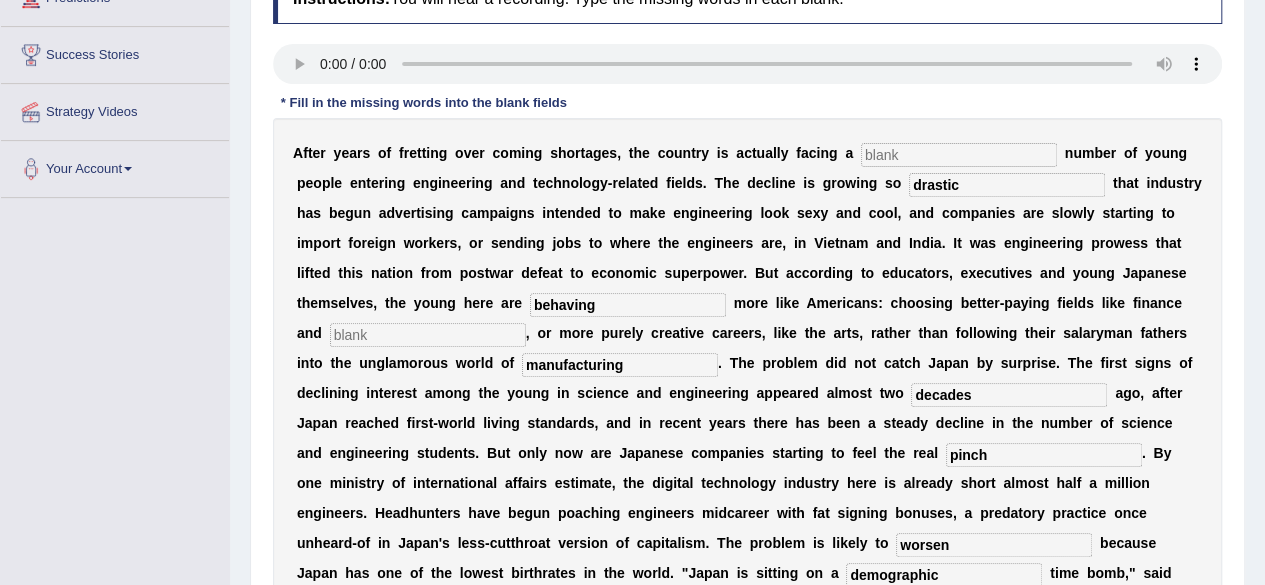 type on "demographic" 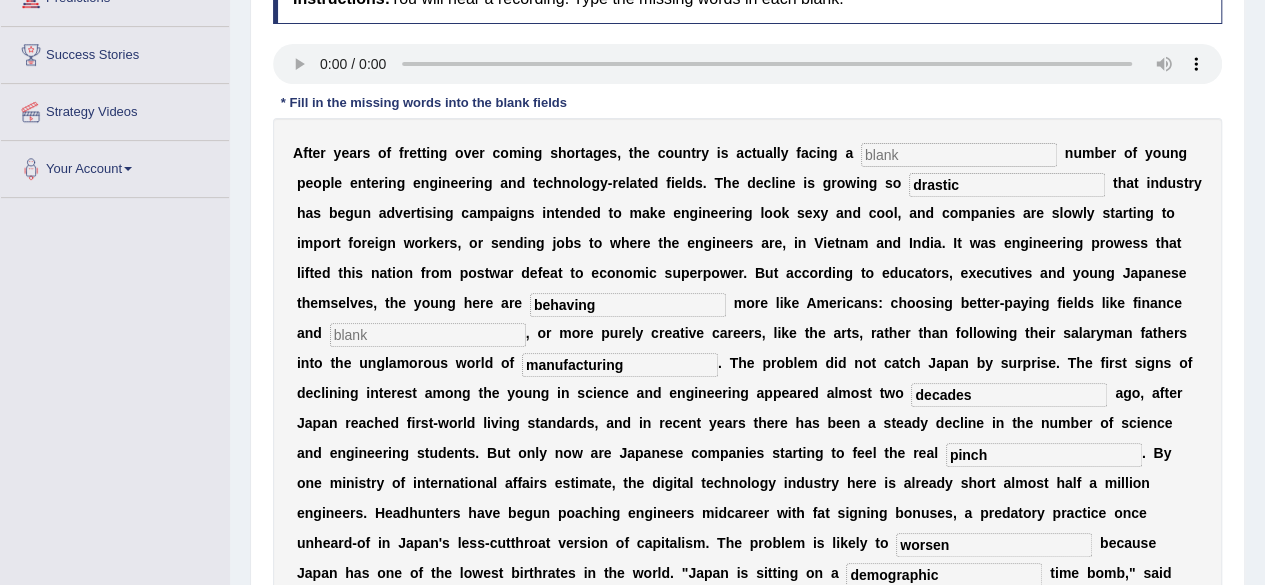 click at bounding box center [959, 155] 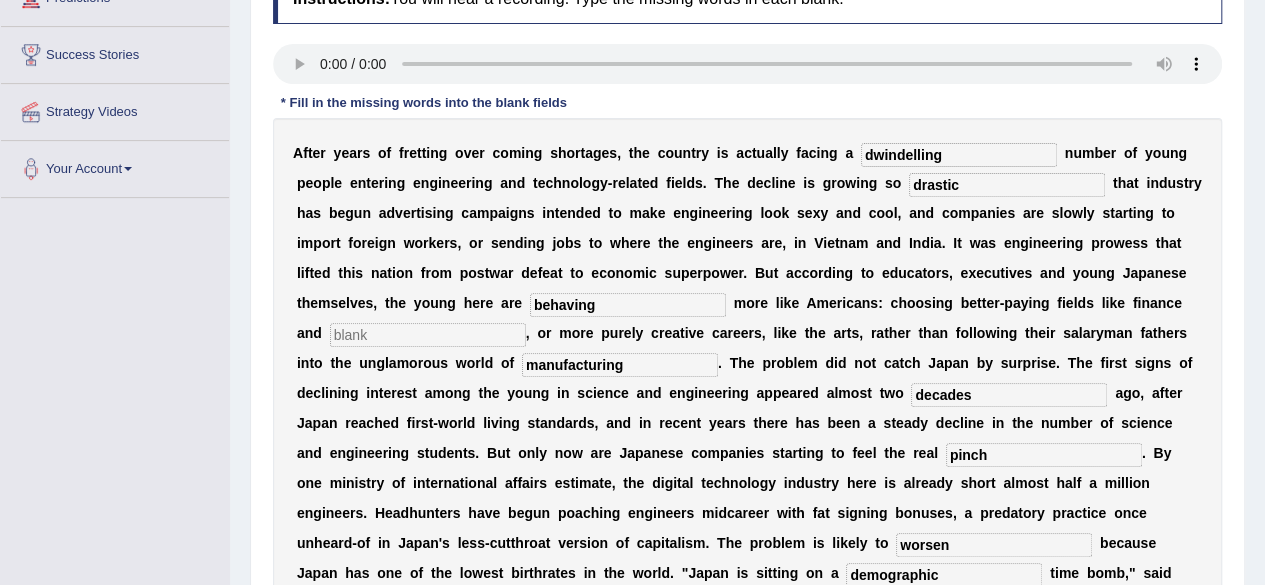 type on "dwindelling" 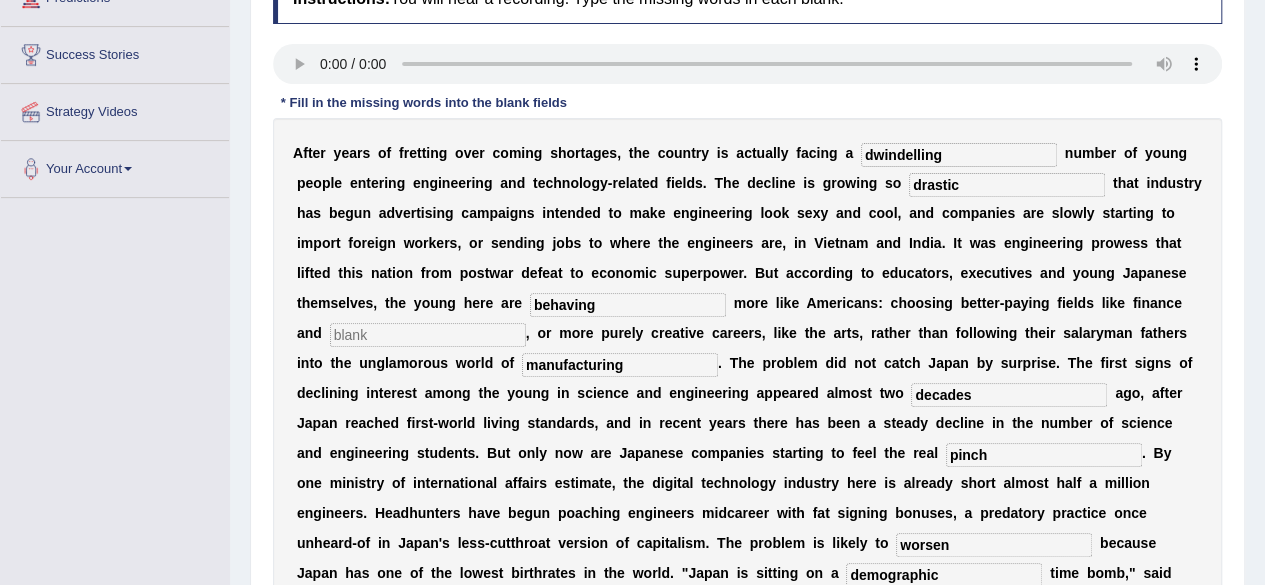 click at bounding box center (428, 335) 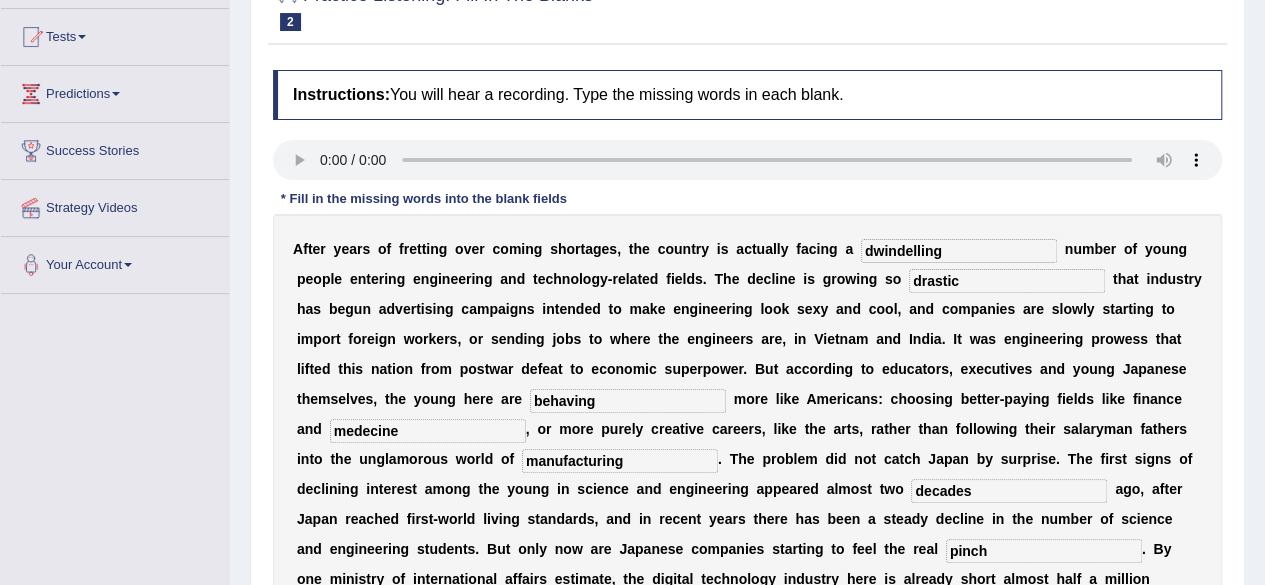 scroll, scrollTop: 200, scrollLeft: 0, axis: vertical 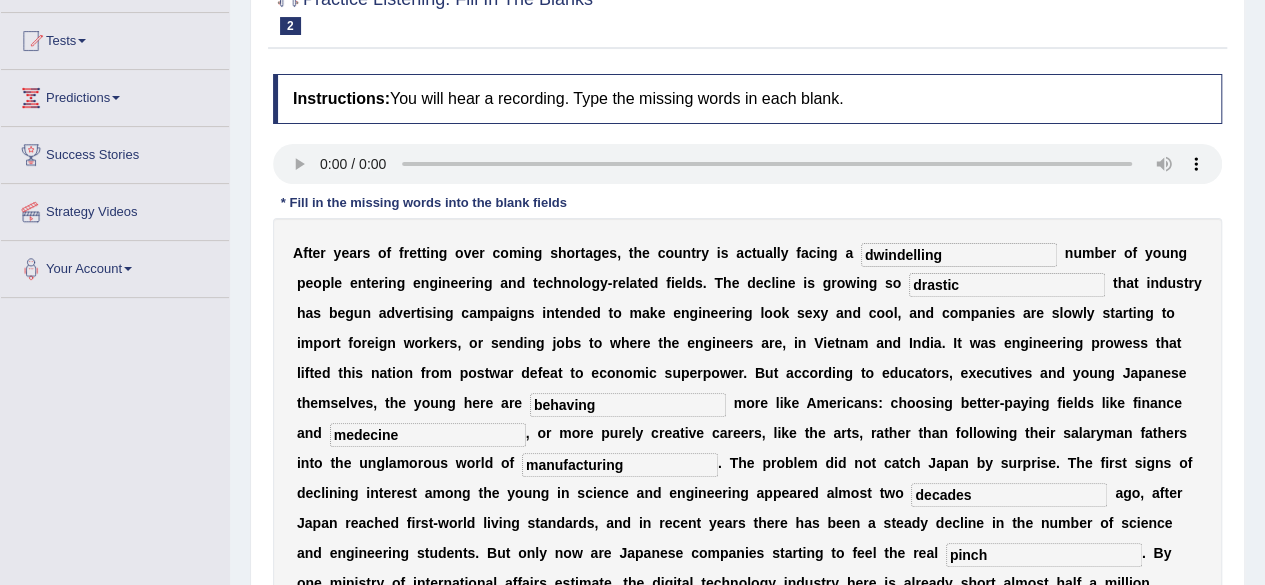 type on "medecine" 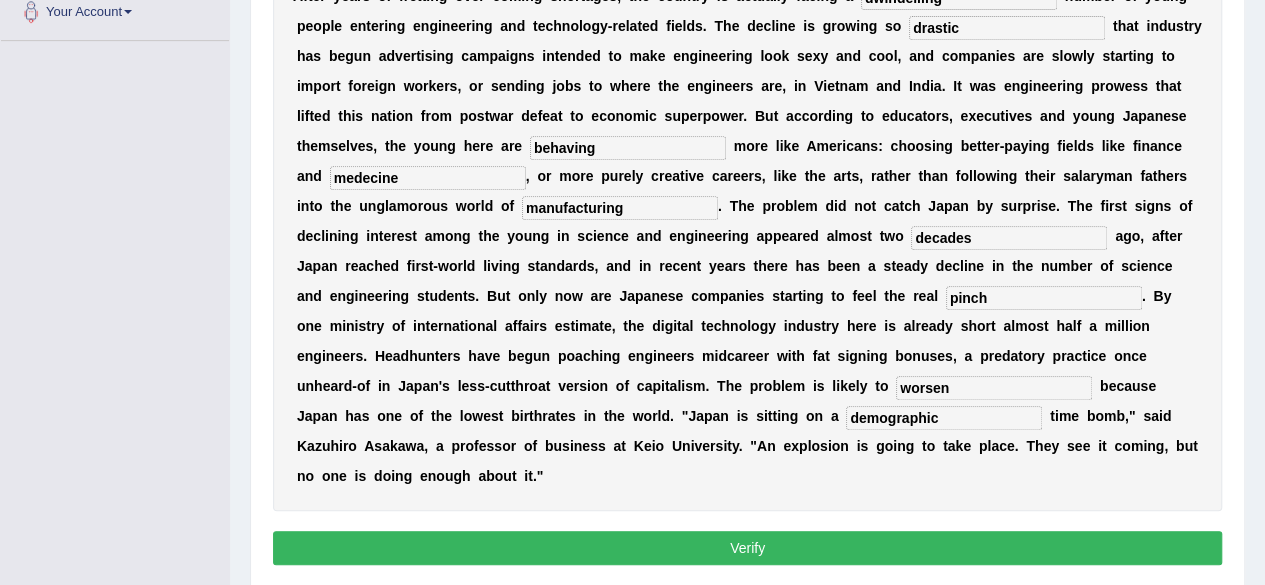scroll, scrollTop: 500, scrollLeft: 0, axis: vertical 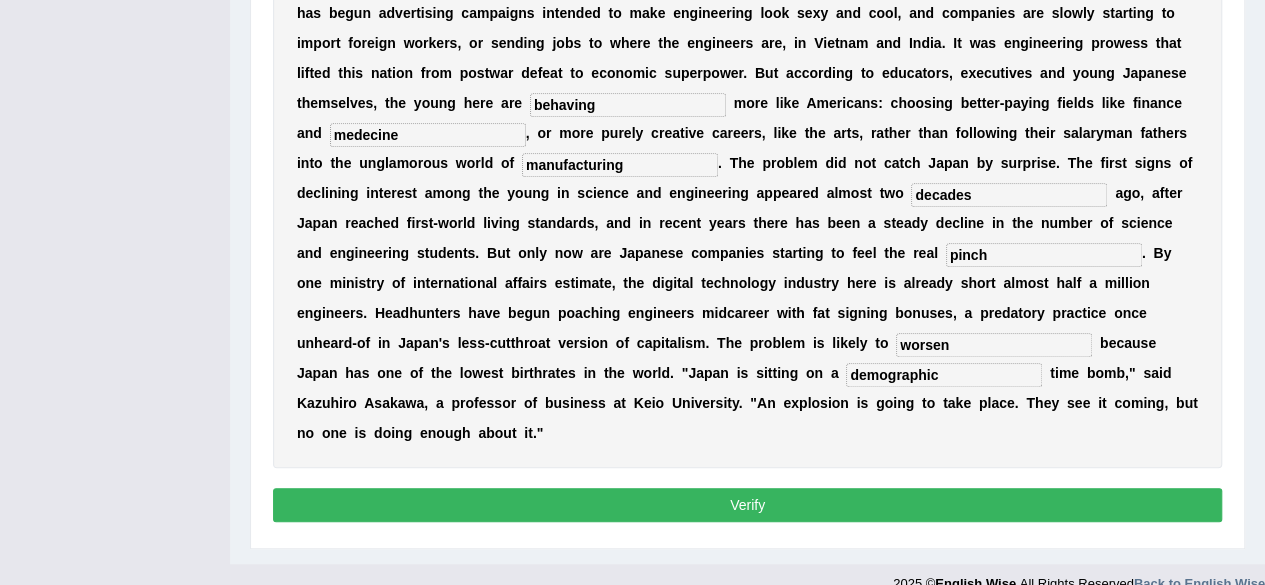 click on "Verify" at bounding box center [747, 505] 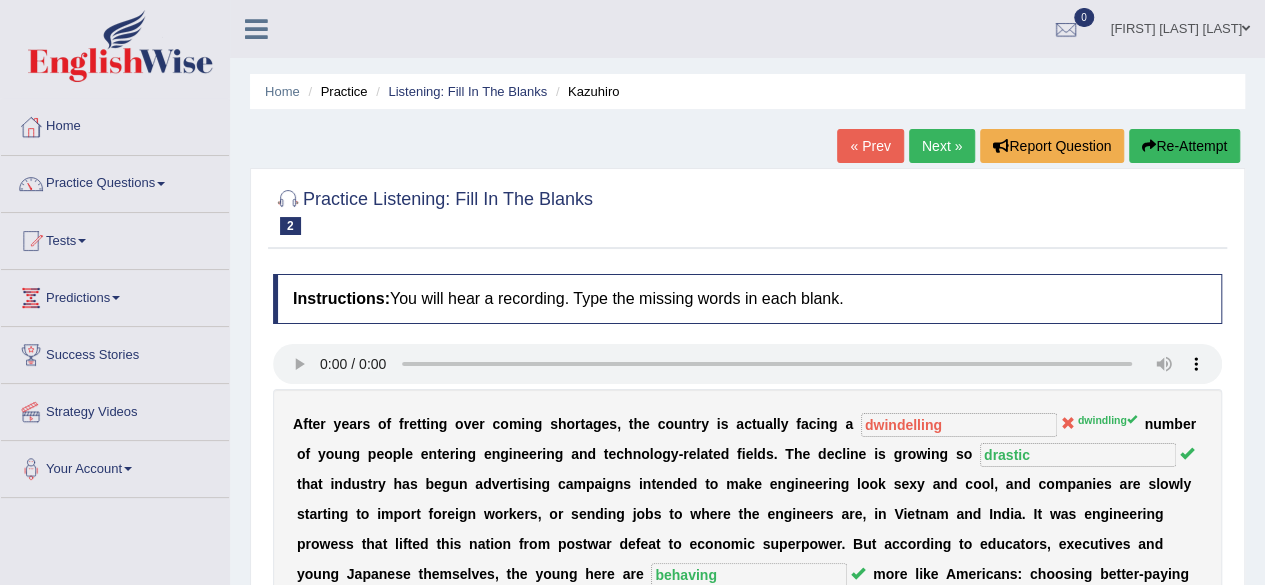 scroll, scrollTop: 0, scrollLeft: 0, axis: both 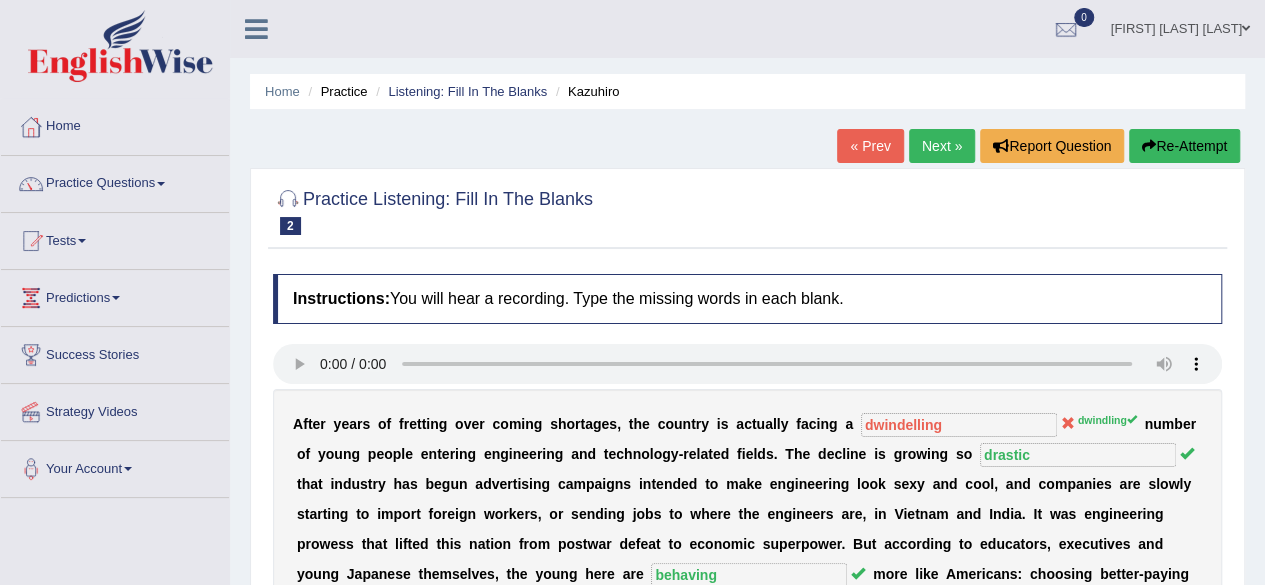 click on "Next »" at bounding box center (942, 146) 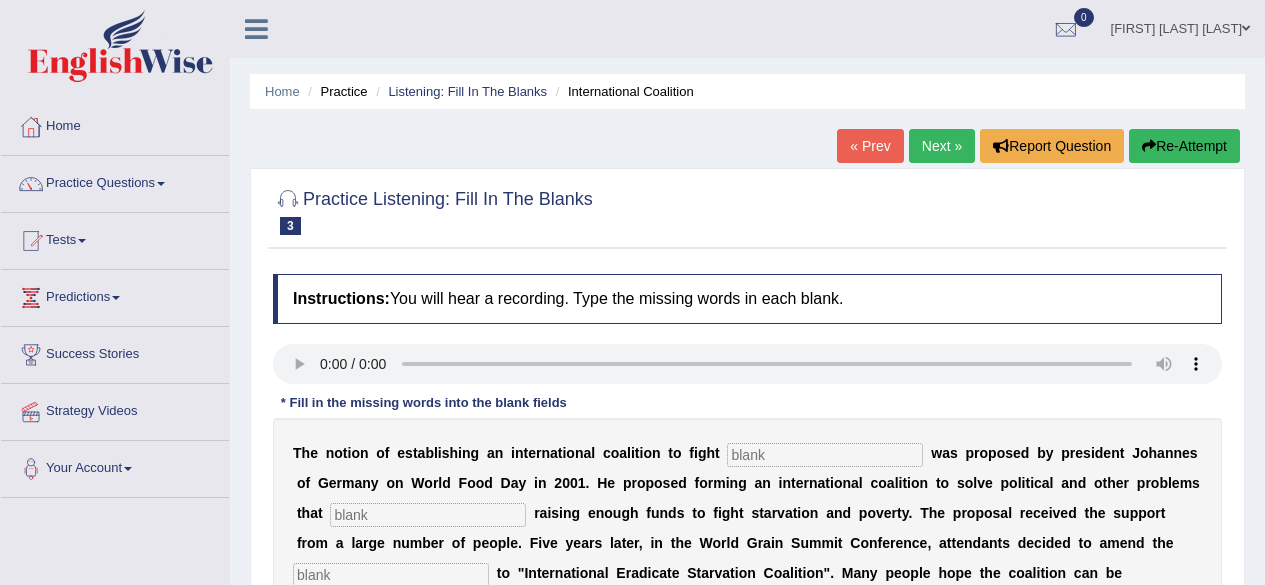 scroll, scrollTop: 300, scrollLeft: 0, axis: vertical 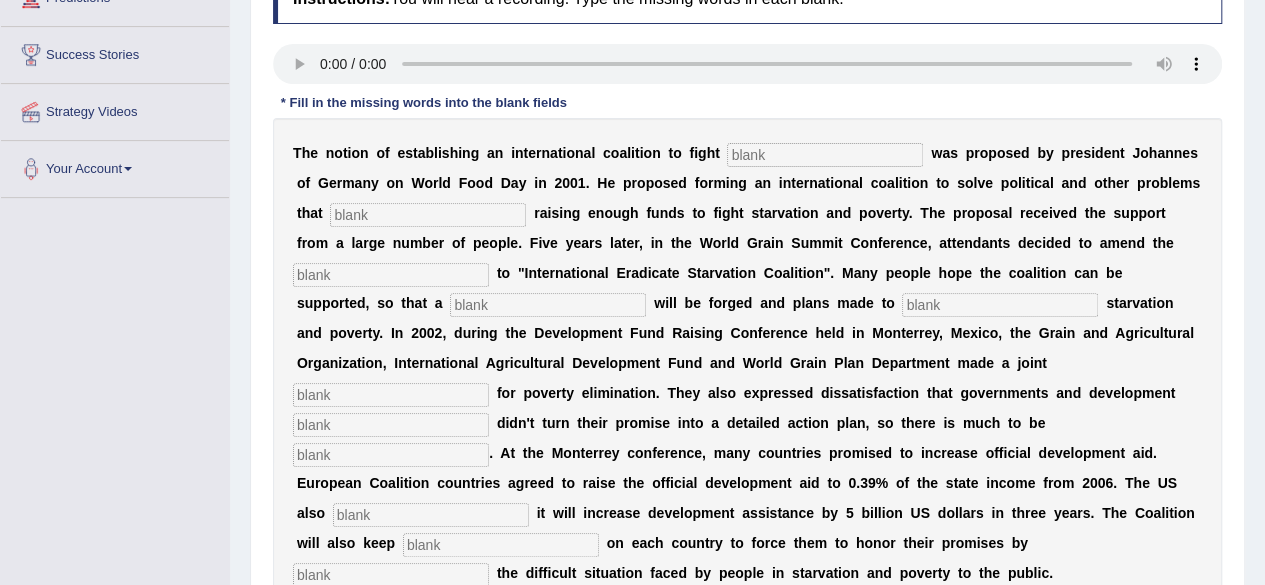 click at bounding box center [825, 155] 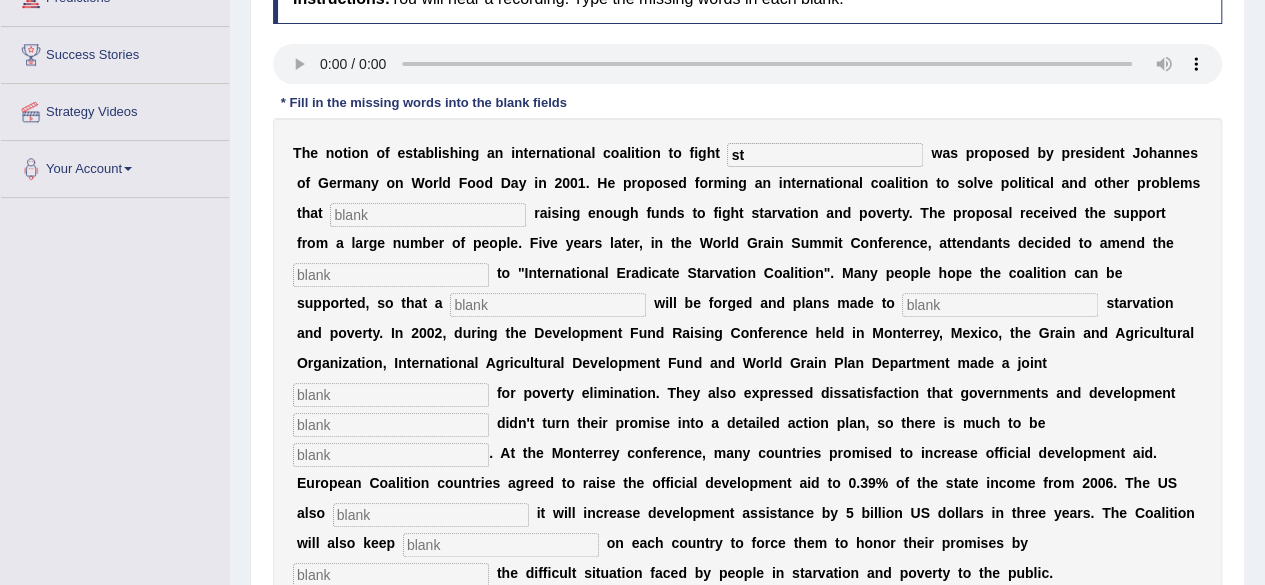 click on "st" at bounding box center (825, 155) 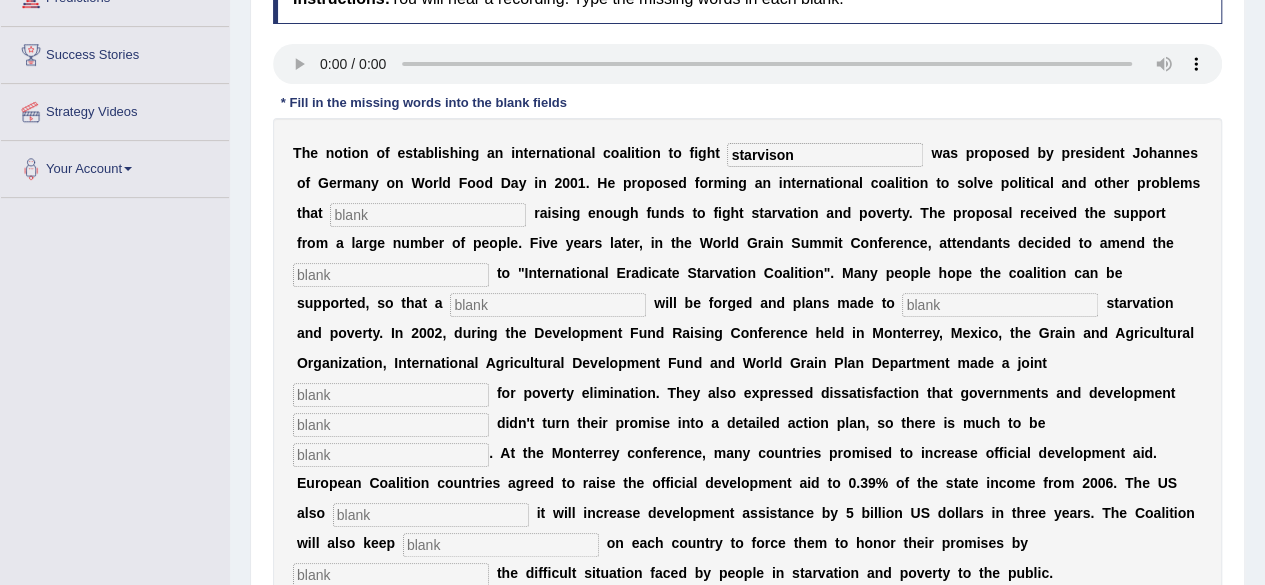click on "starvison" at bounding box center (825, 155) 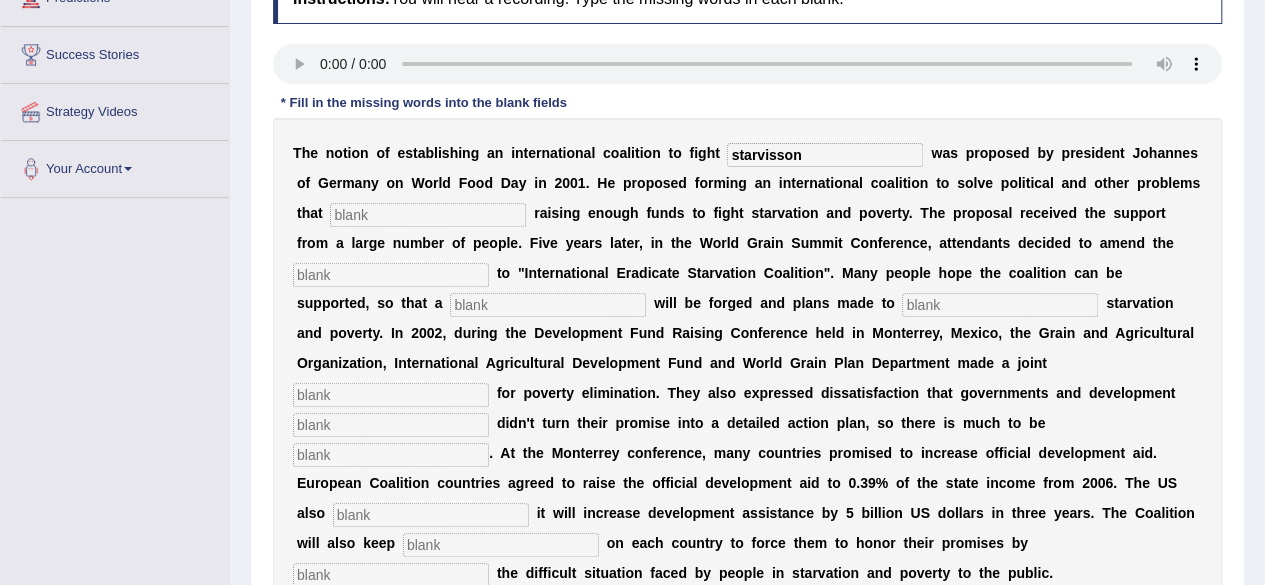type on "starvisson" 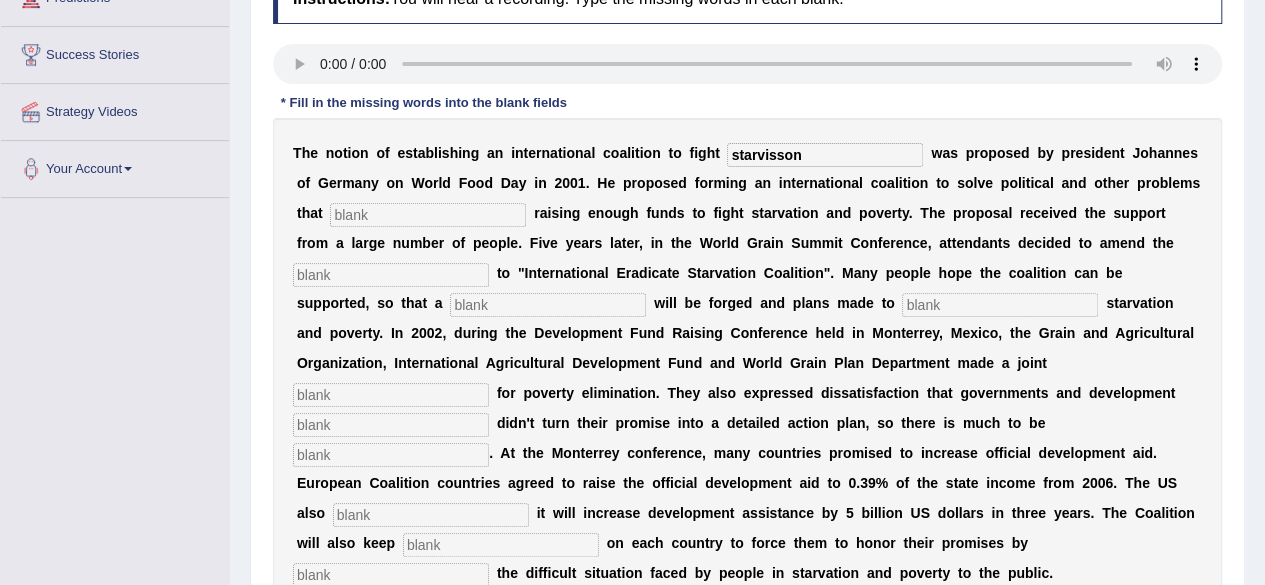 click at bounding box center (428, 215) 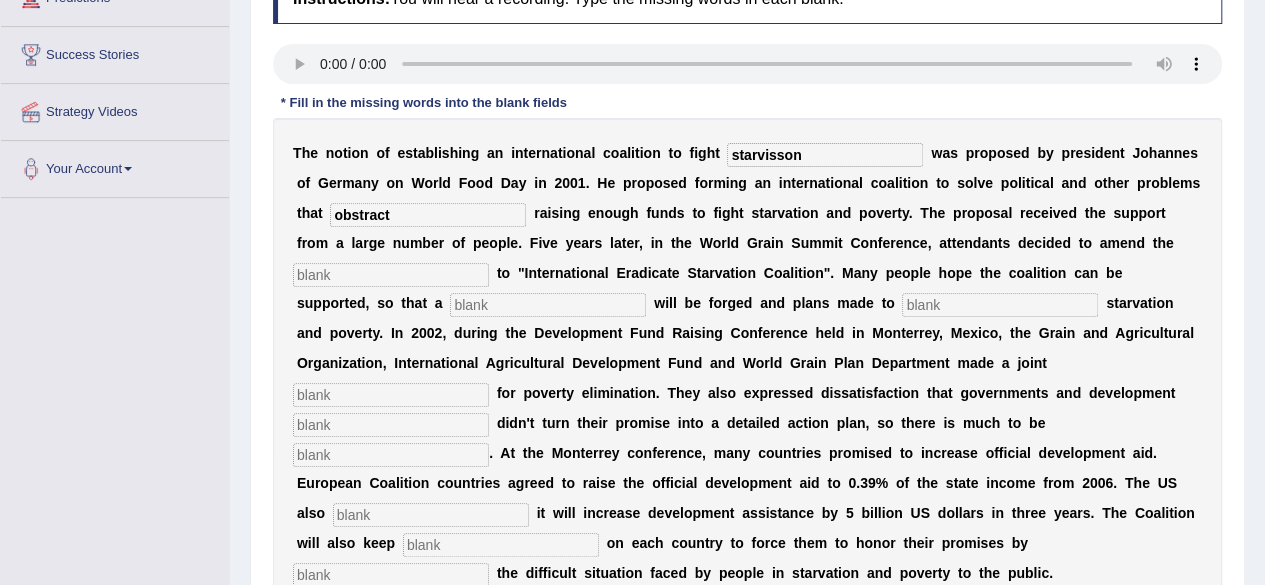 type on "obstract" 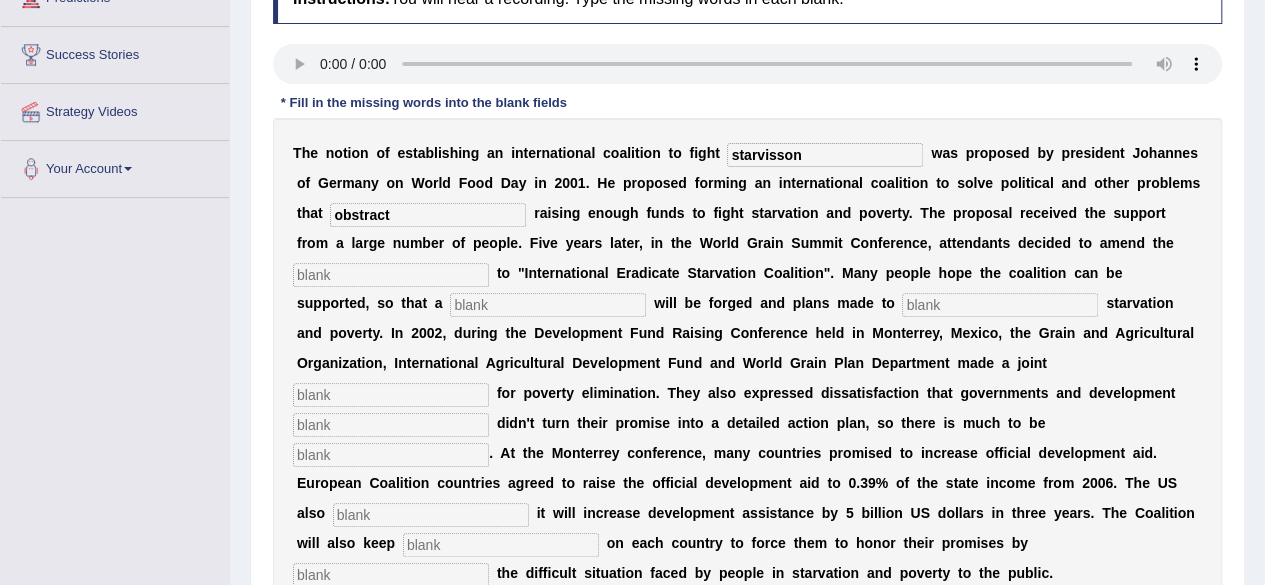 click at bounding box center (391, 275) 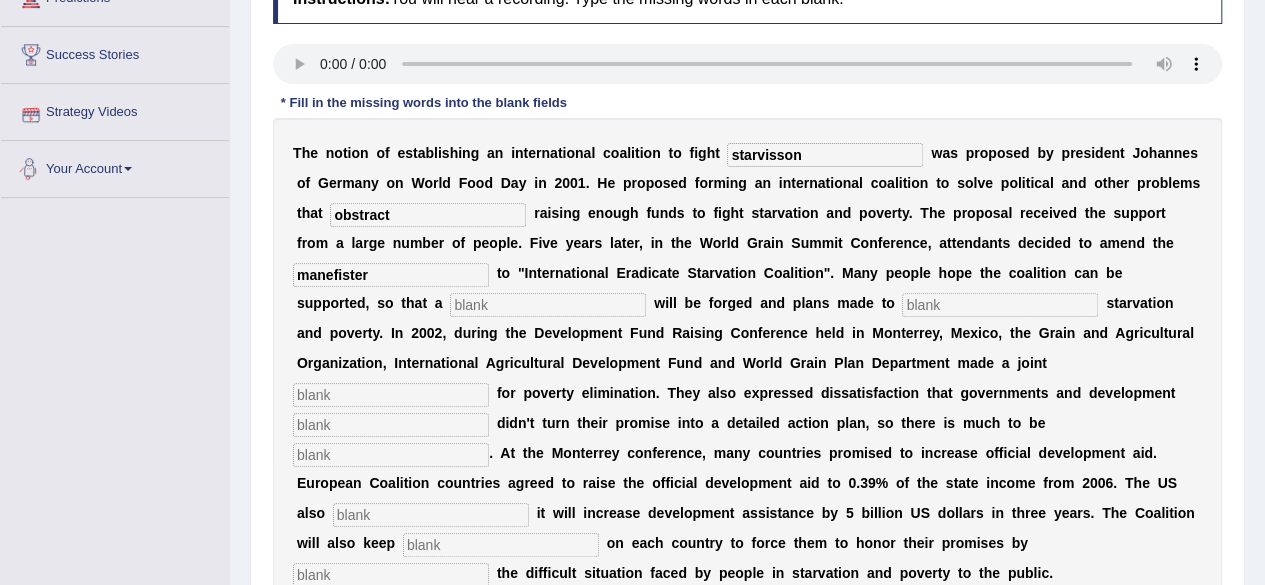 type on "manefister" 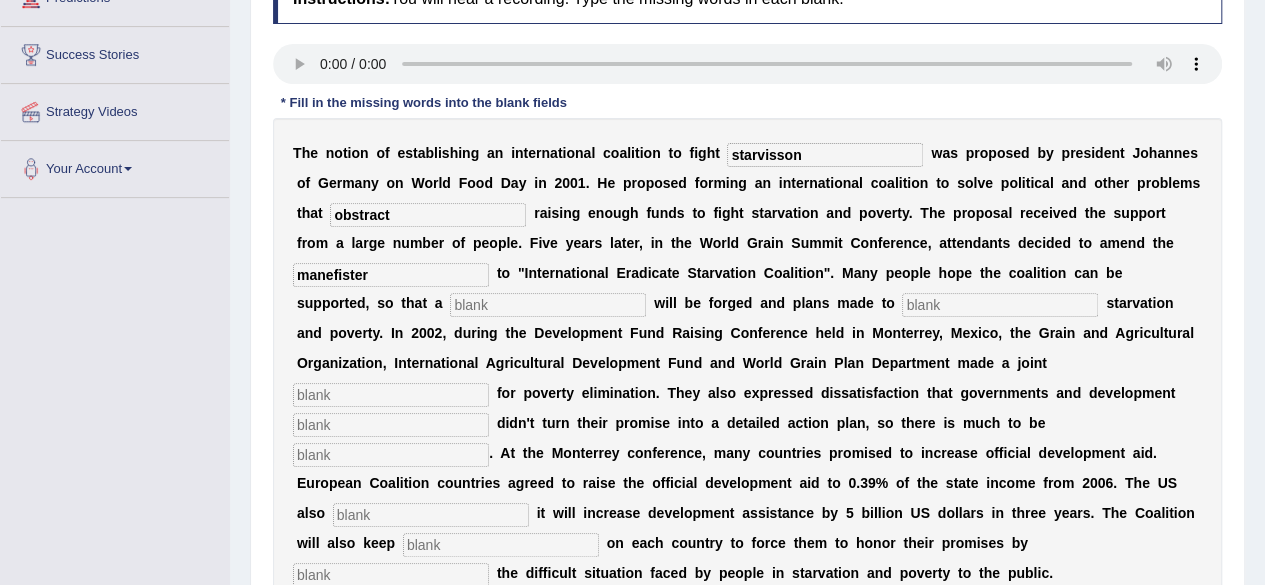 click at bounding box center [548, 305] 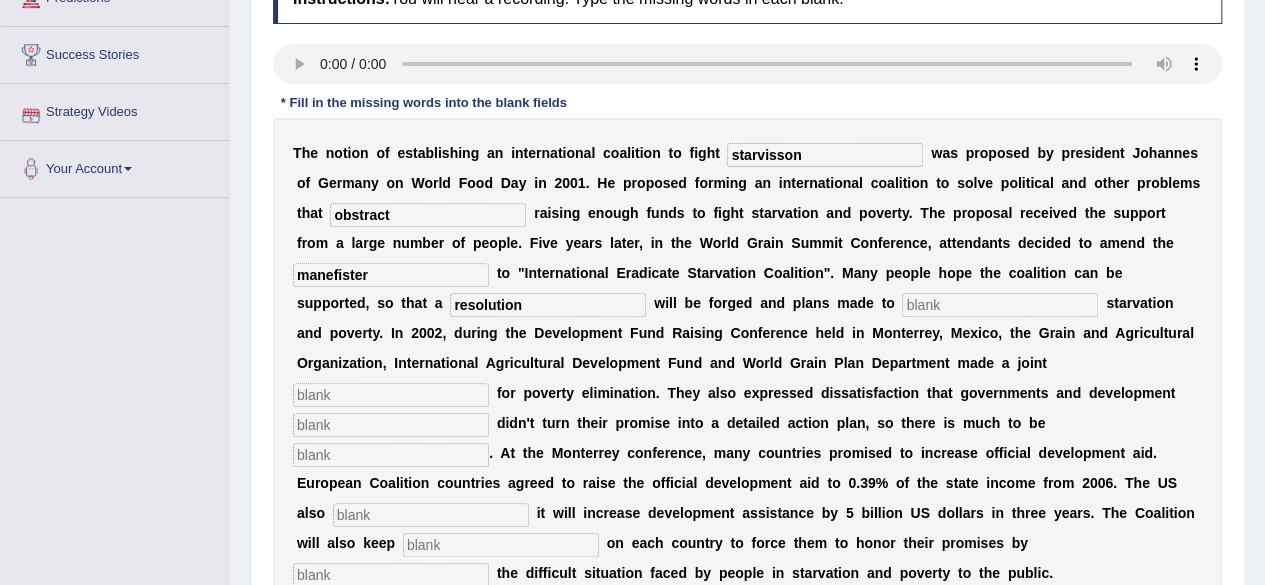 type on "resolution" 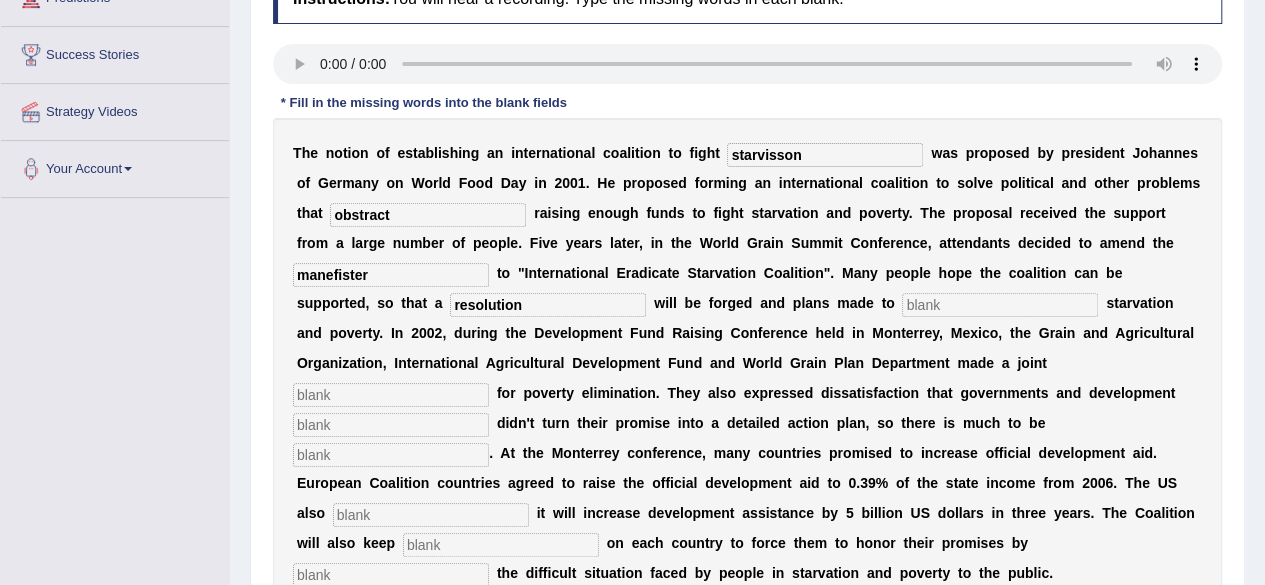 type 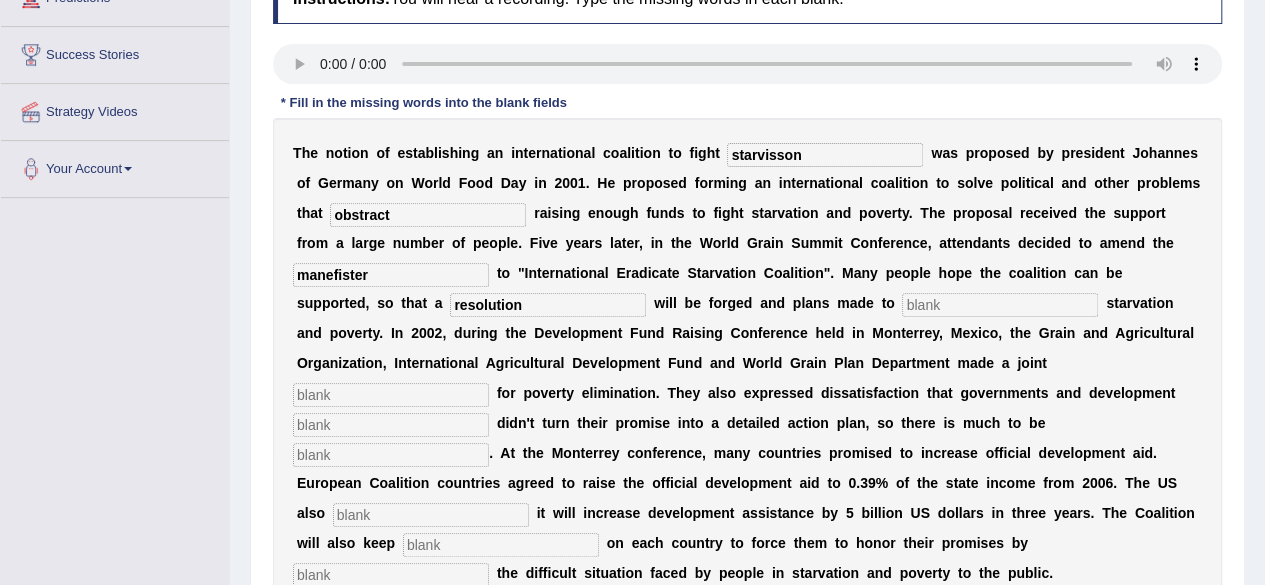 click at bounding box center (1000, 305) 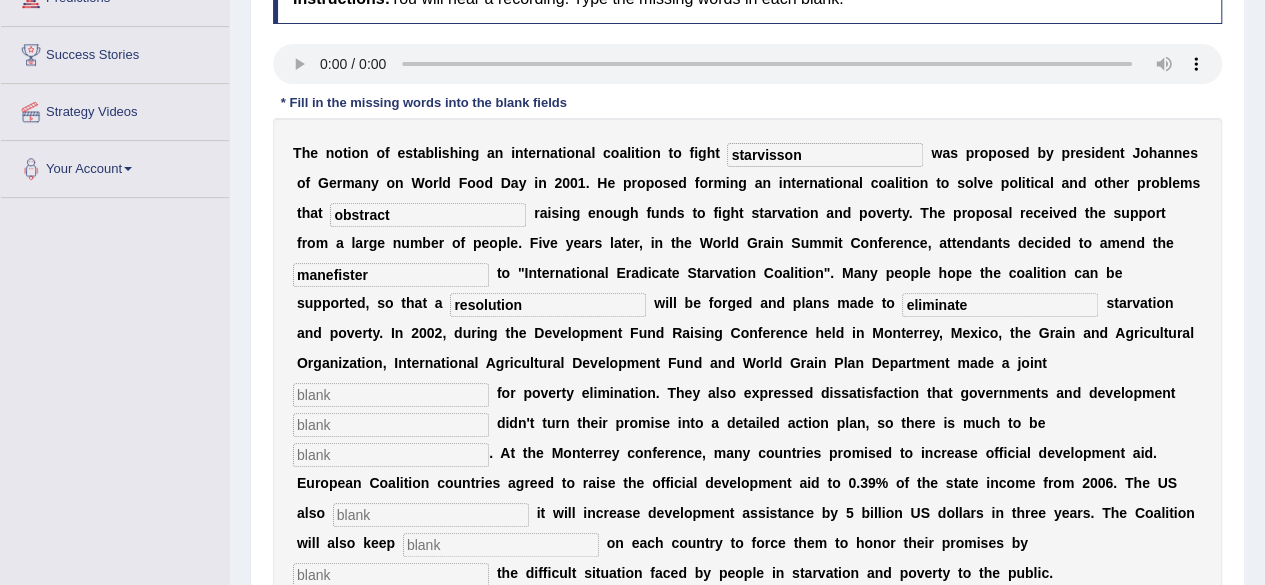 type on "eliminate" 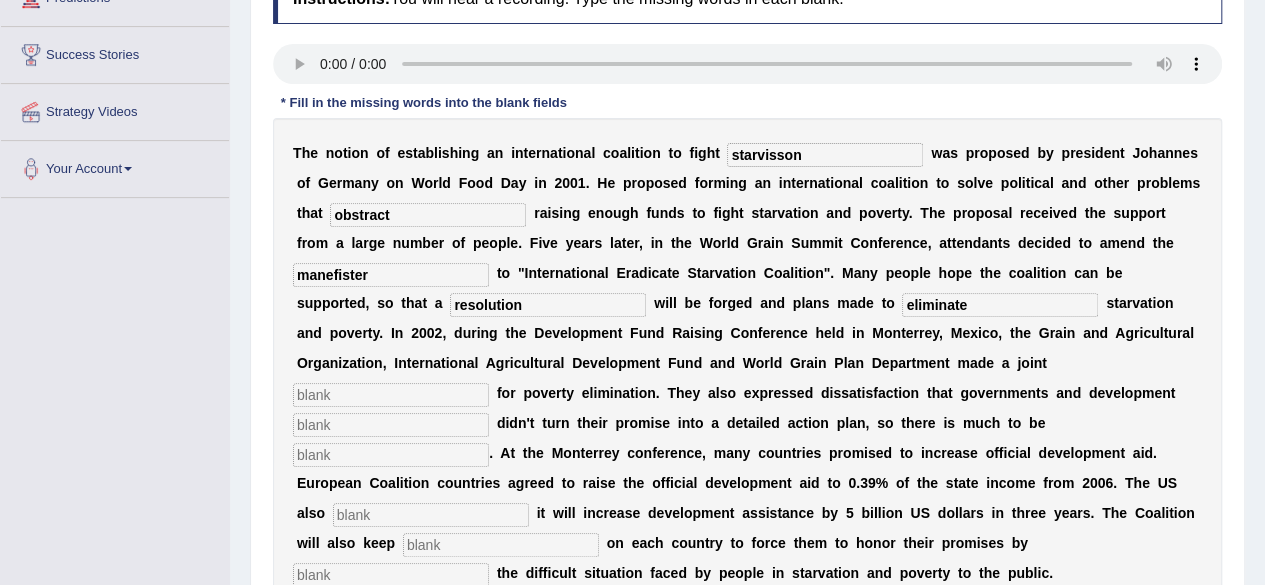 click at bounding box center (391, 395) 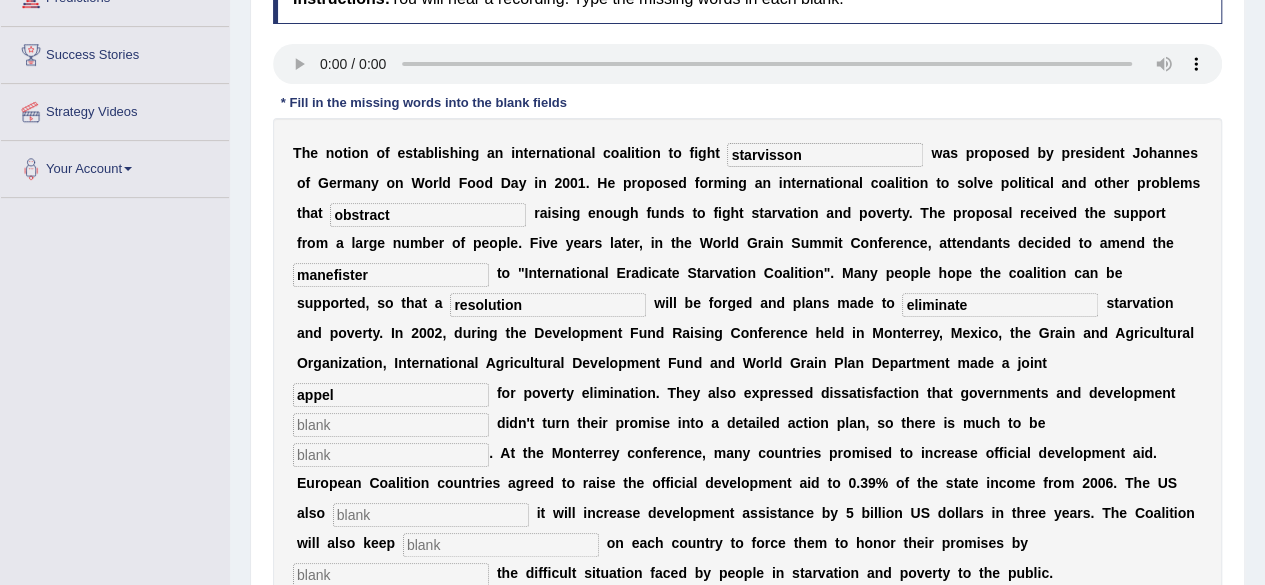 type on "appel" 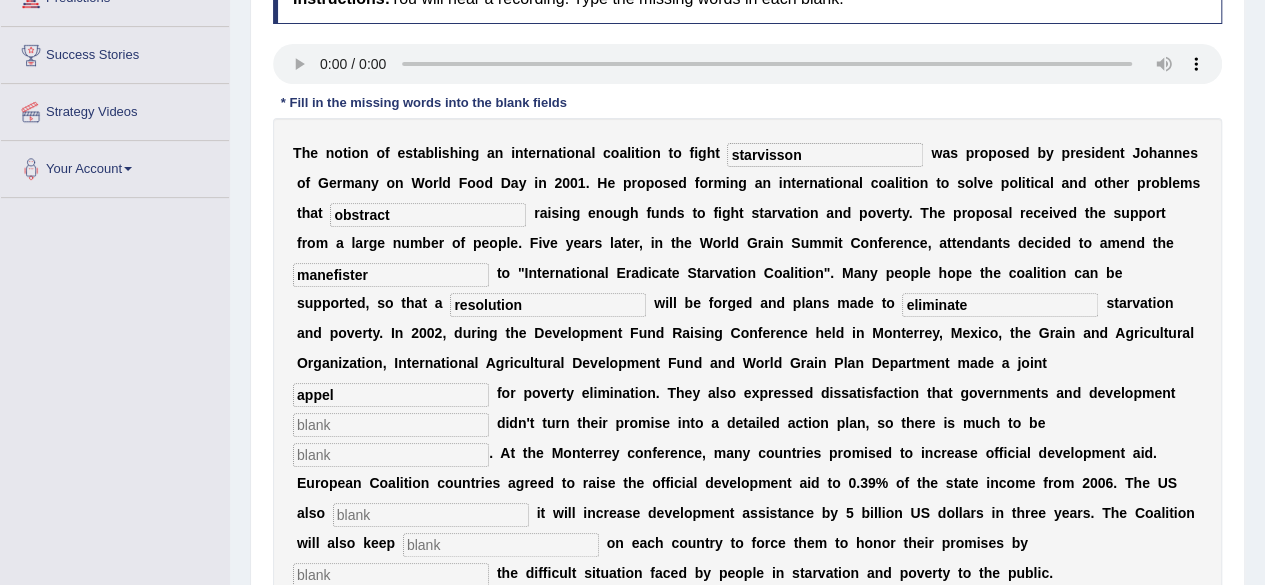click at bounding box center [391, 425] 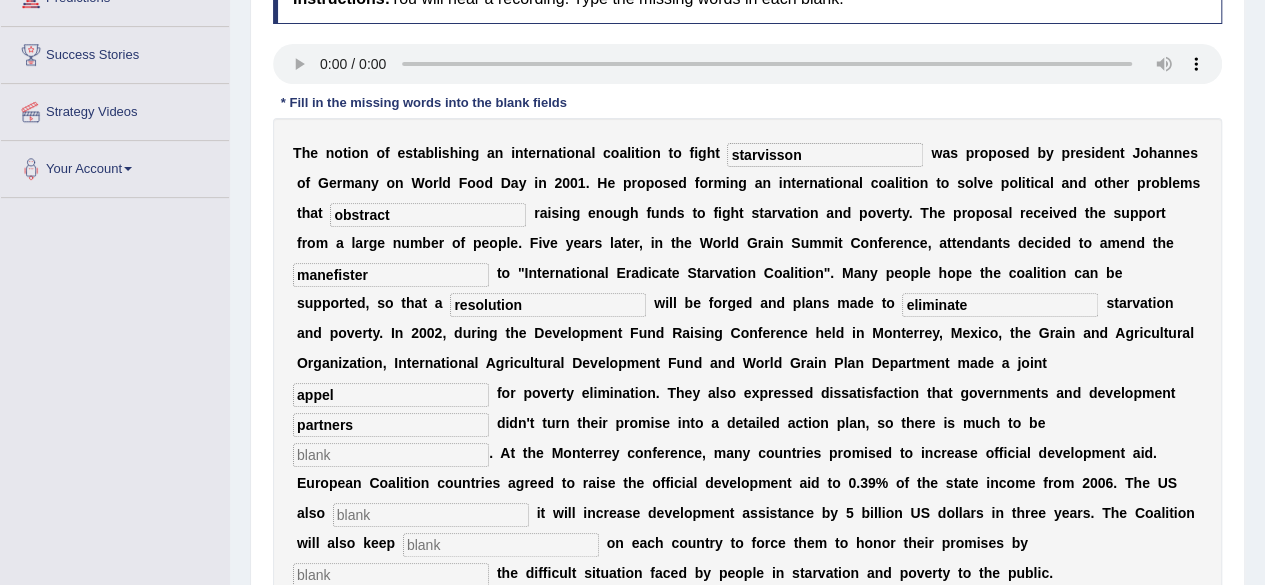 type on "partners" 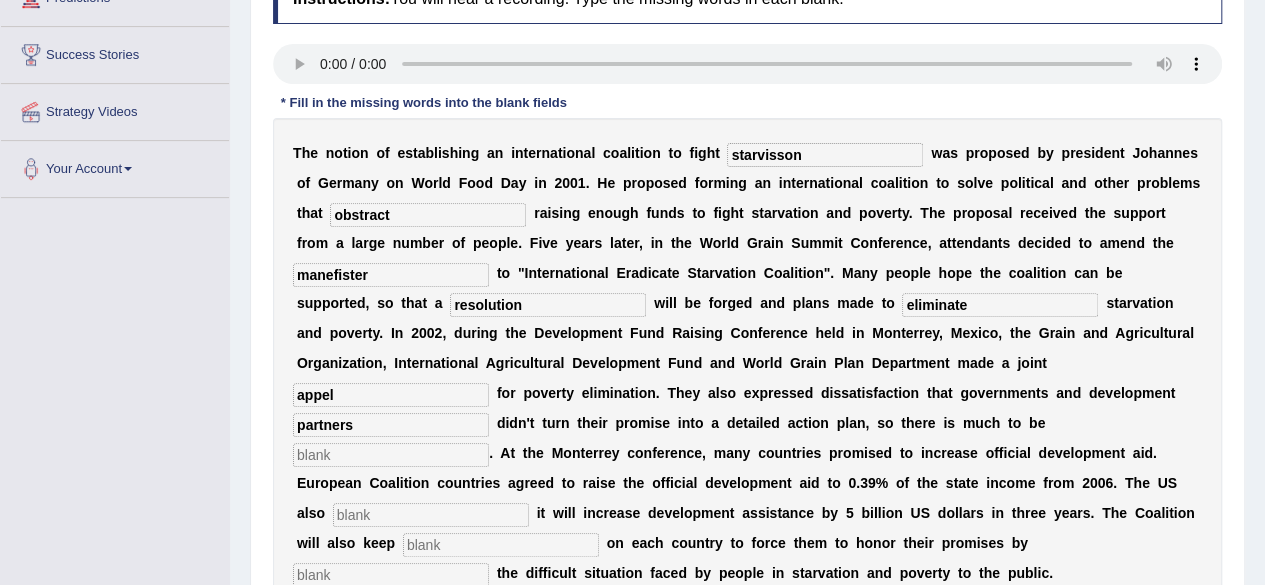 click at bounding box center [391, 455] 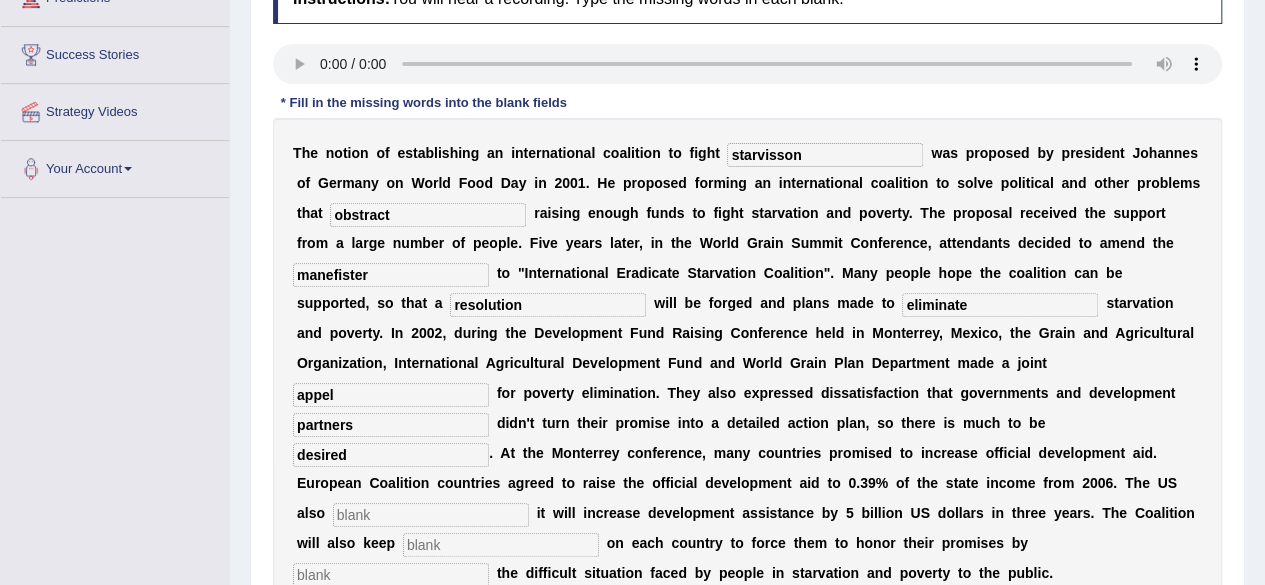type on "desired" 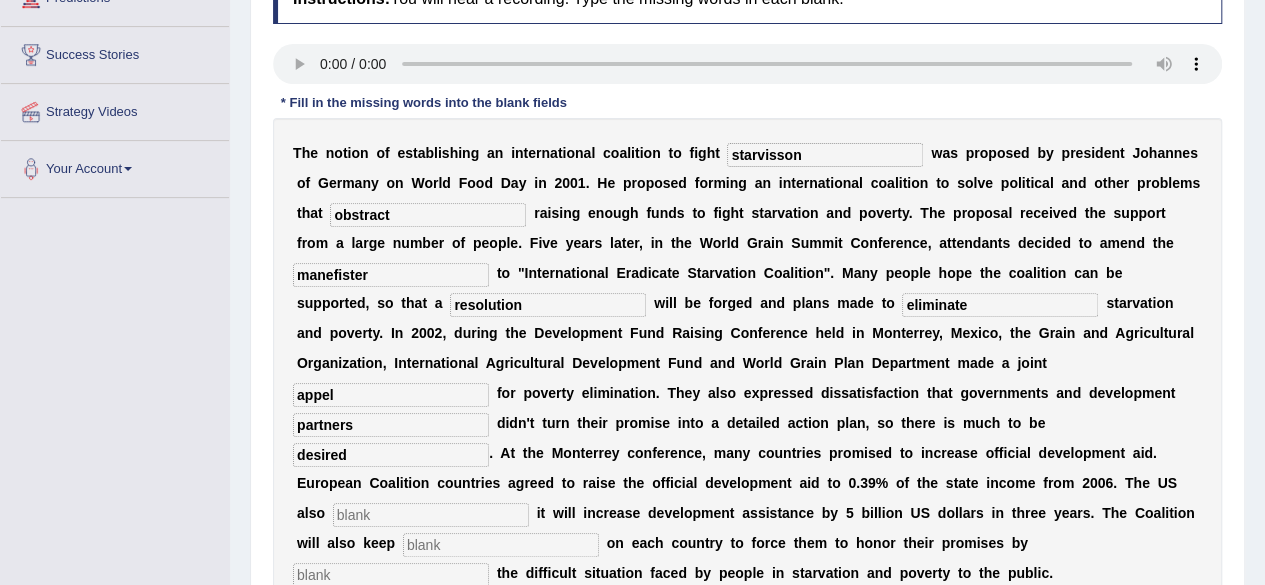 click at bounding box center (431, 515) 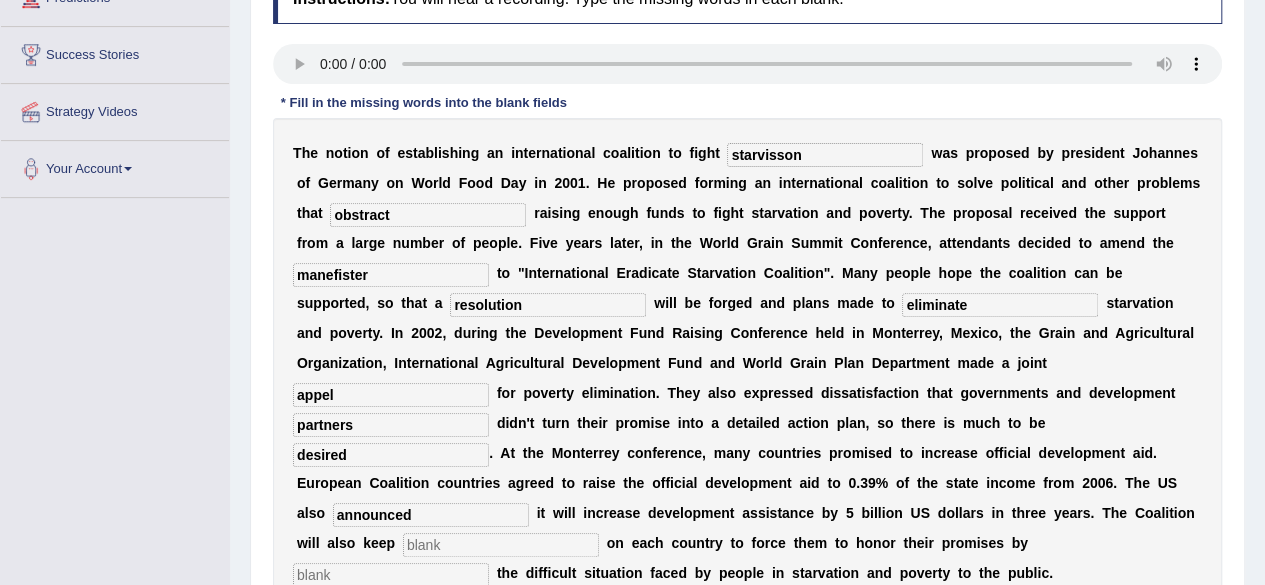 type on "announced" 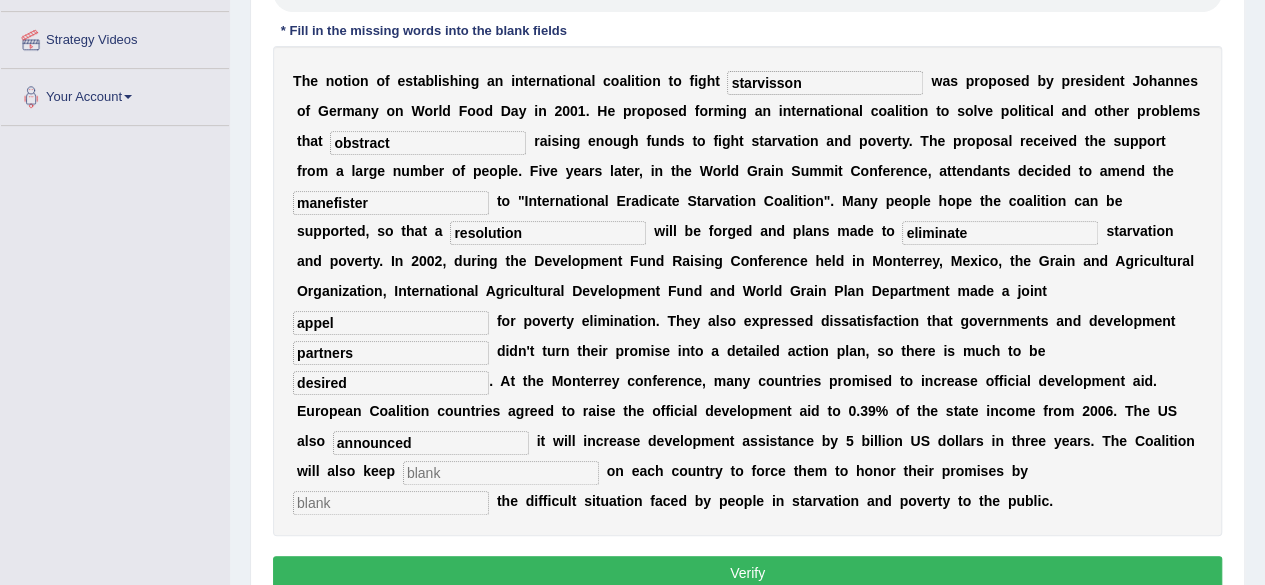 scroll, scrollTop: 466, scrollLeft: 0, axis: vertical 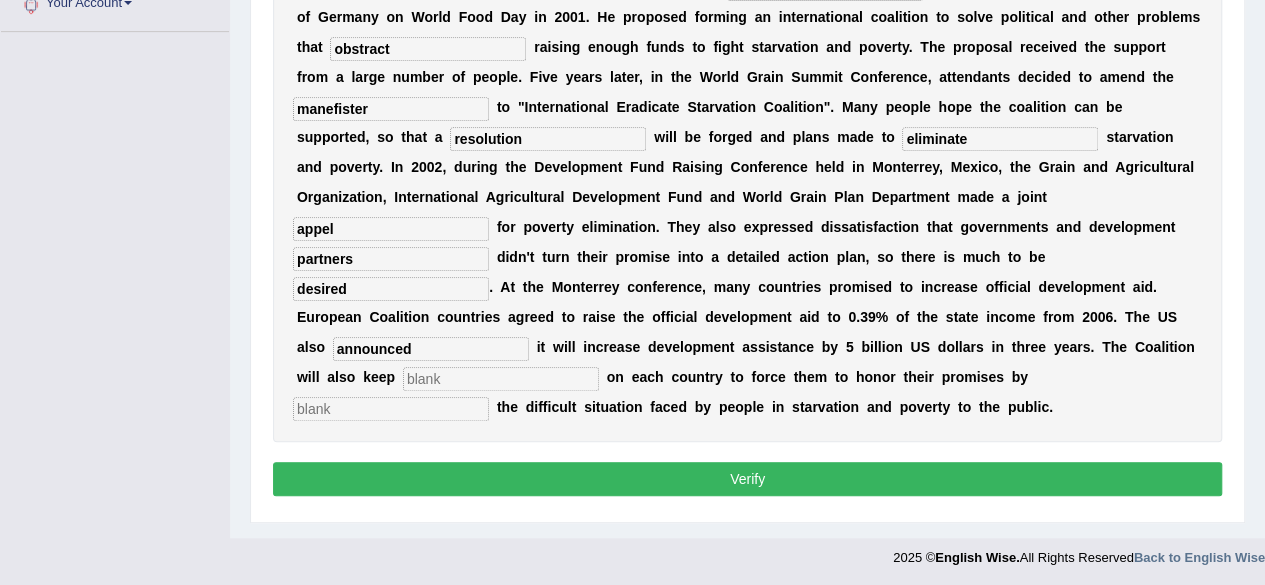 click at bounding box center (501, 379) 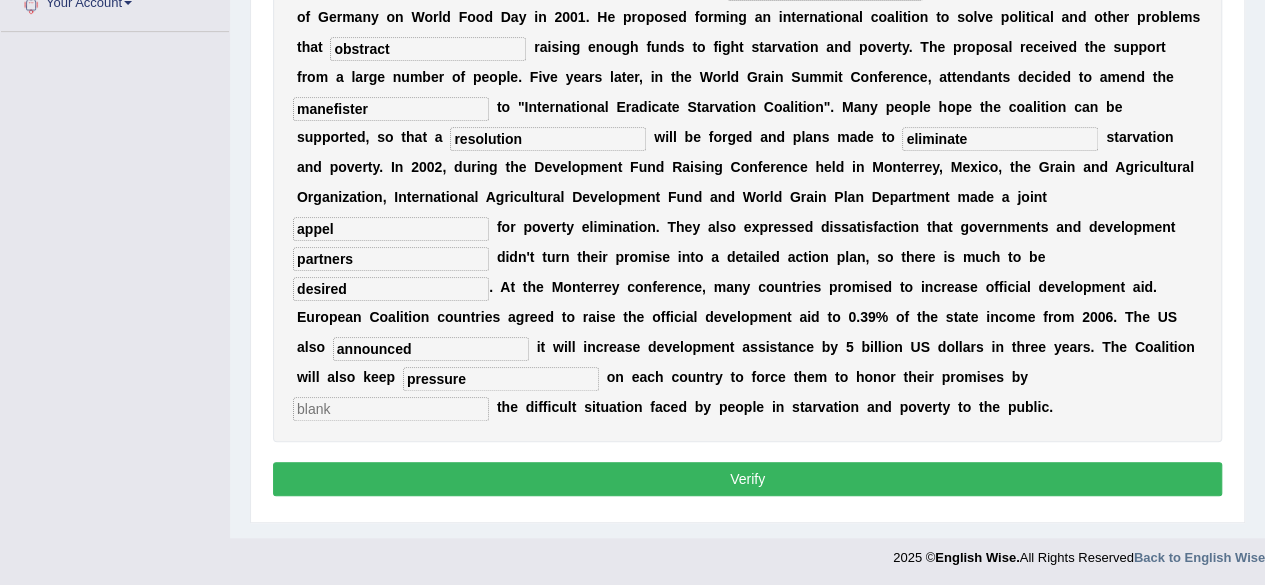 type on "pressure" 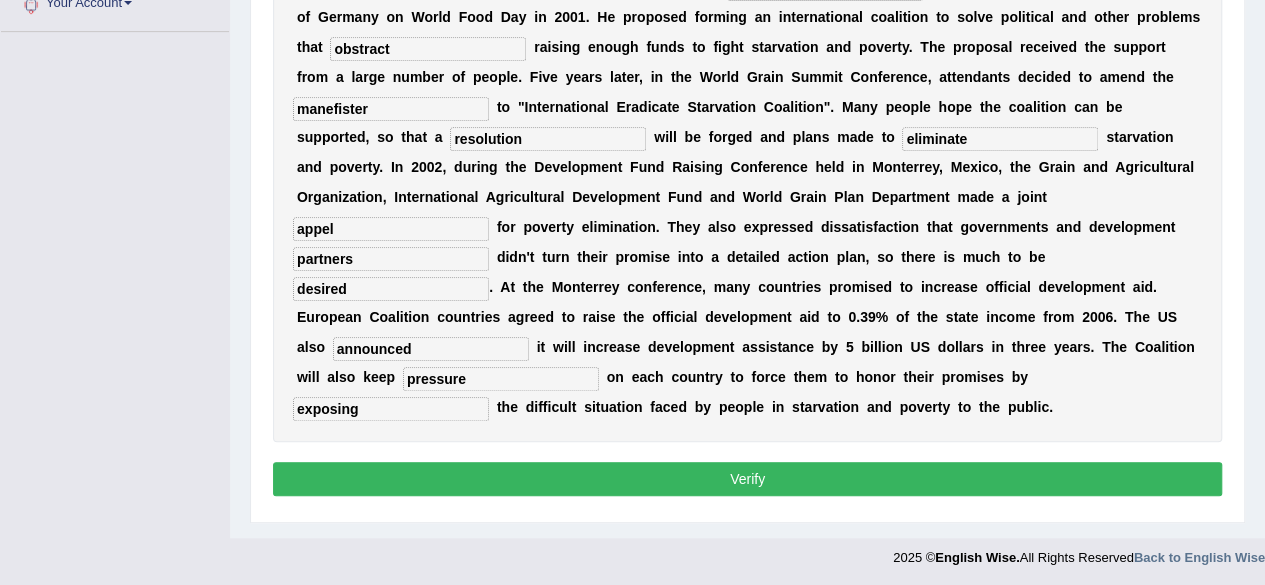 type on "exposing" 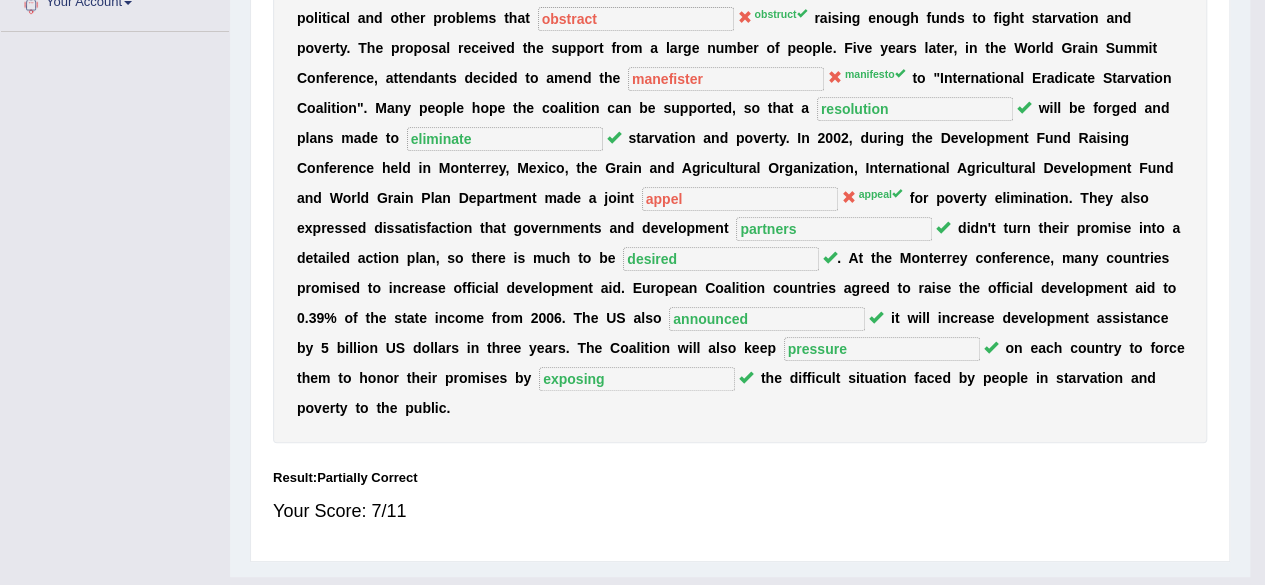 scroll, scrollTop: 464, scrollLeft: 0, axis: vertical 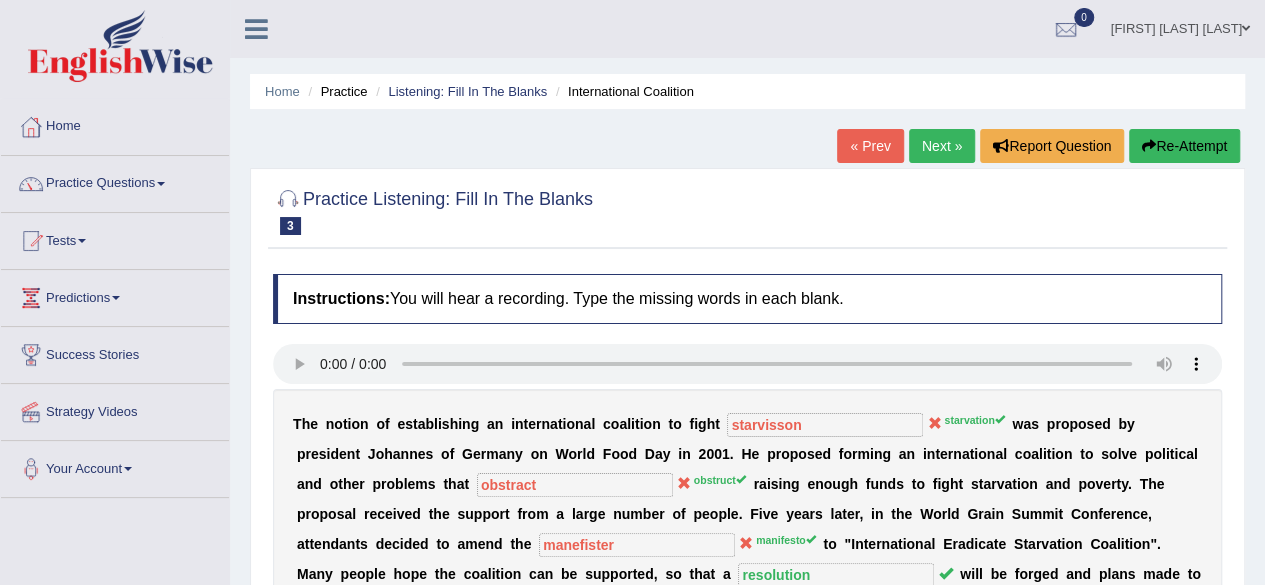 click on "Next »" at bounding box center [942, 146] 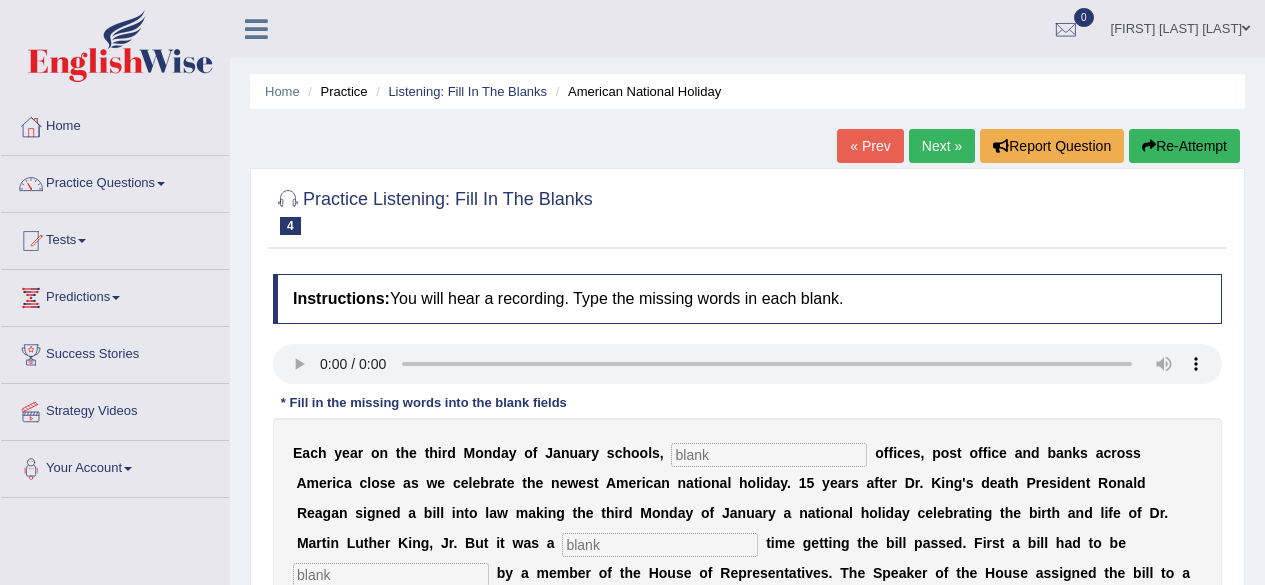 scroll, scrollTop: 0, scrollLeft: 0, axis: both 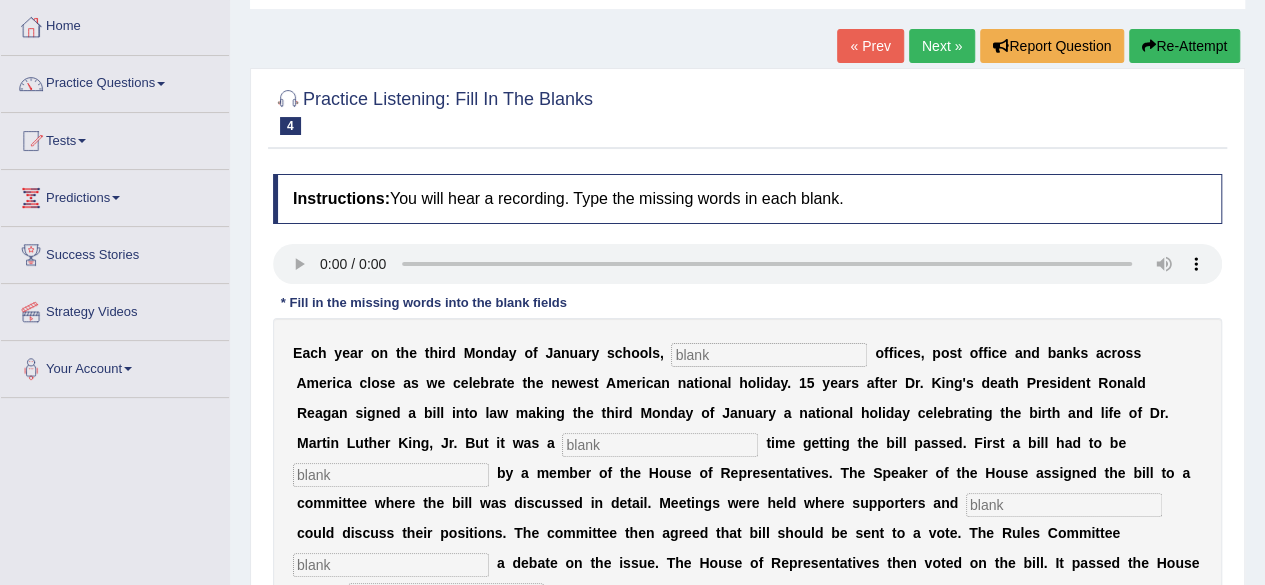 click at bounding box center (769, 355) 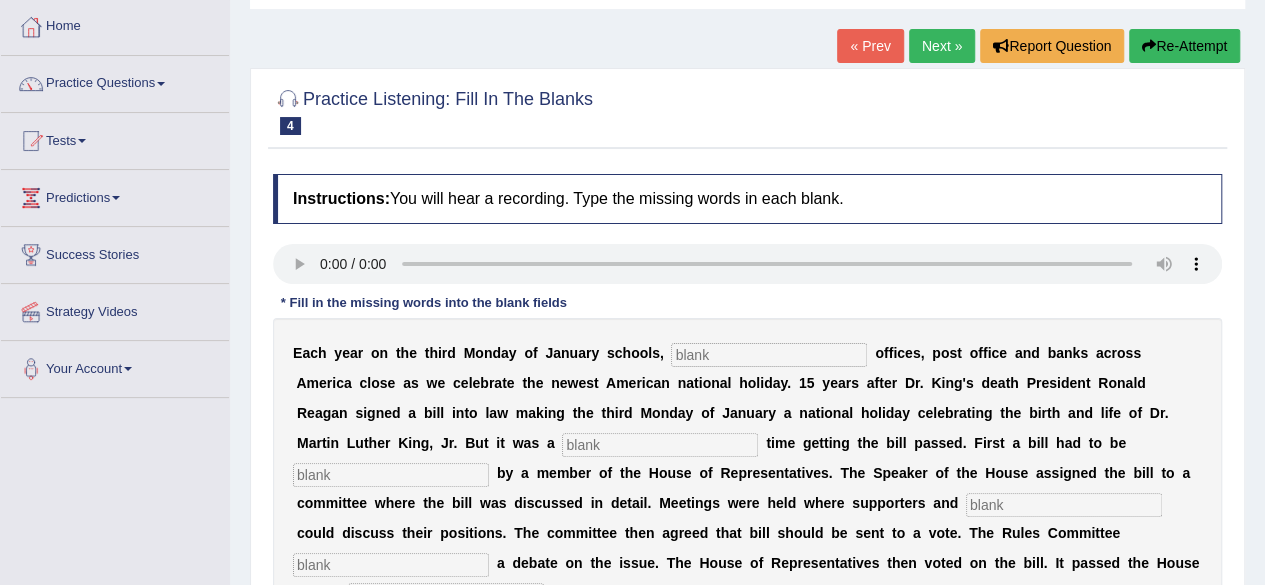 scroll, scrollTop: 200, scrollLeft: 0, axis: vertical 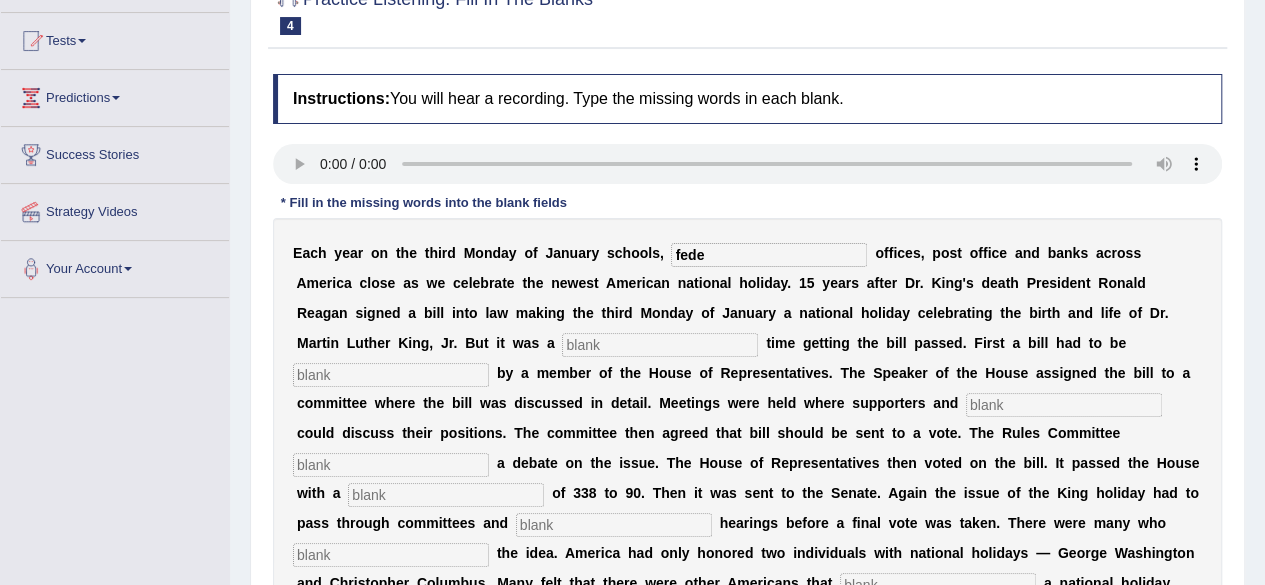 click on "fede" at bounding box center (769, 255) 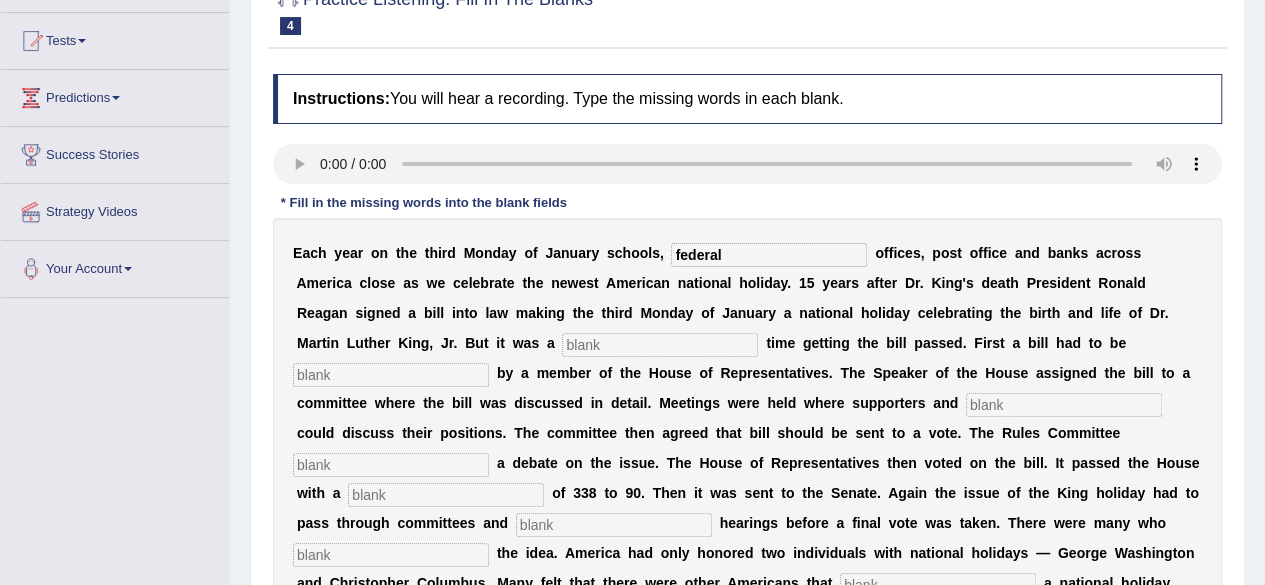 type on "federal" 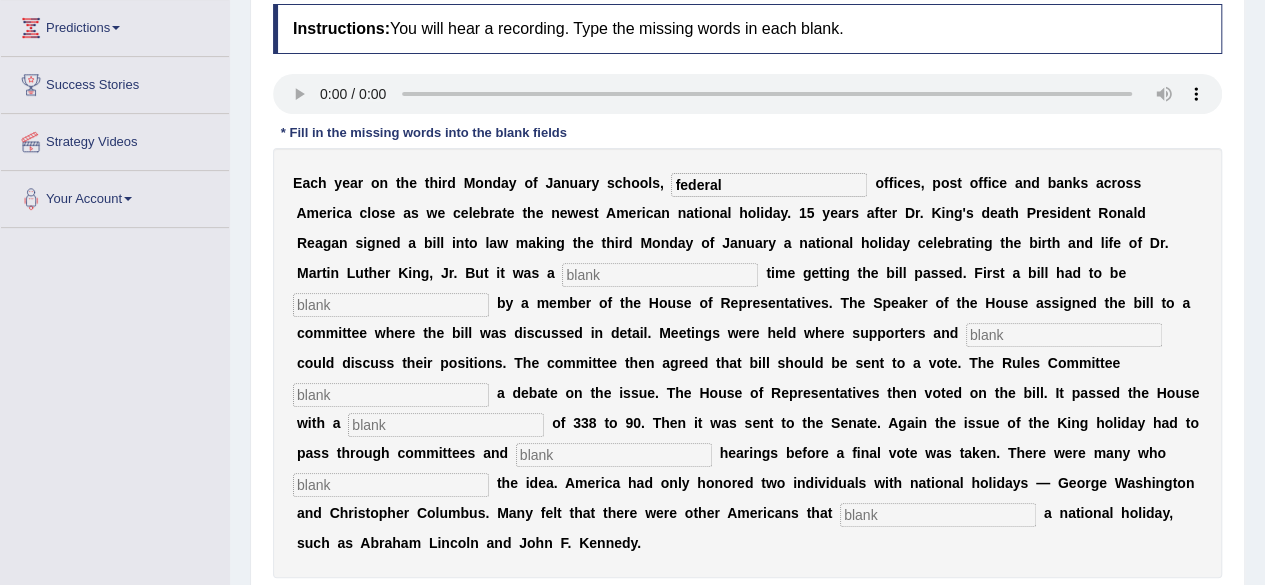 scroll, scrollTop: 300, scrollLeft: 0, axis: vertical 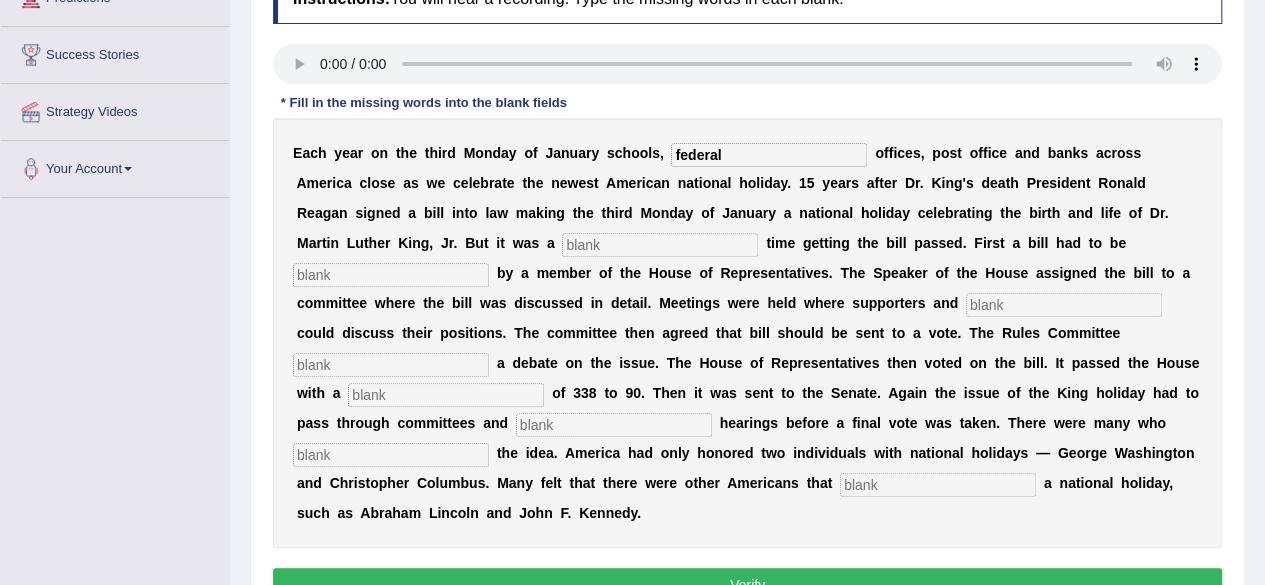 click at bounding box center (660, 245) 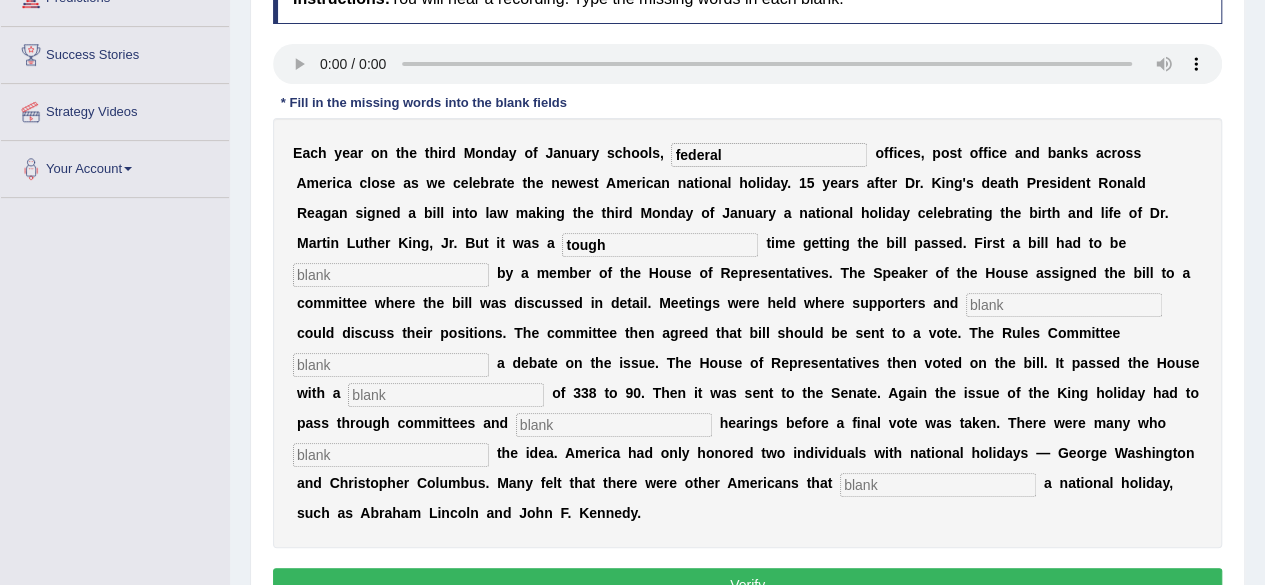 type on "tough" 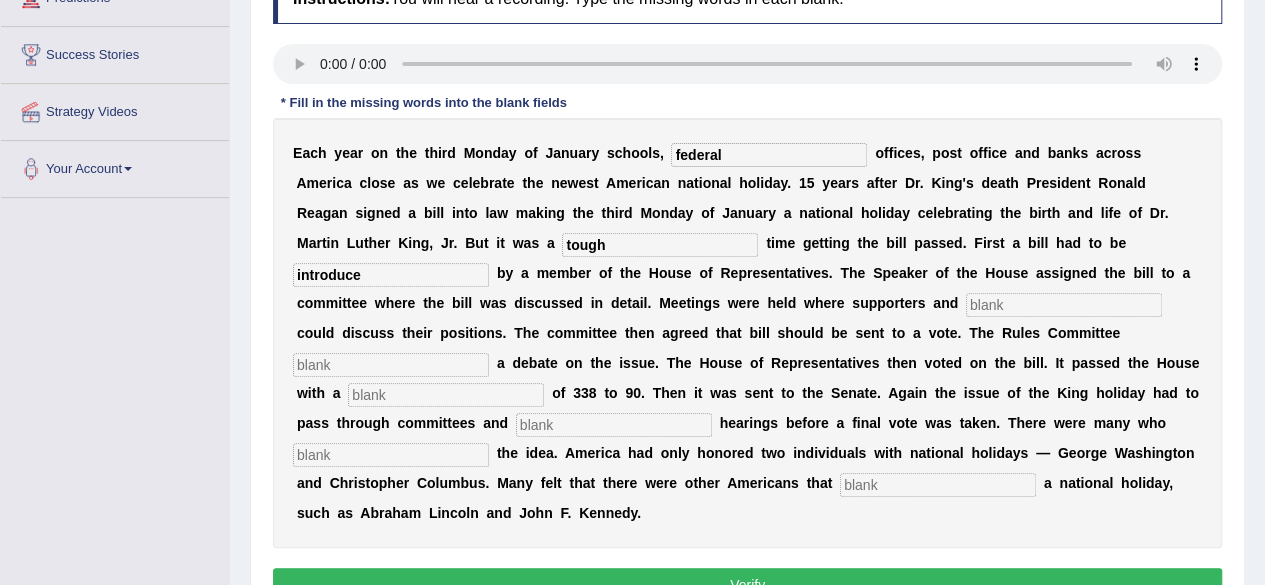 type on "introduce" 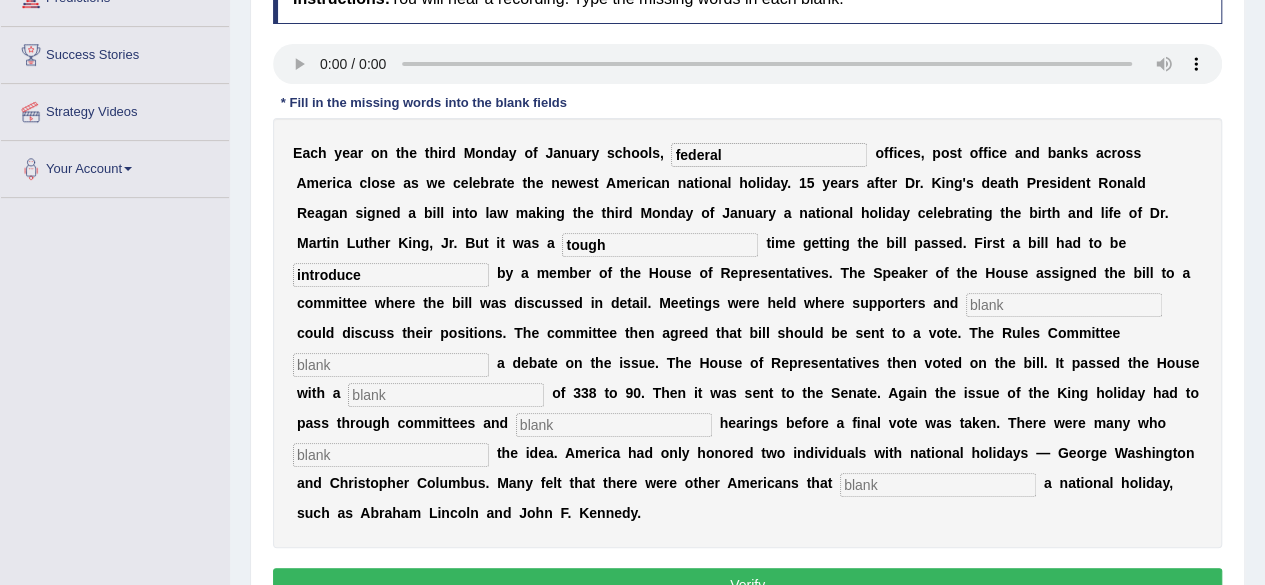 click at bounding box center (1064, 305) 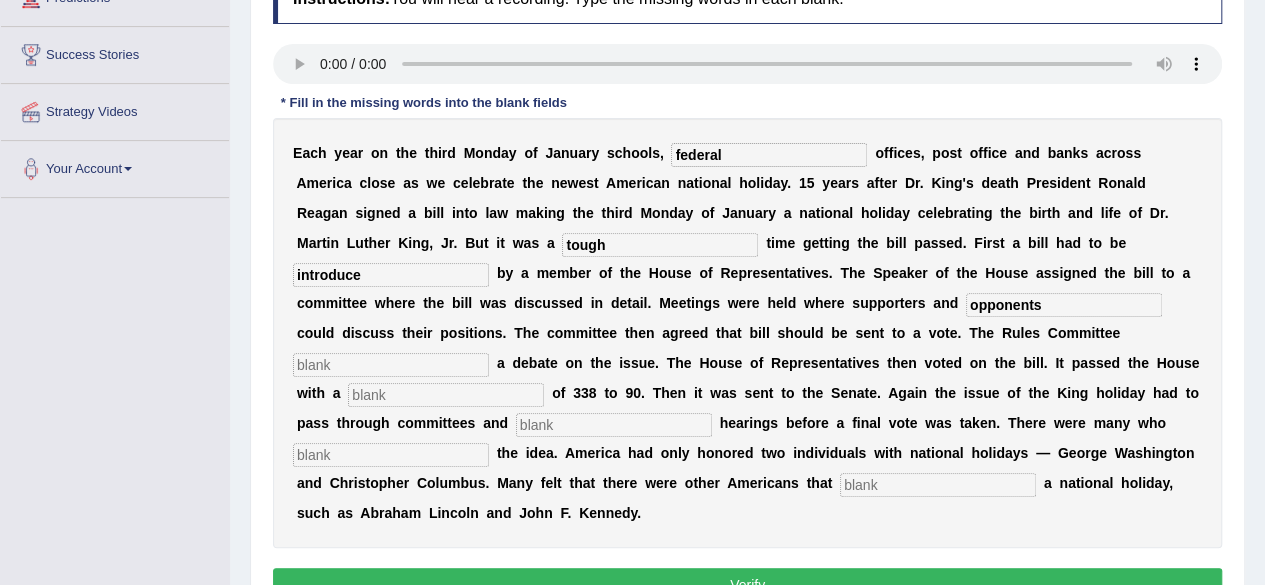 type on "opponents" 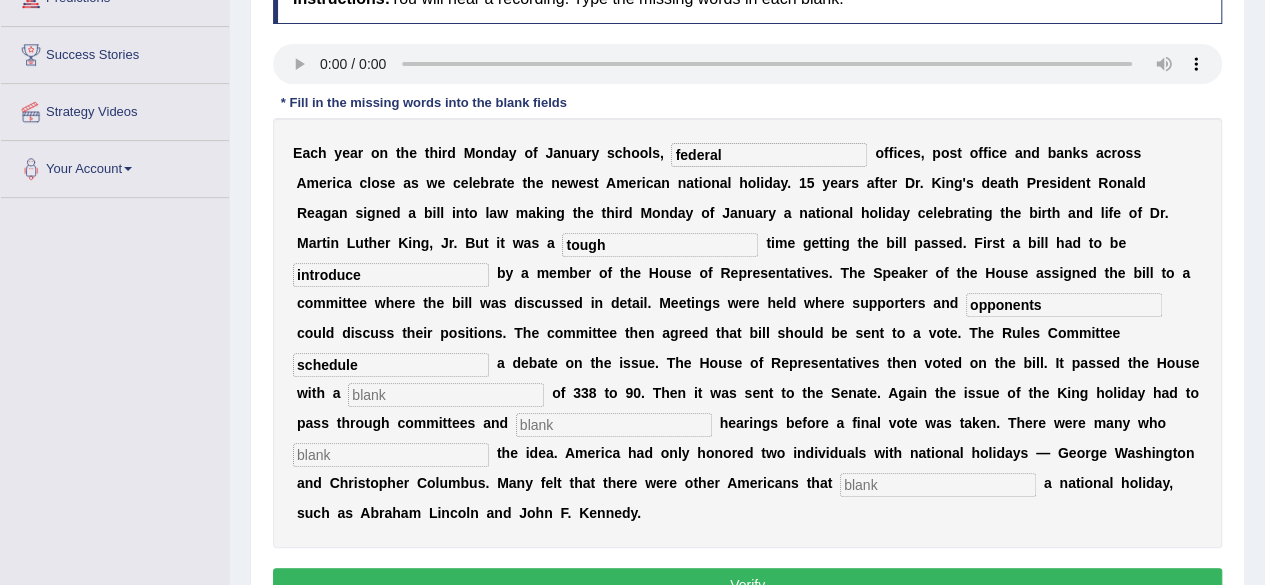 type on "schedule" 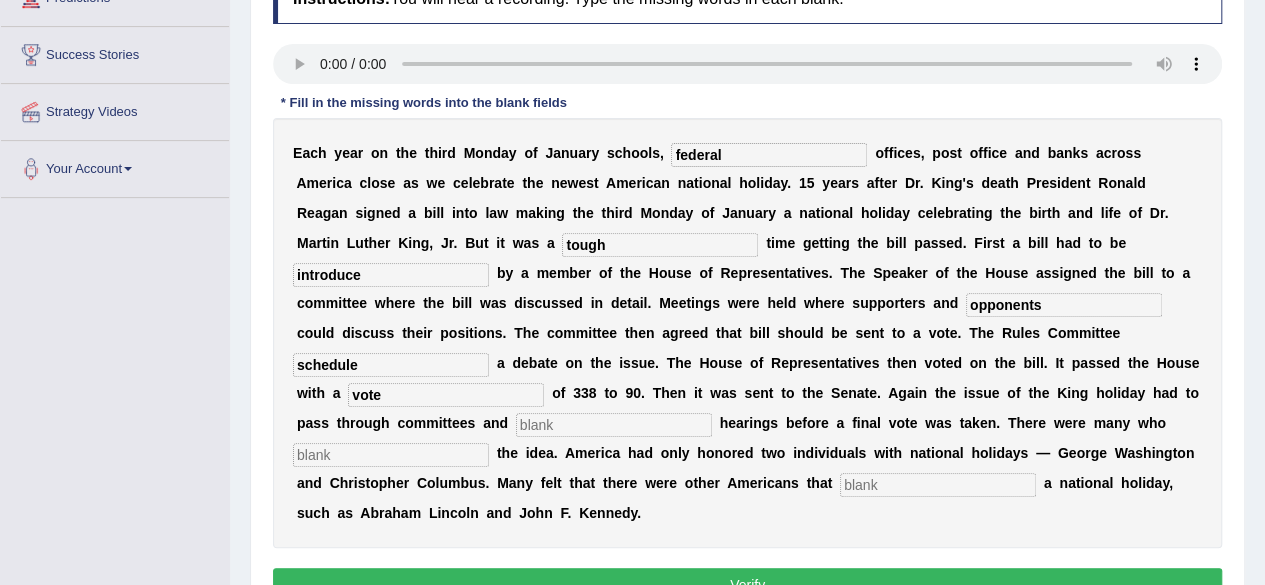 type on "vote" 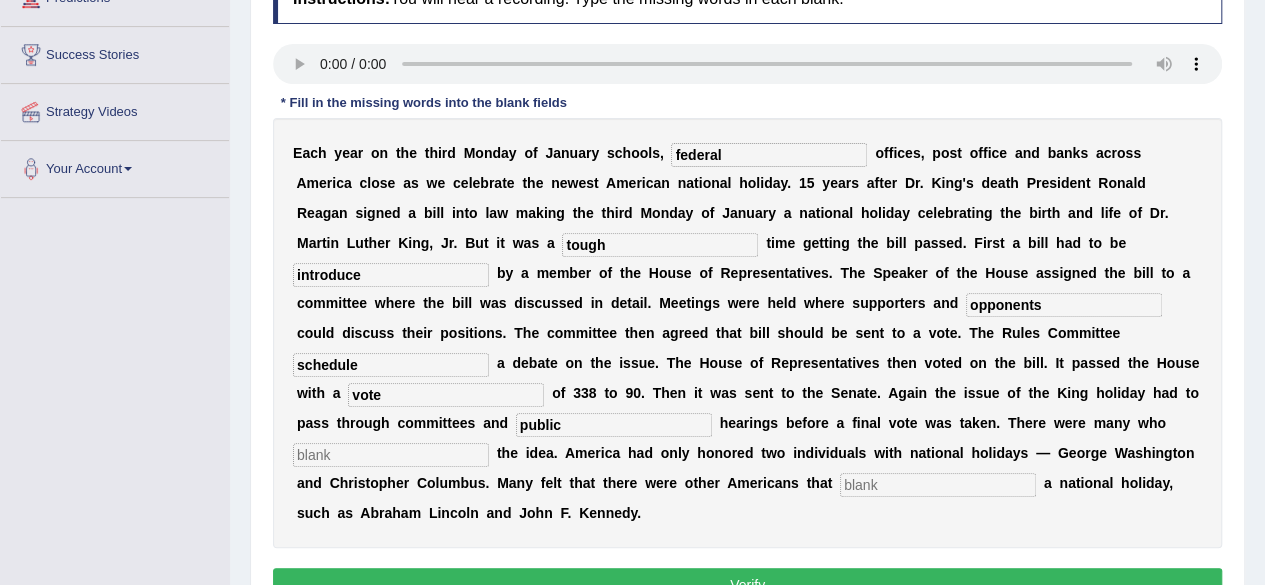 type on "public" 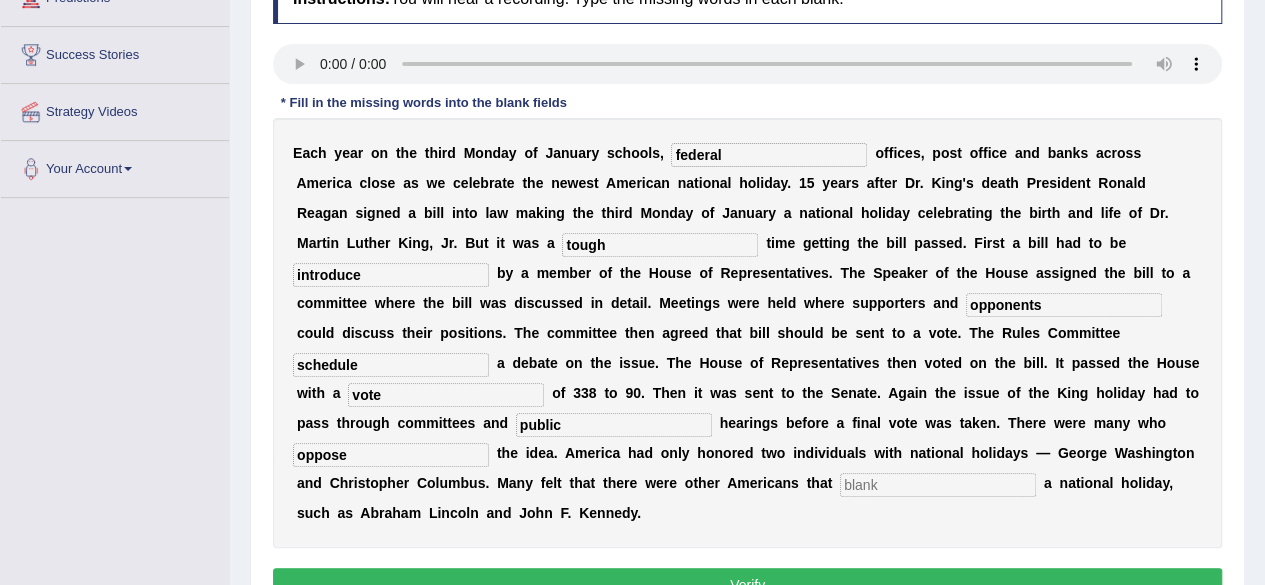 type on "oppose" 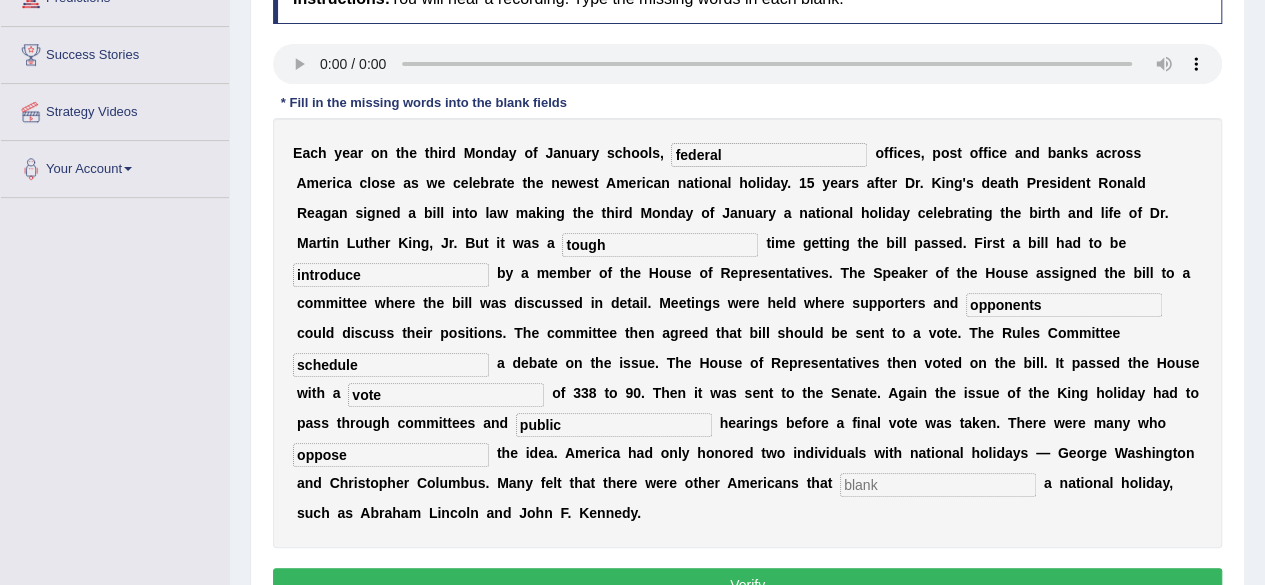click at bounding box center (938, 485) 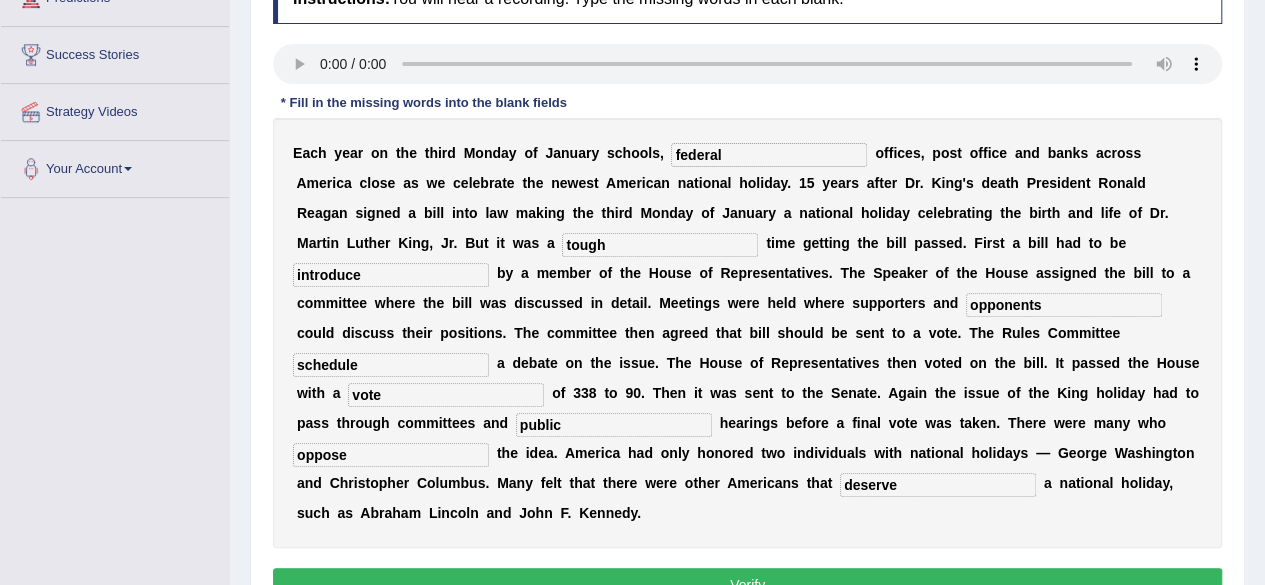 scroll, scrollTop: 400, scrollLeft: 0, axis: vertical 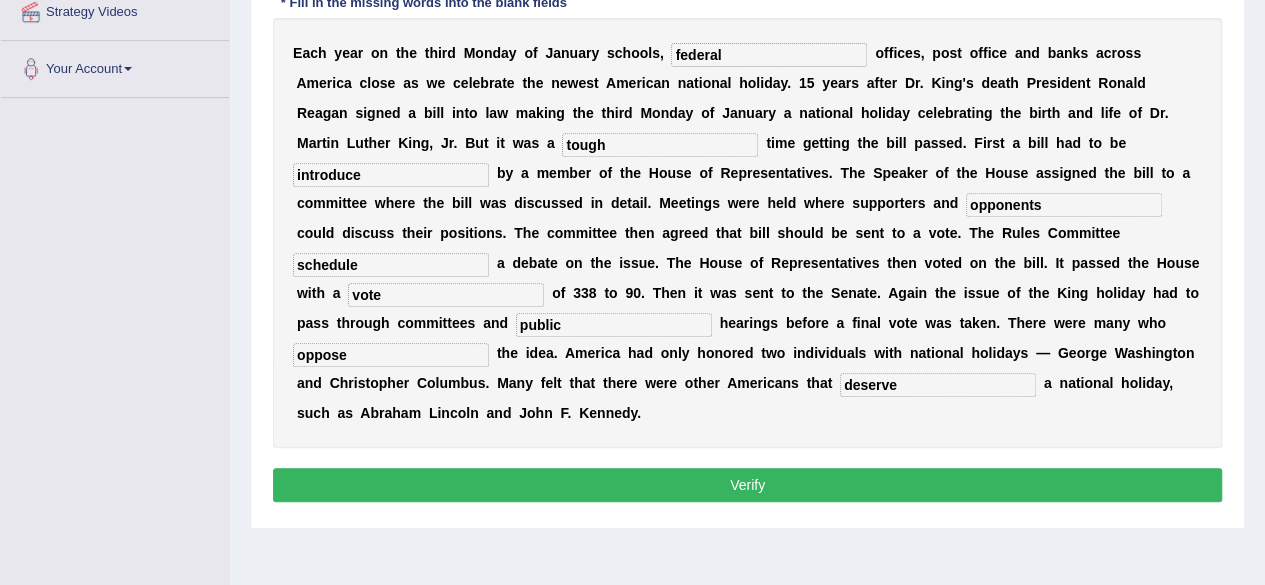 type on "deserve" 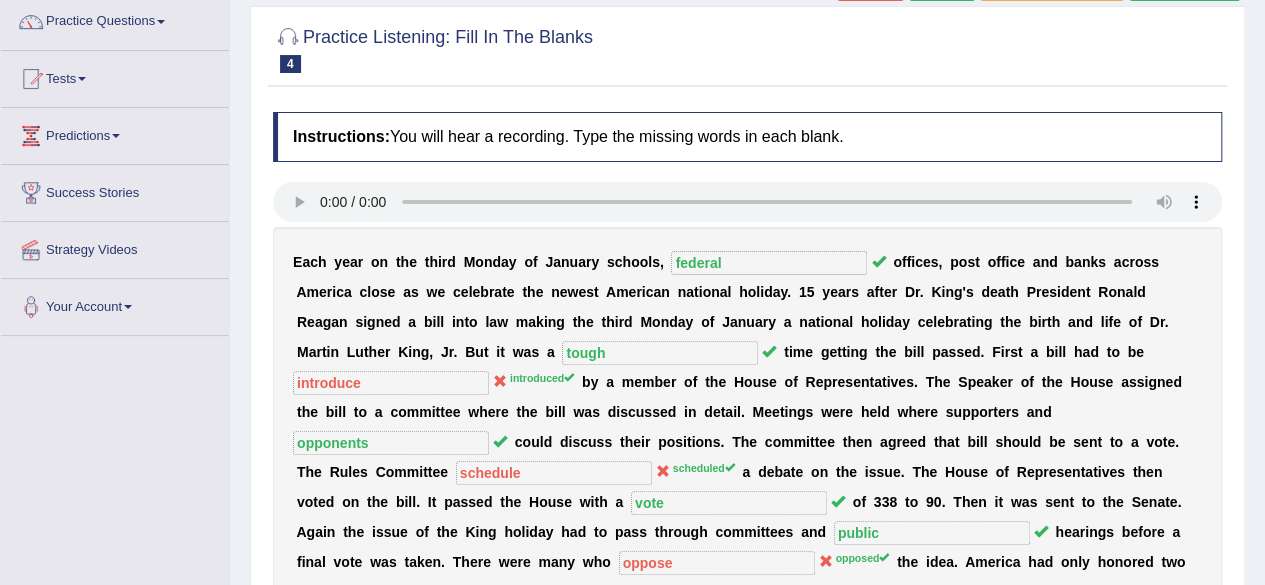 scroll, scrollTop: 0, scrollLeft: 0, axis: both 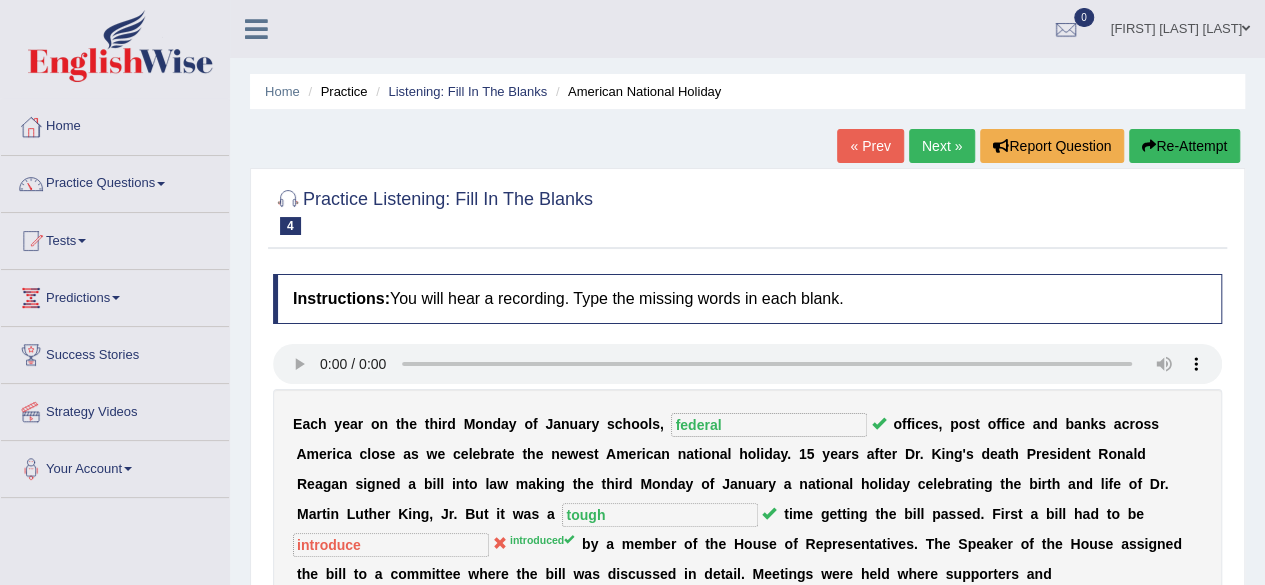 click on "Next »" at bounding box center [942, 146] 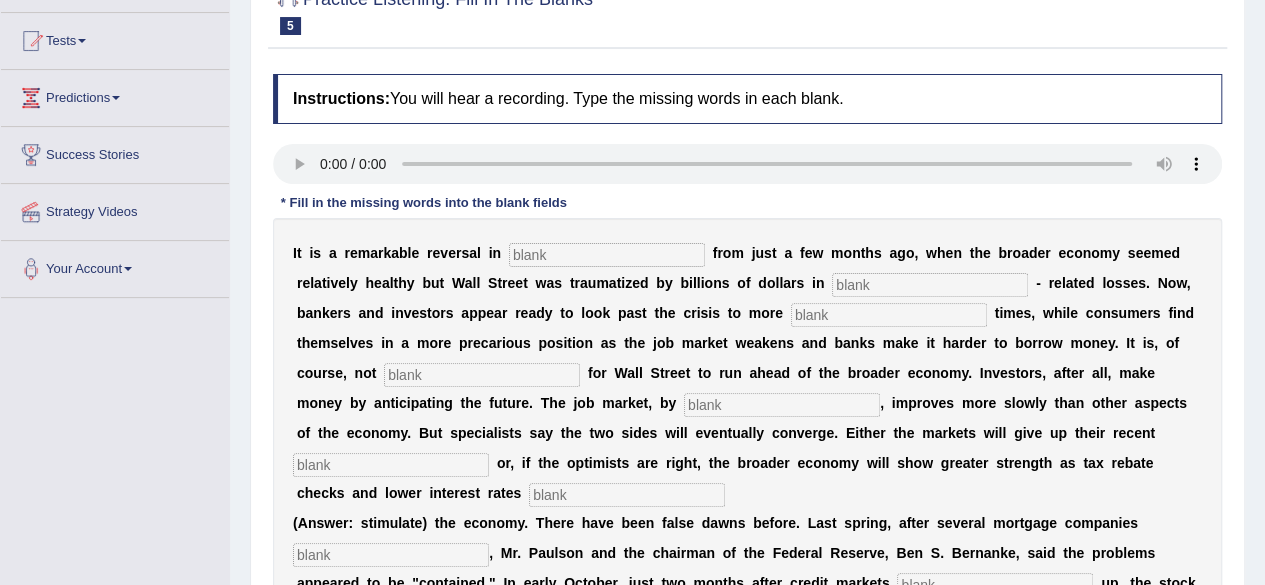 scroll, scrollTop: 200, scrollLeft: 0, axis: vertical 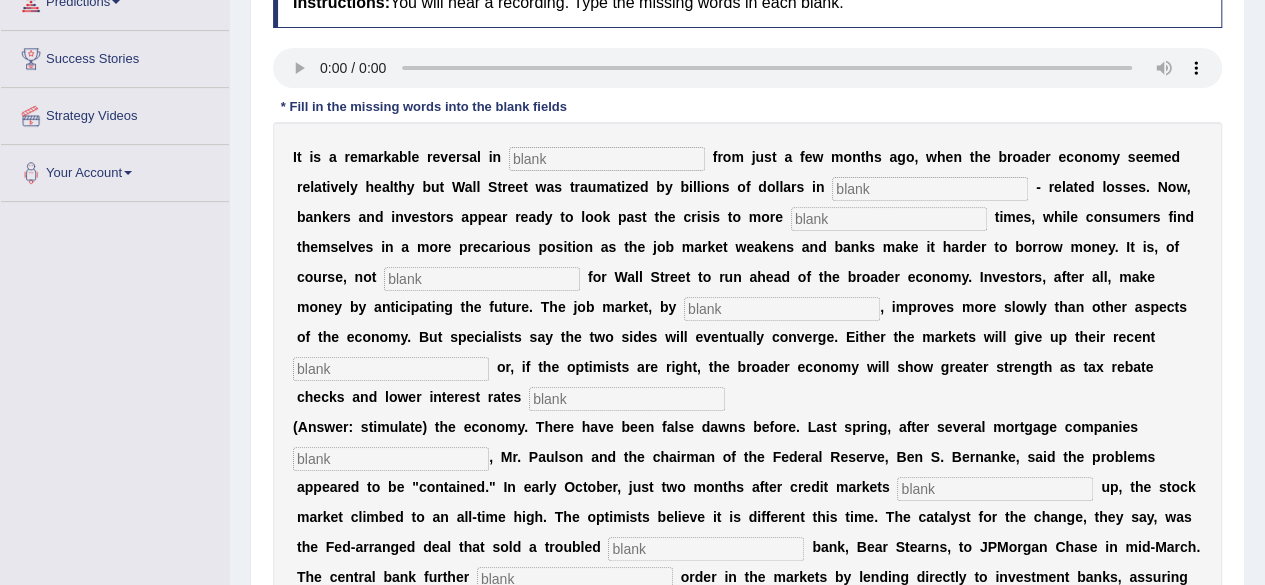 click at bounding box center [607, 159] 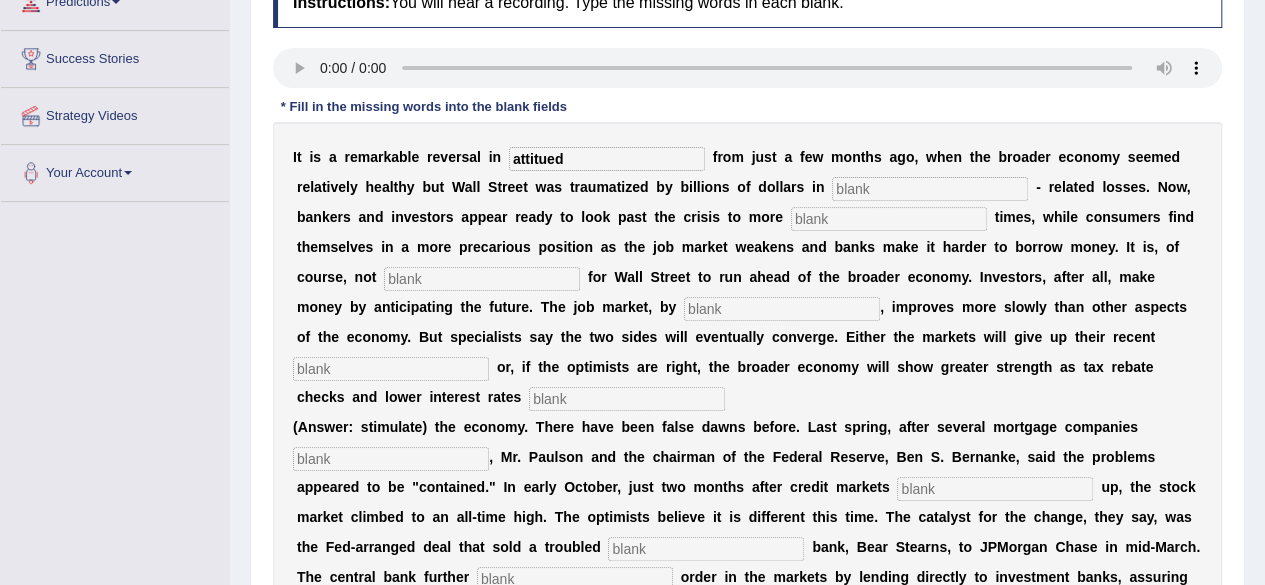 click on "attitued" at bounding box center (607, 159) 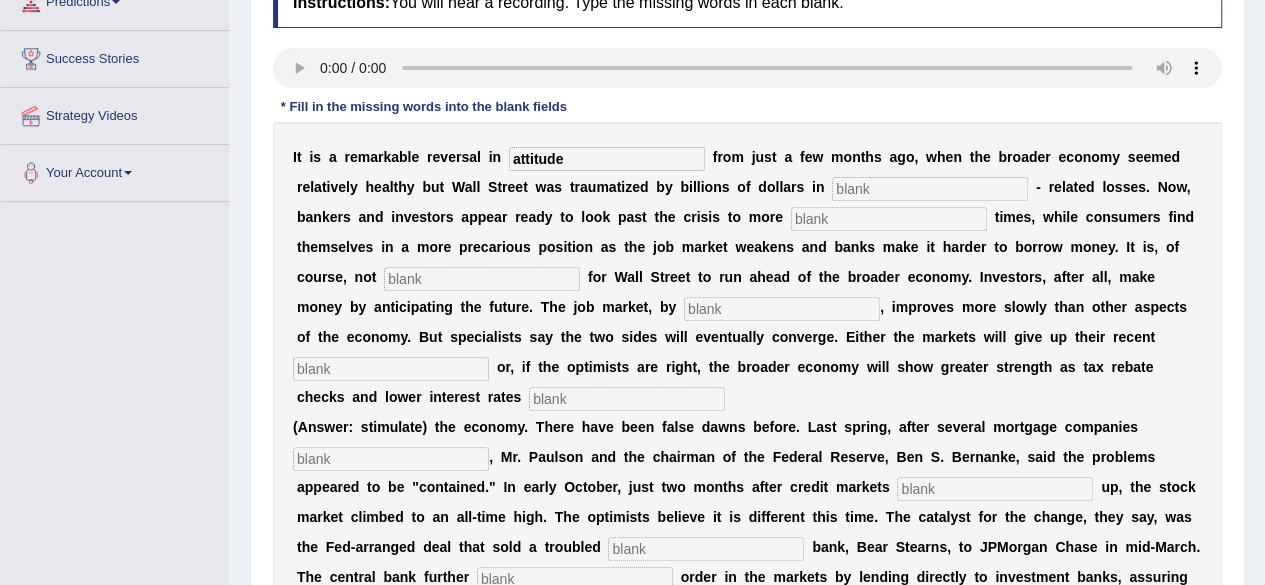 type on "attitude" 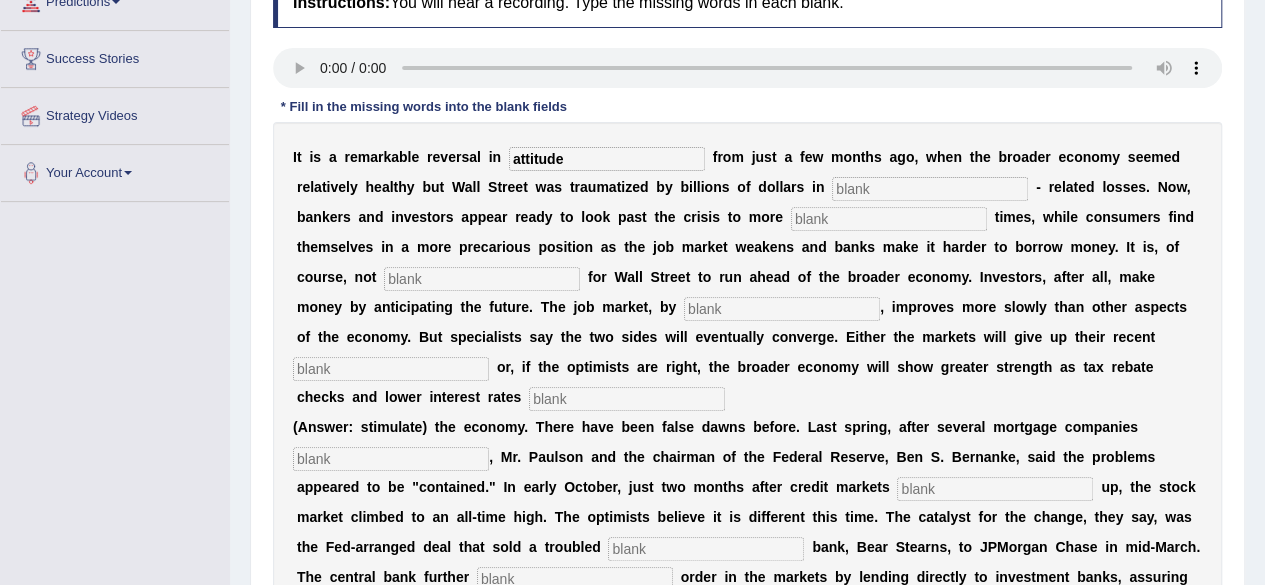 click at bounding box center [930, 189] 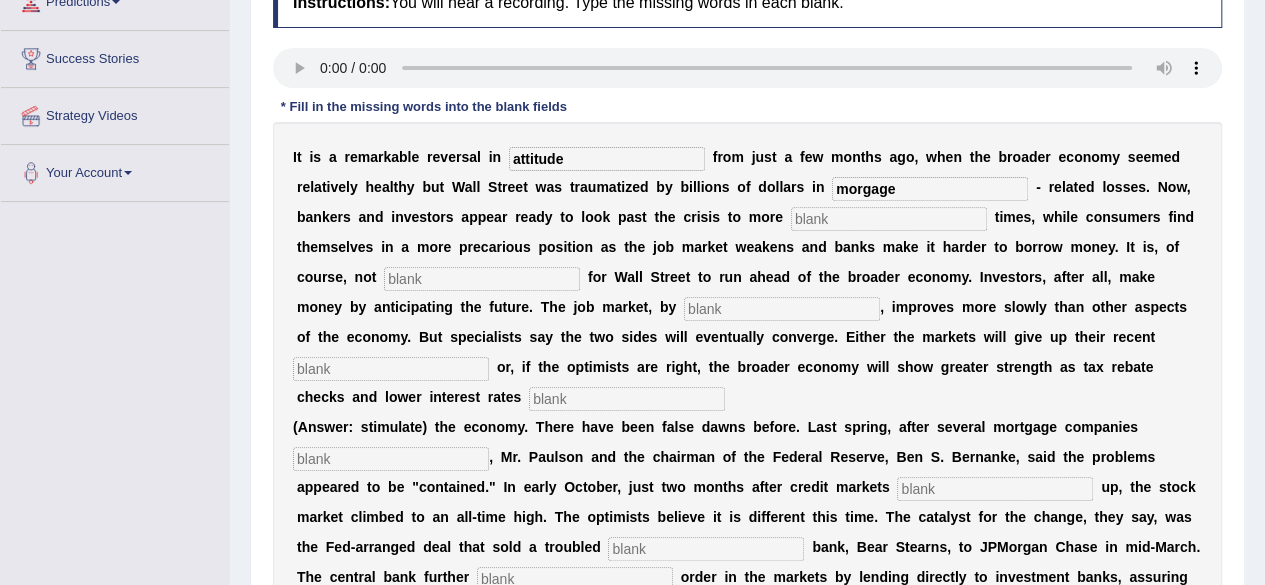 type on "morgage" 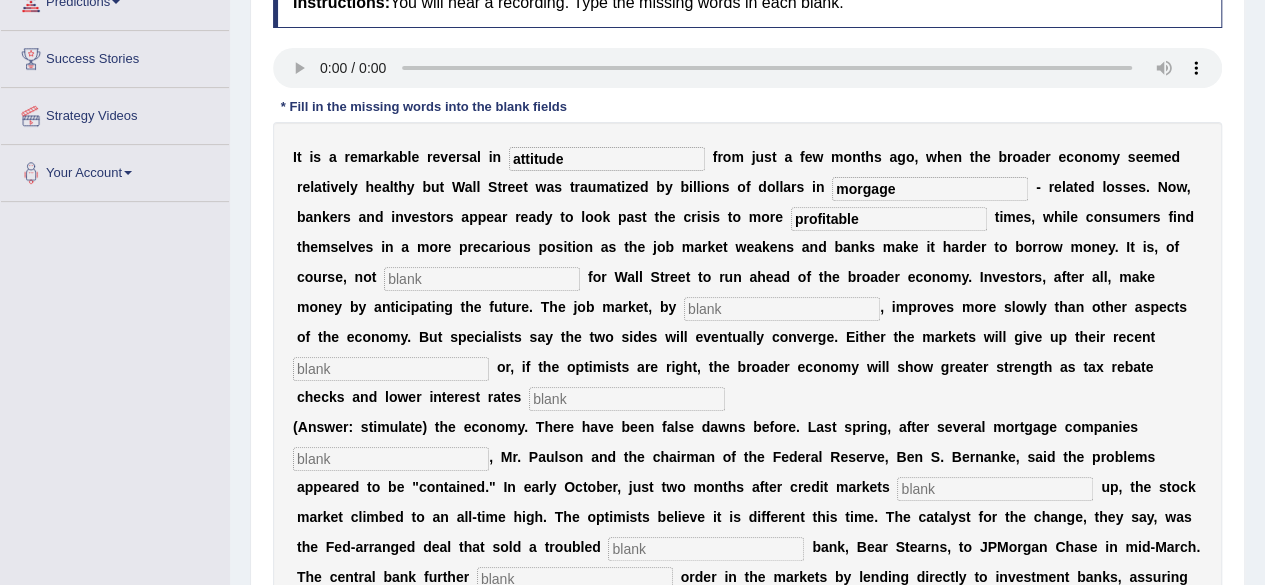 type on "profitable" 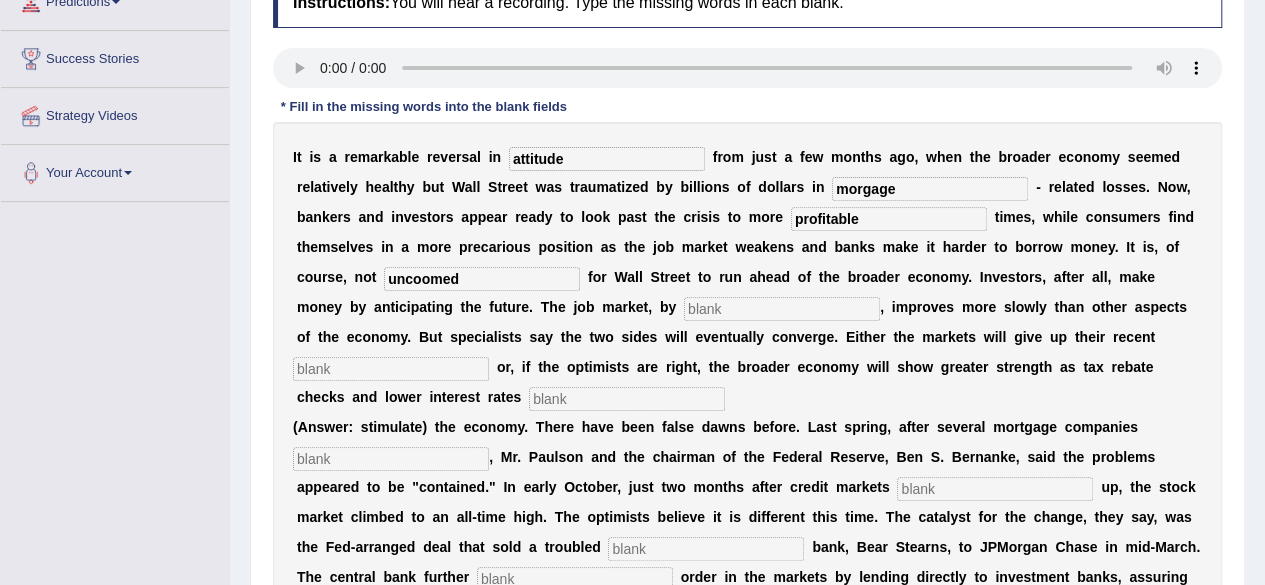 click on "uncoomed" at bounding box center [482, 279] 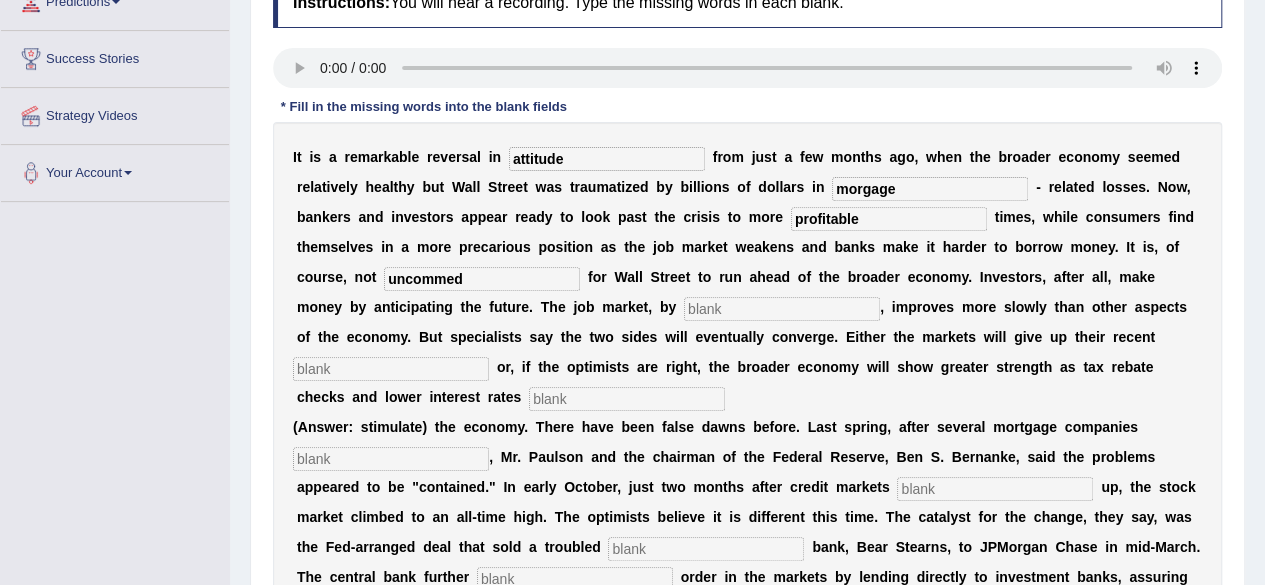 click on "uncommed" at bounding box center (482, 279) 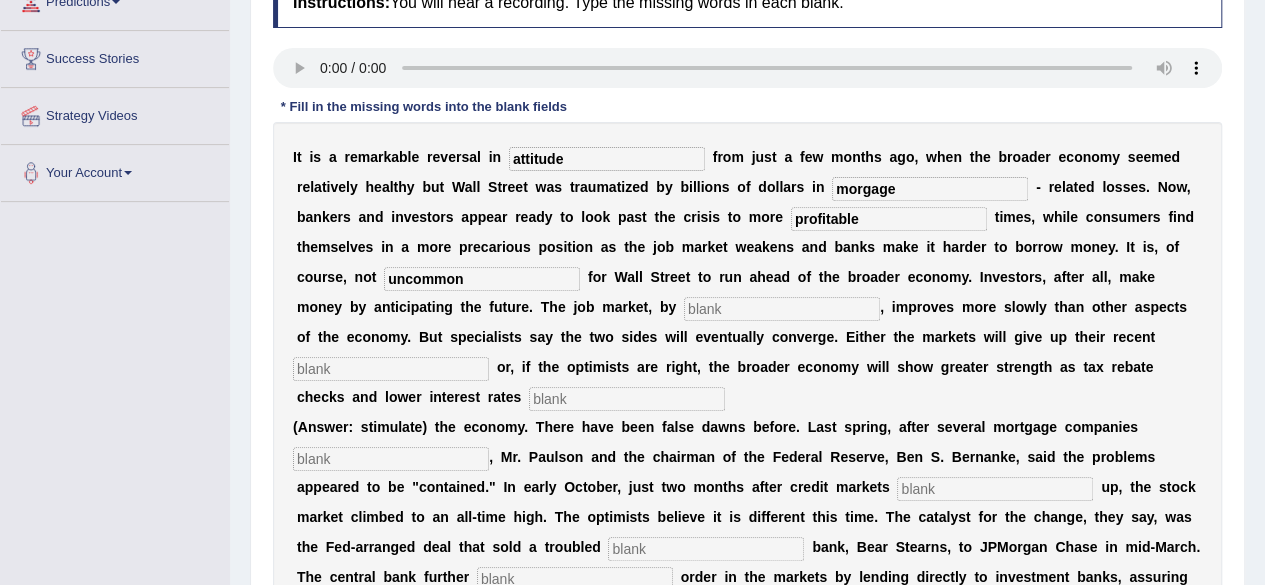 type on "uncommon" 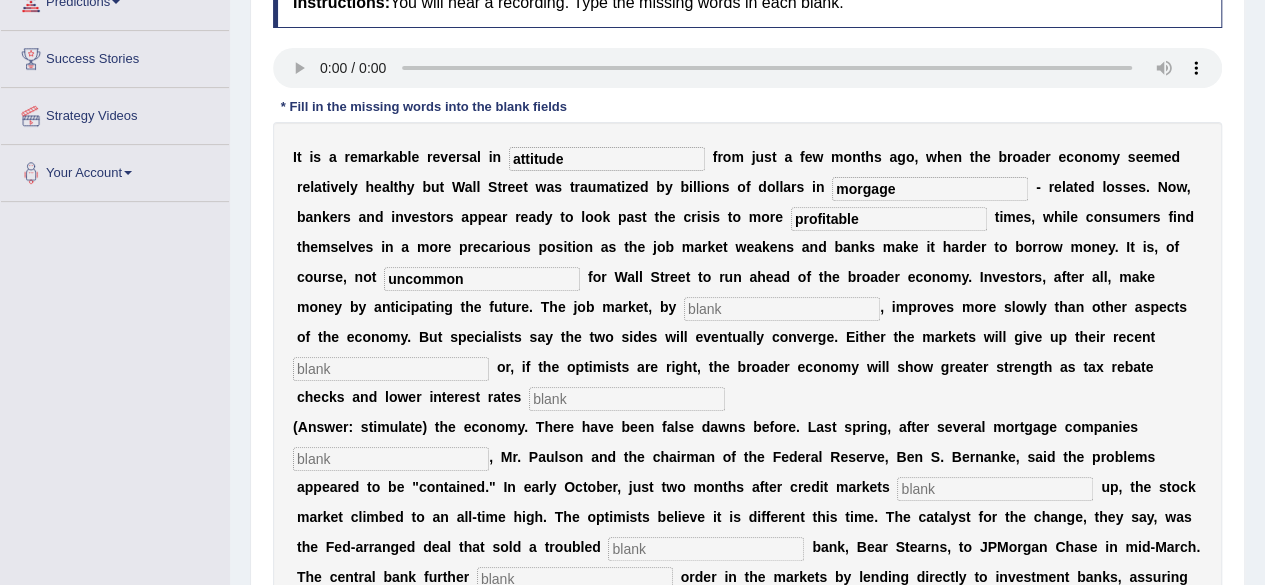 type 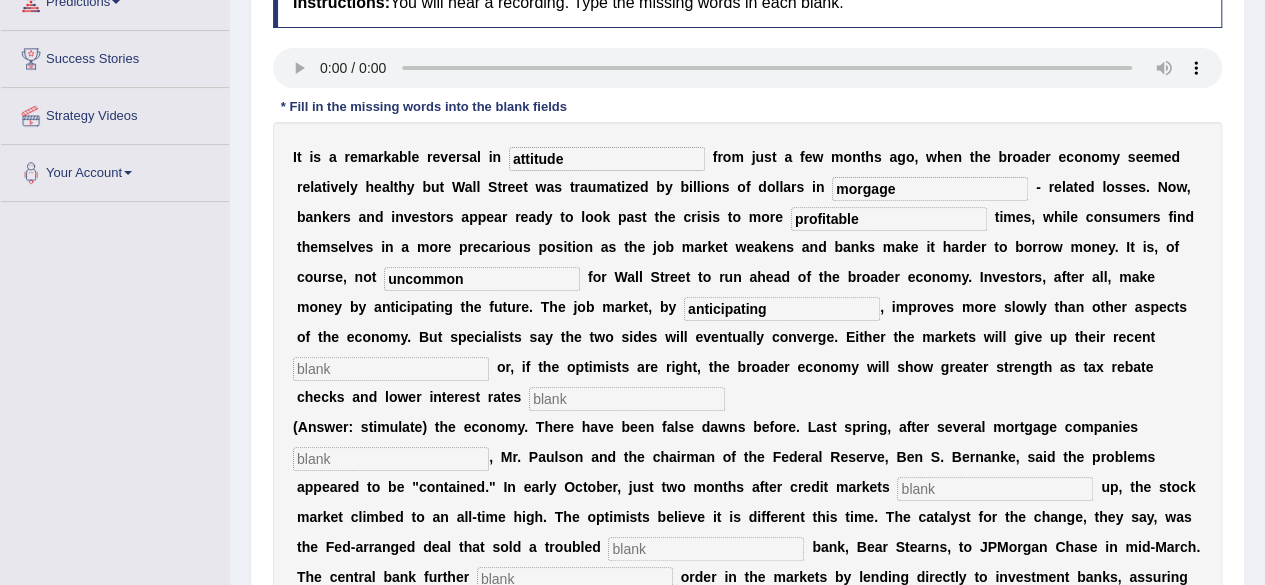 type on "anticipating" 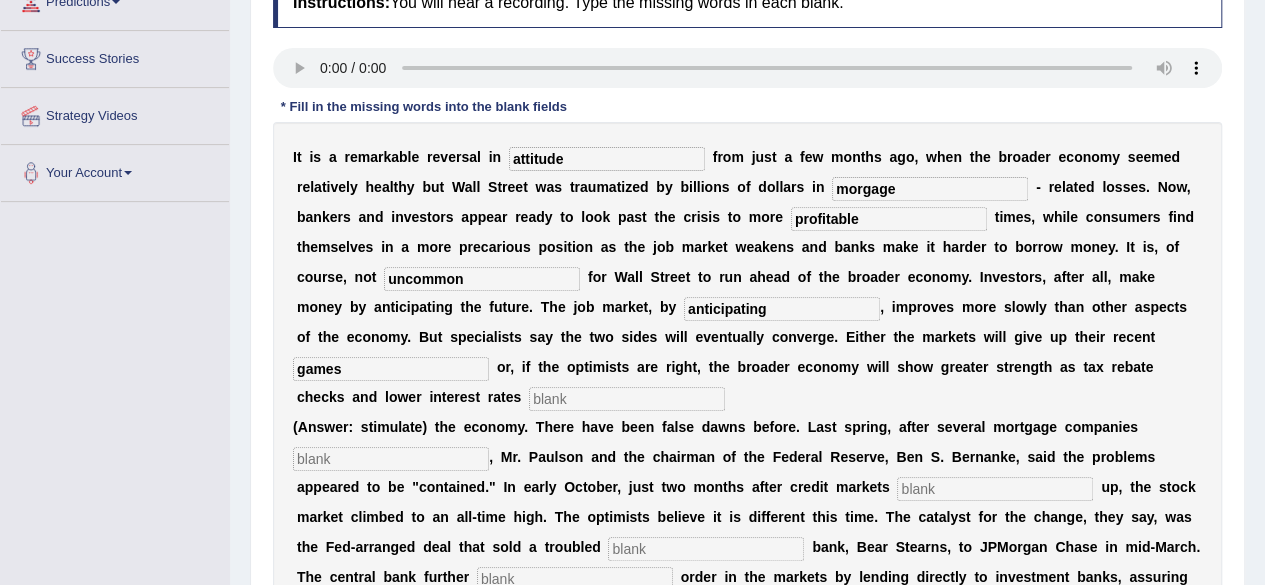 type on "games" 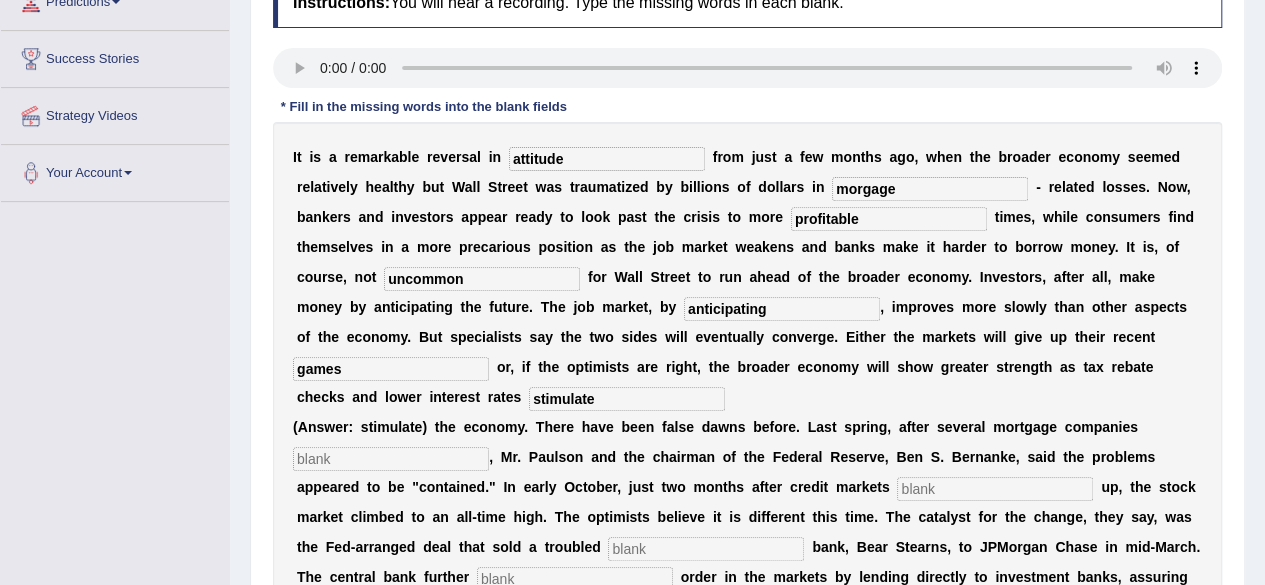 type on "stimulate" 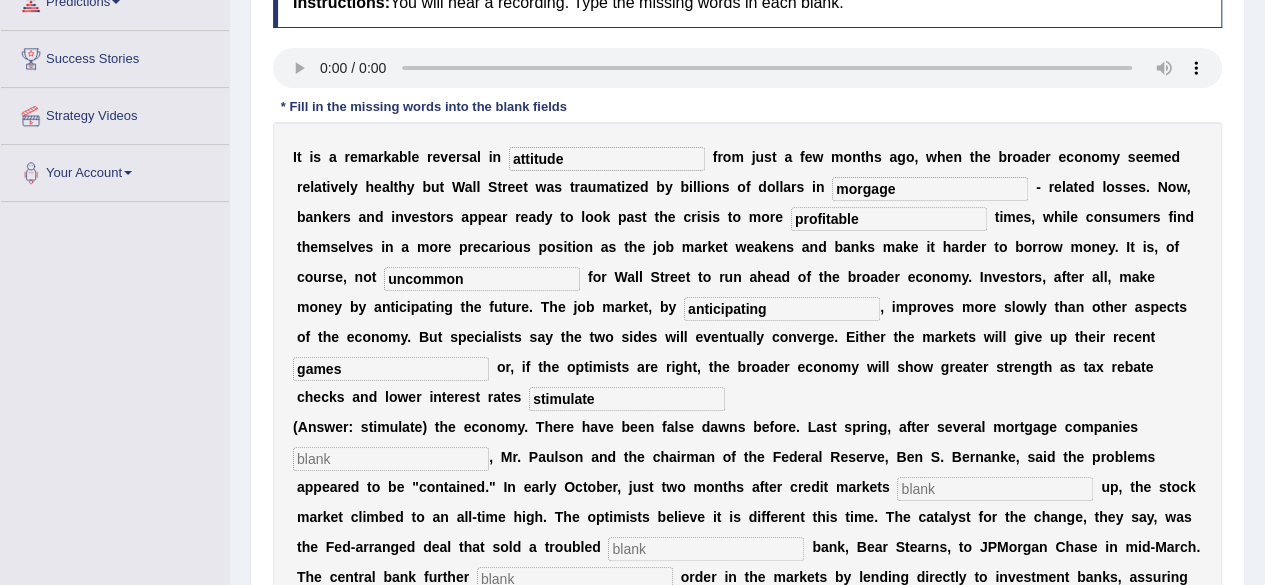 click at bounding box center (391, 459) 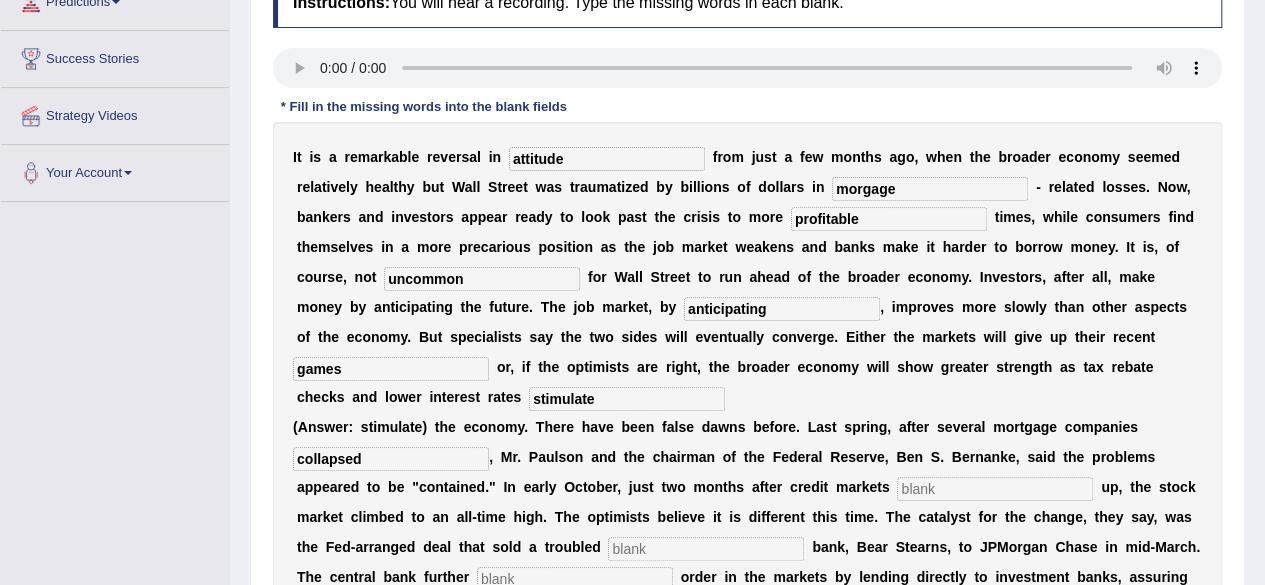 type on "collapsed" 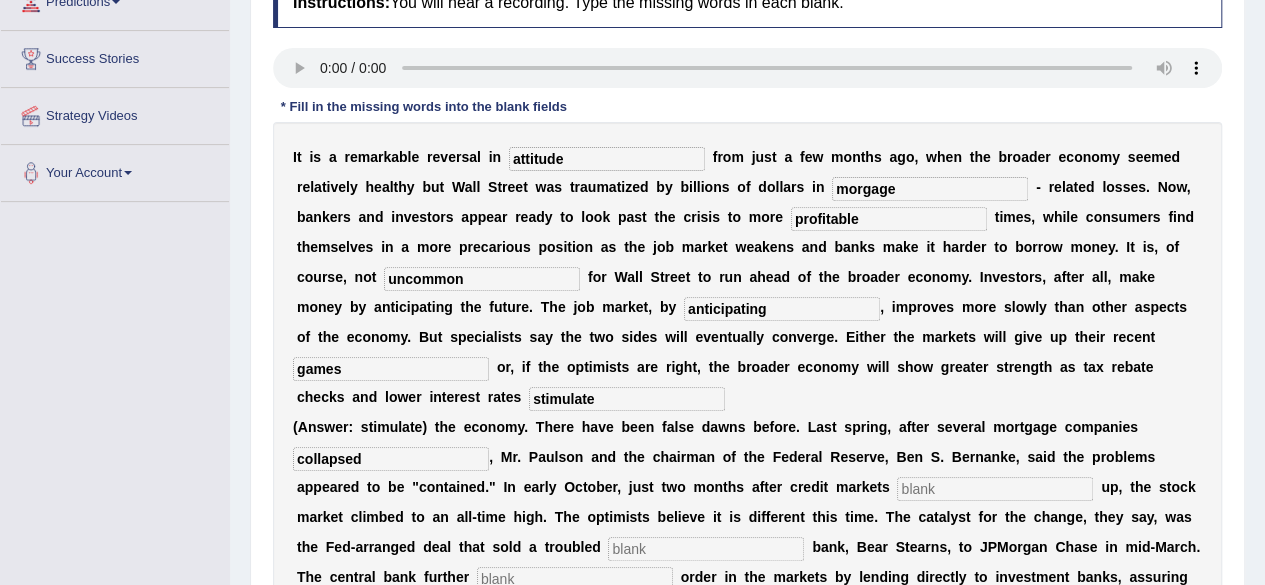 scroll, scrollTop: 396, scrollLeft: 0, axis: vertical 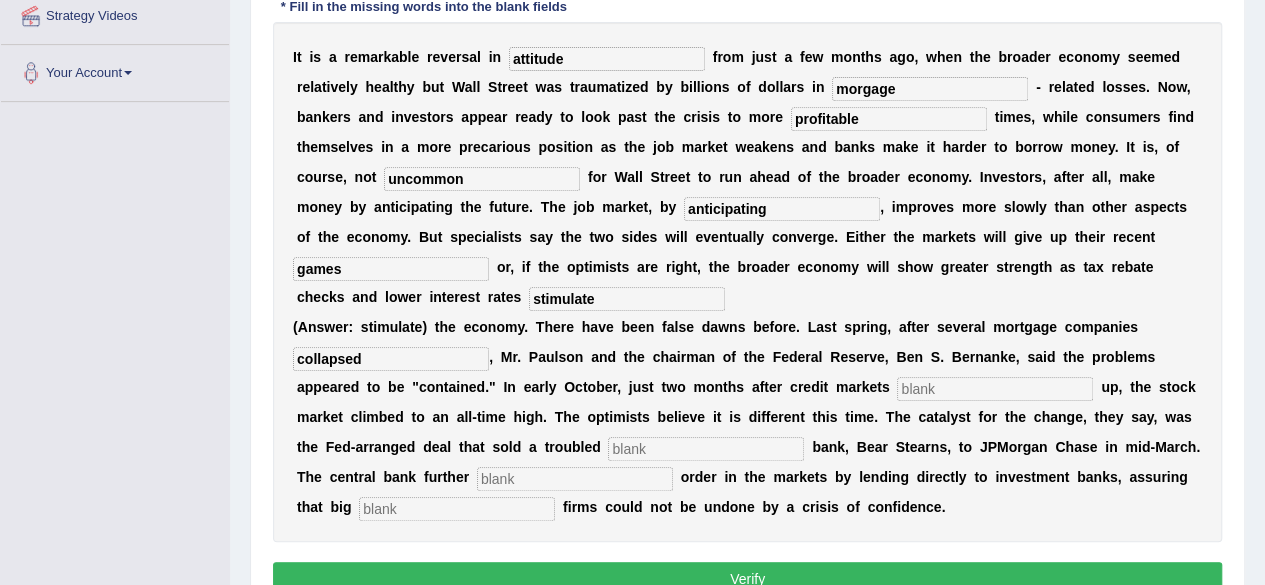 click at bounding box center [995, 389] 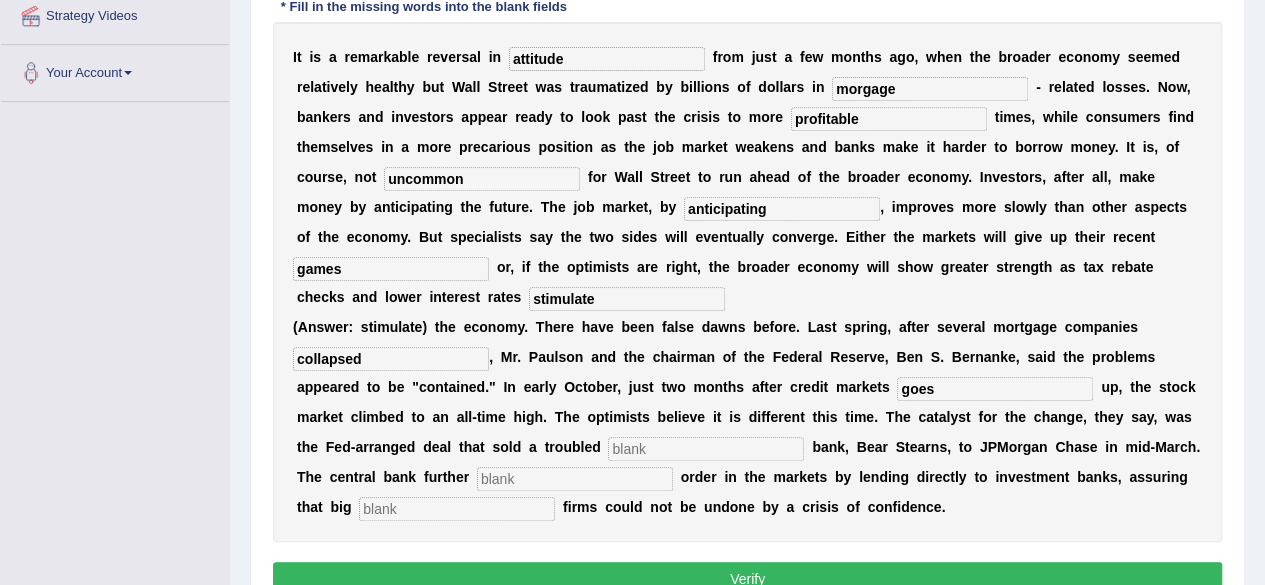 type on "goes" 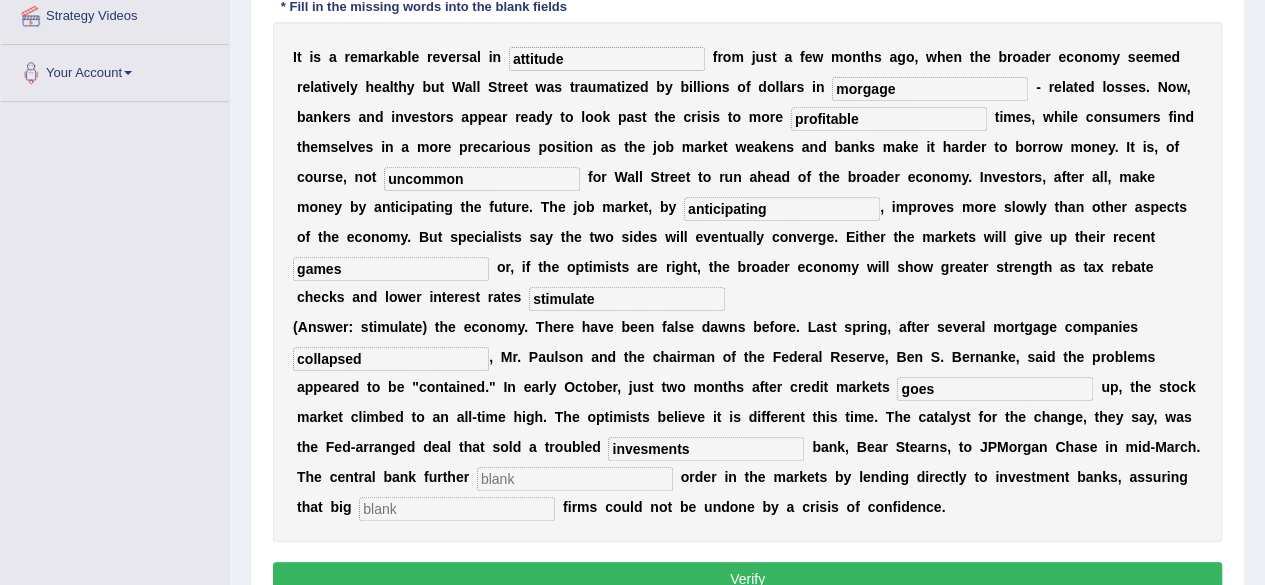 type on "invesments" 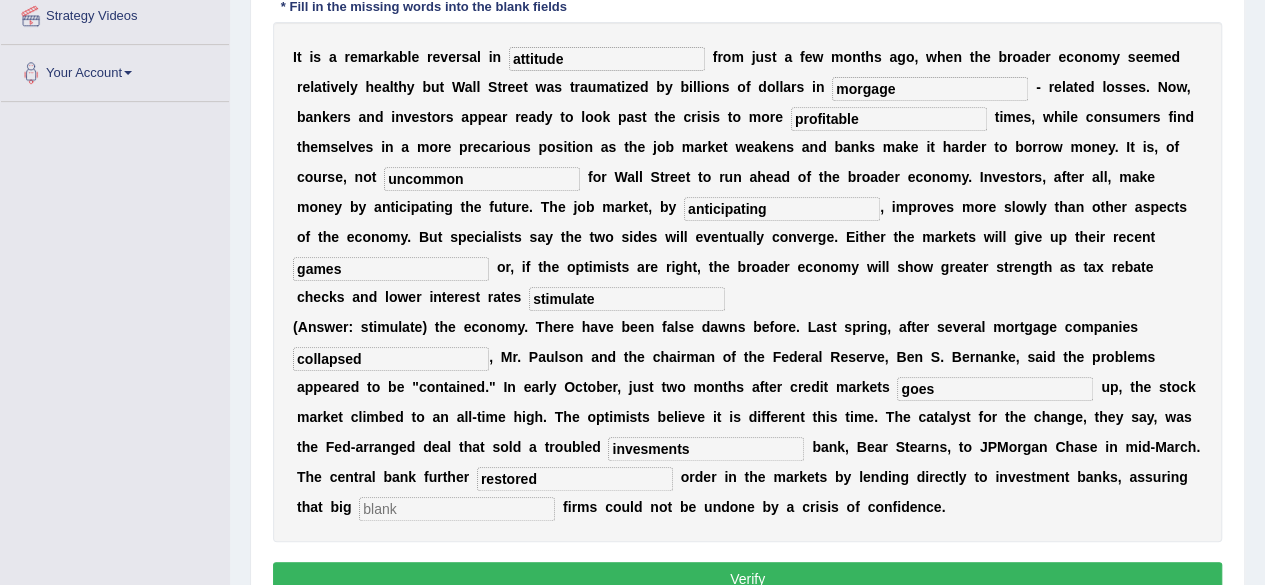 type on "restored" 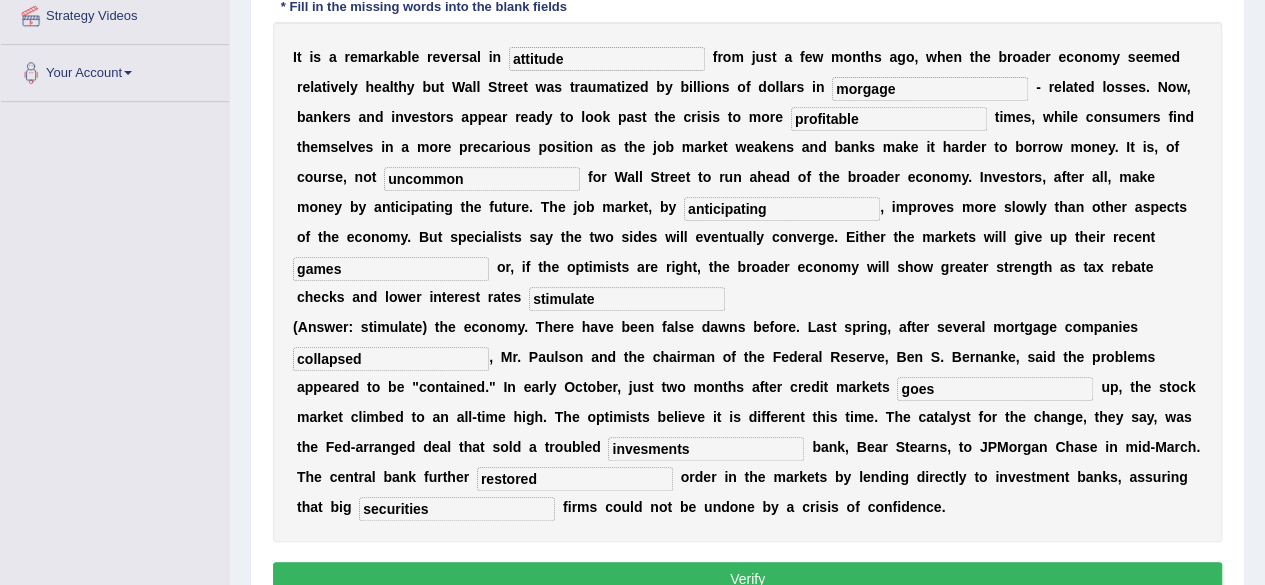 type on "securities" 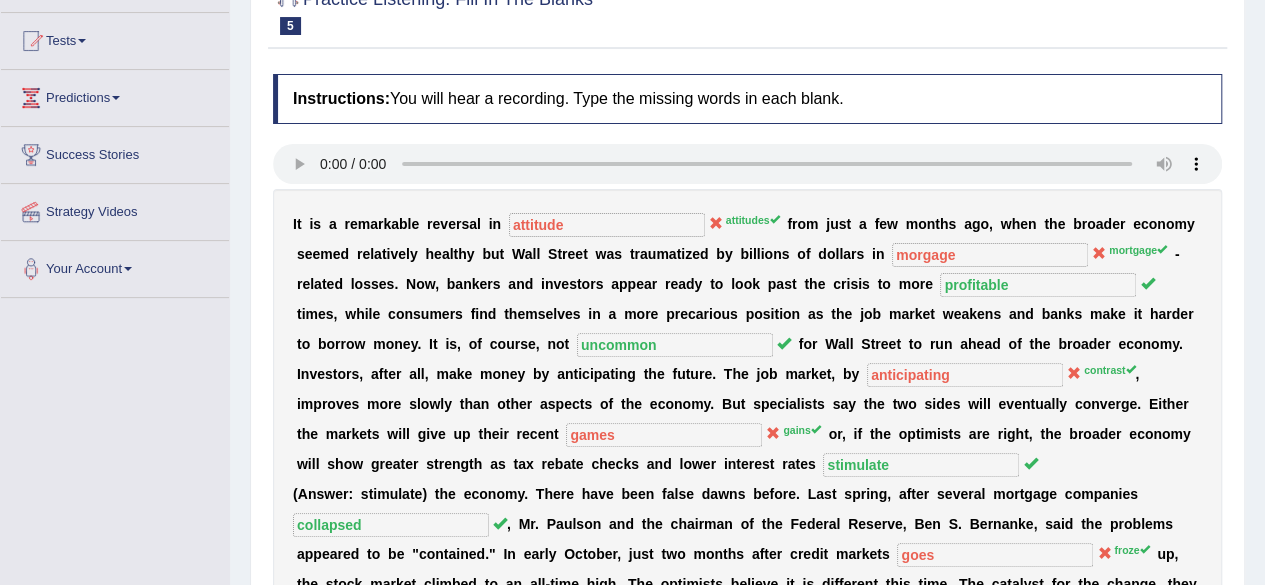 scroll, scrollTop: 0, scrollLeft: 0, axis: both 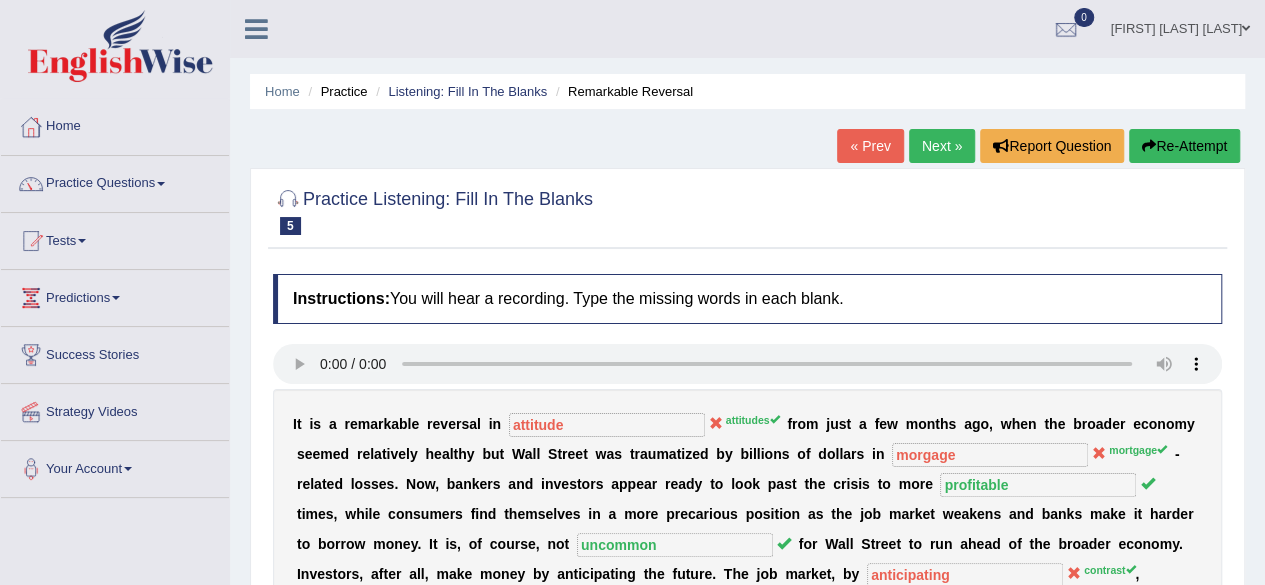 click on "Next »" at bounding box center (942, 146) 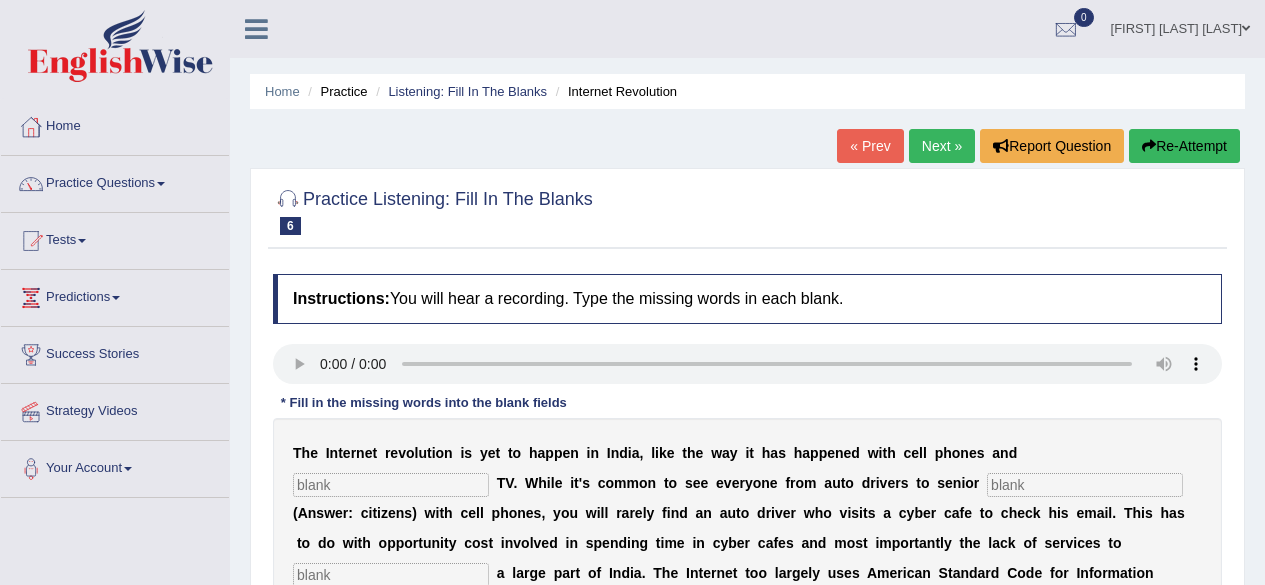 scroll, scrollTop: 0, scrollLeft: 0, axis: both 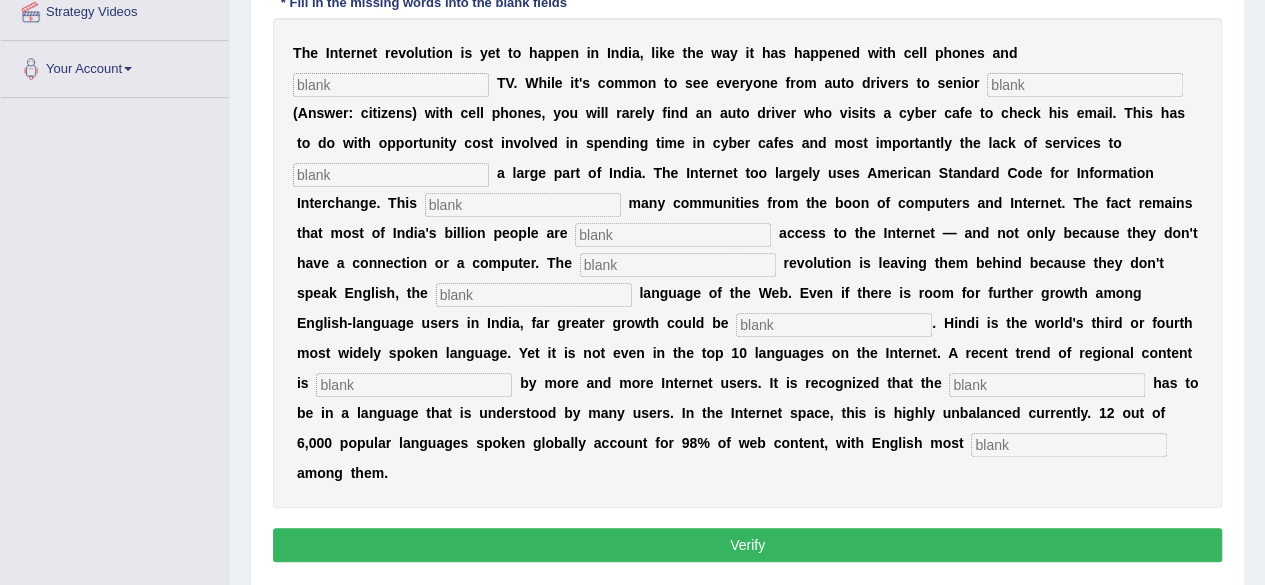 click at bounding box center [391, 85] 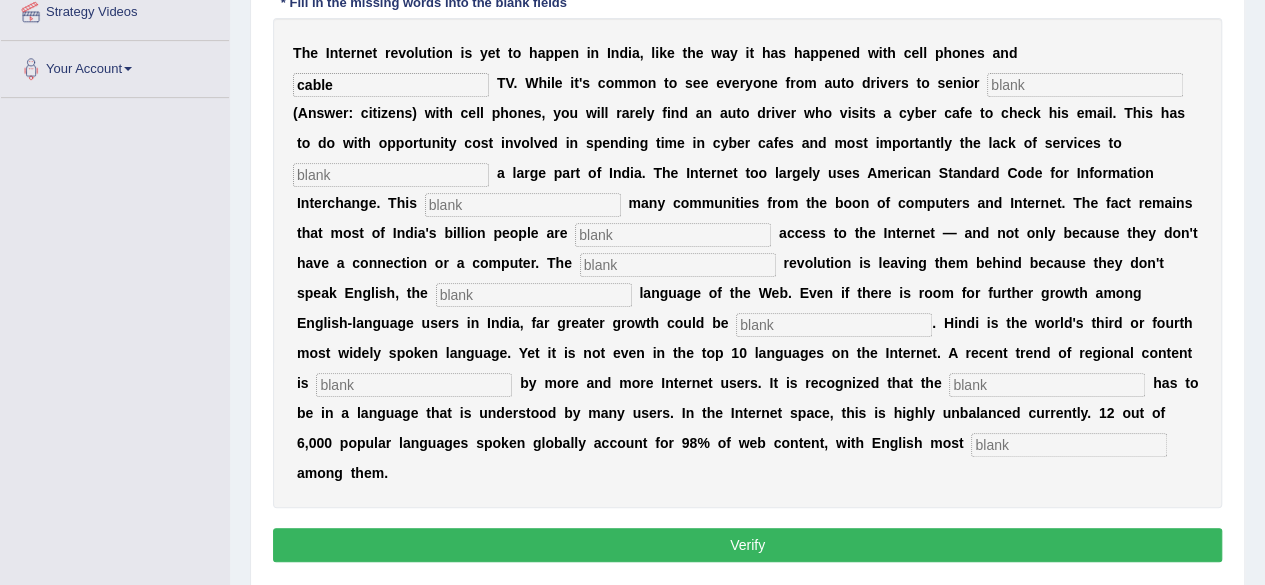 type on "cable" 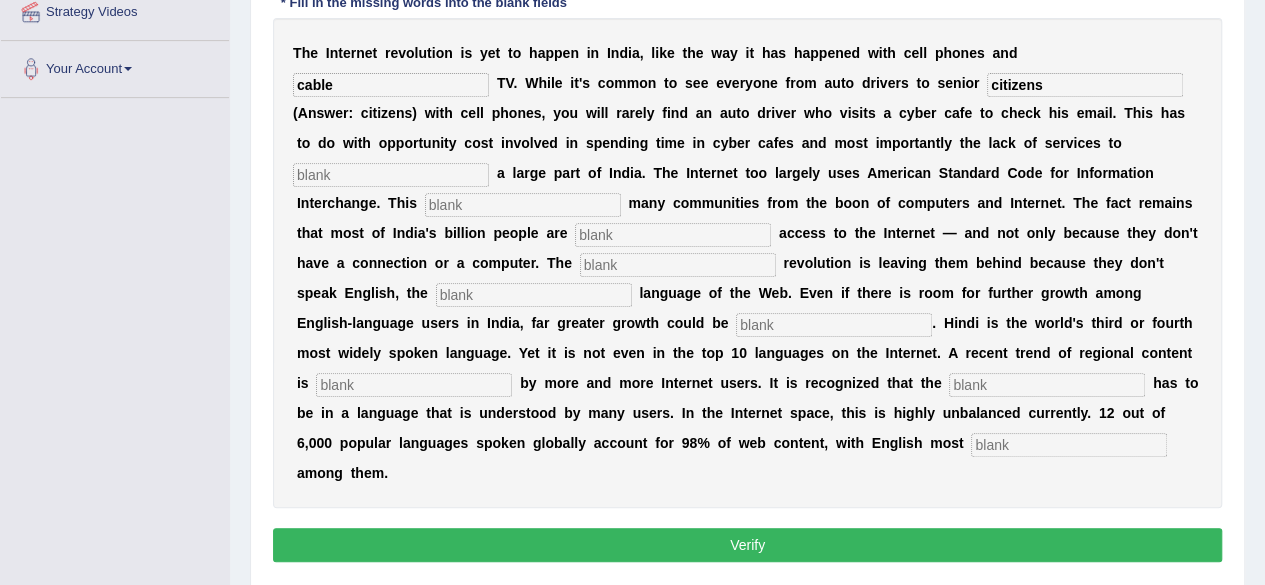 type on "citizens" 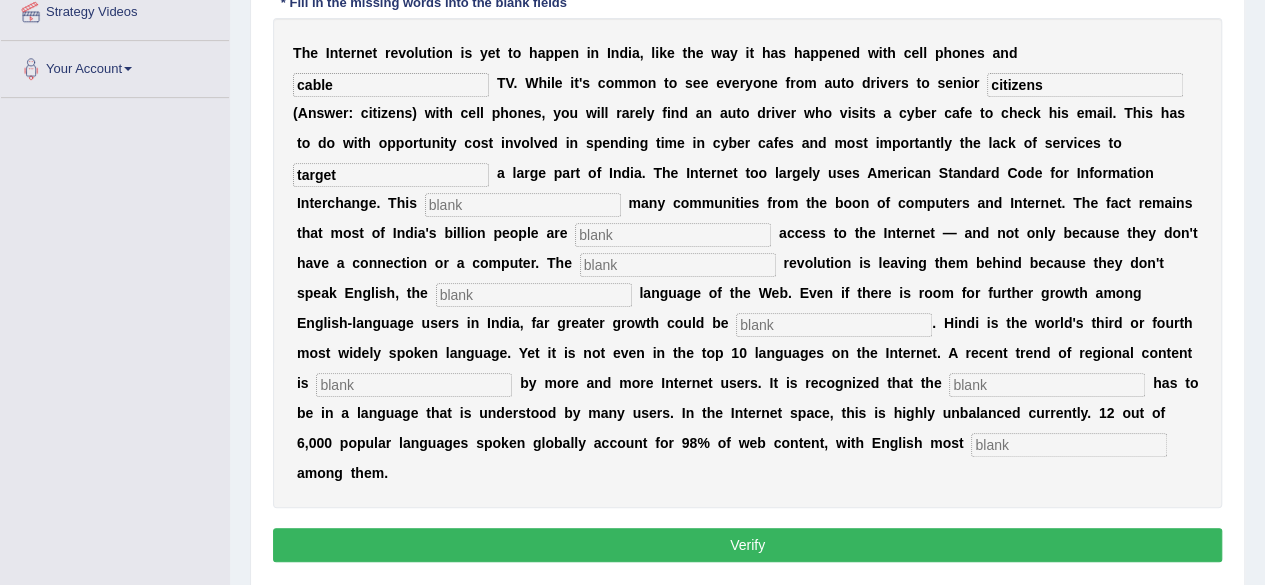 type on "target" 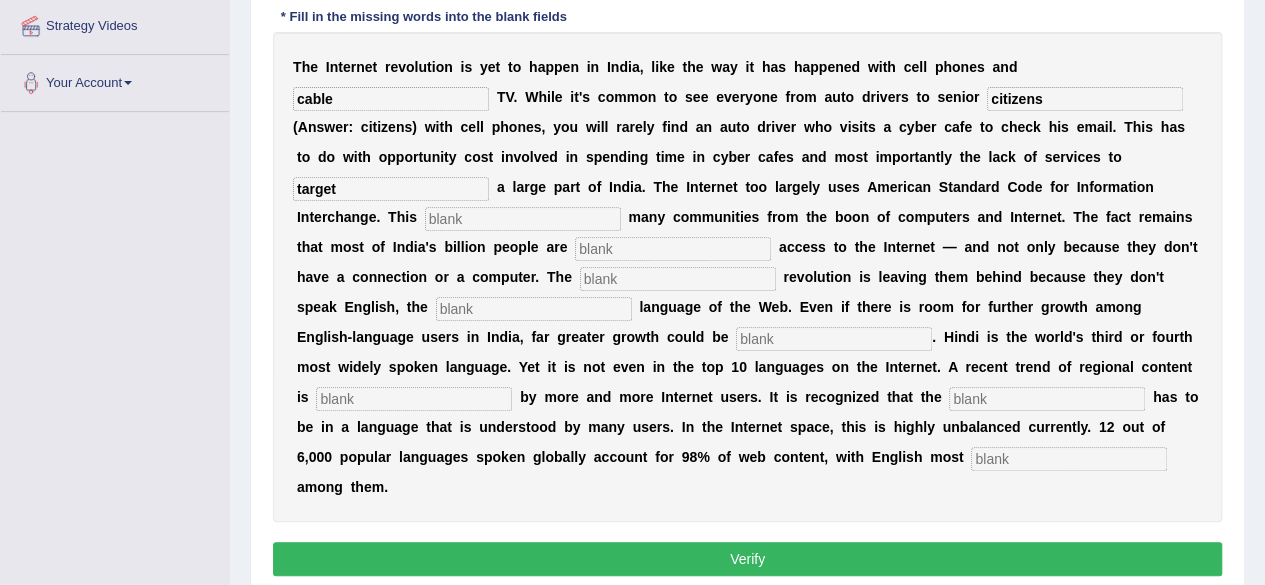 scroll, scrollTop: 300, scrollLeft: 0, axis: vertical 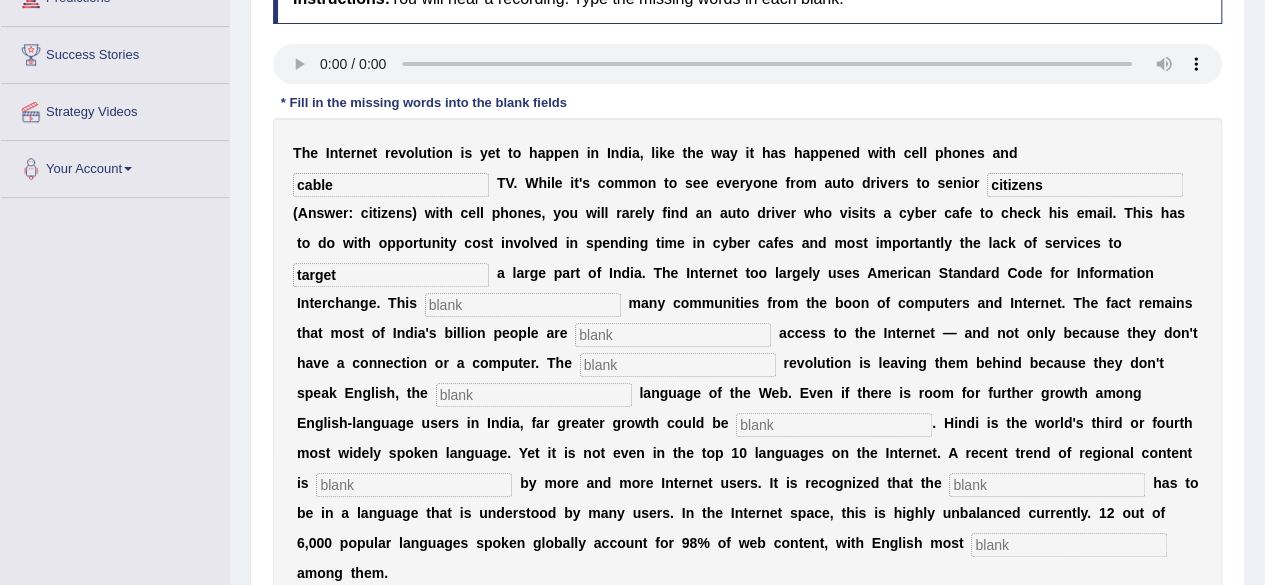 click at bounding box center (523, 305) 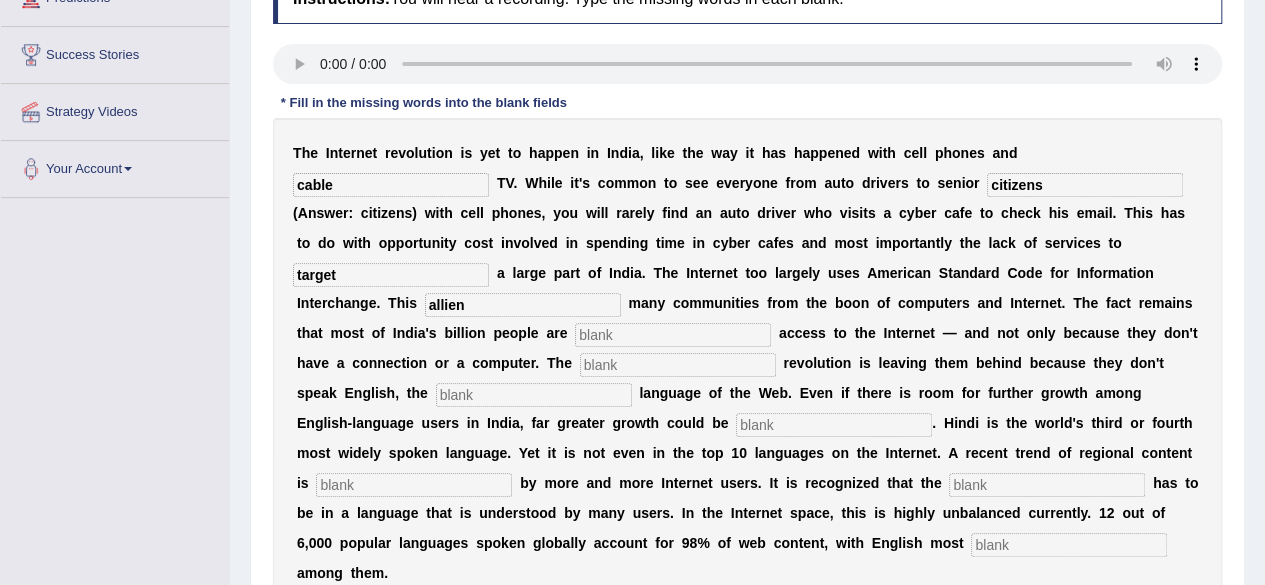 type on "allien" 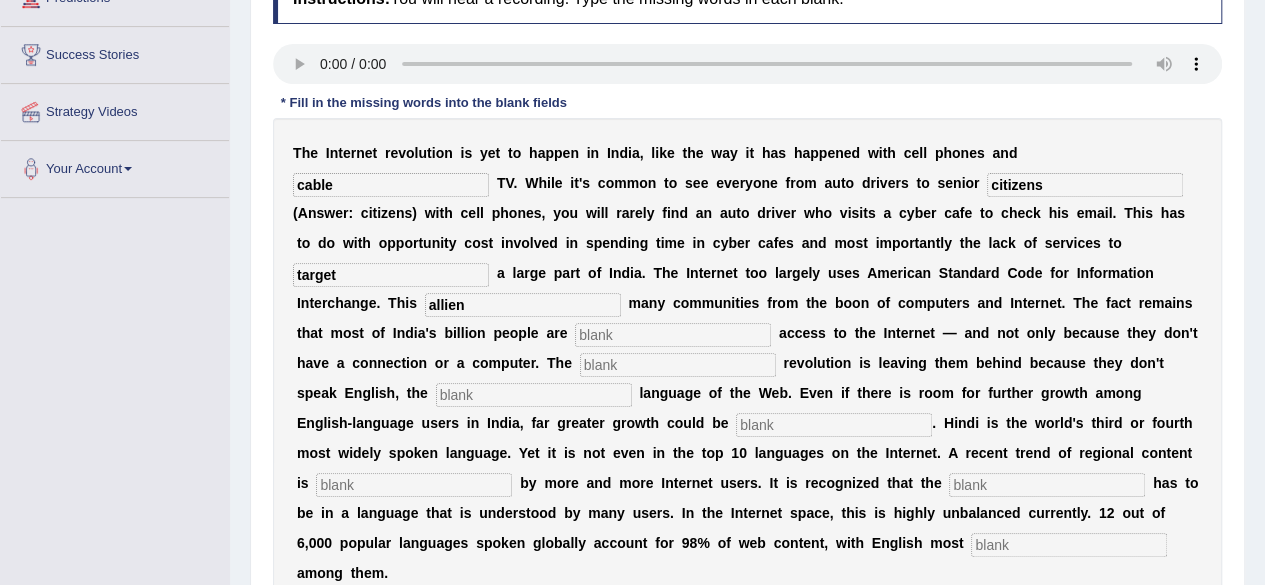click at bounding box center [673, 335] 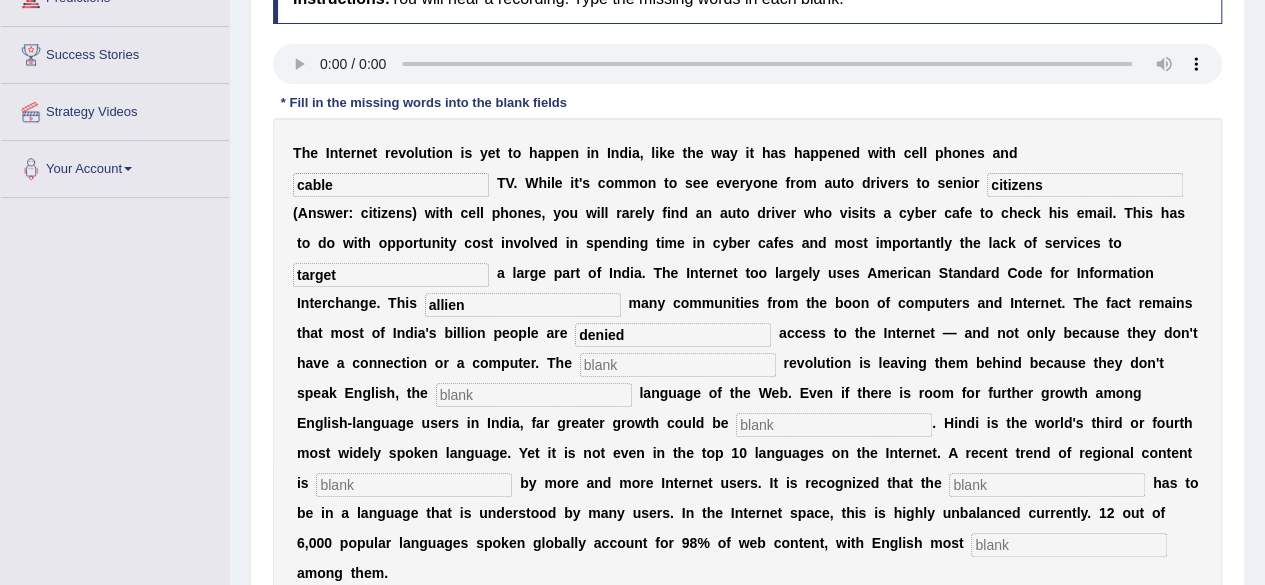 type on "denied" 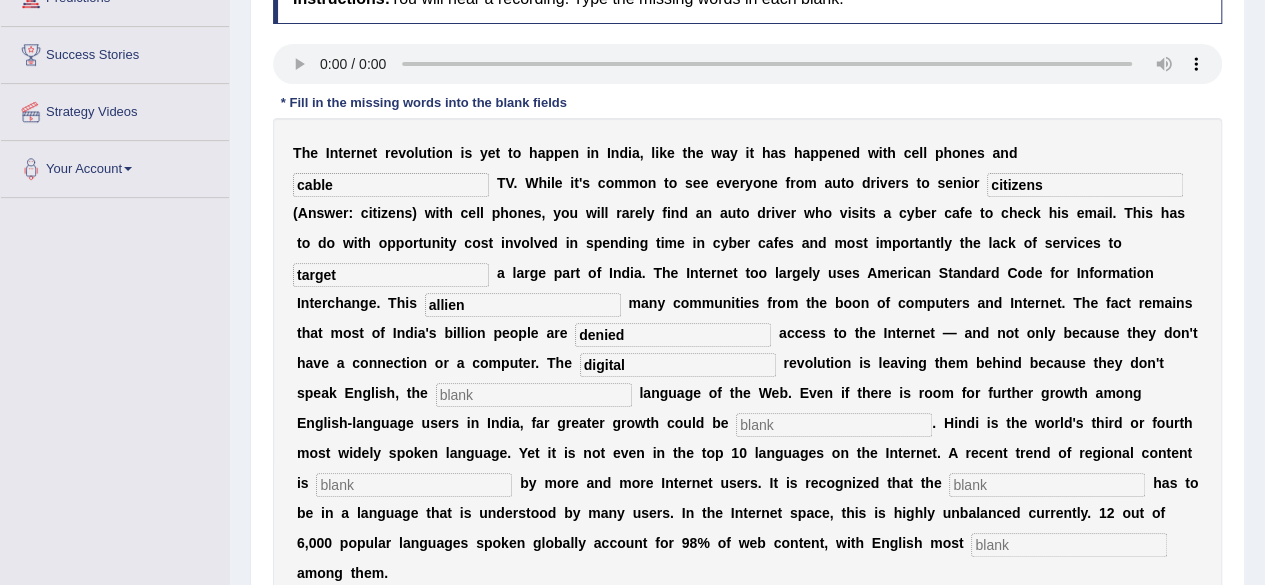 type on "digital" 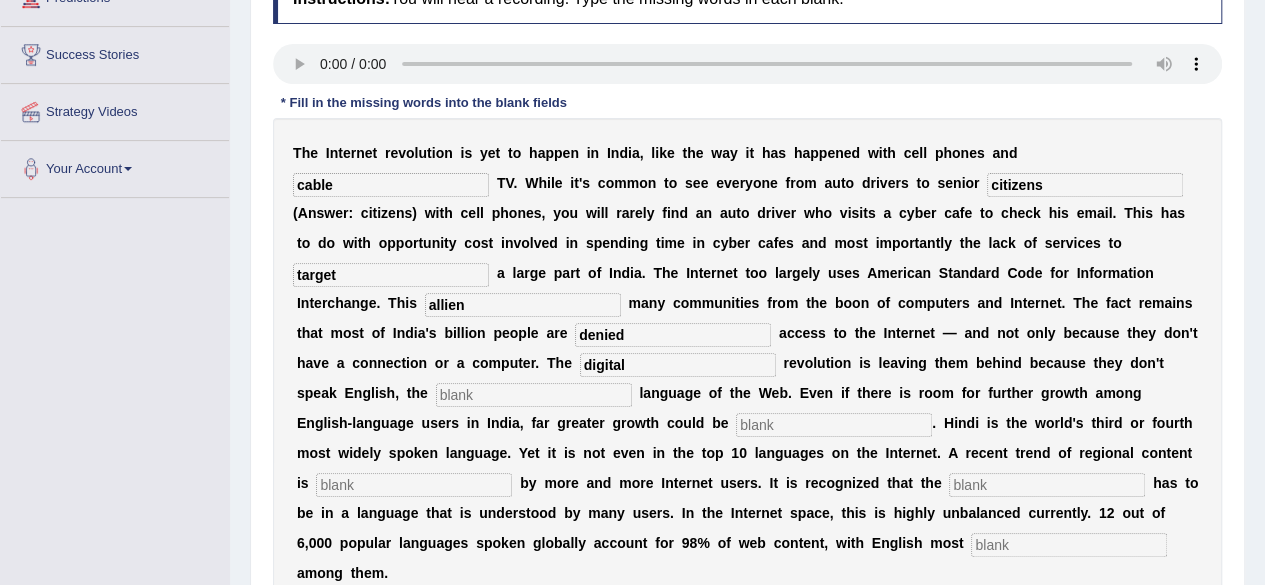 click at bounding box center [534, 395] 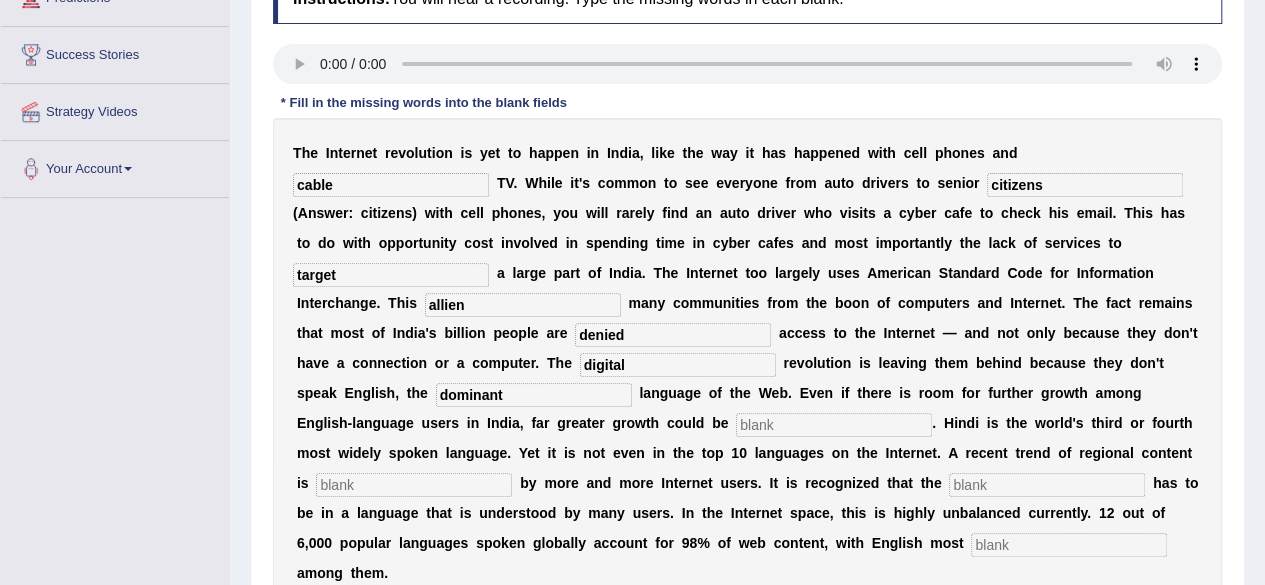 type on "dominant" 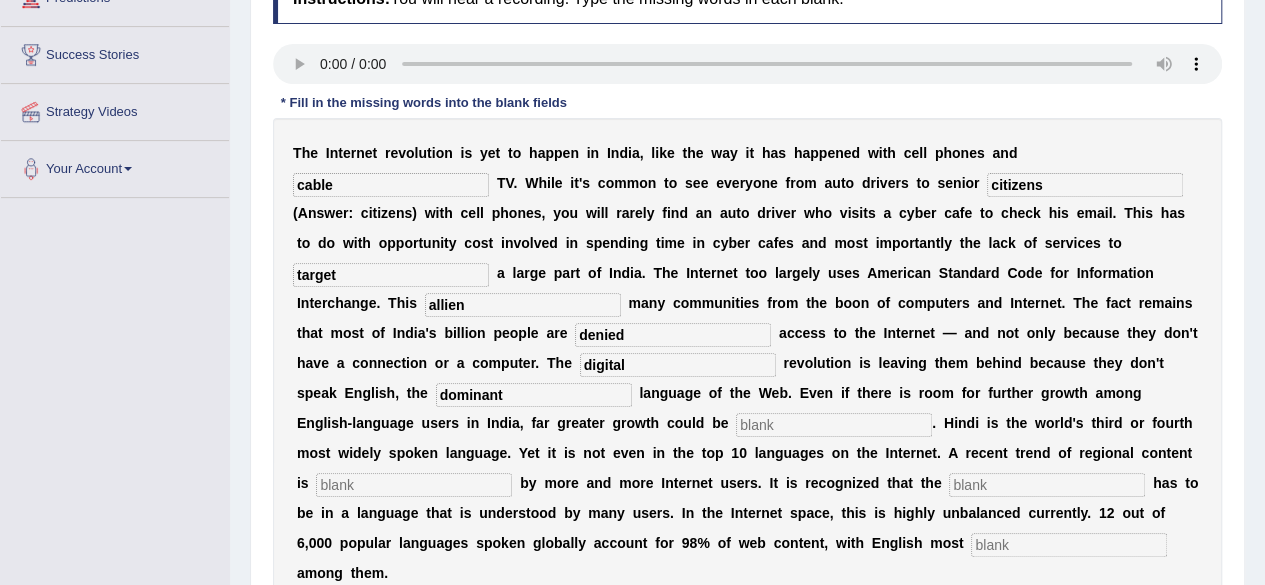click at bounding box center [834, 425] 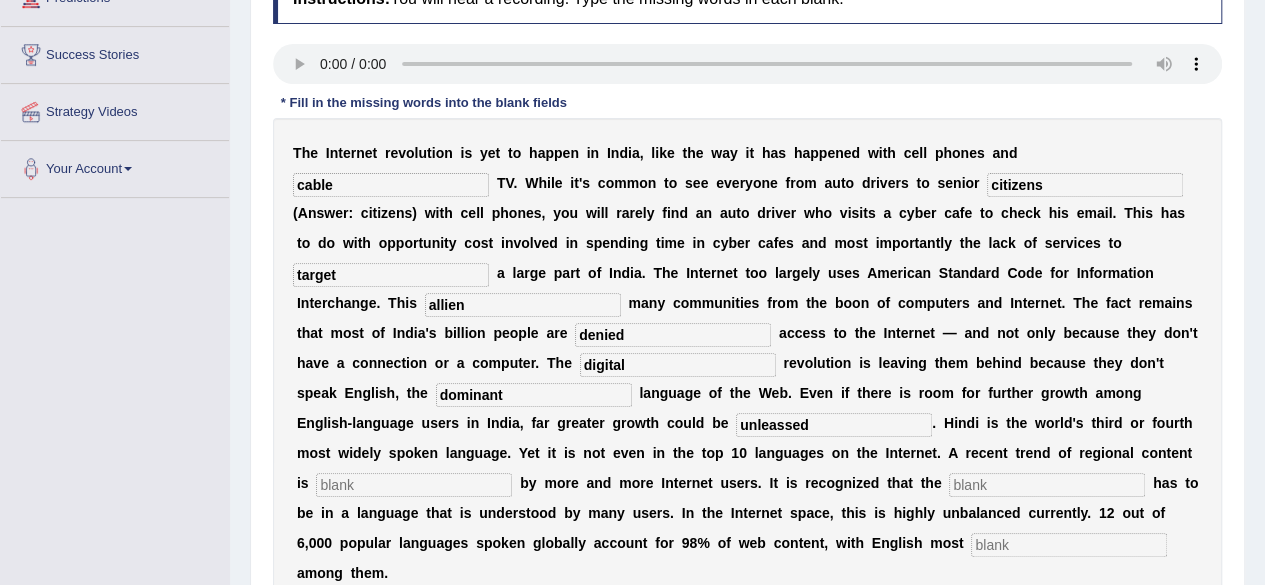 type on "unleassed" 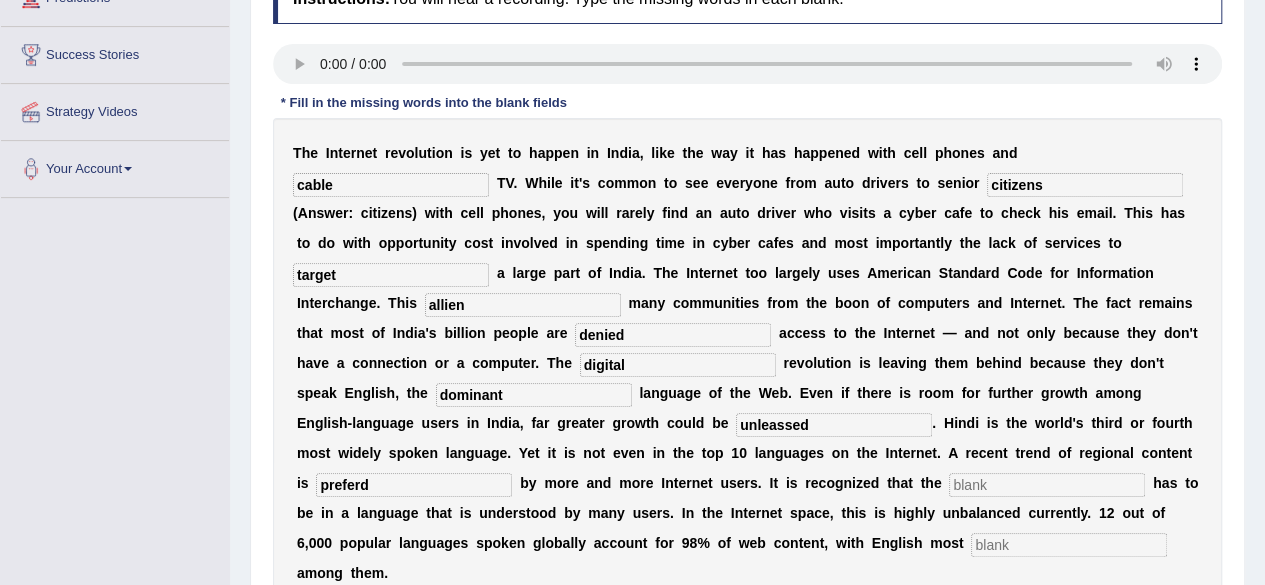 click on "preferd" at bounding box center (414, 485) 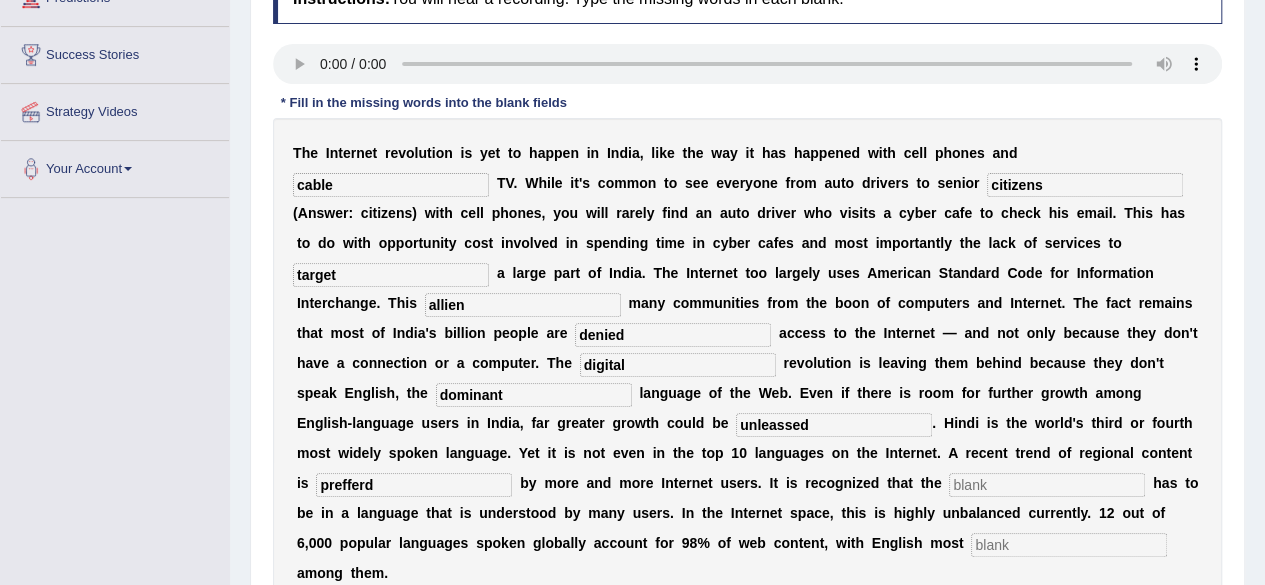 type on "prefferd" 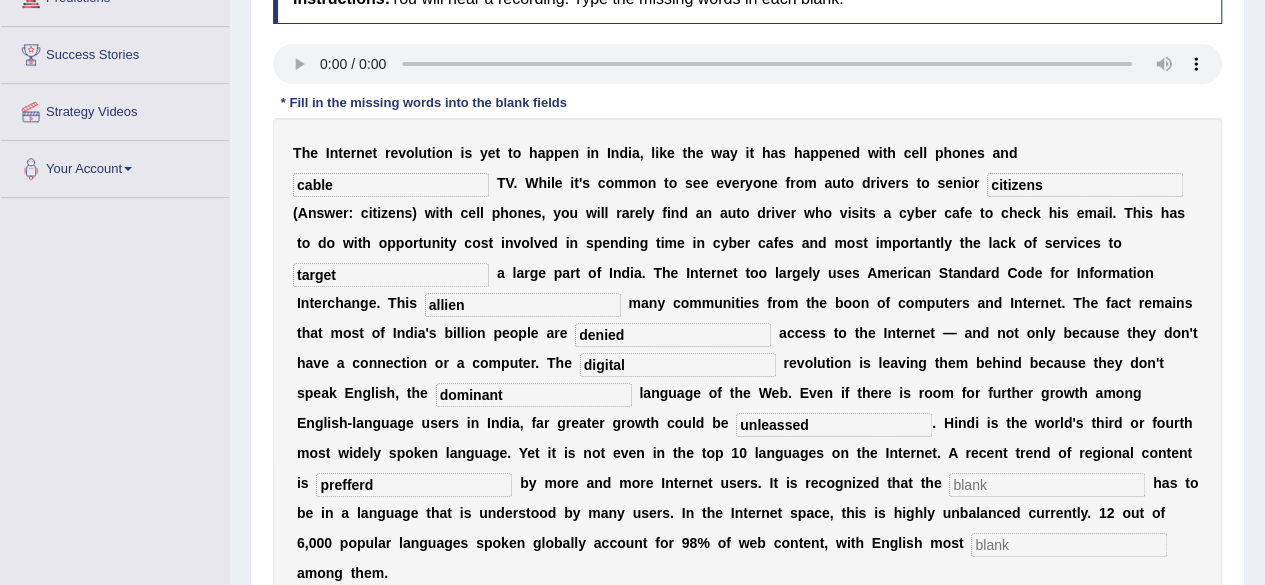 click at bounding box center [1047, 485] 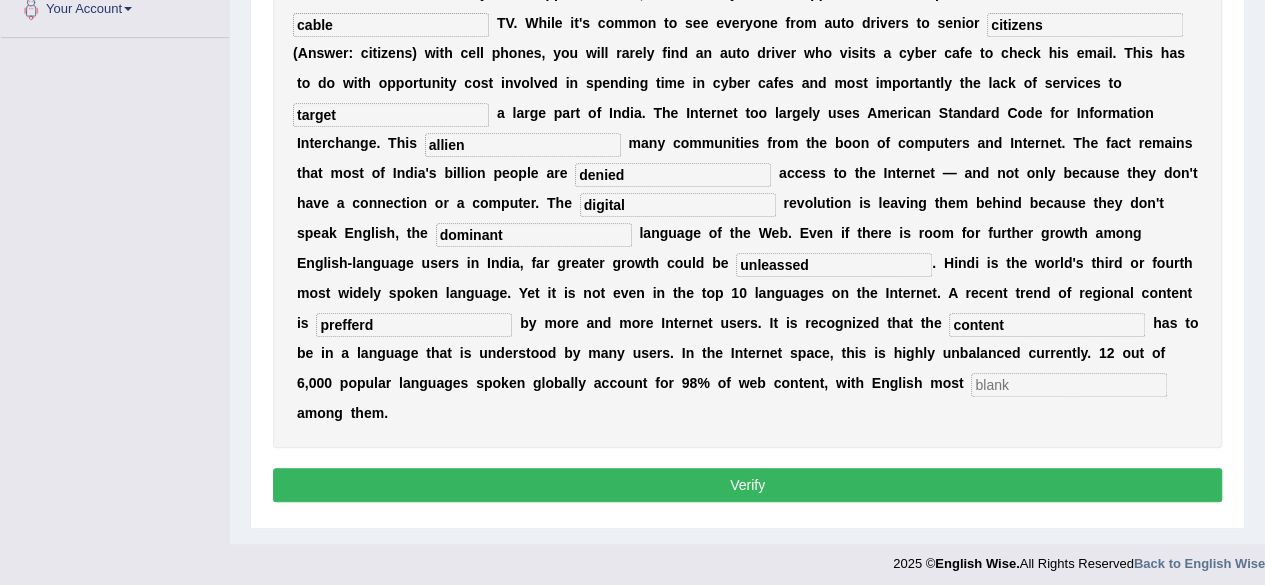 scroll, scrollTop: 466, scrollLeft: 0, axis: vertical 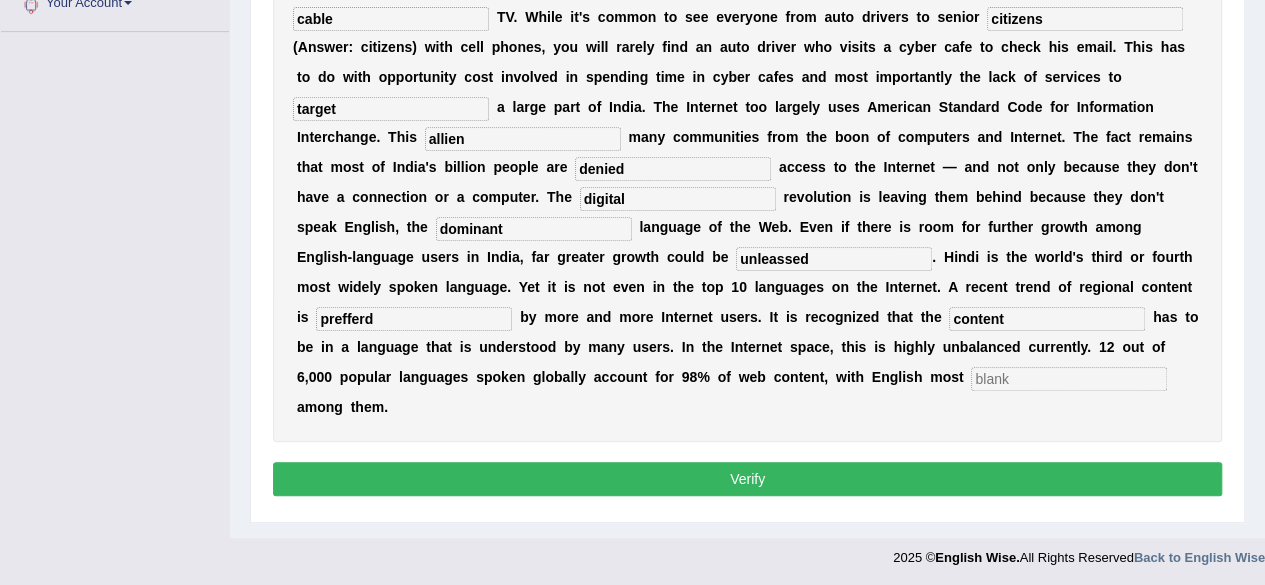 type on "content" 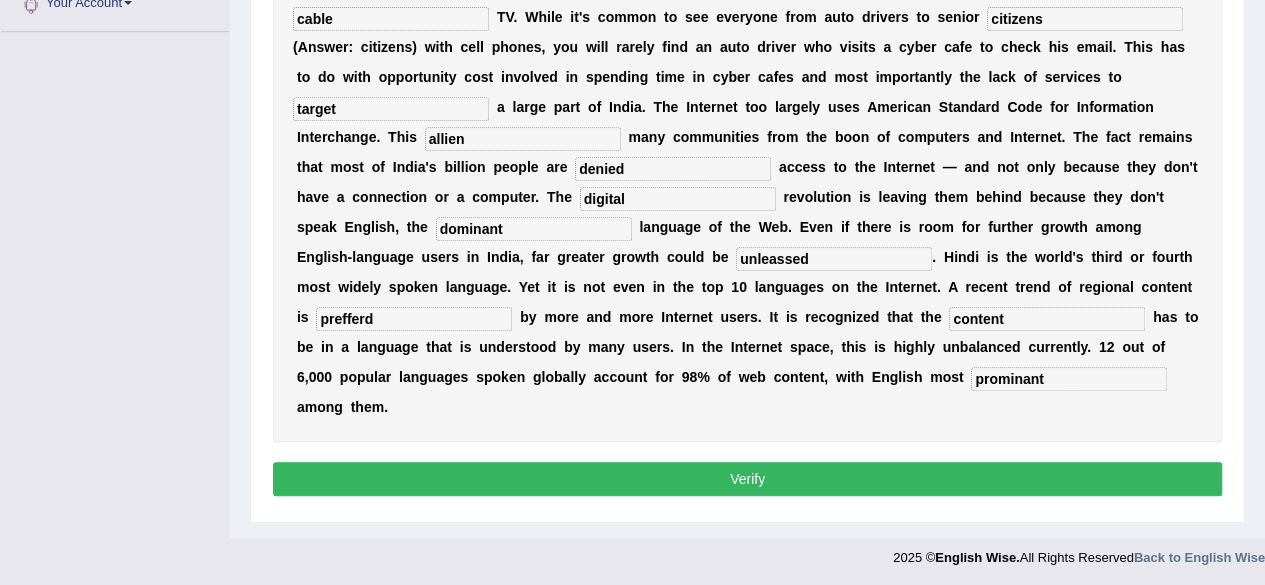 type on "prominant" 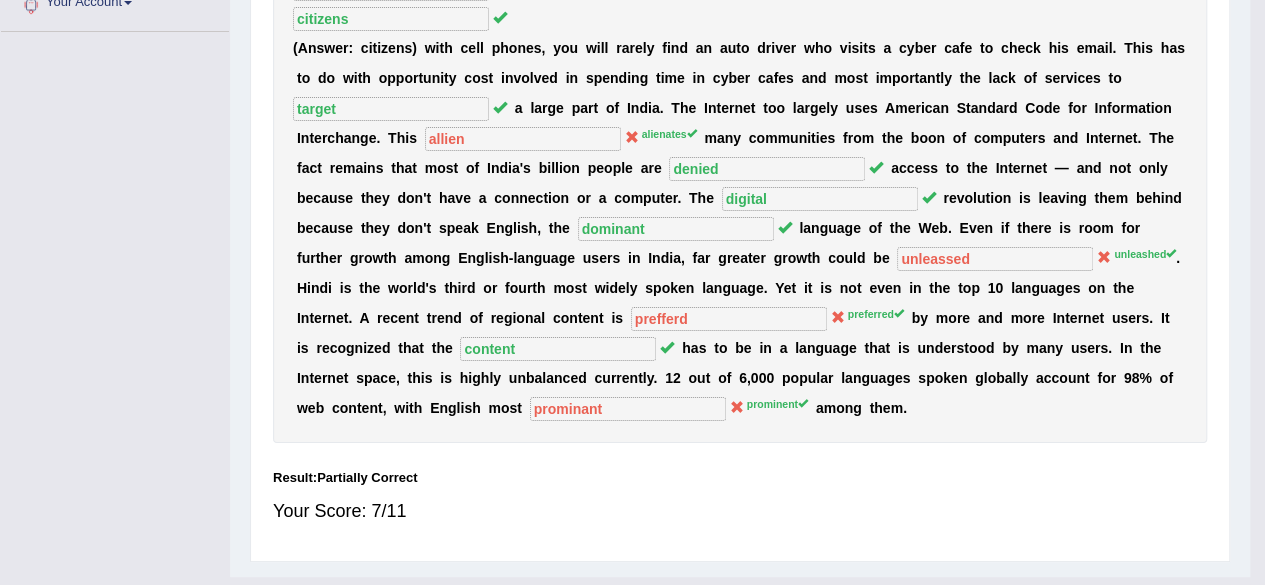 scroll, scrollTop: 464, scrollLeft: 0, axis: vertical 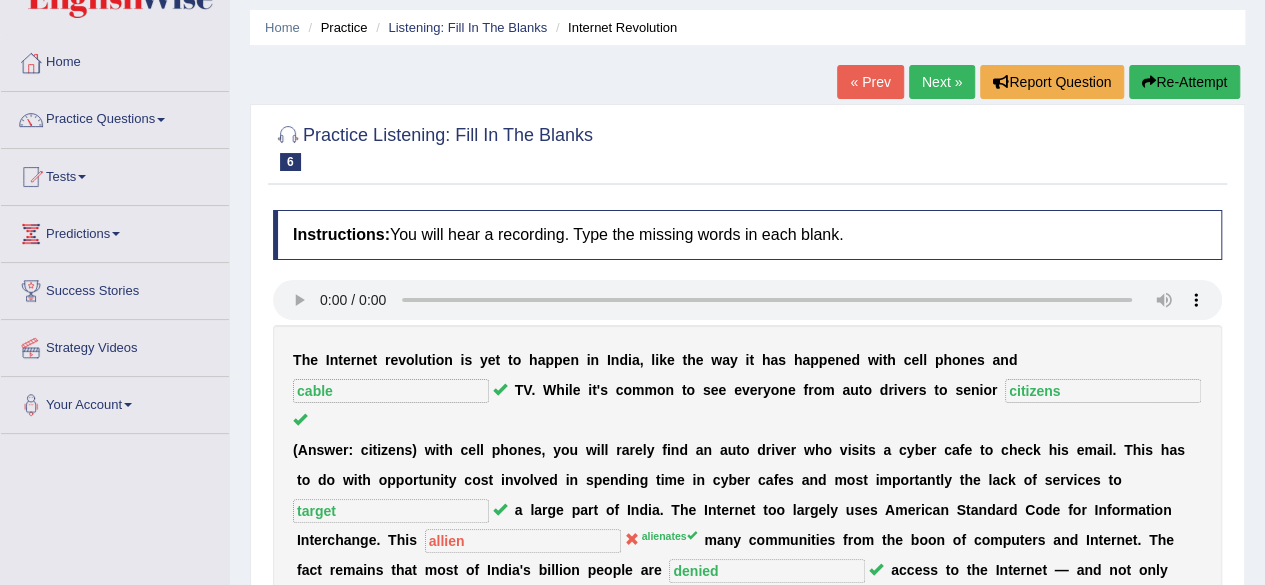 click on "Next »" at bounding box center (942, 82) 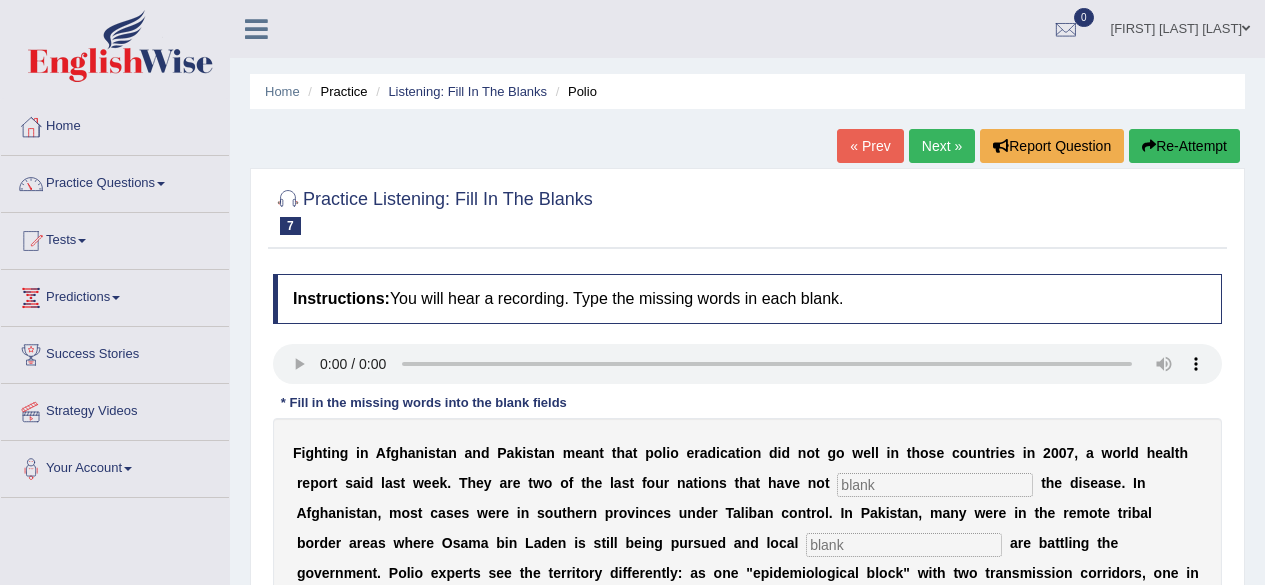 scroll, scrollTop: 0, scrollLeft: 0, axis: both 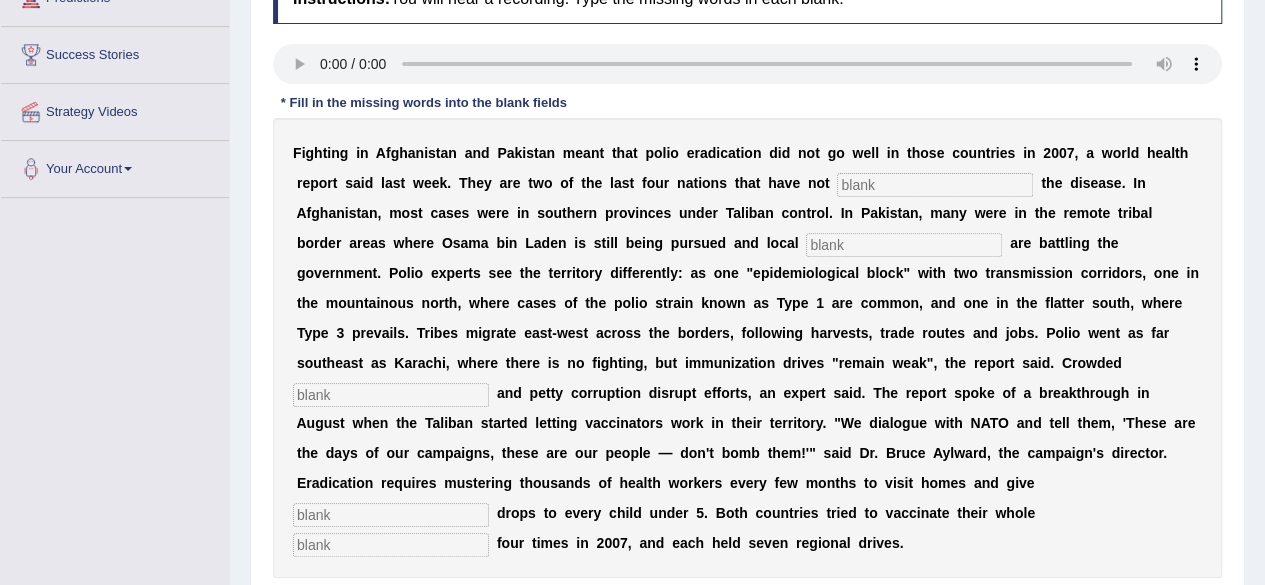 click at bounding box center (935, 185) 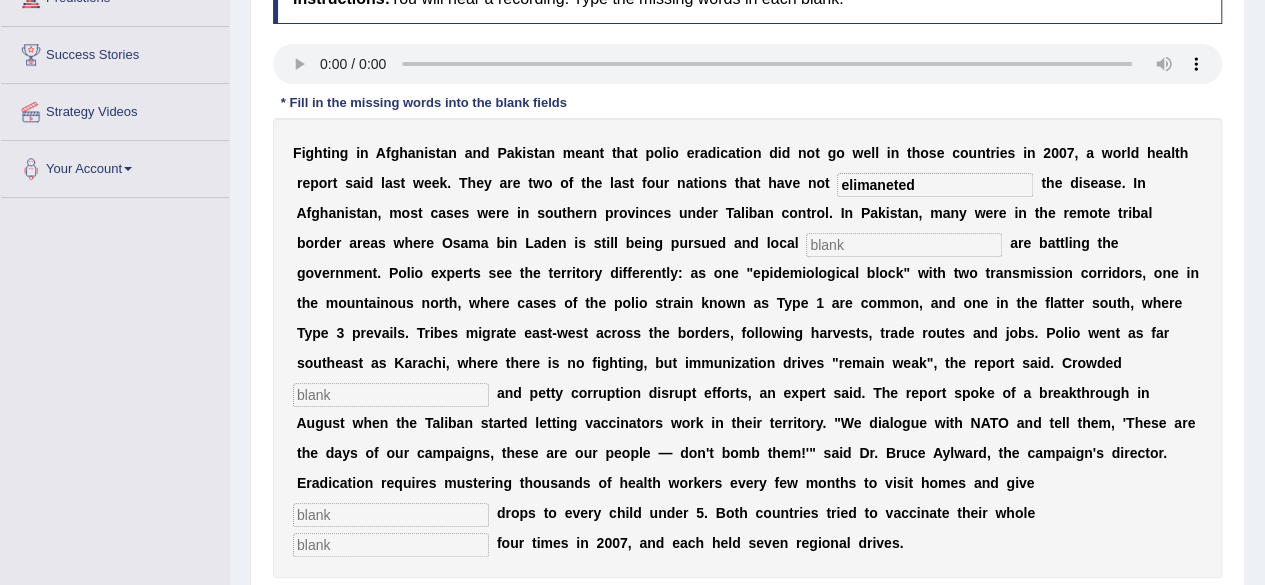 click on "elimaneted" at bounding box center (935, 185) 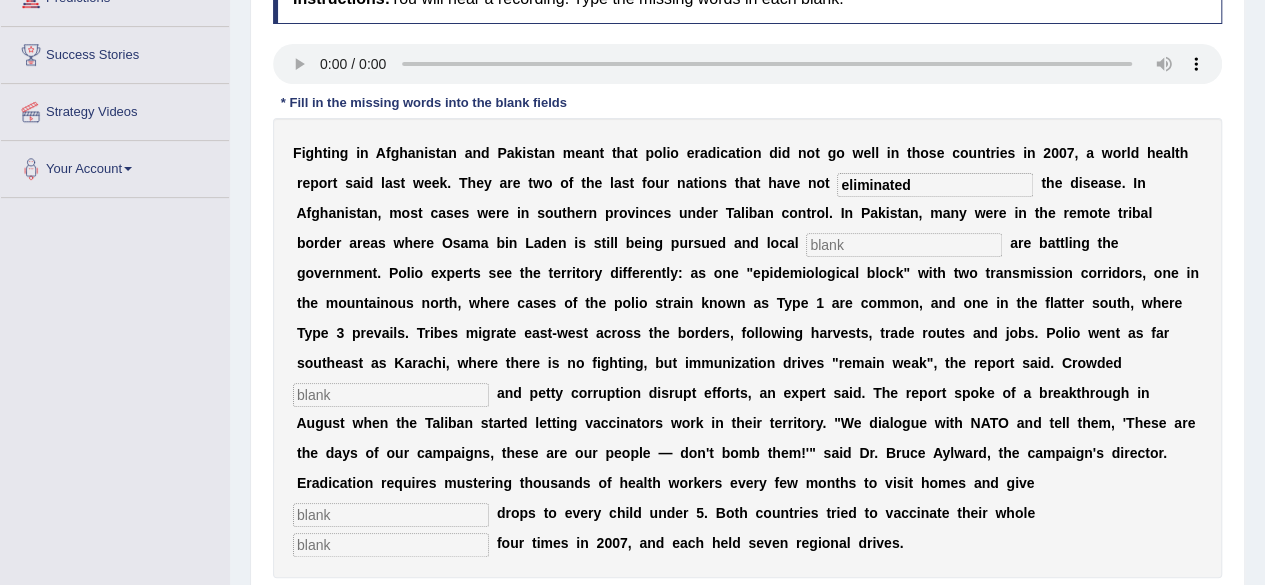 type on "eliminated" 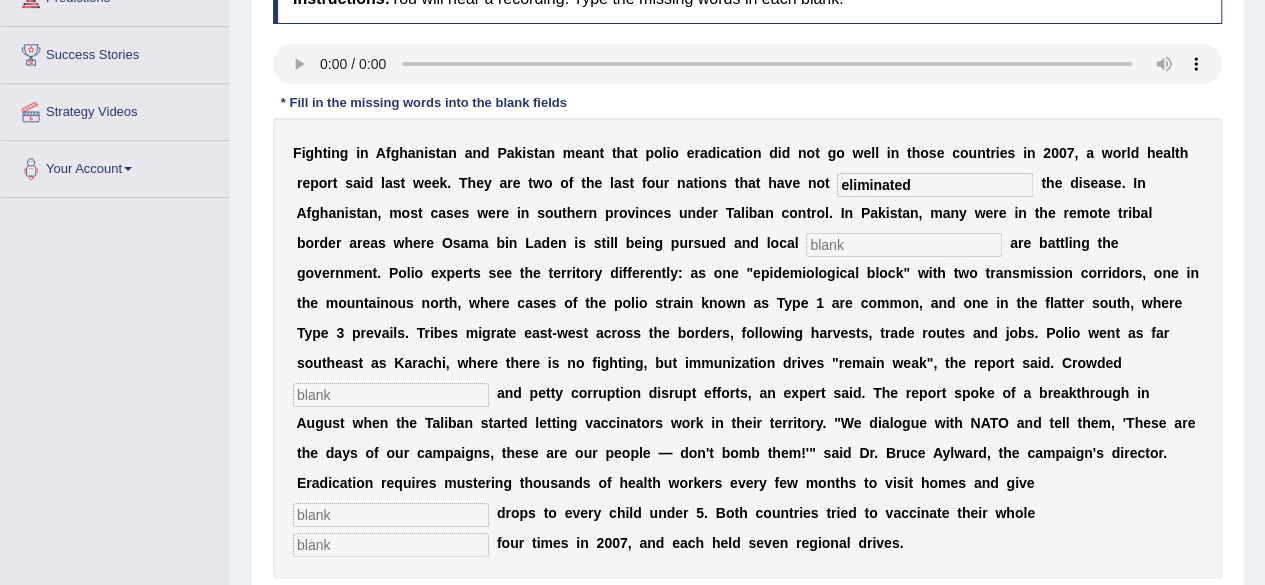 click at bounding box center [904, 245] 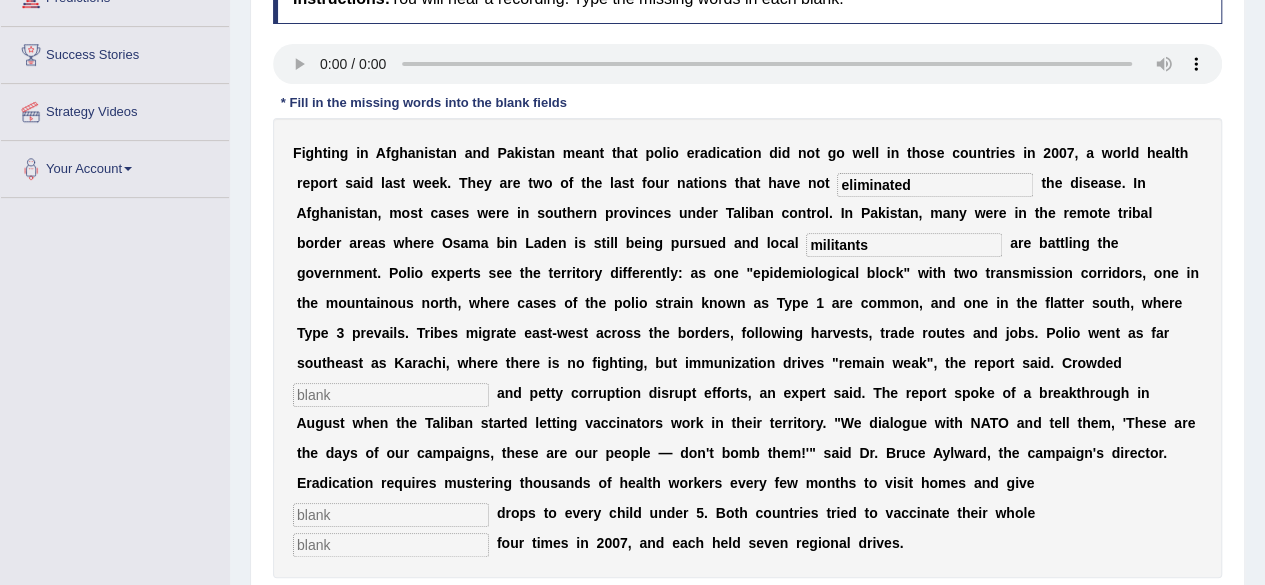 scroll, scrollTop: 400, scrollLeft: 0, axis: vertical 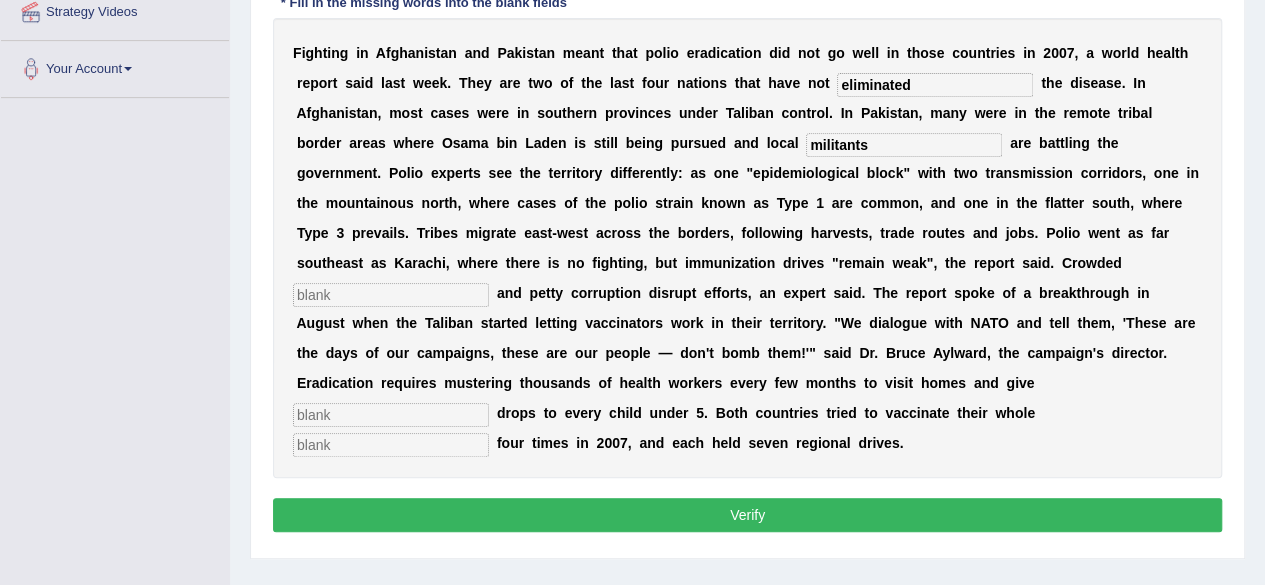type on "militants" 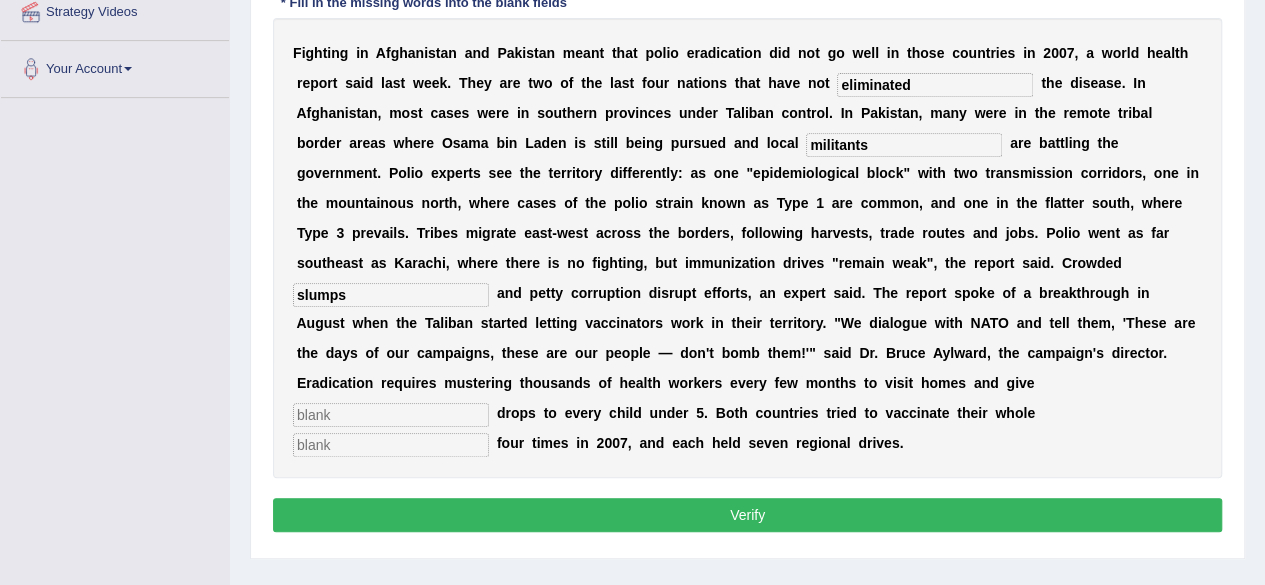 type on "slumps" 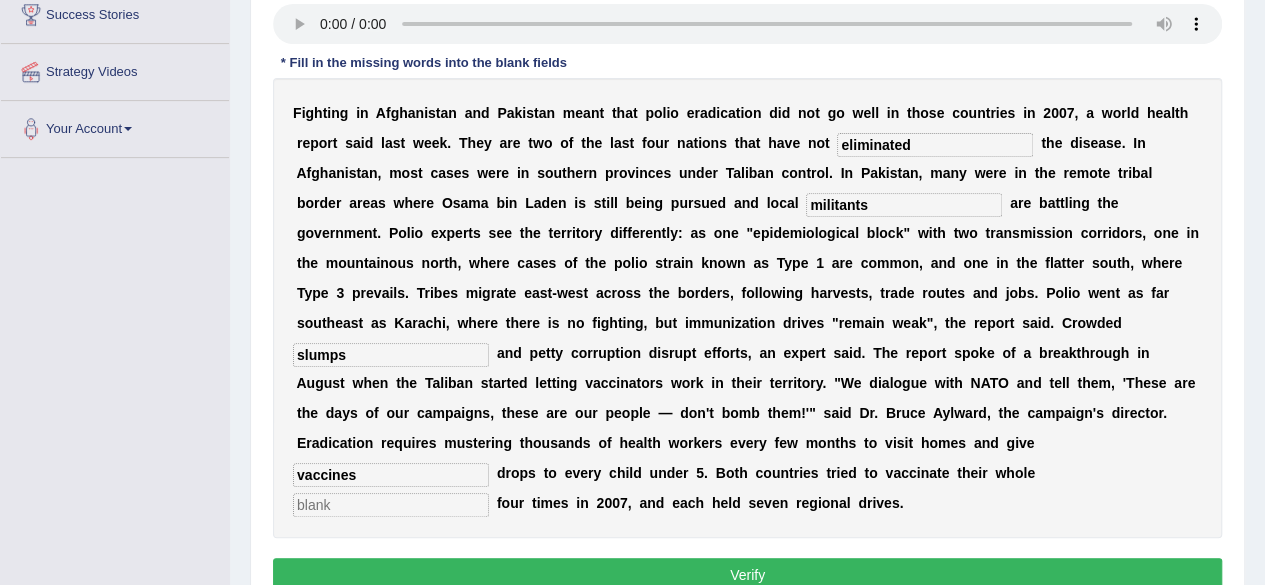 scroll, scrollTop: 300, scrollLeft: 0, axis: vertical 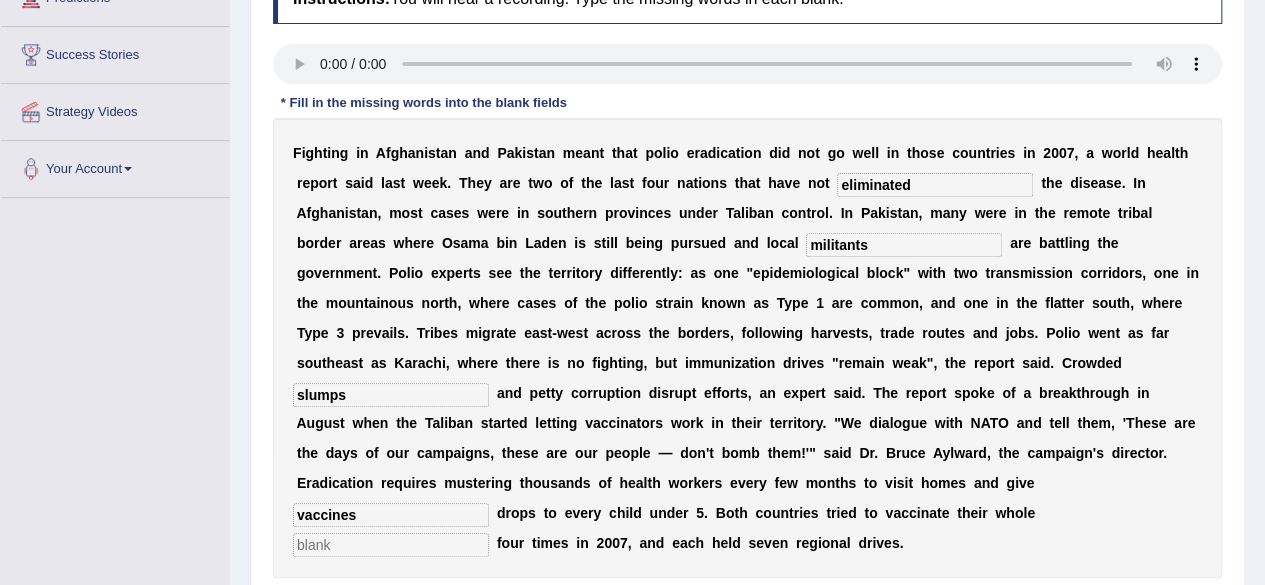 type on "vaccines" 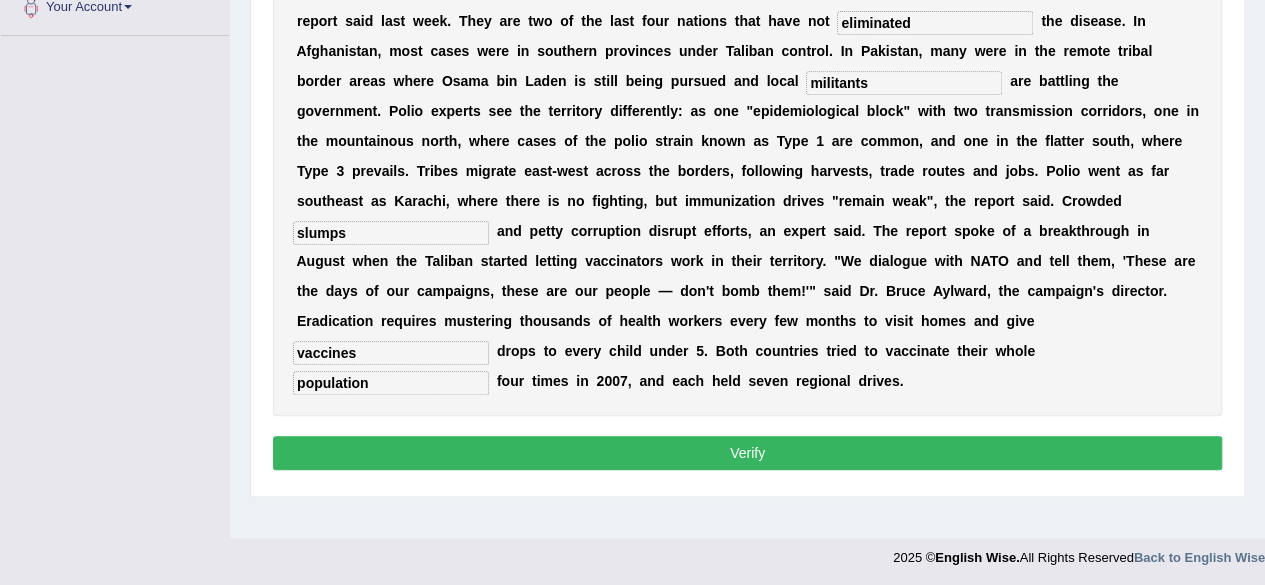 scroll, scrollTop: 464, scrollLeft: 0, axis: vertical 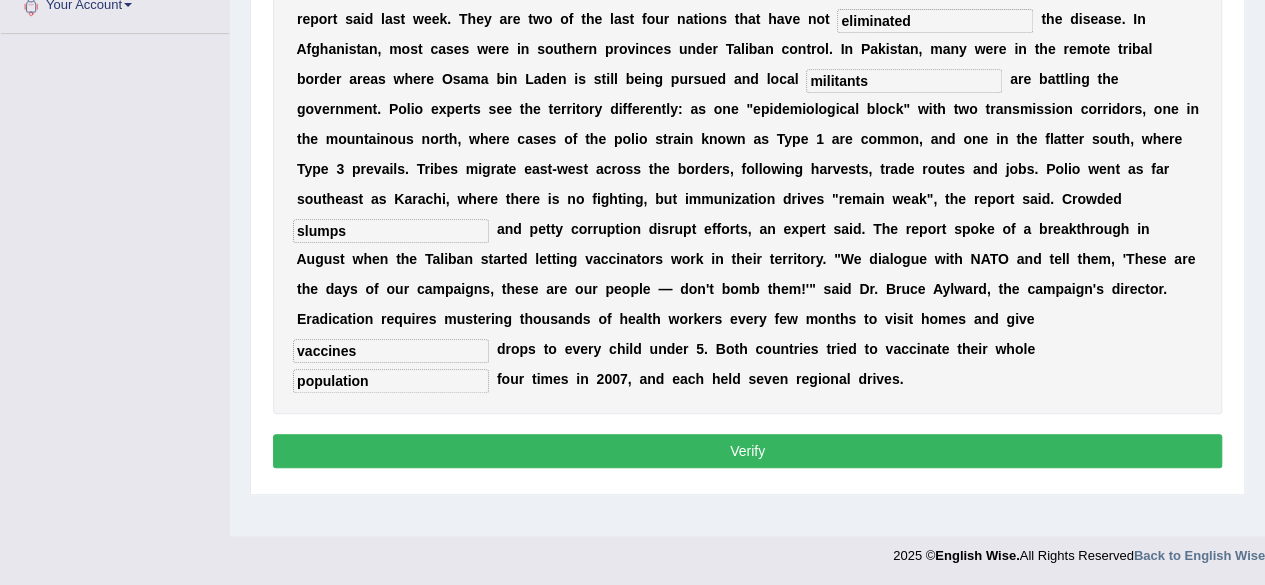 type on "population" 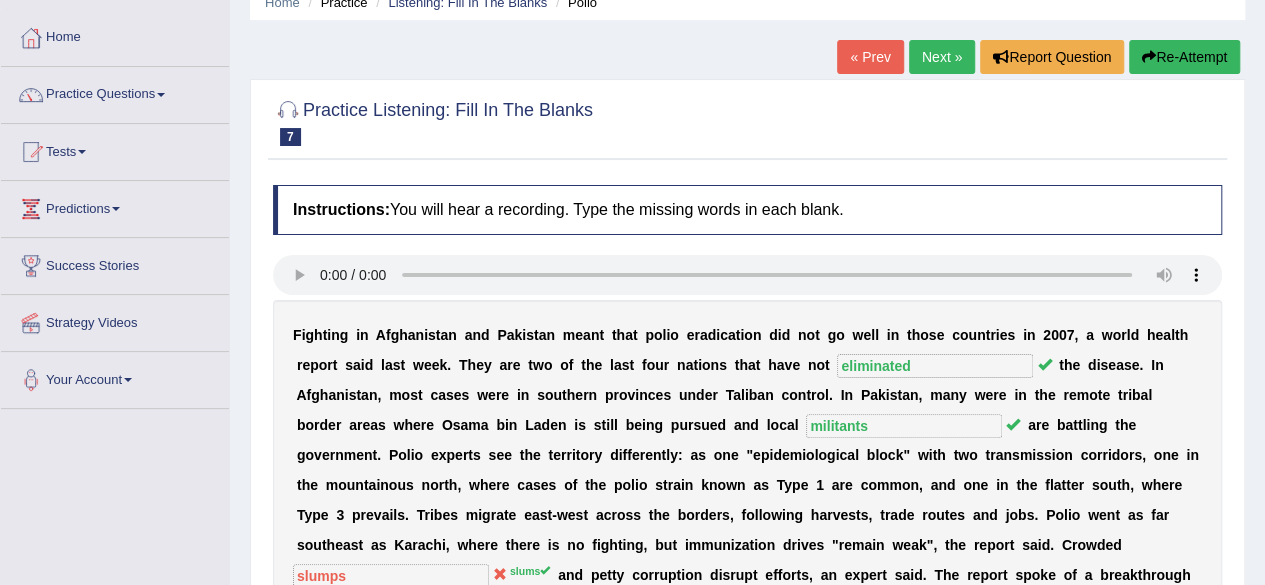 scroll, scrollTop: 0, scrollLeft: 0, axis: both 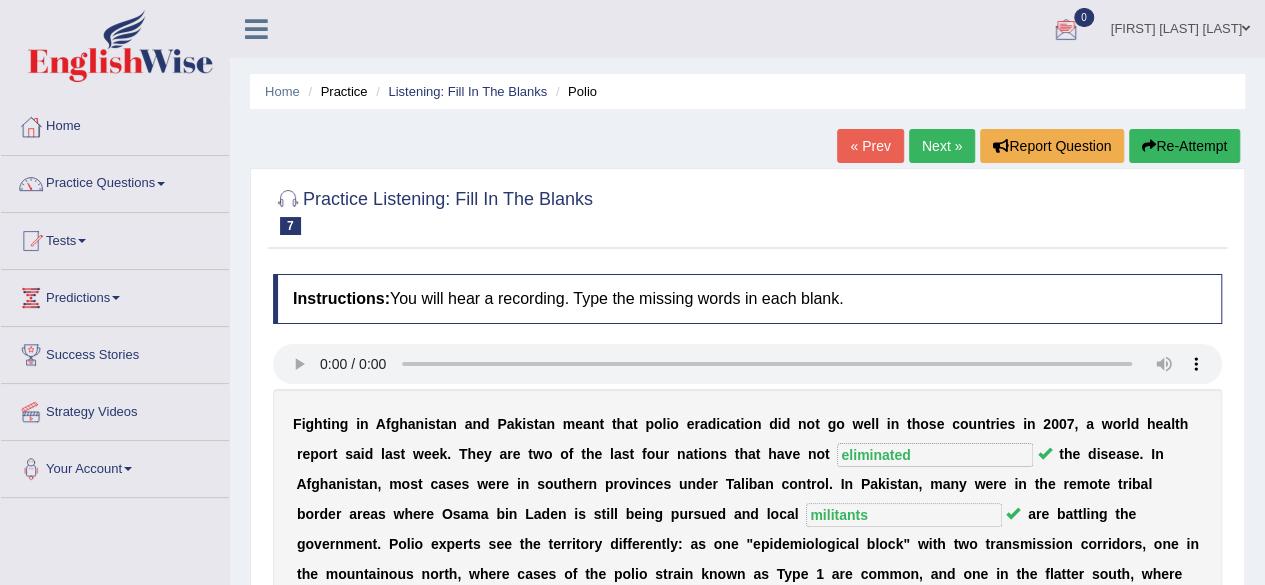 click on "Next »" at bounding box center [942, 146] 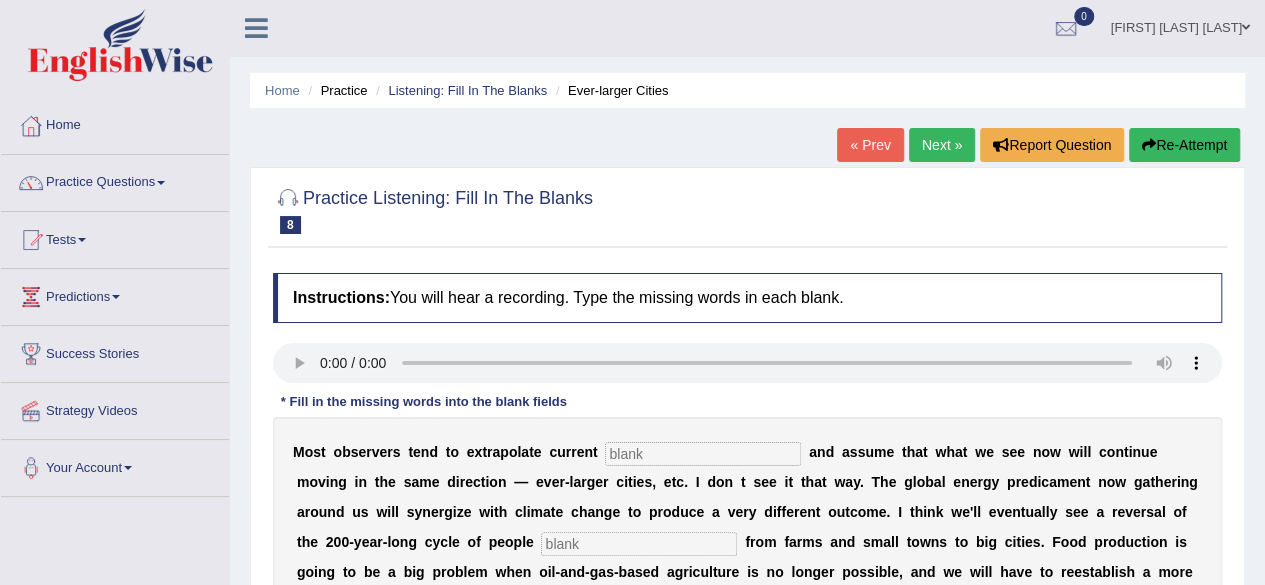 scroll, scrollTop: 0, scrollLeft: 0, axis: both 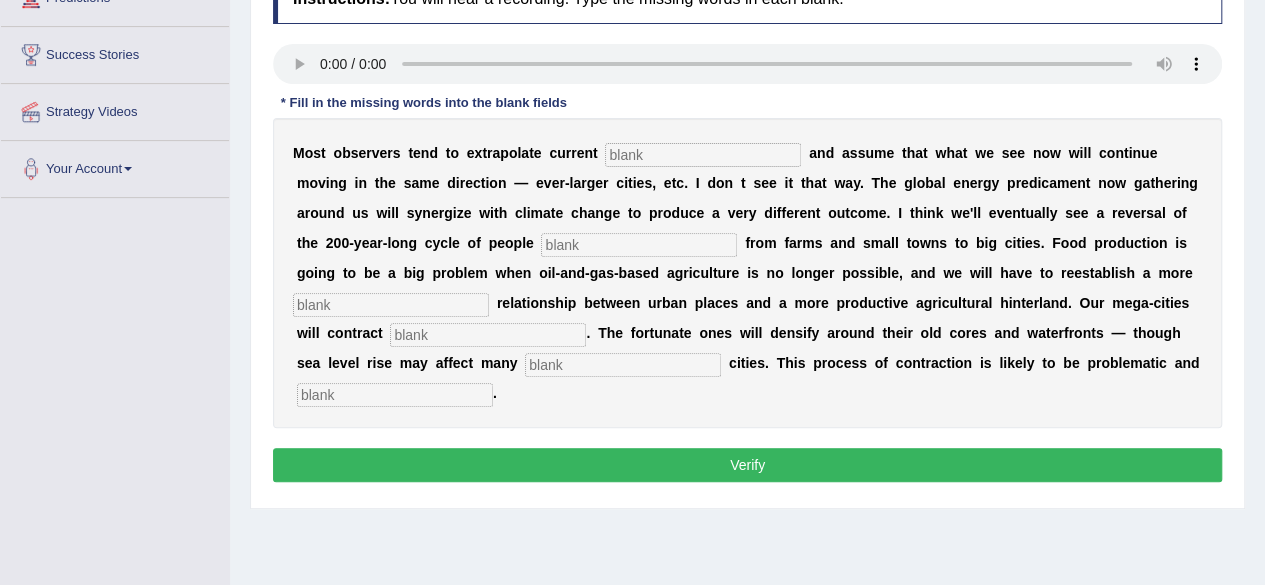 click at bounding box center [703, 155] 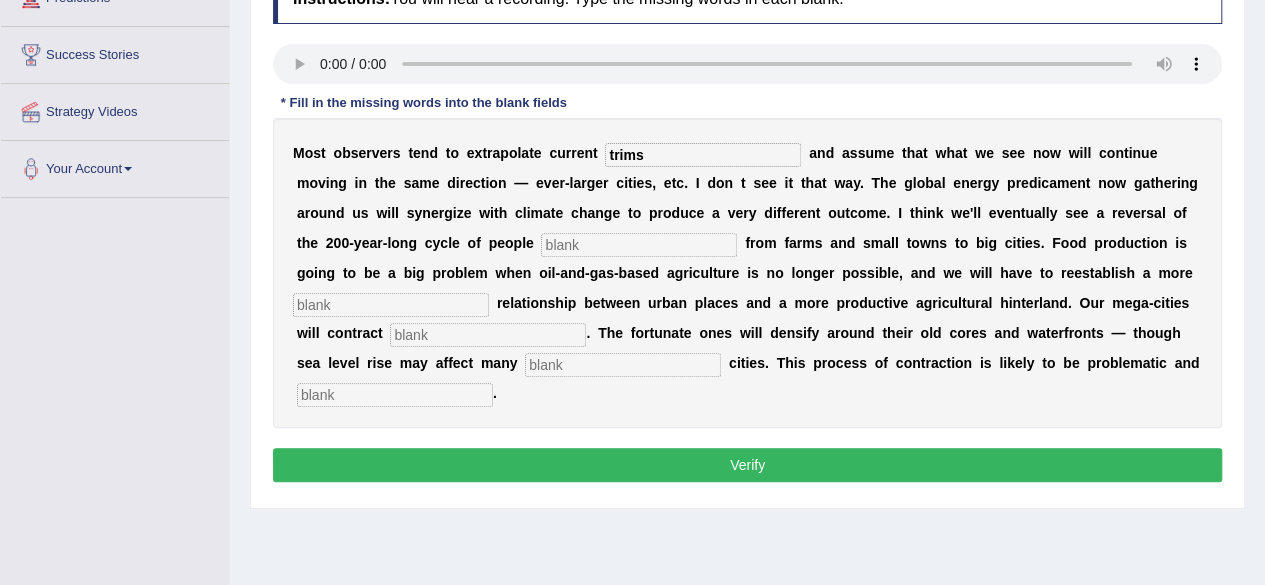 type on "trims" 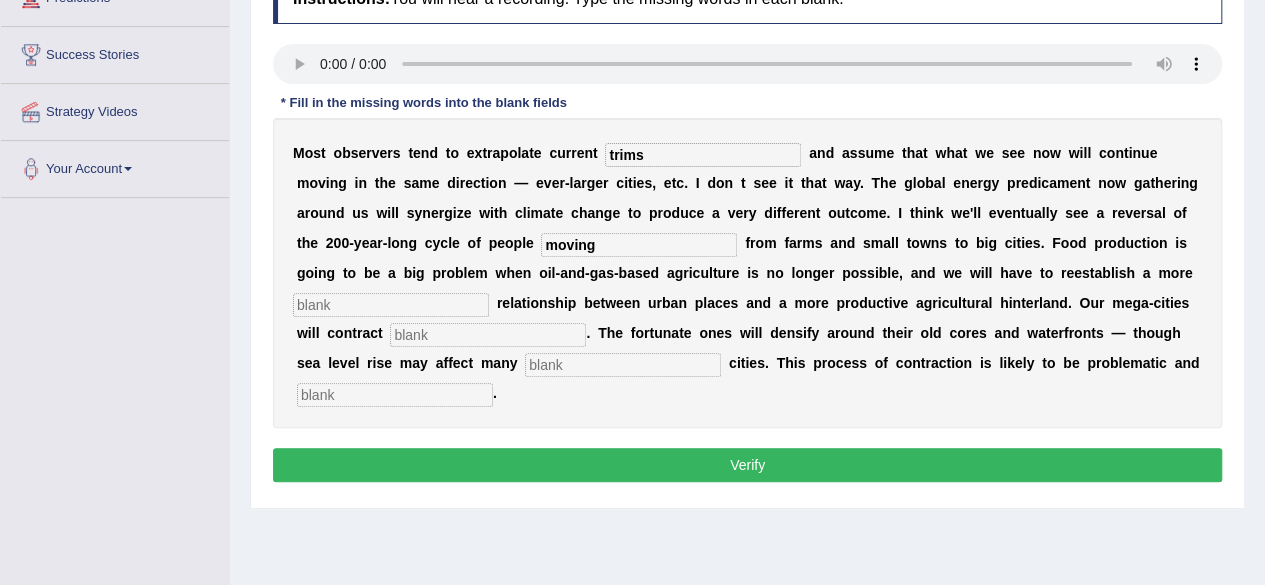 type on "moving" 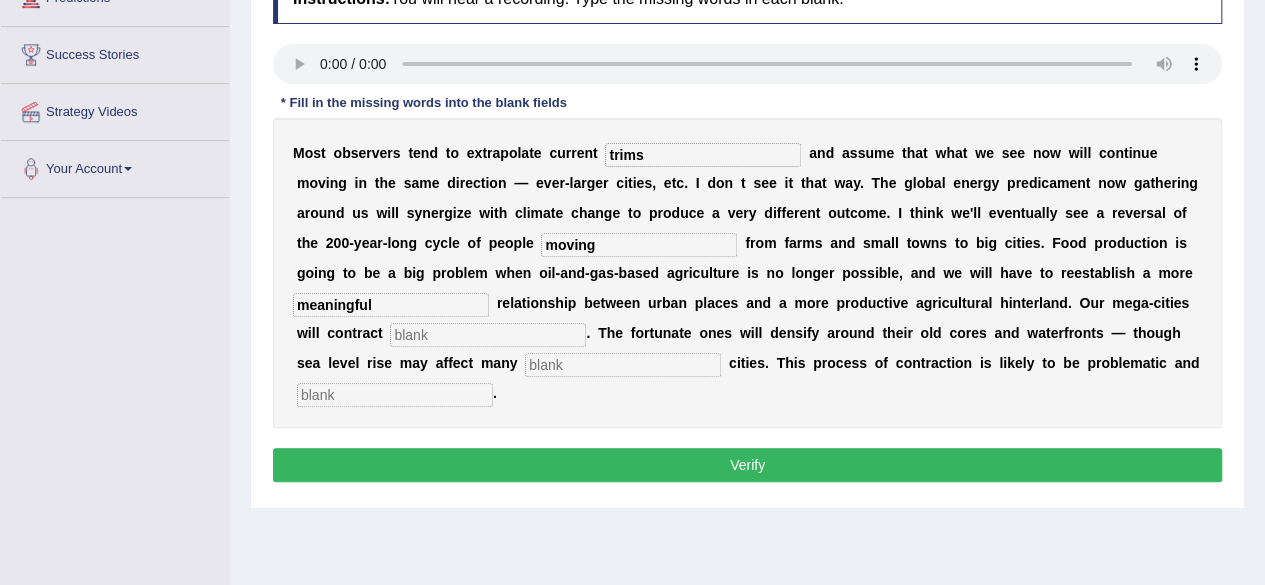 type on "meaningful" 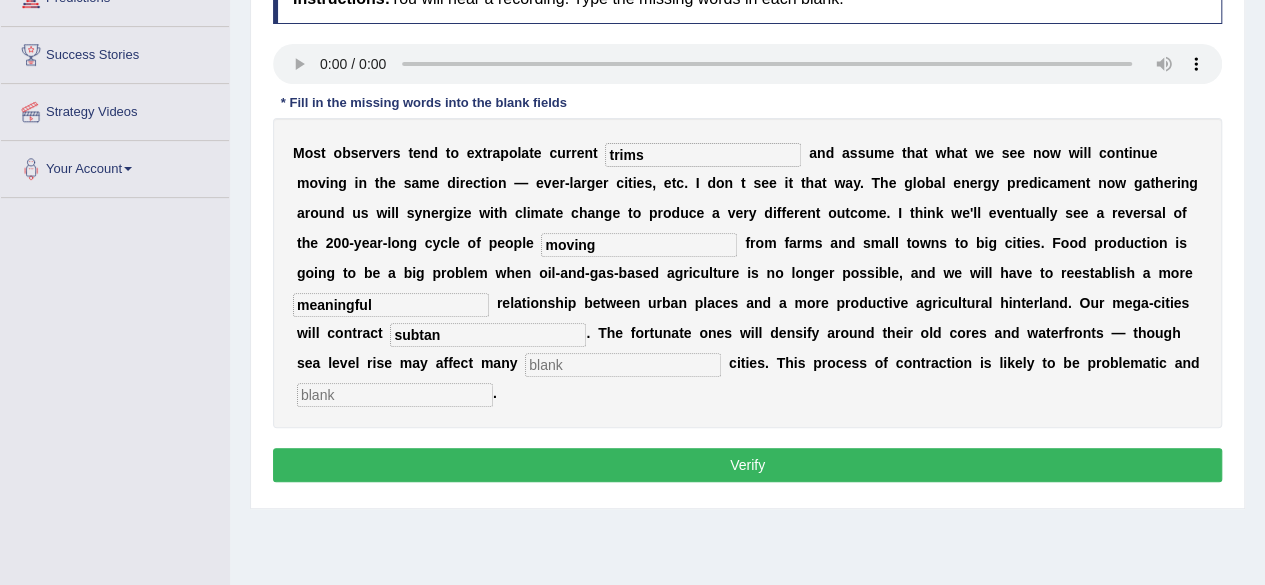 type on "subtan" 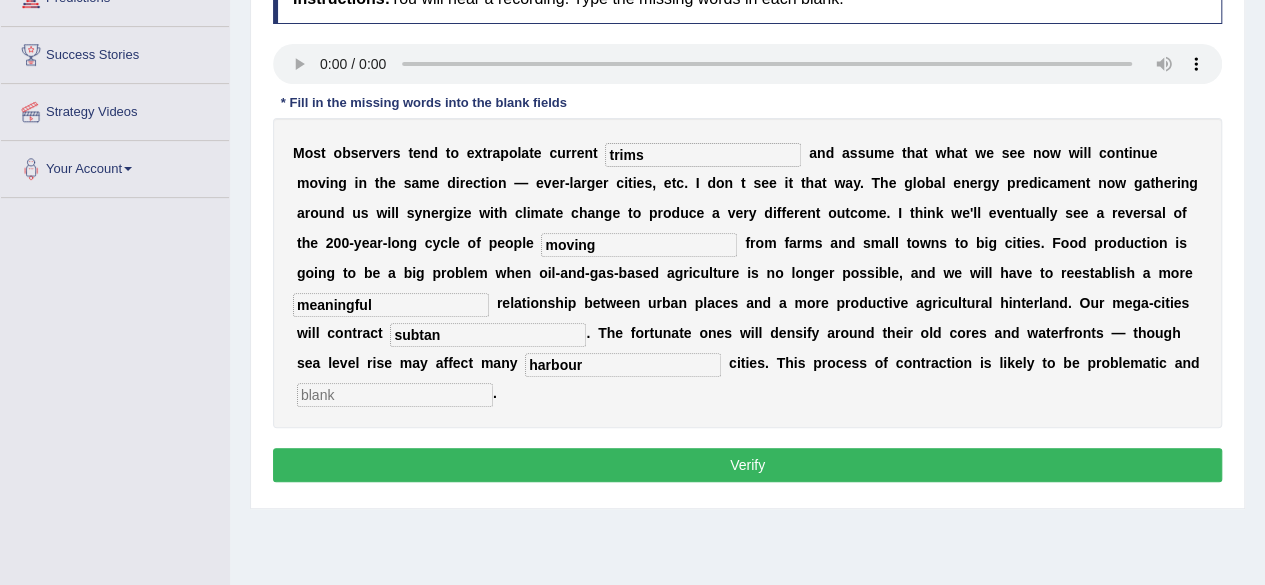 type on "harbour" 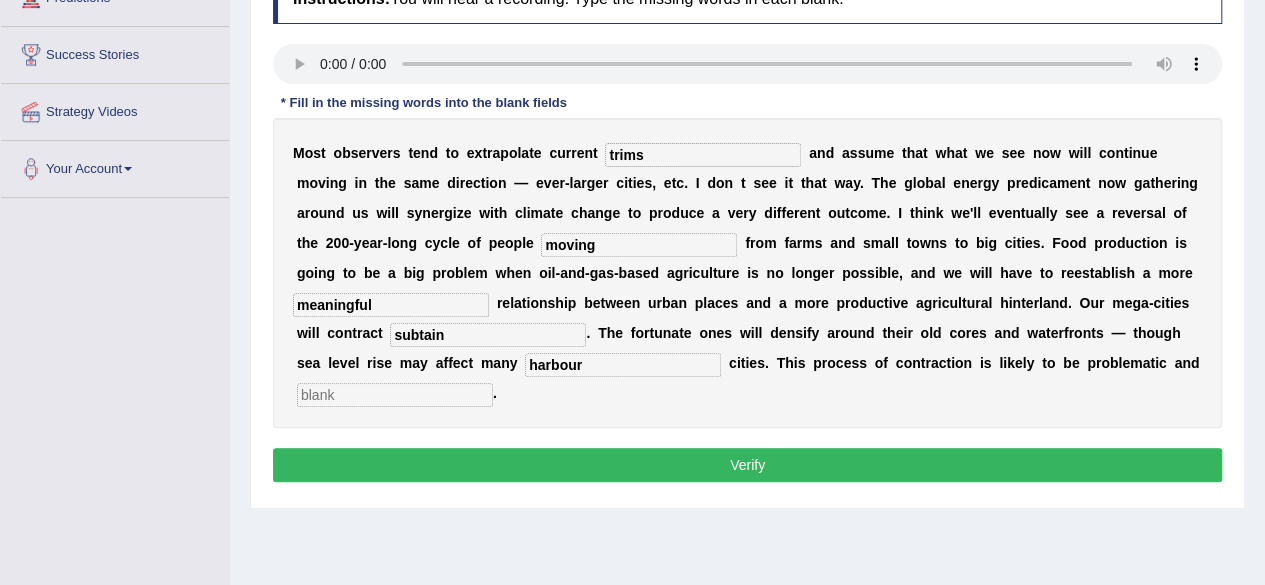 type on "subtain" 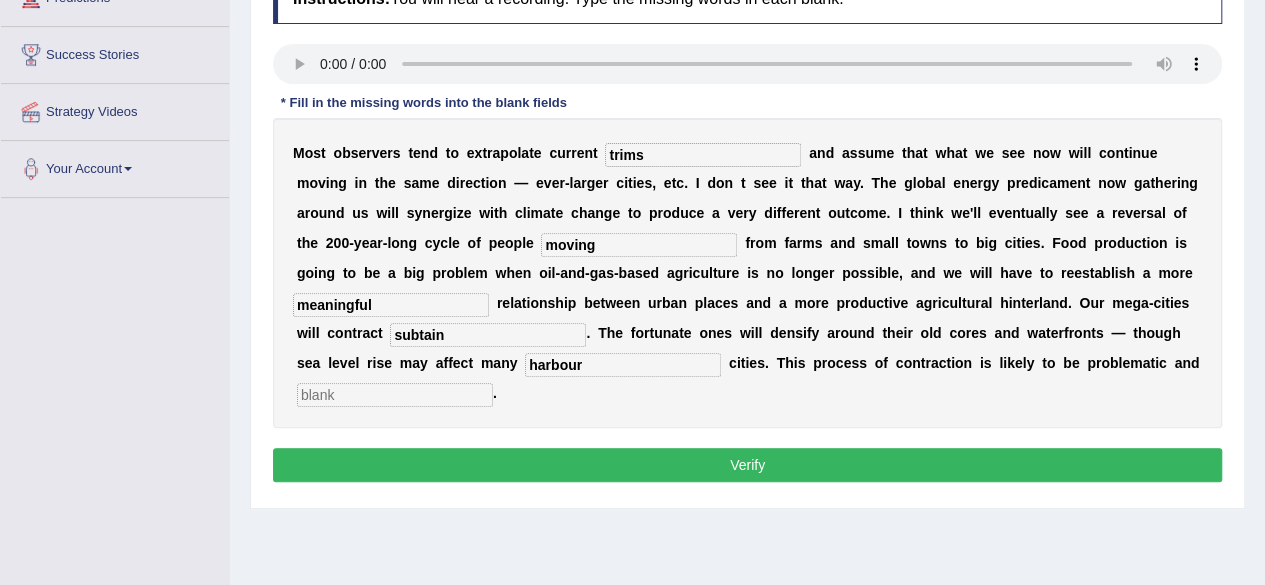 type 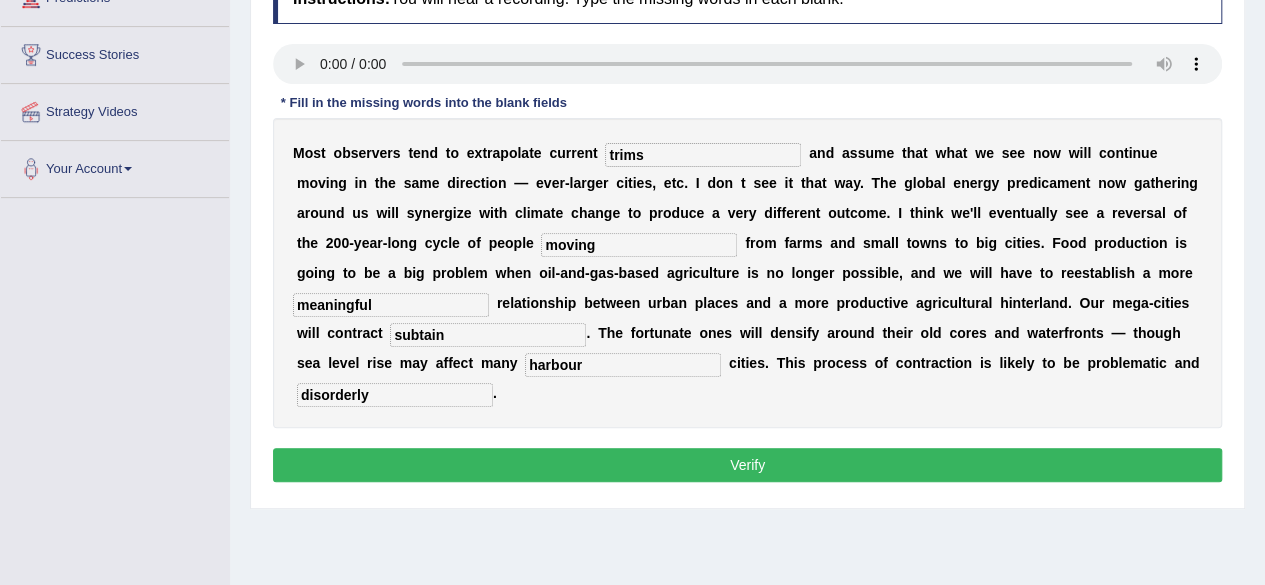 type on "disorderly" 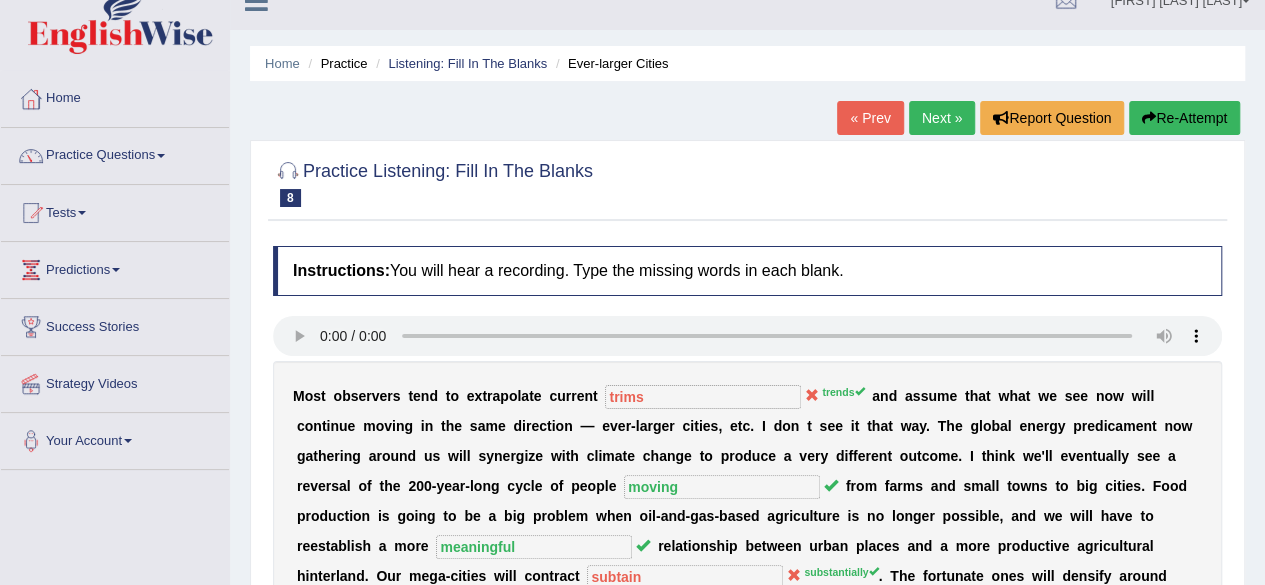 scroll, scrollTop: 0, scrollLeft: 0, axis: both 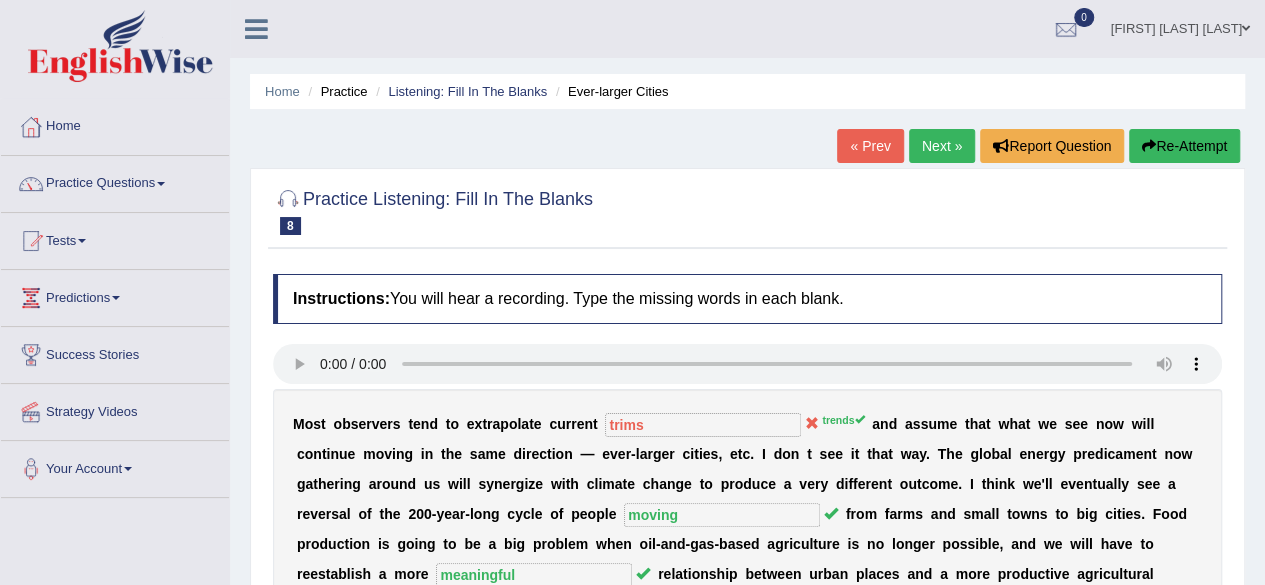 click on "Next »" at bounding box center (942, 146) 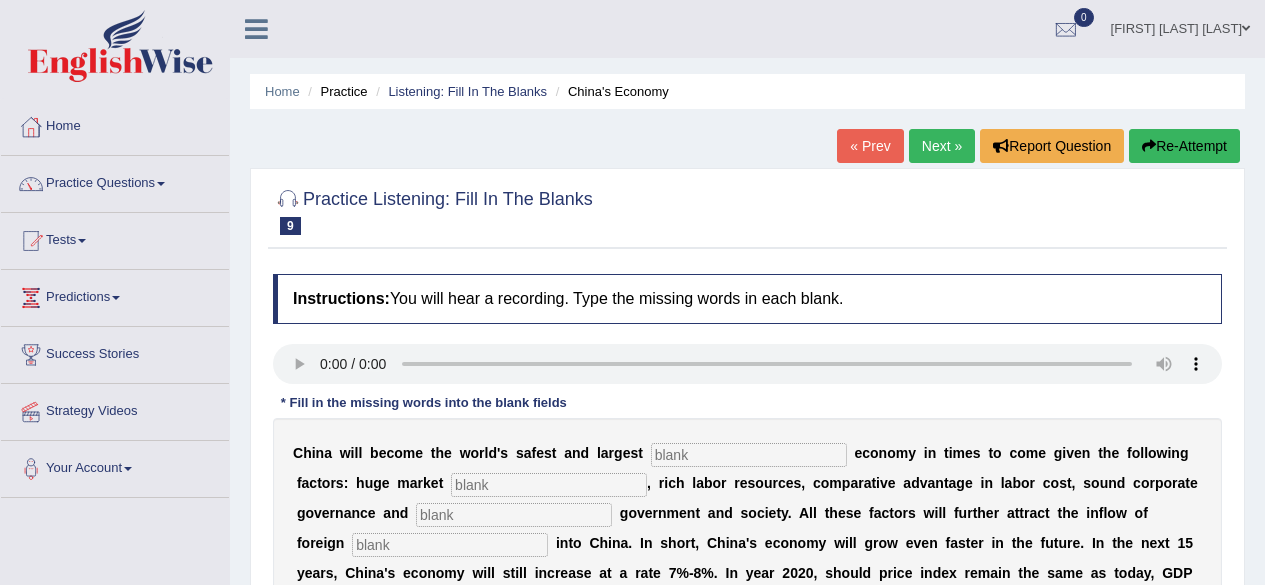 scroll, scrollTop: 0, scrollLeft: 0, axis: both 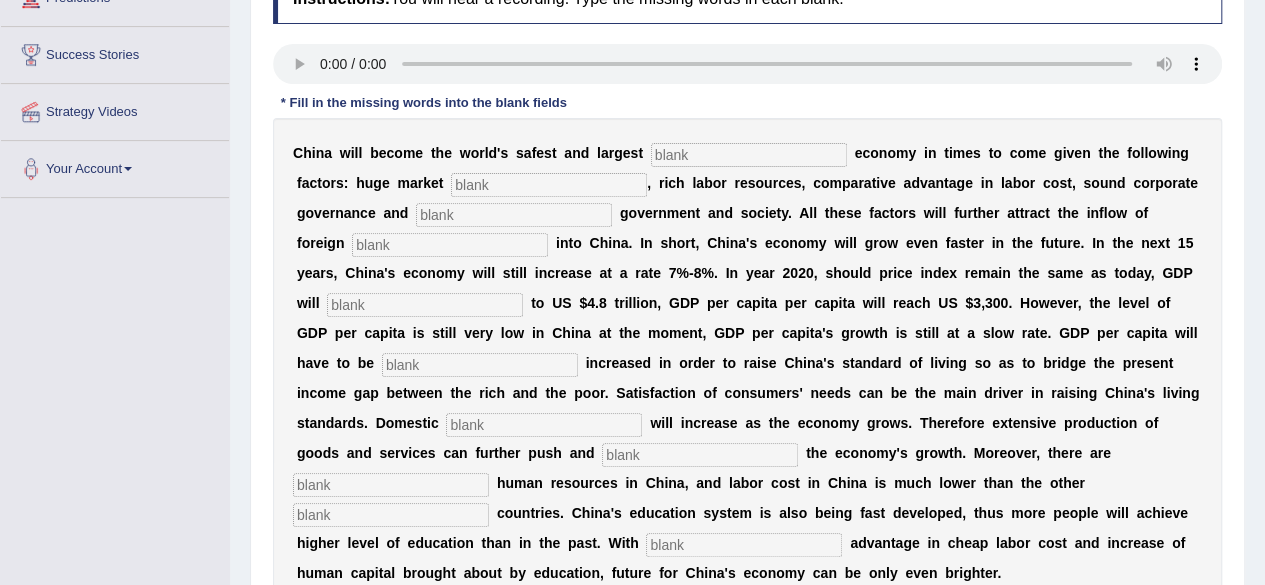 click at bounding box center (749, 155) 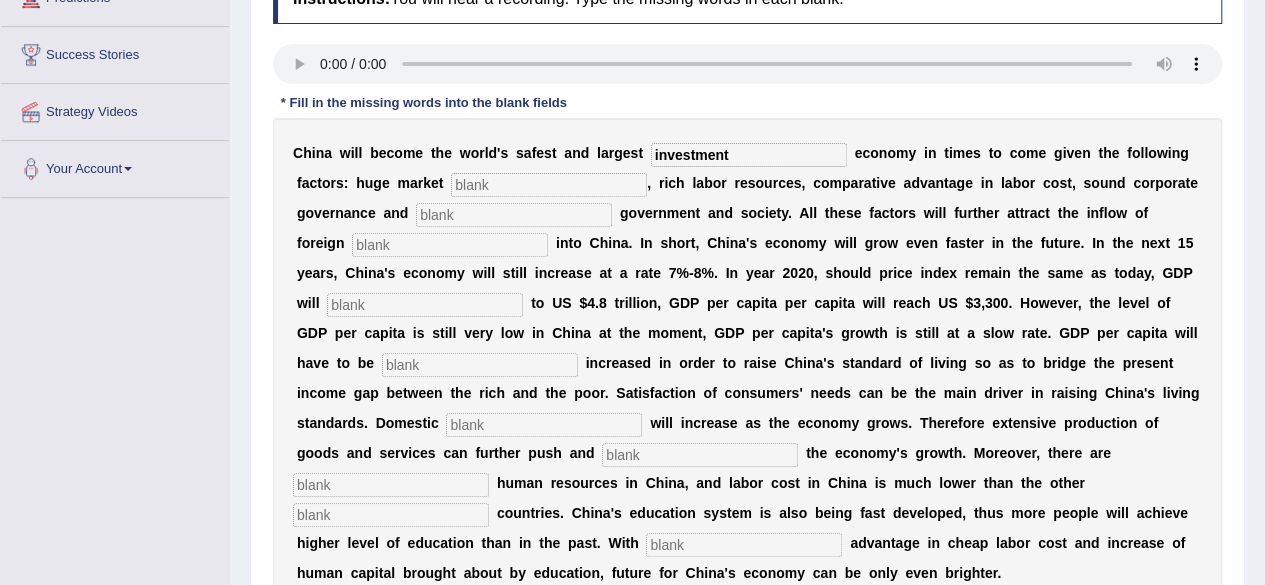 type on "investment" 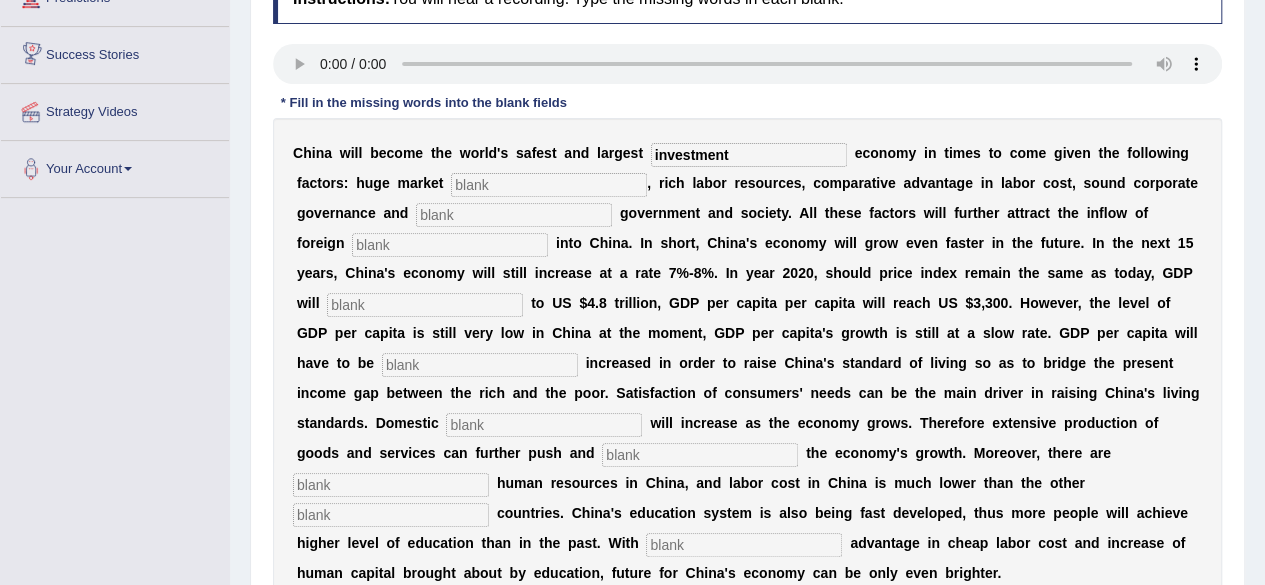 click at bounding box center [549, 185] 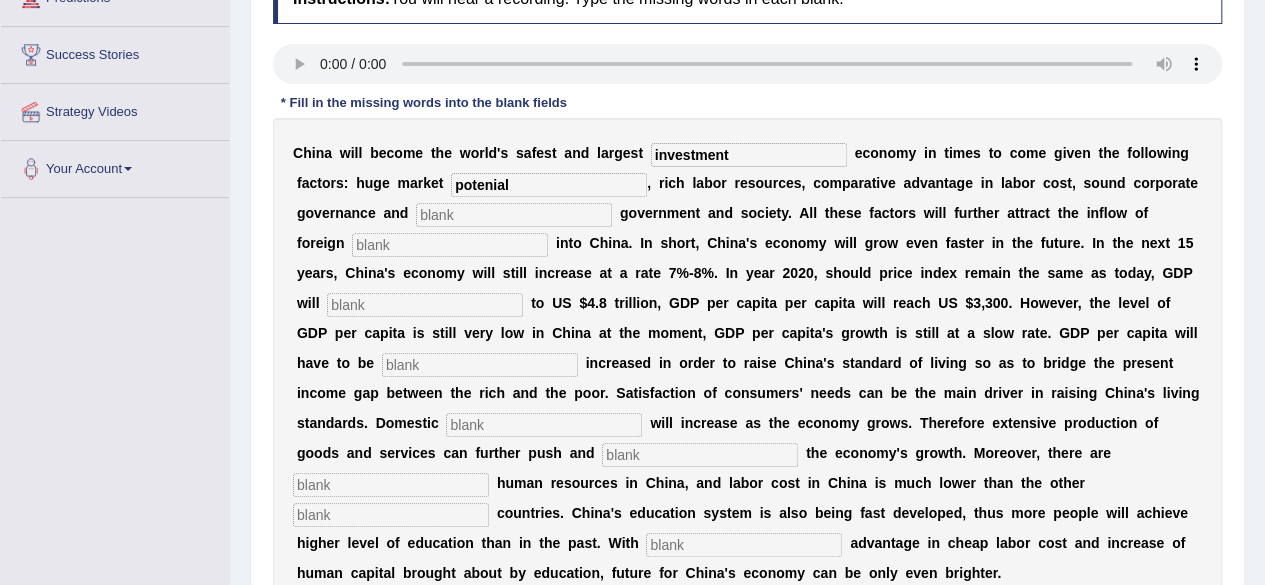 type on "potenial" 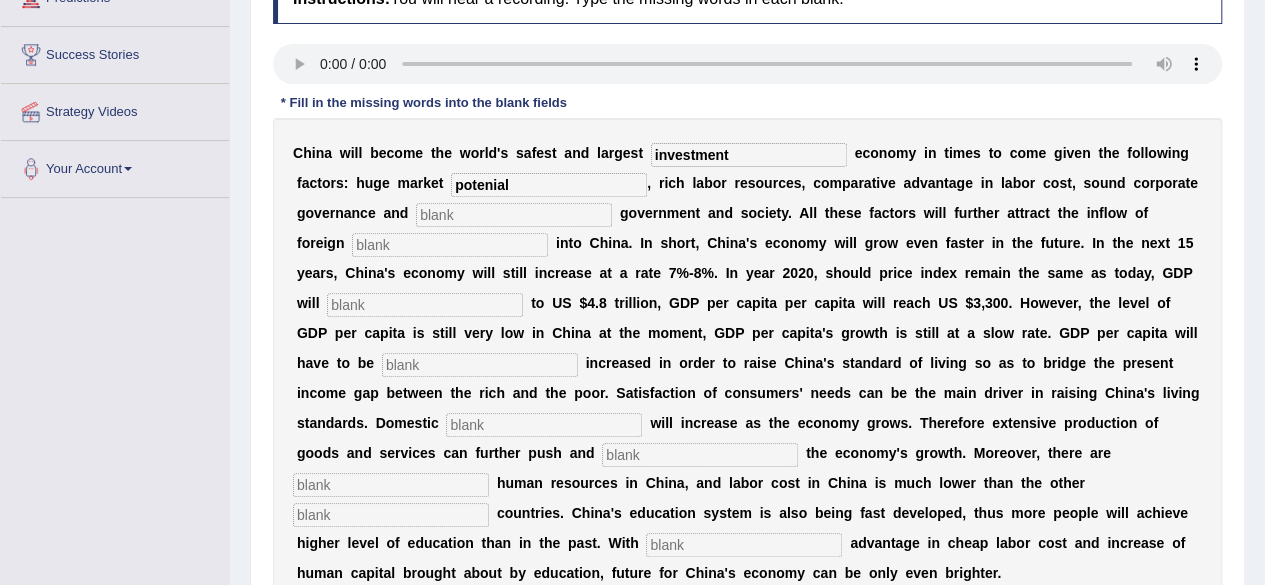 click at bounding box center (514, 215) 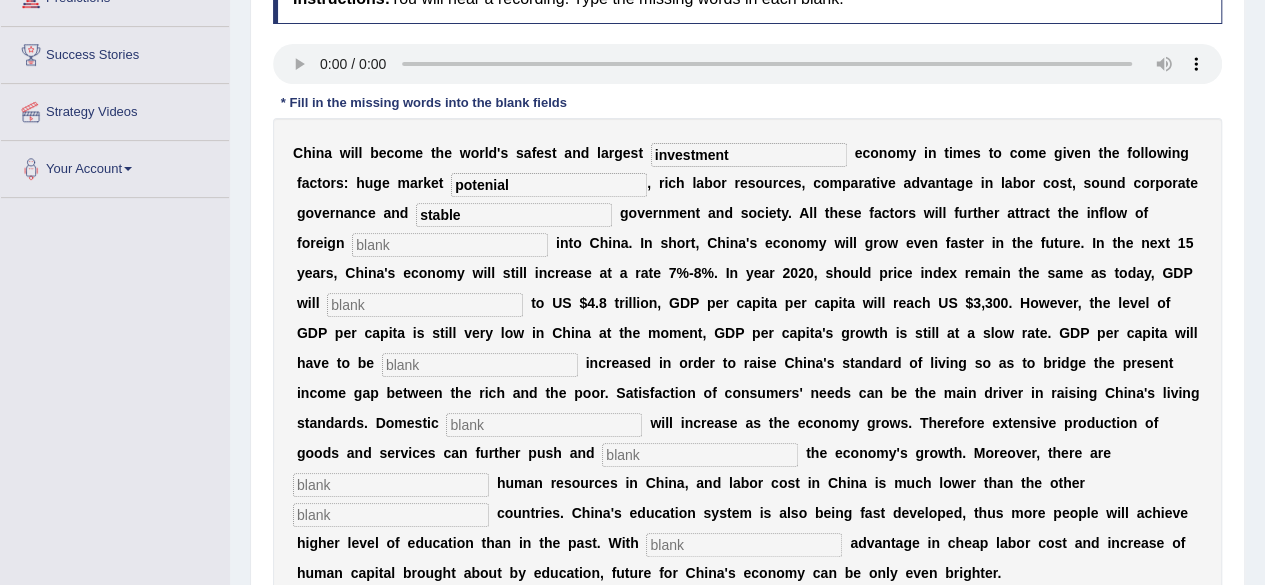 type on "stable" 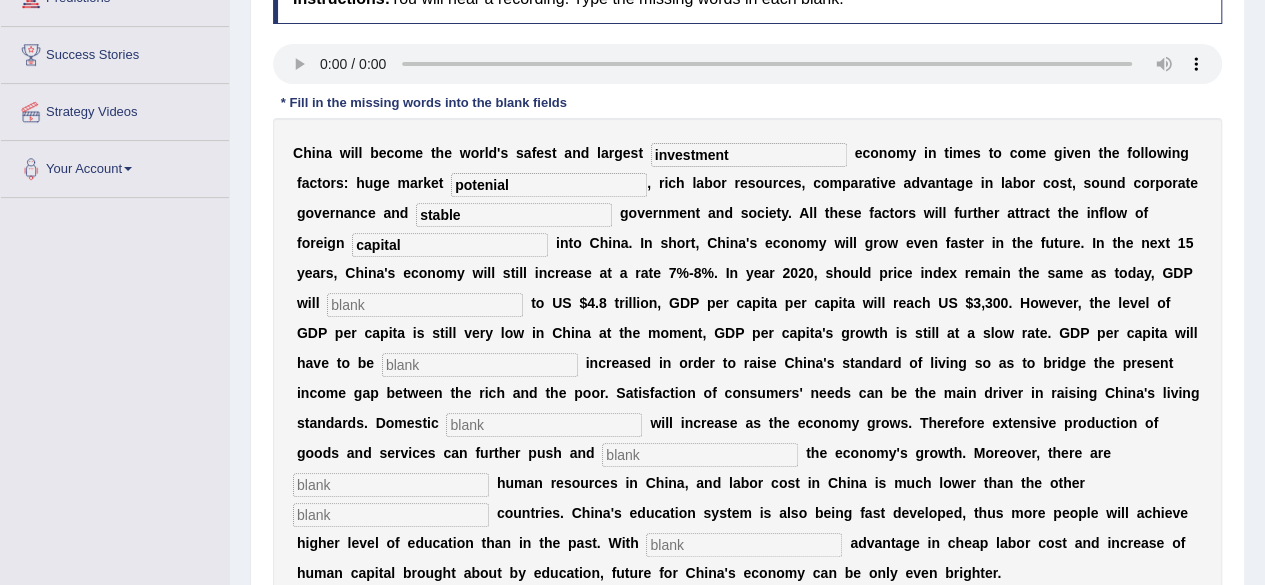 type on "capital" 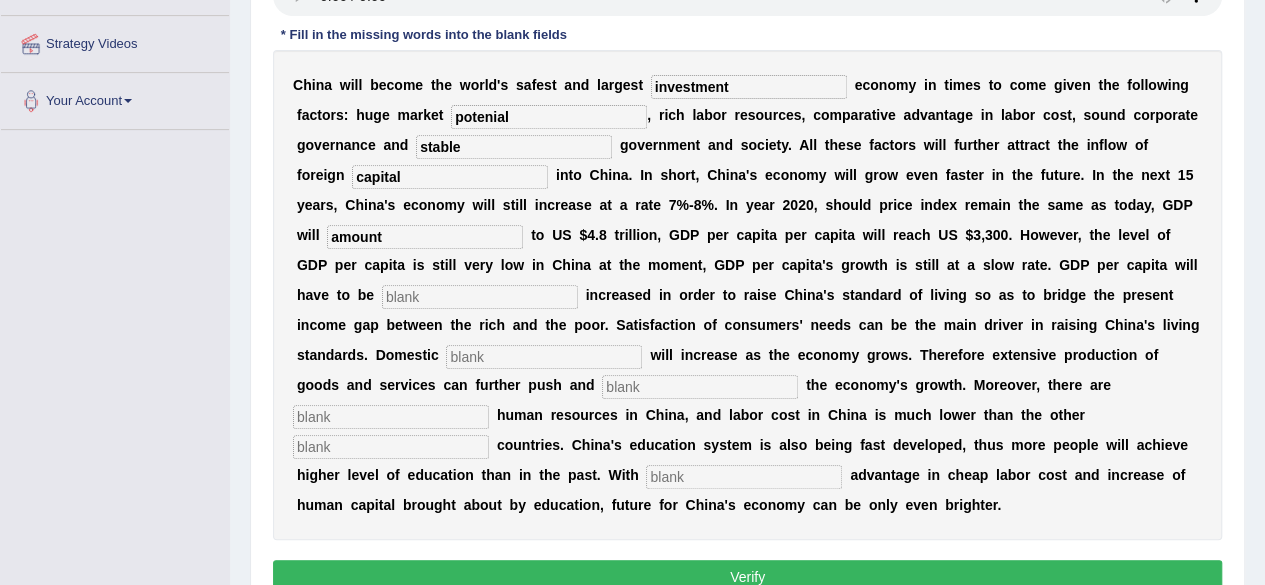 scroll, scrollTop: 400, scrollLeft: 0, axis: vertical 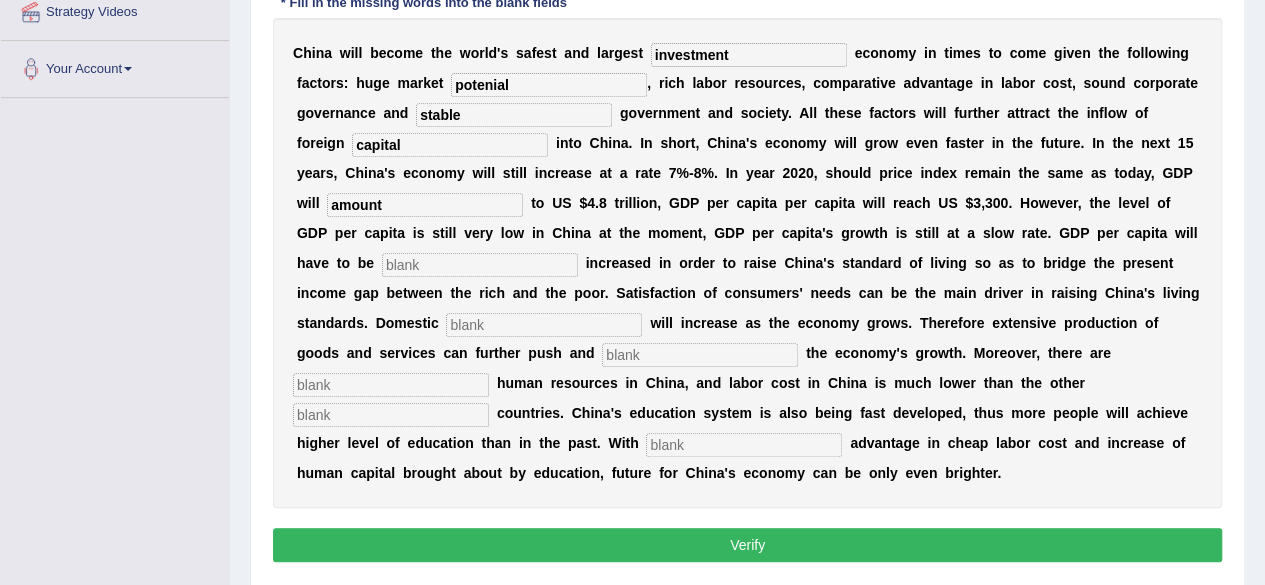type on "amount" 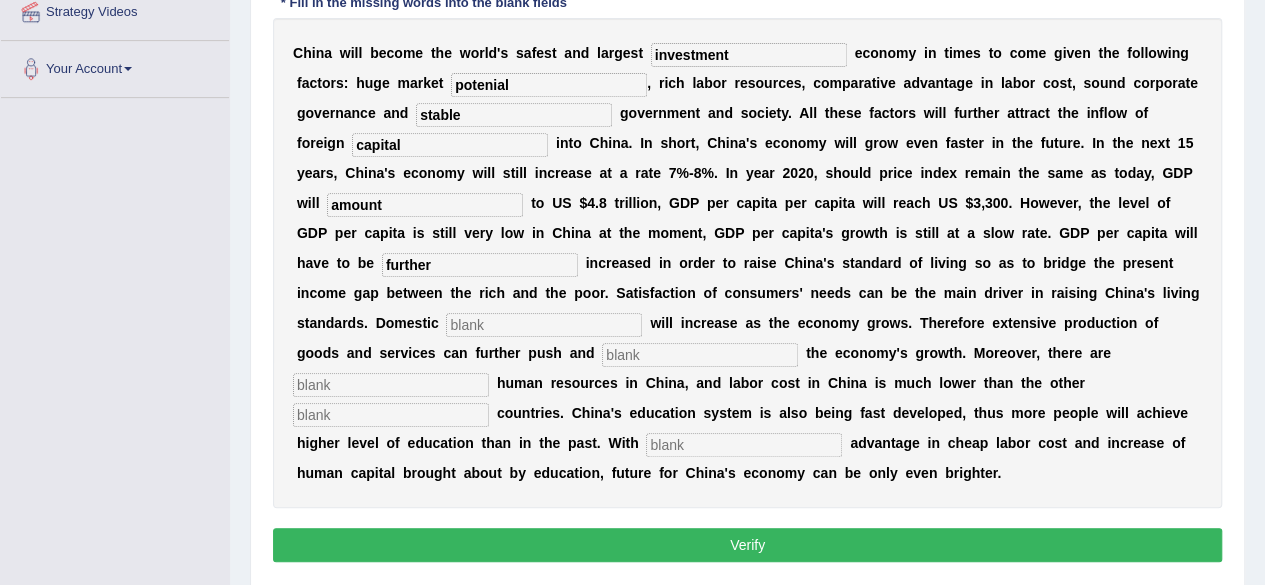 type on "further" 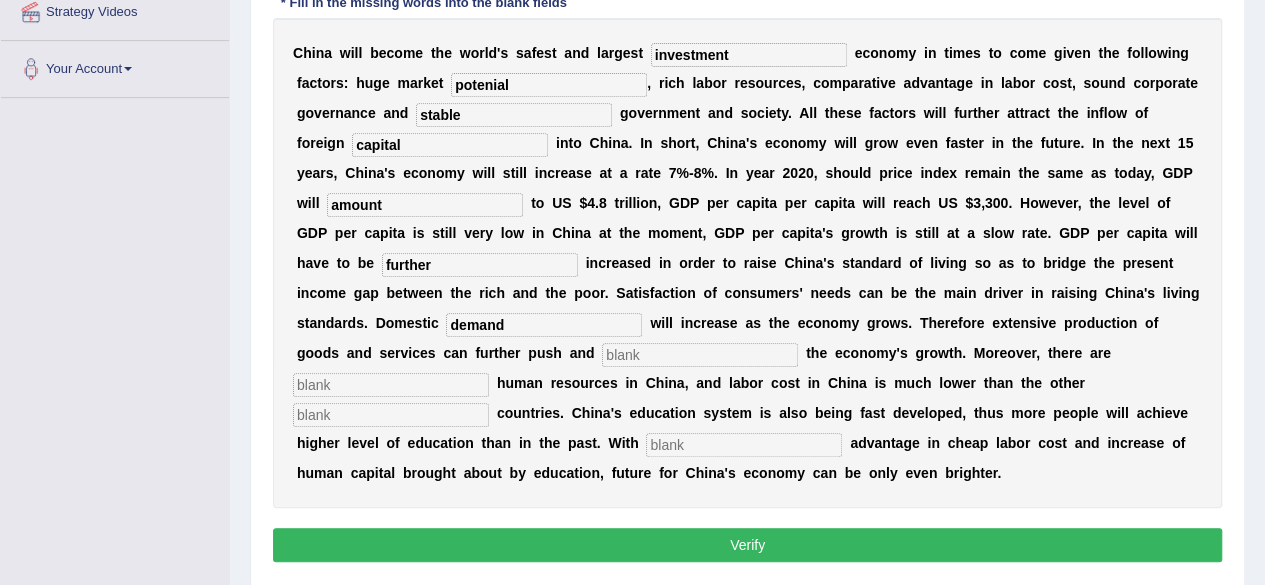 type on "demand" 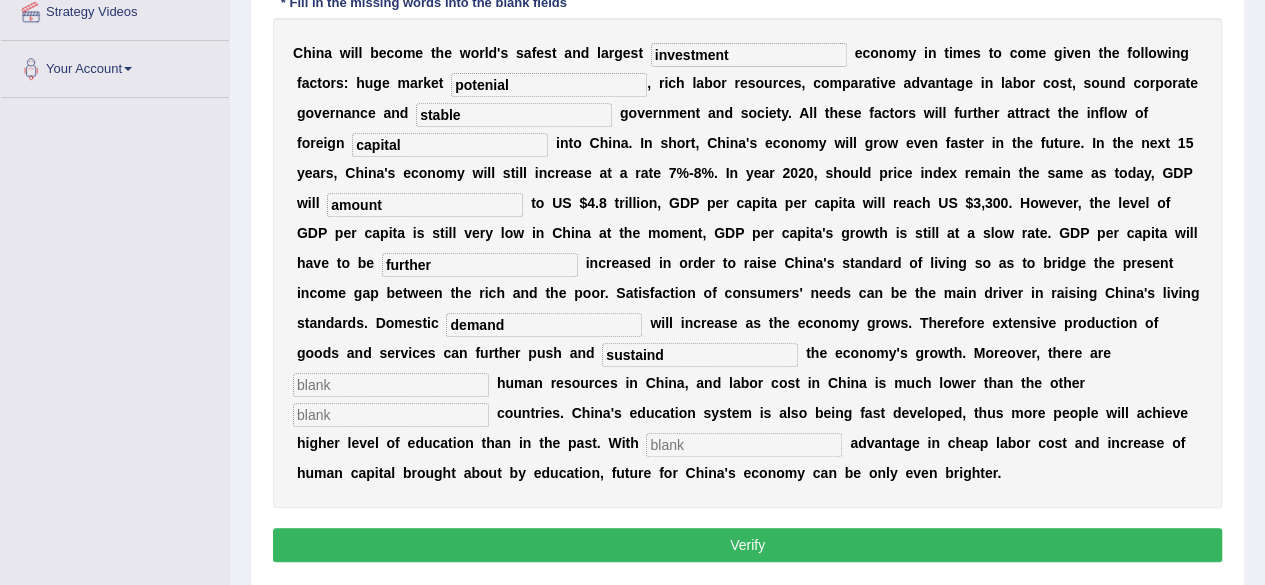 scroll, scrollTop: 300, scrollLeft: 0, axis: vertical 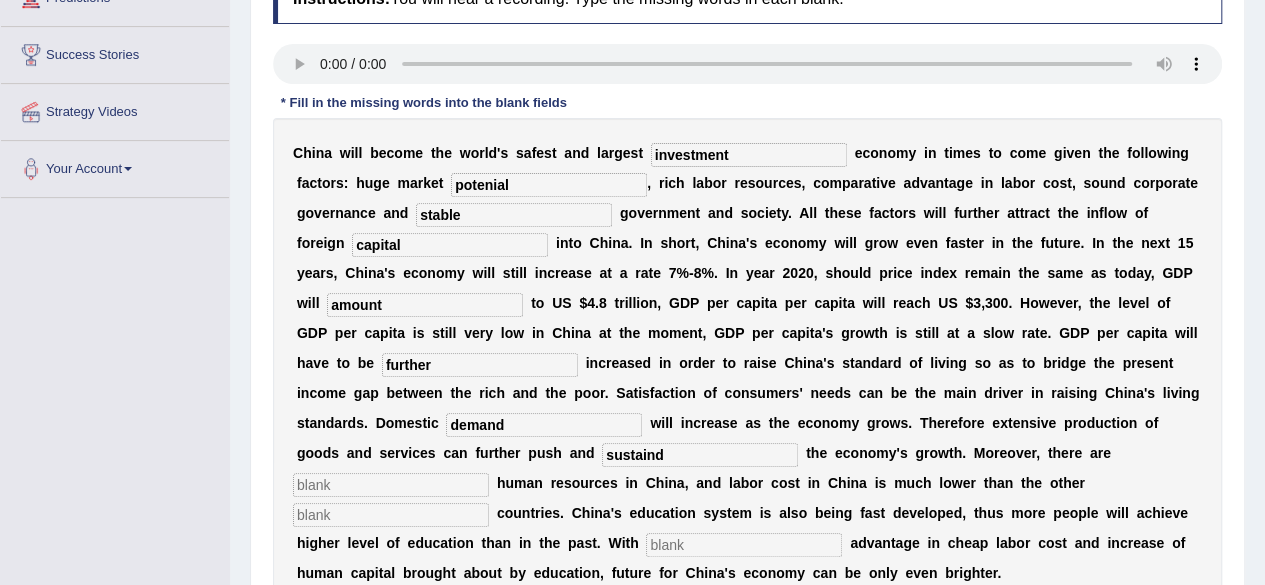 type on "sustaind" 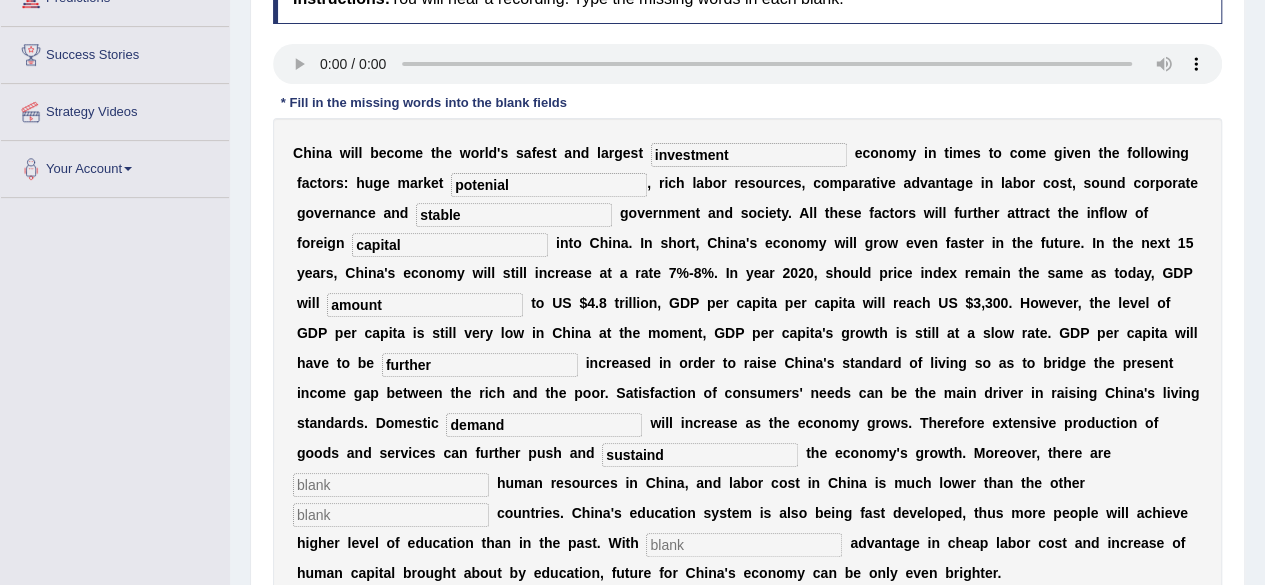 type 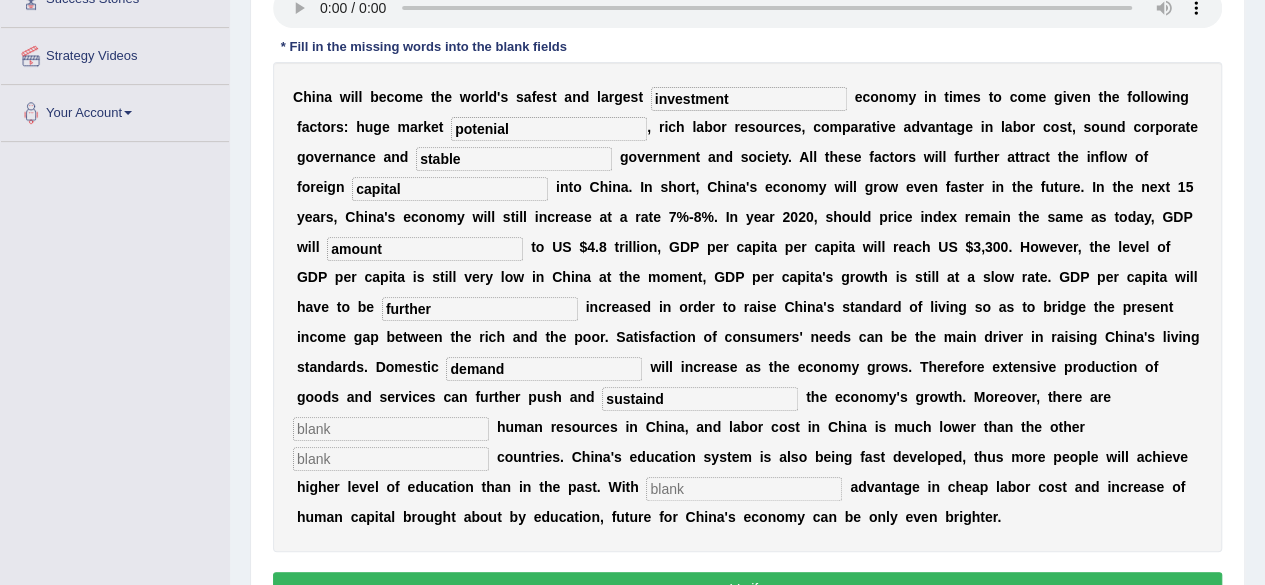 scroll, scrollTop: 400, scrollLeft: 0, axis: vertical 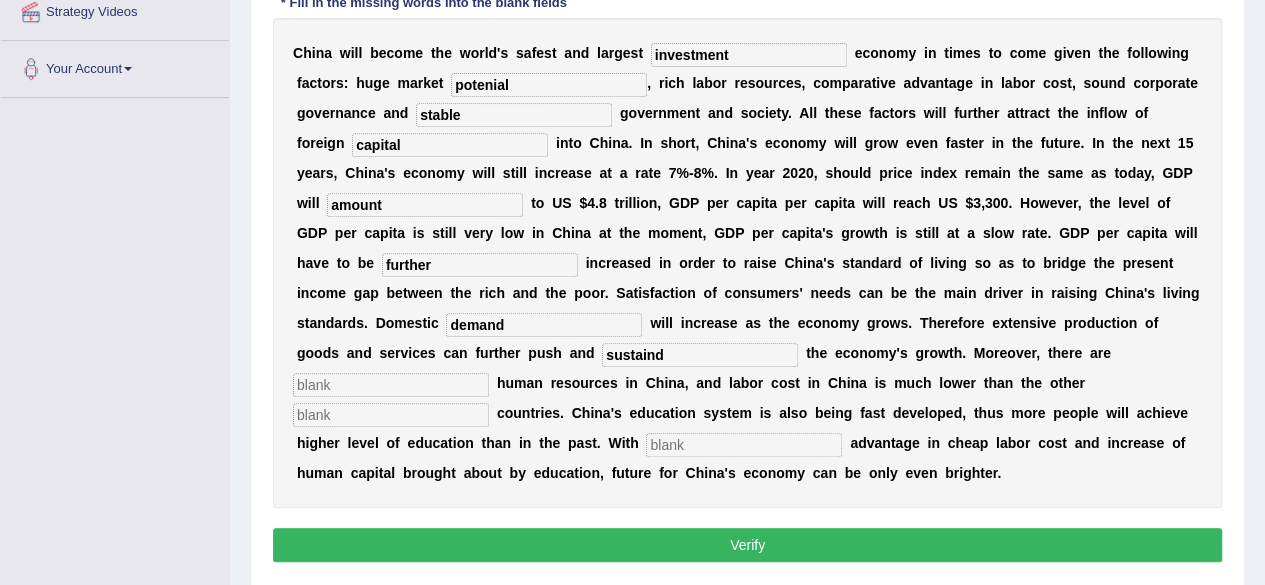 click on "C h i n a    w i l l    b e c o m e    t h e    w o r l d ' s    s a f e s t    a n d    l a r g e s t    investment    e c o n o m y    i n    t i m e s    t o    c o m e    g i v e n    t h e    f o l l o w i n g    f a c t o r s :    h u g e    m a r k e t    potenial ,    r i c h    l a b o r    r e s o u r c e s ,    c o m p a r a t i v e    a d v a n t a g e    i n    l a b o r    c o s t ,    s o u n d    c o r p o r a t e    g o v e r n a n c e    a n d    stable    g o v e r n m e n t    a n d    s o c i e t y .    A l l    t h e s e    f a c t o r s    w i l l    f u r t h e r    a t t r a c t    t h e    i n f l o w    o f    f o r e i g n    capital    i n t o    C h i n a .    I n    s h o r t ,    C h i n a ' s    e c o n o m y    w i l l    g r o w    e v e n    f a s t e r    i n    t h e    f u t u r e .    I n    t h e    n e x t    1 5    y e a r s ,    C h i n a ' s    e c o n o m y    w i l l    s t i l l    i n c r e a" at bounding box center (747, 263) 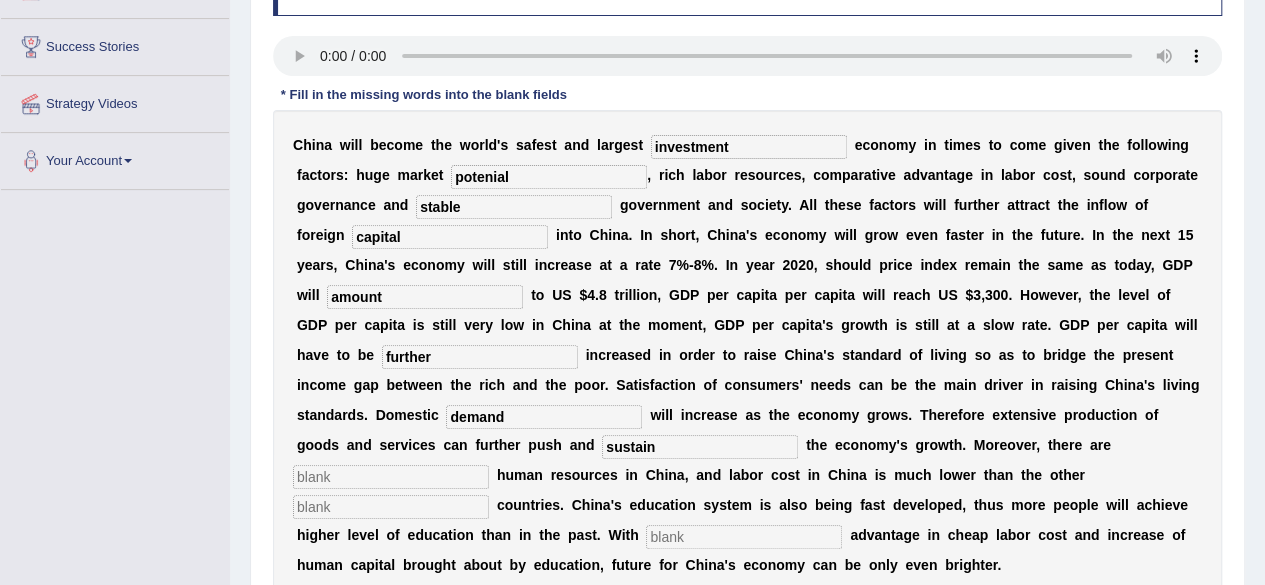 scroll, scrollTop: 200, scrollLeft: 0, axis: vertical 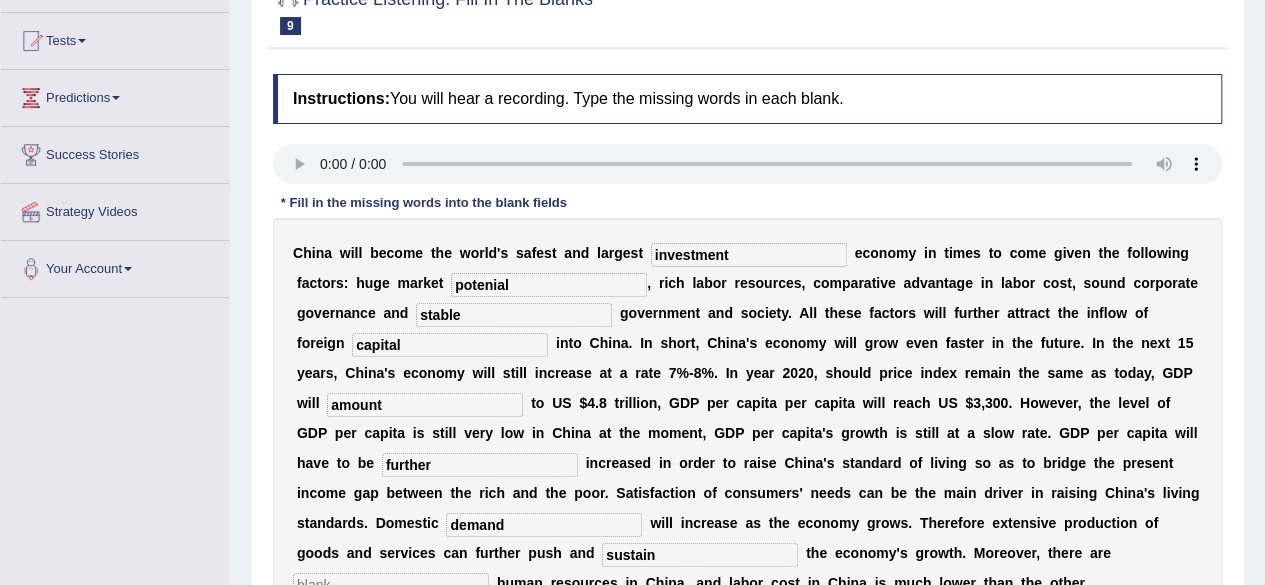 type on "sustain" 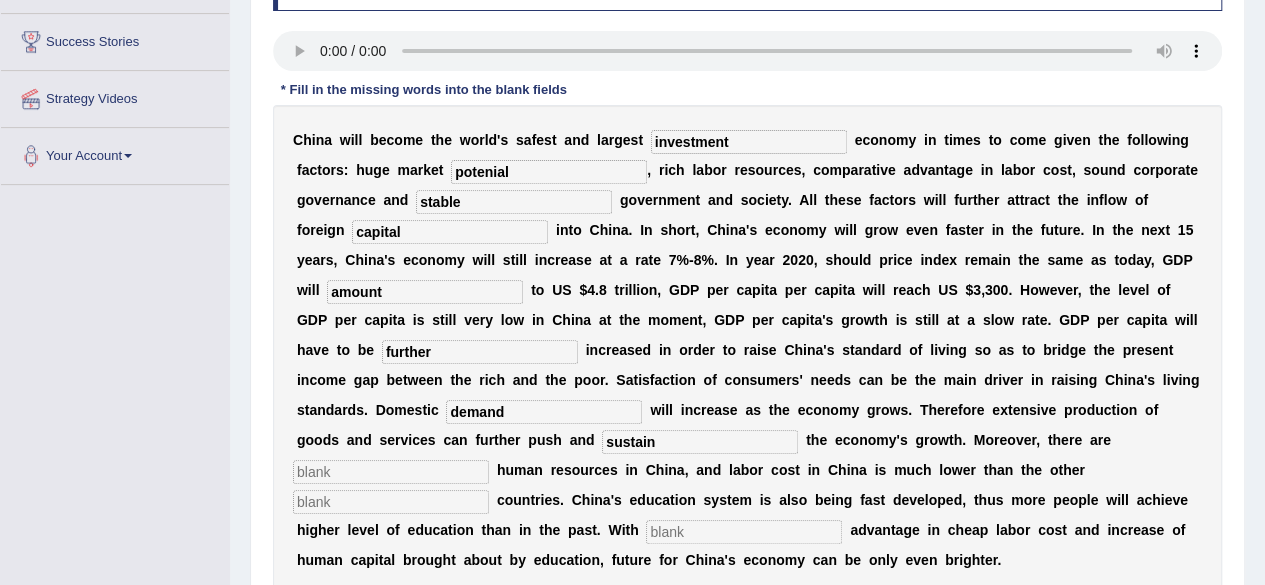 scroll, scrollTop: 400, scrollLeft: 0, axis: vertical 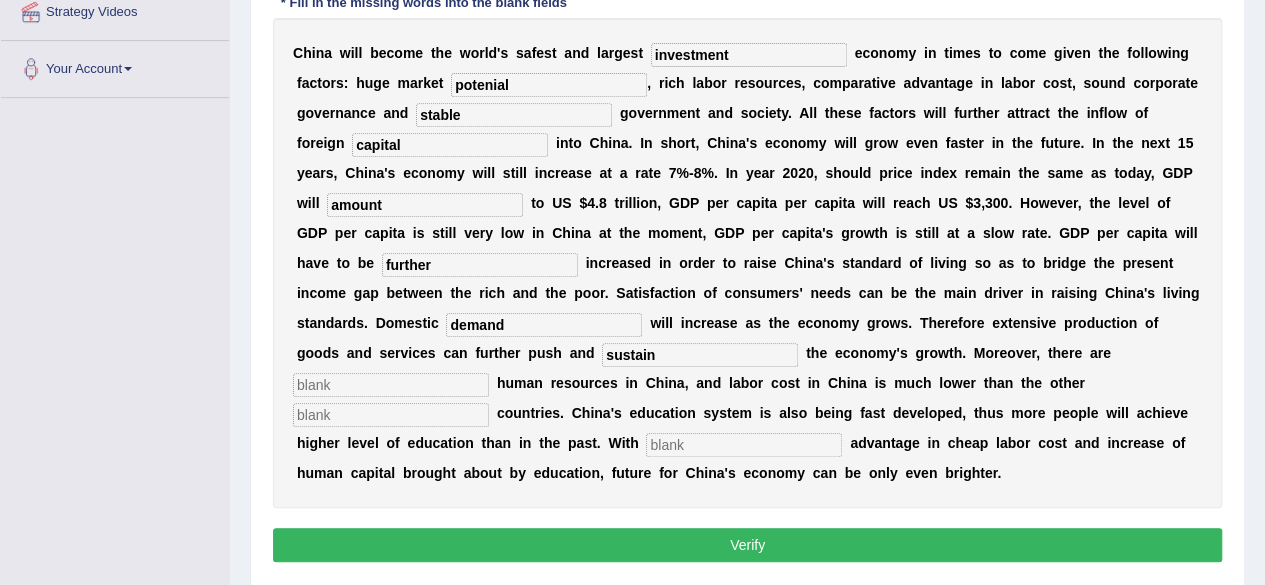 click at bounding box center (391, 385) 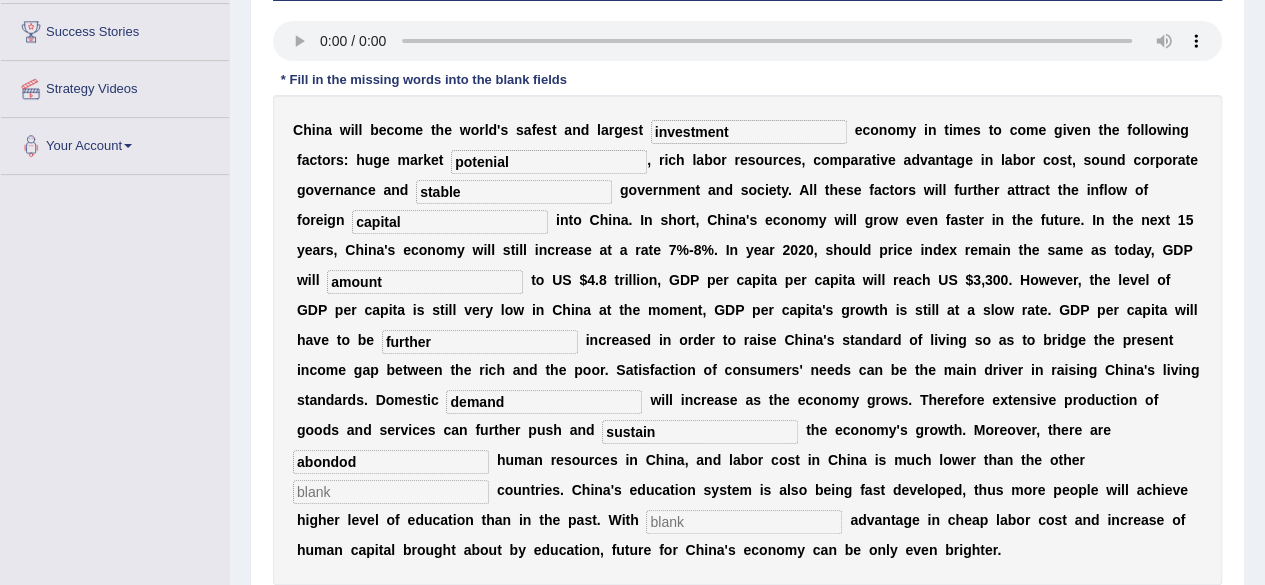 scroll, scrollTop: 300, scrollLeft: 0, axis: vertical 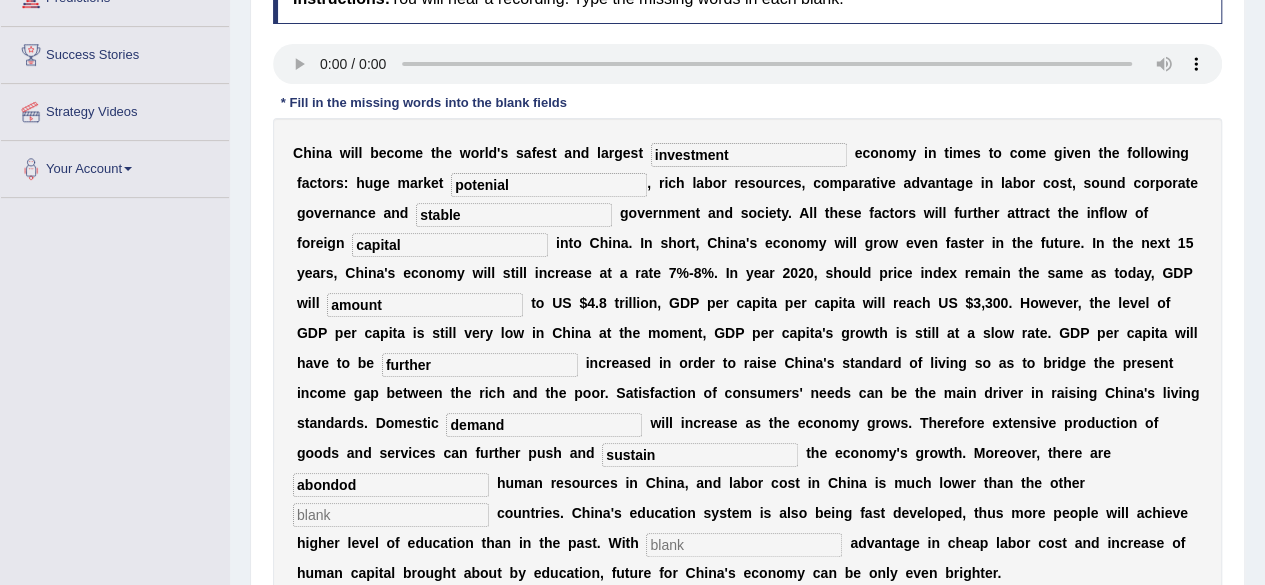 type on "abondod" 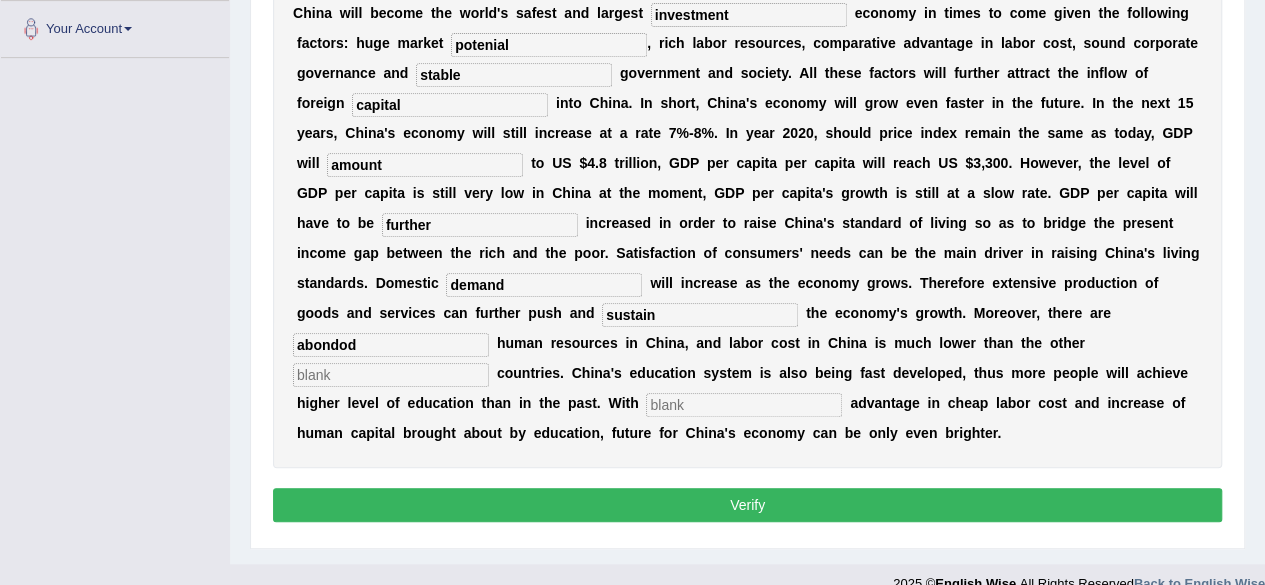 scroll, scrollTop: 466, scrollLeft: 0, axis: vertical 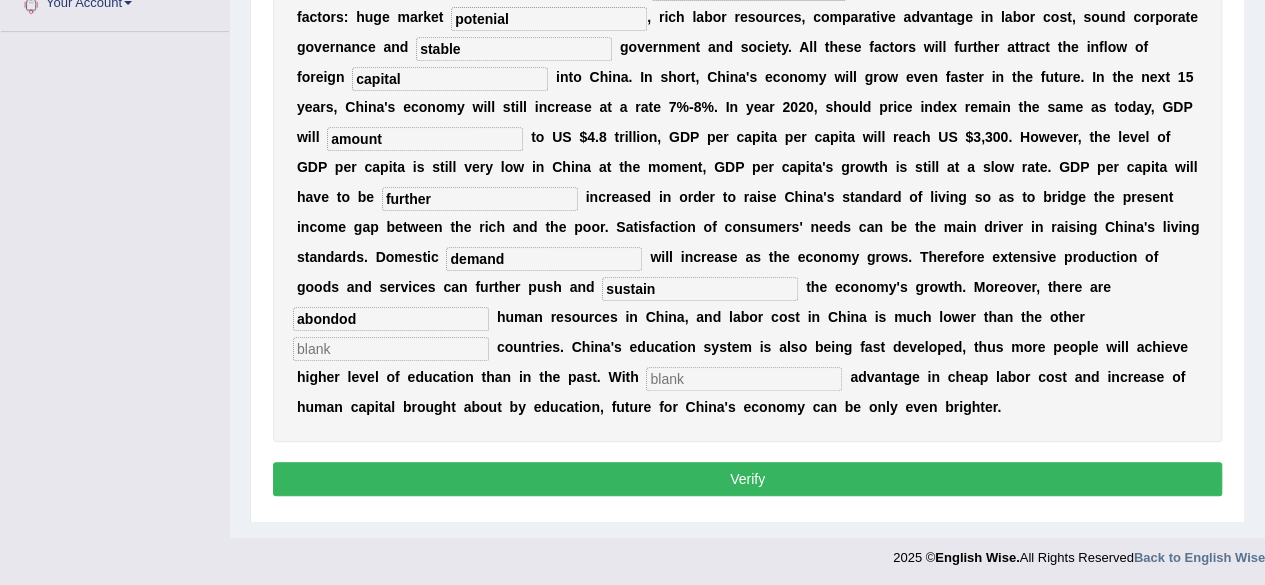 click at bounding box center (391, 349) 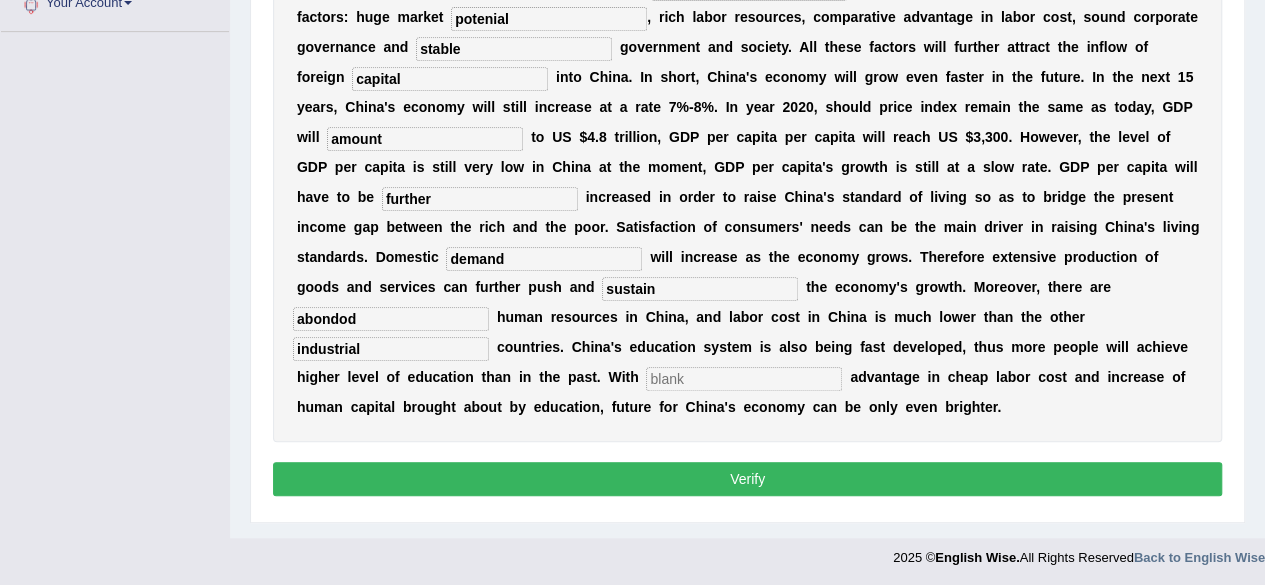 type on "industrial" 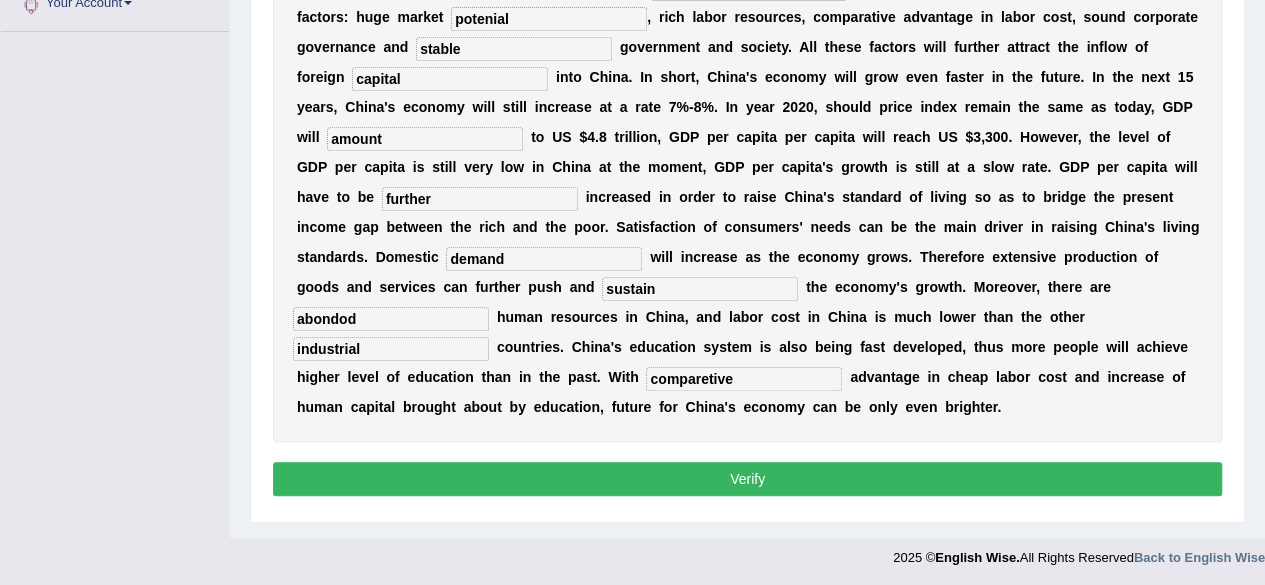 type on "comparetive" 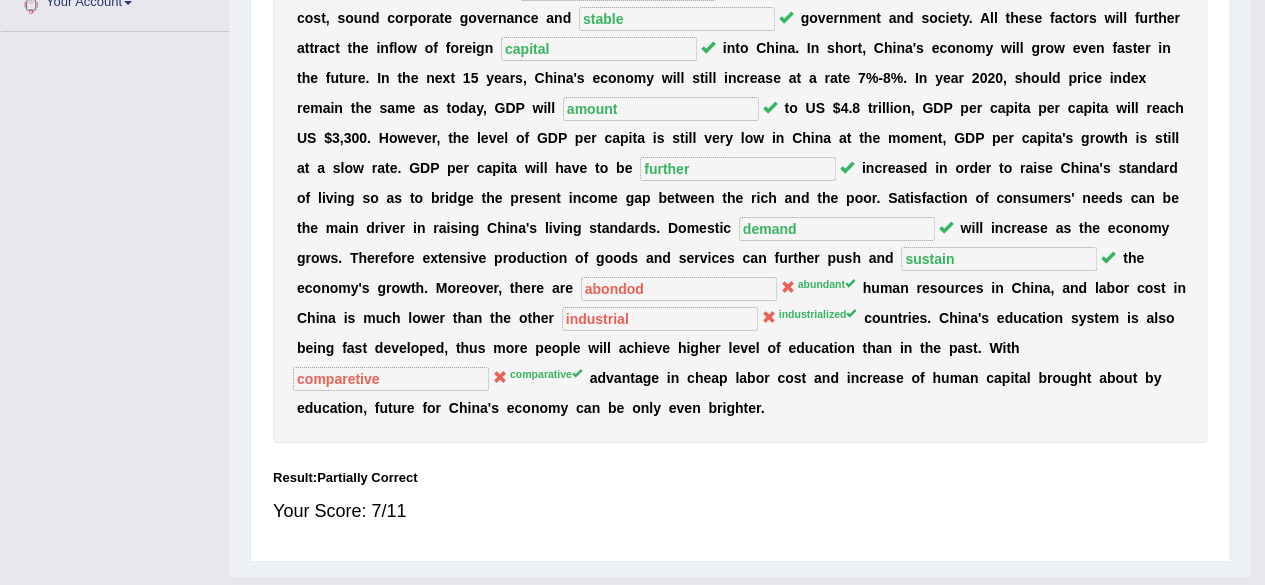 scroll, scrollTop: 464, scrollLeft: 0, axis: vertical 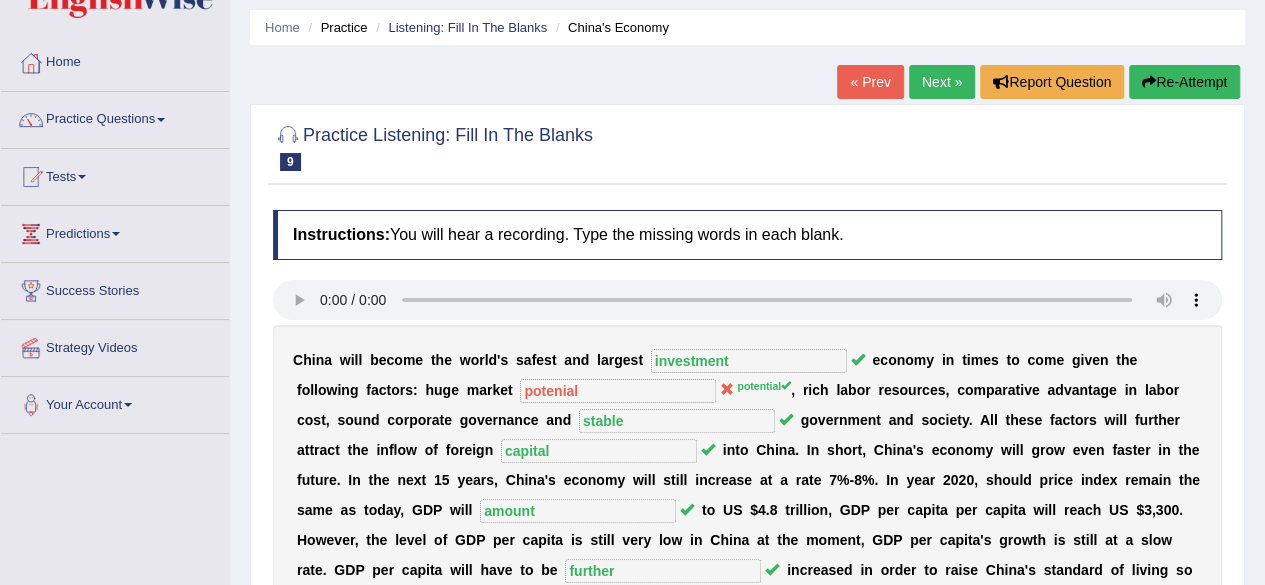 click on "Next »" at bounding box center [942, 82] 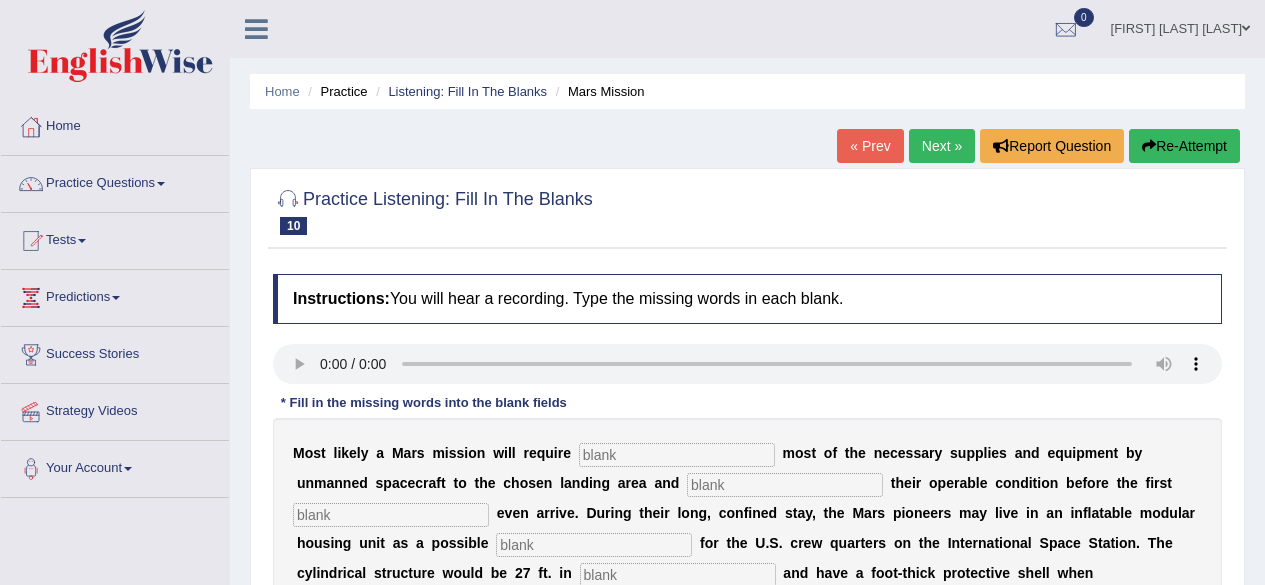 scroll, scrollTop: 200, scrollLeft: 0, axis: vertical 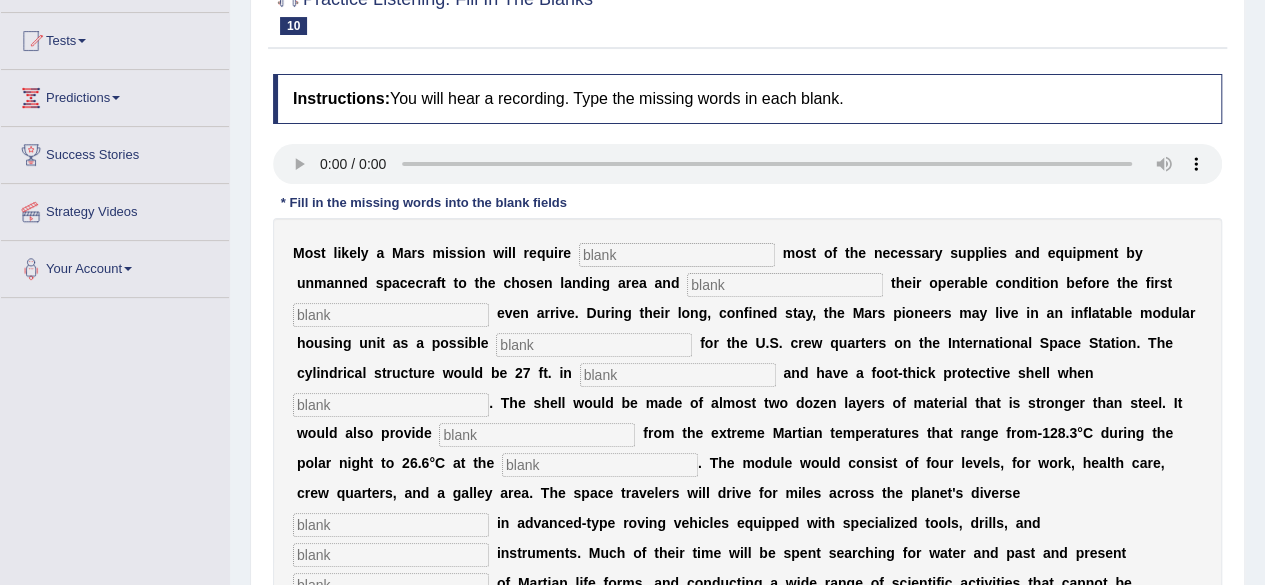 click at bounding box center [677, 255] 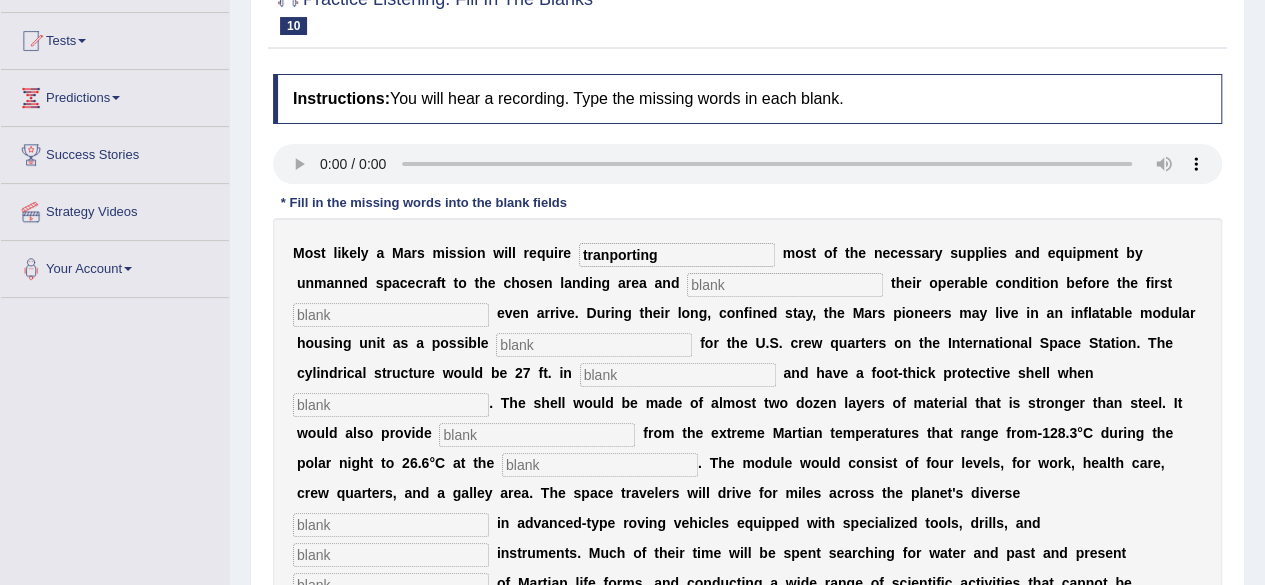 type on "tranporting" 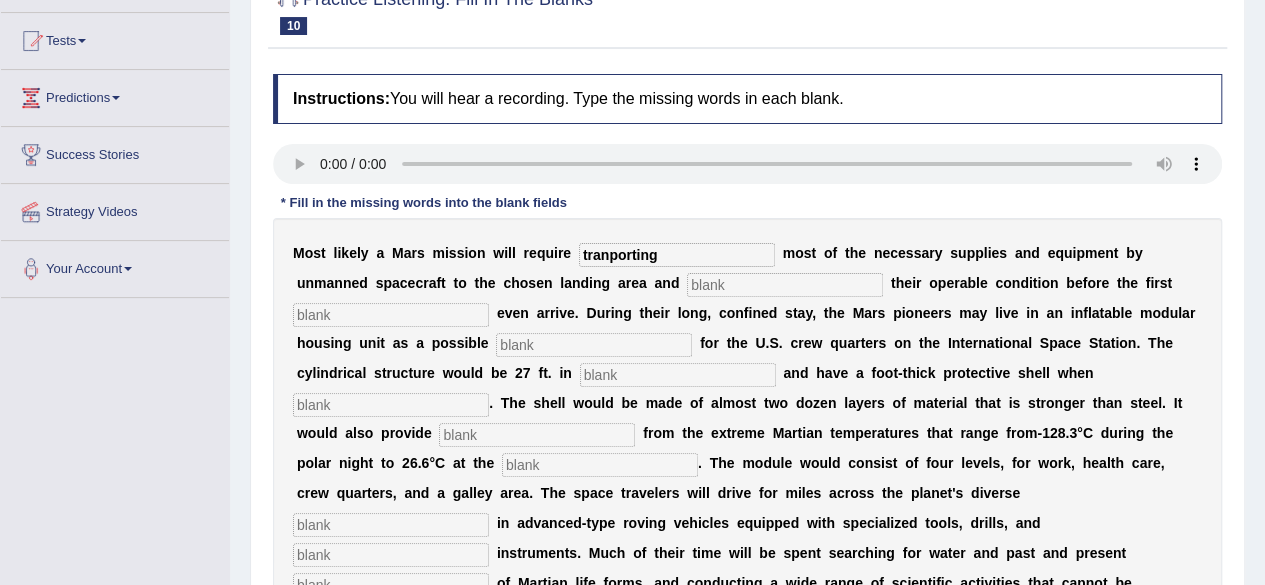 click at bounding box center [785, 285] 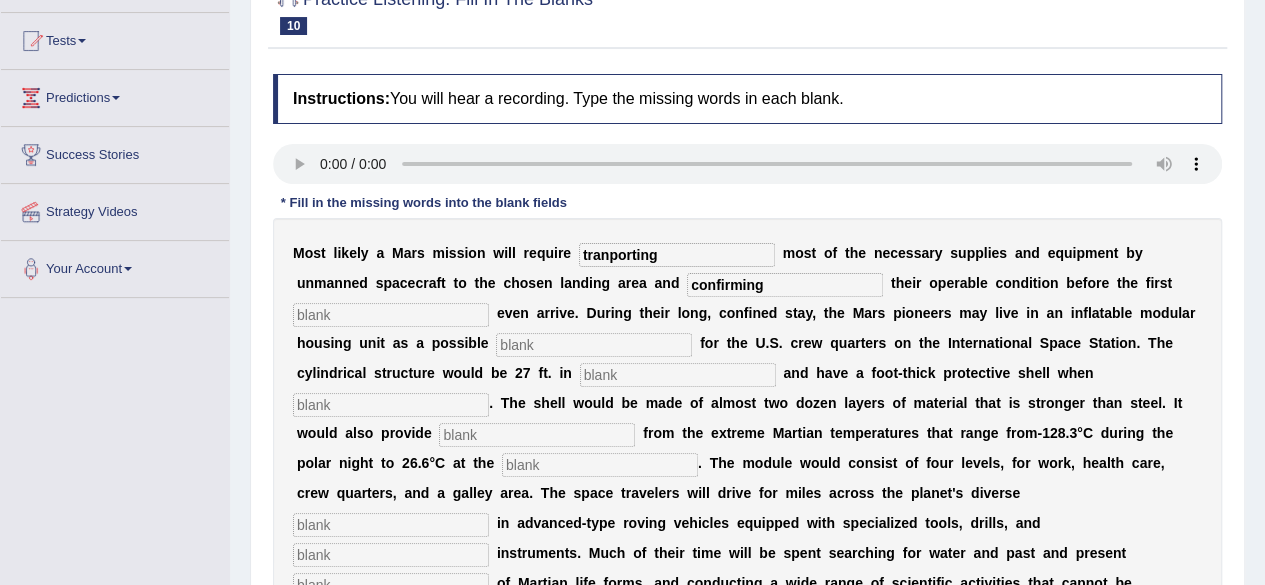 type on "confirming" 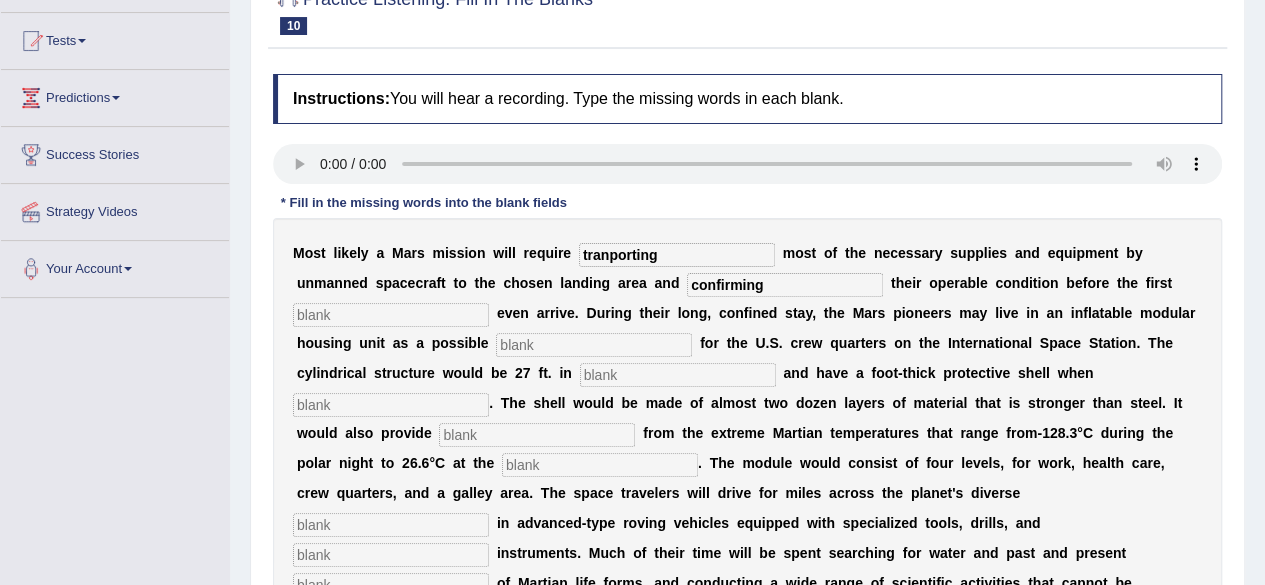click at bounding box center [391, 315] 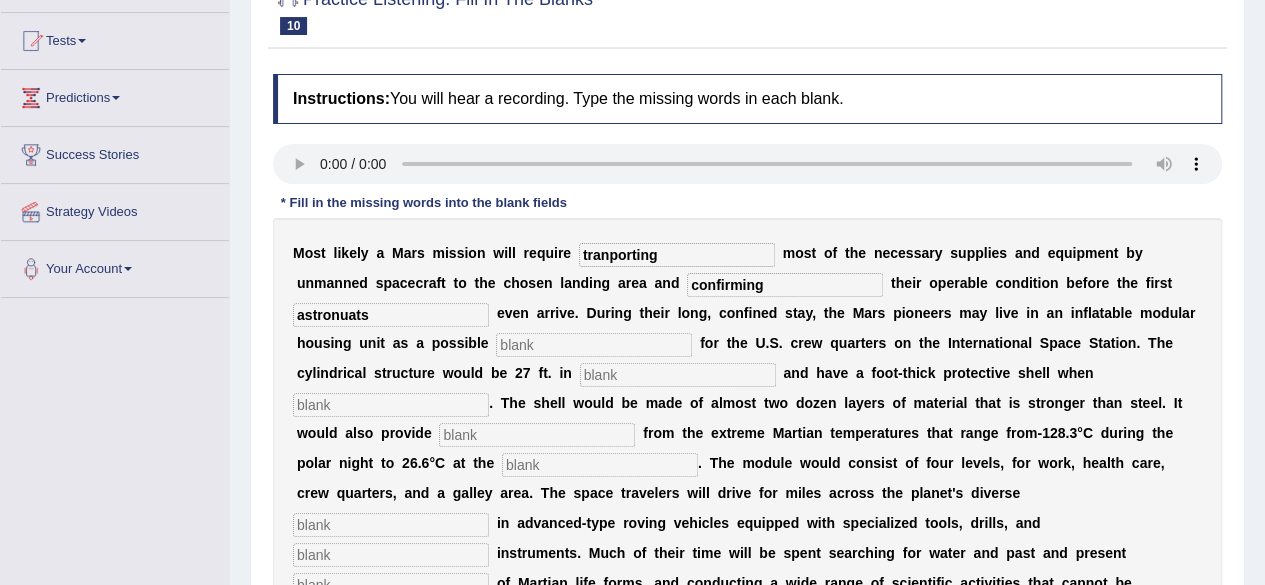 type on "astronuats" 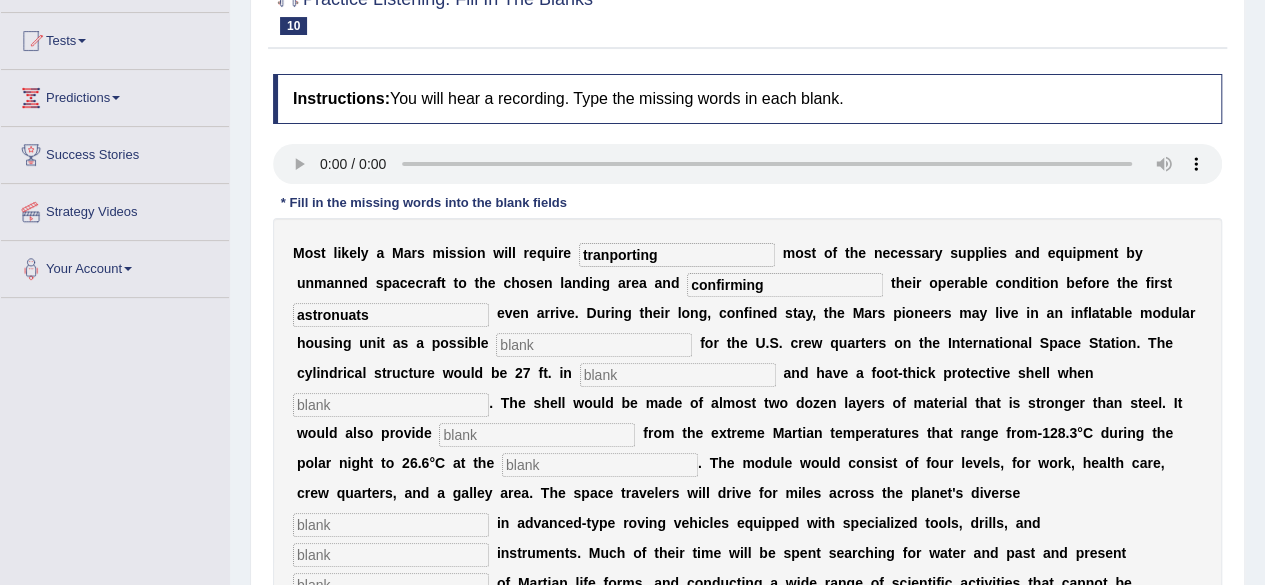 click at bounding box center (594, 345) 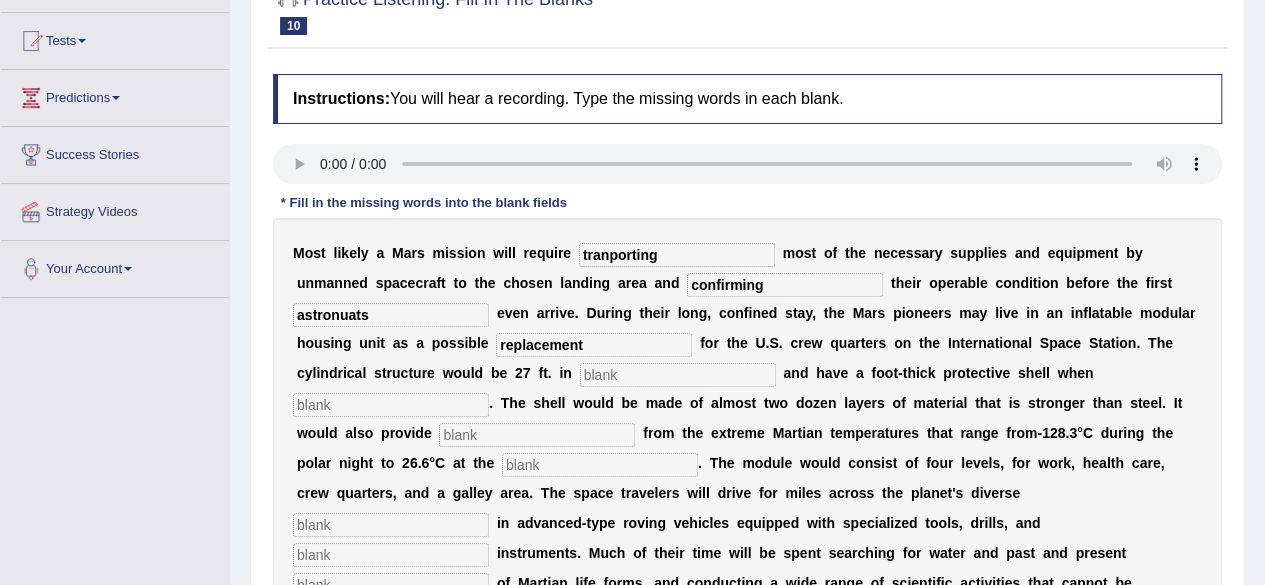 type on "replacement" 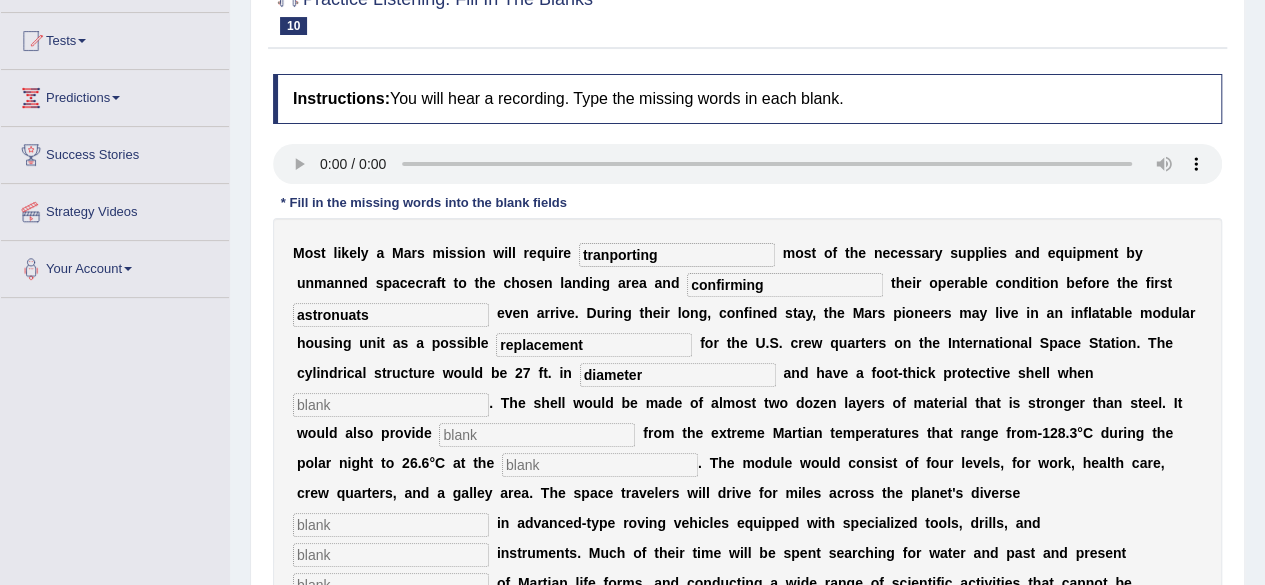type on "diameter" 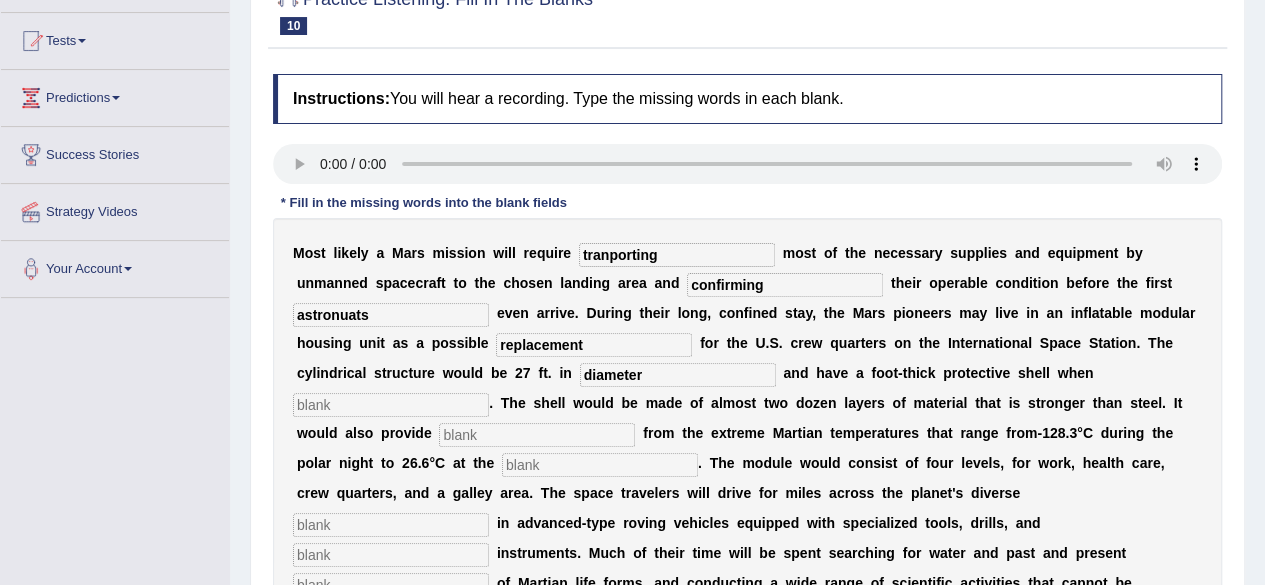click at bounding box center (391, 405) 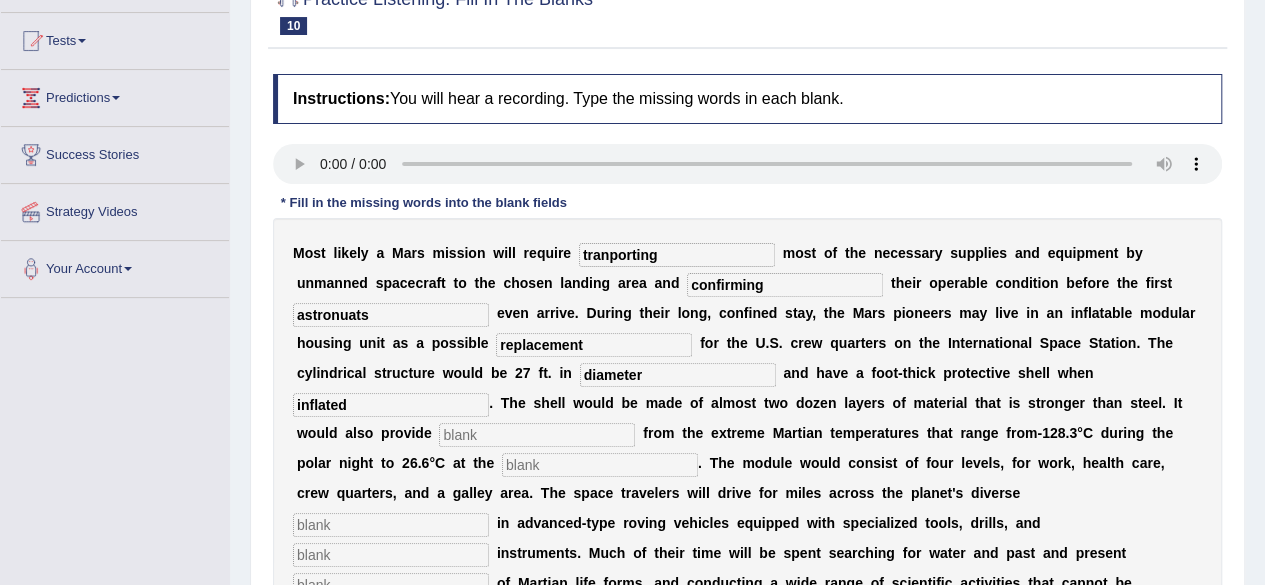 type on "inflated" 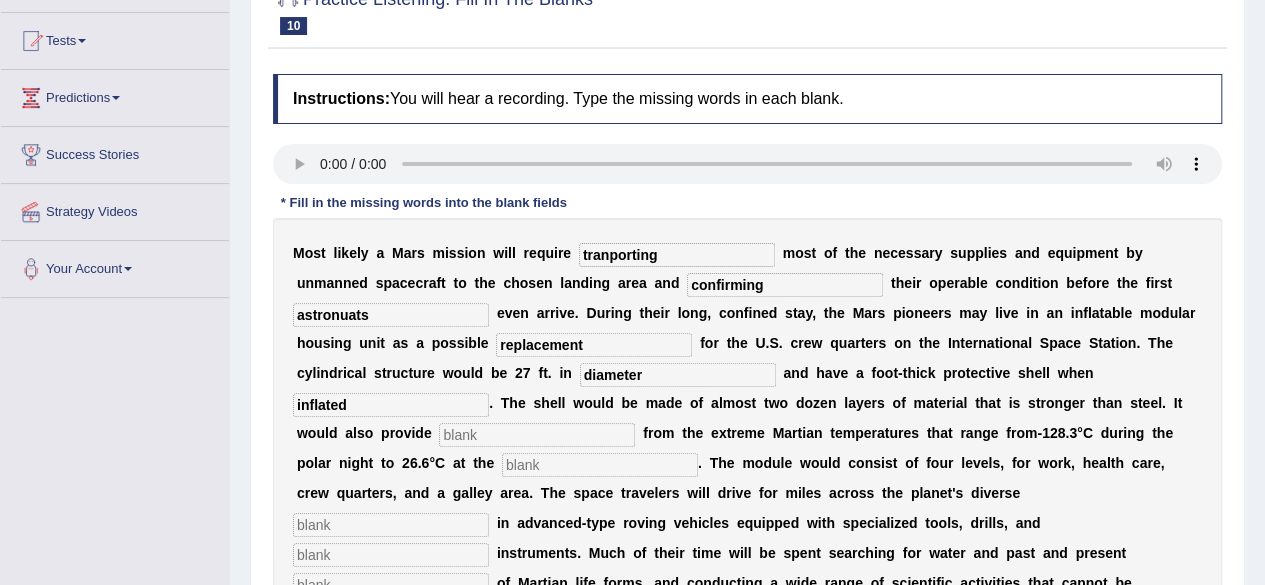 click at bounding box center (537, 435) 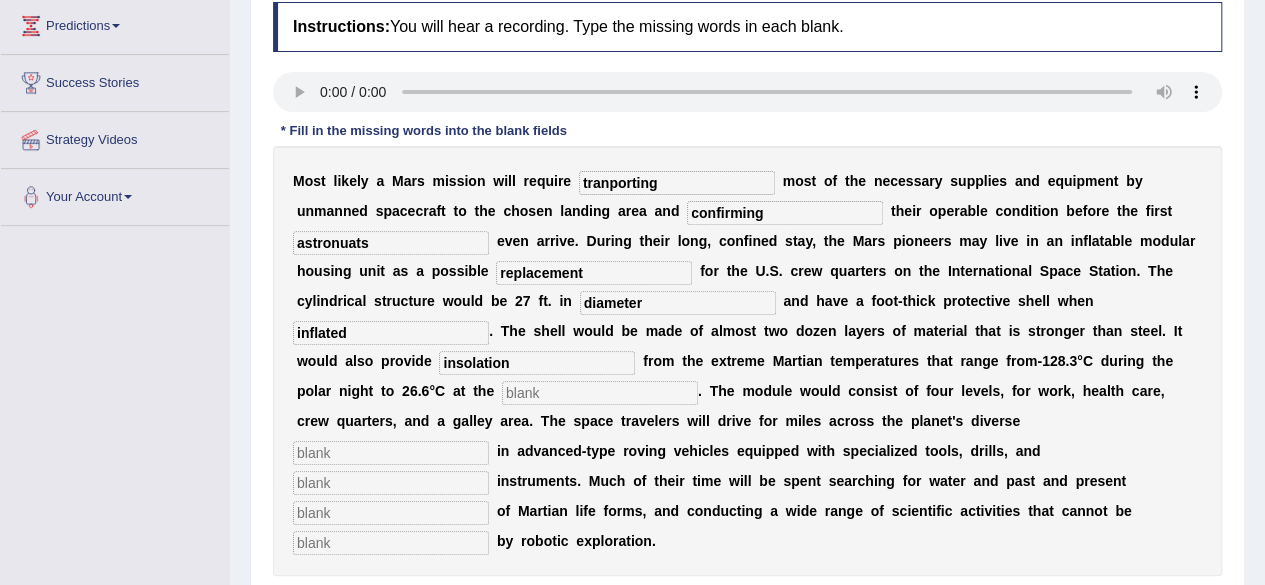 scroll, scrollTop: 300, scrollLeft: 0, axis: vertical 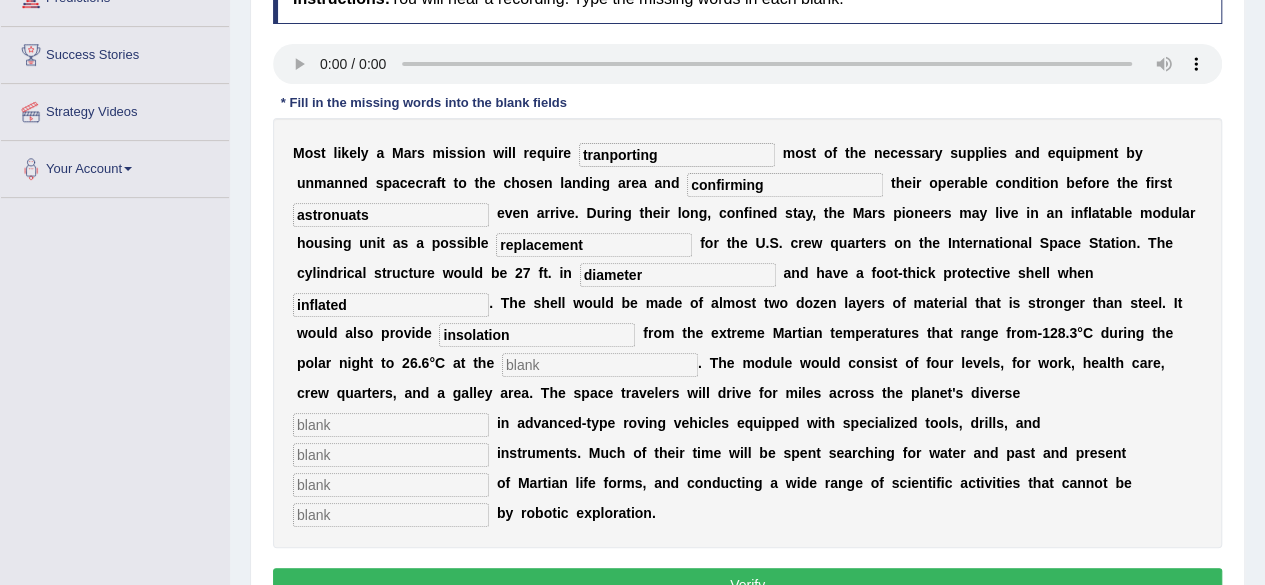 type on "insolation" 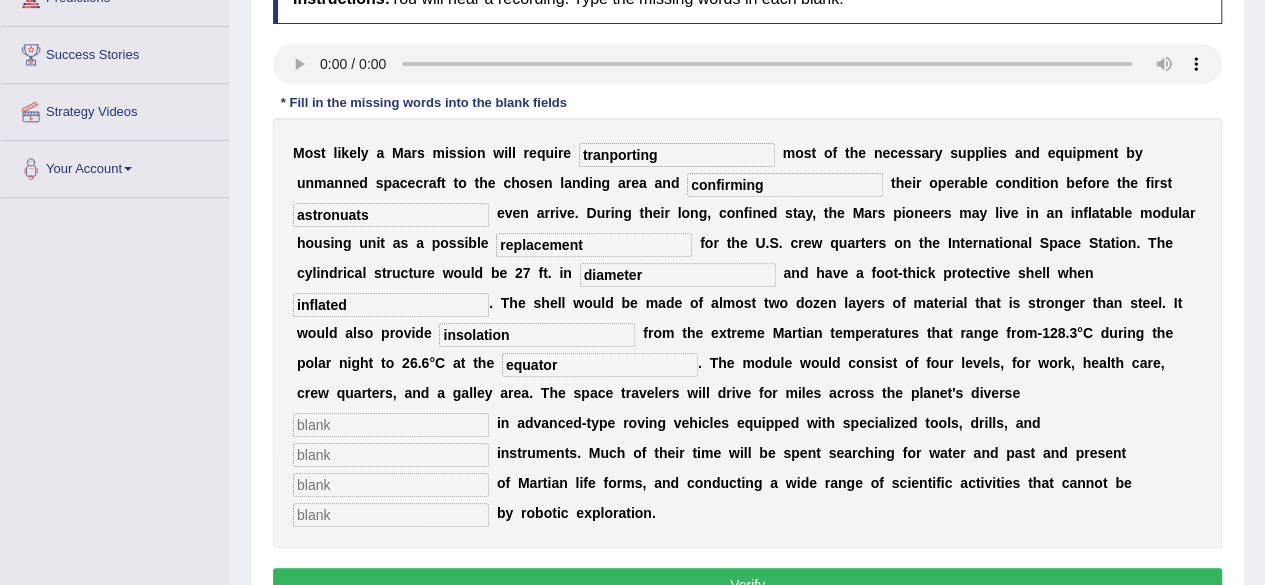 type on "equator" 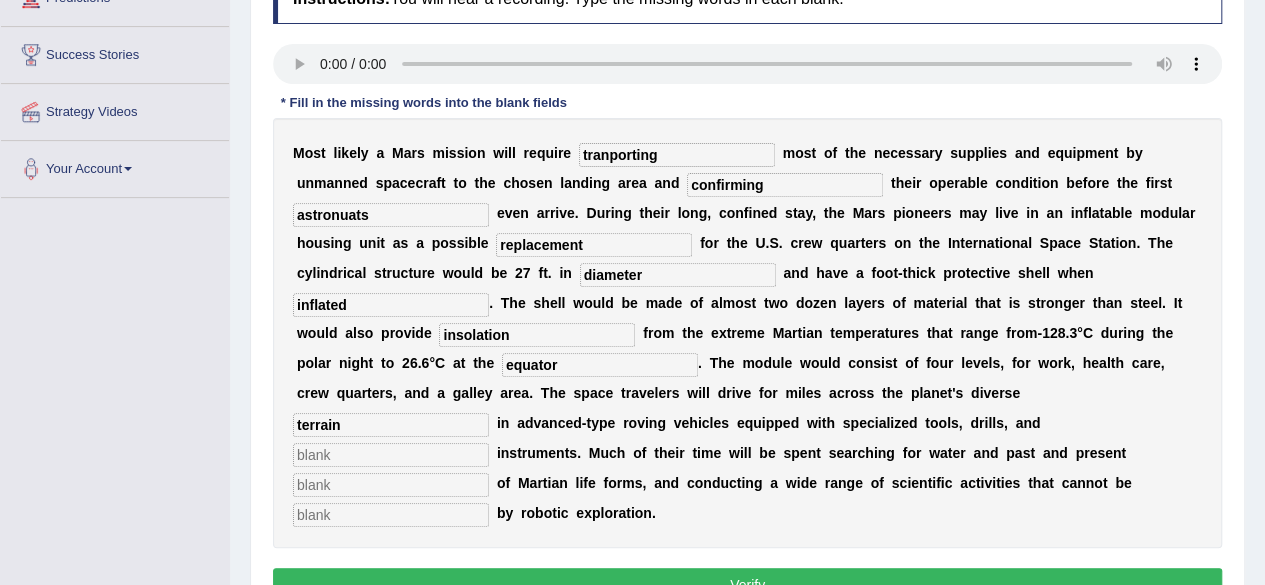 type on "terrain" 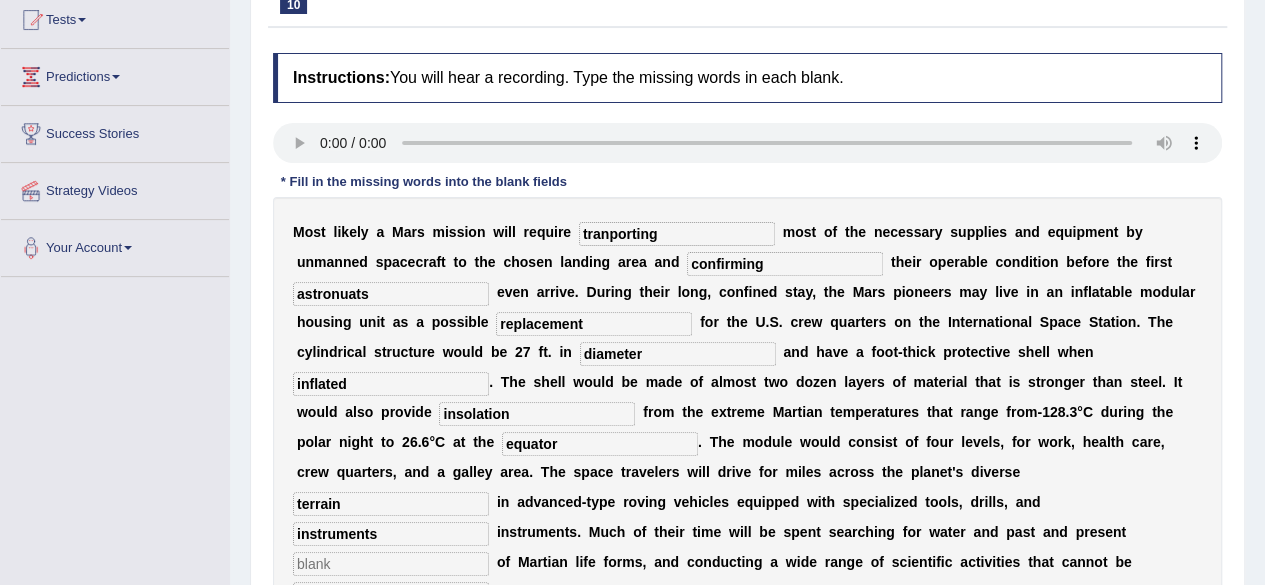 scroll, scrollTop: 200, scrollLeft: 0, axis: vertical 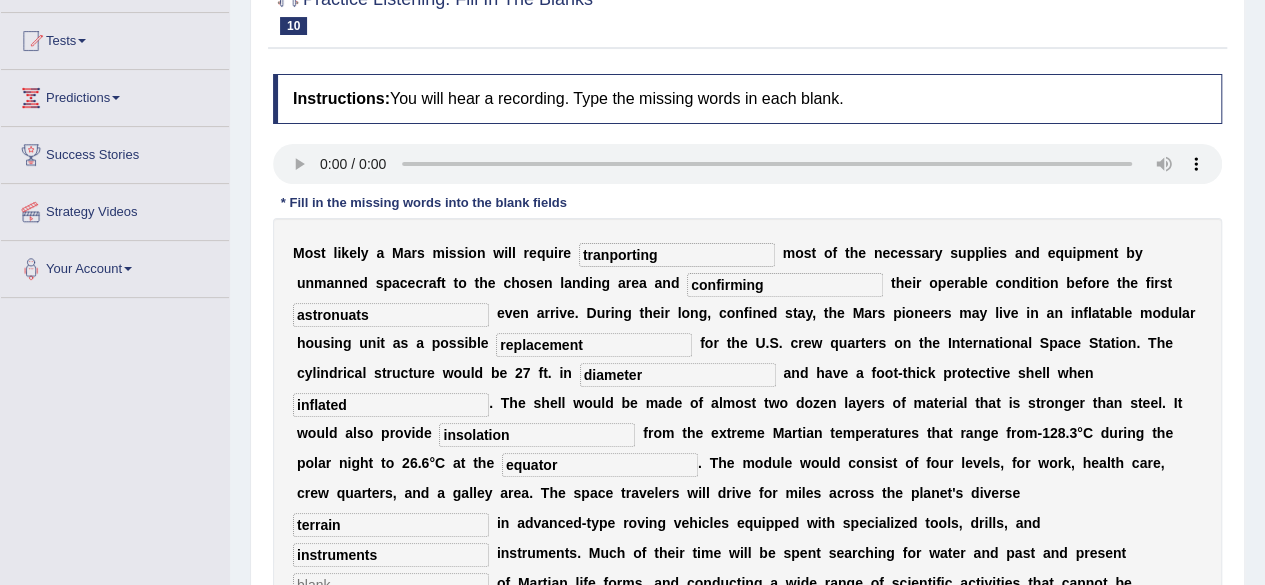 type on "instruments" 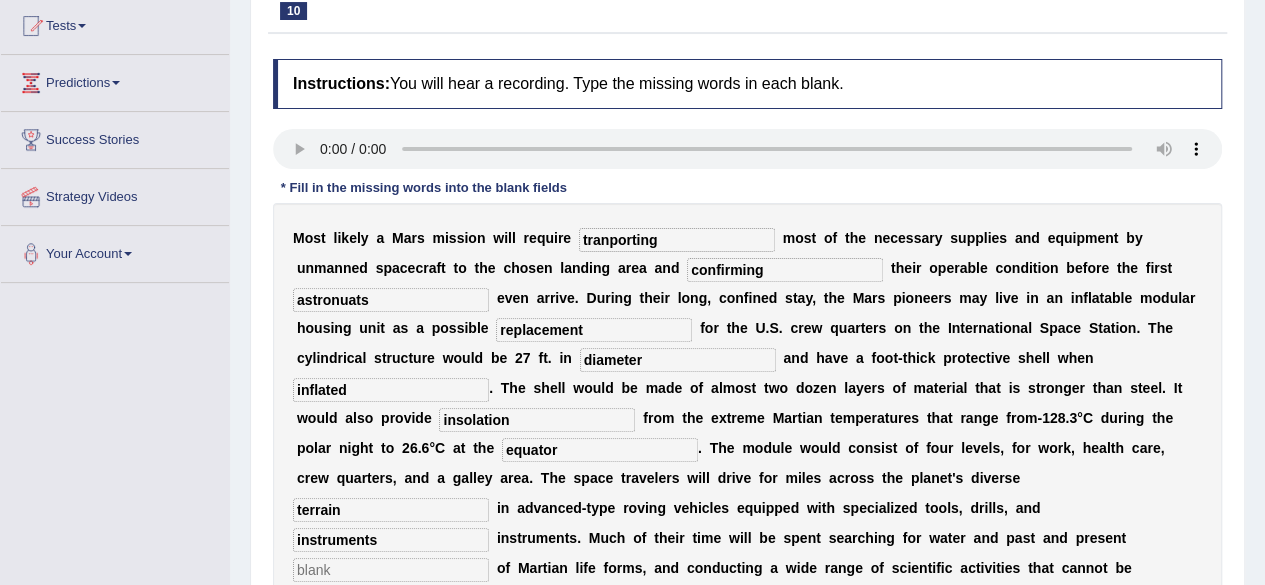 scroll, scrollTop: 400, scrollLeft: 0, axis: vertical 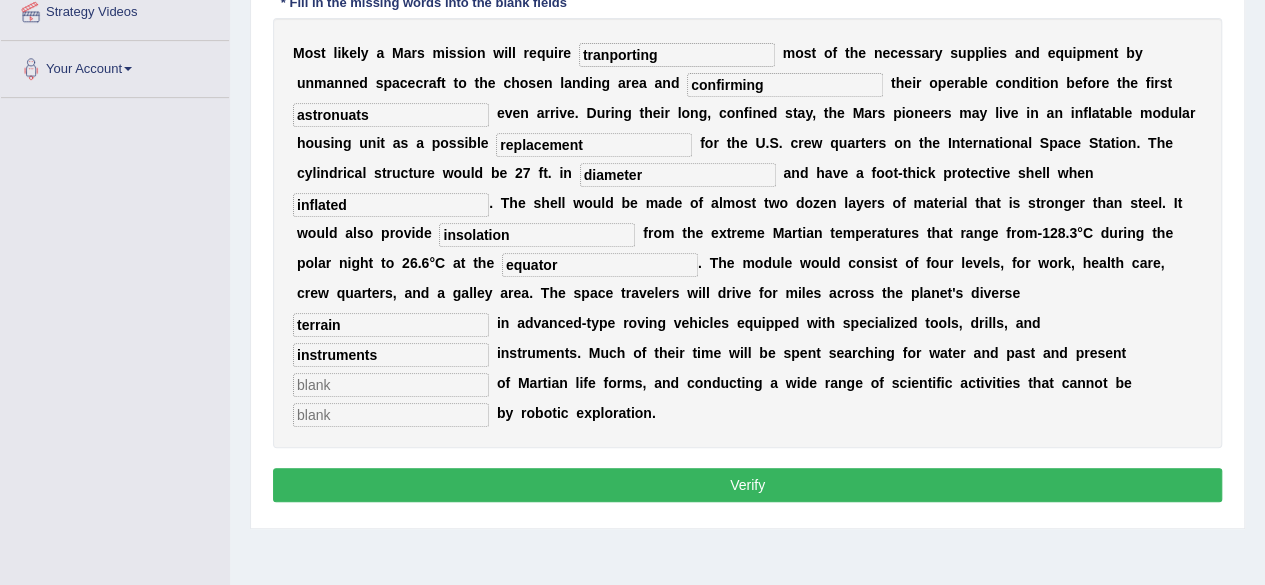 click at bounding box center (391, 385) 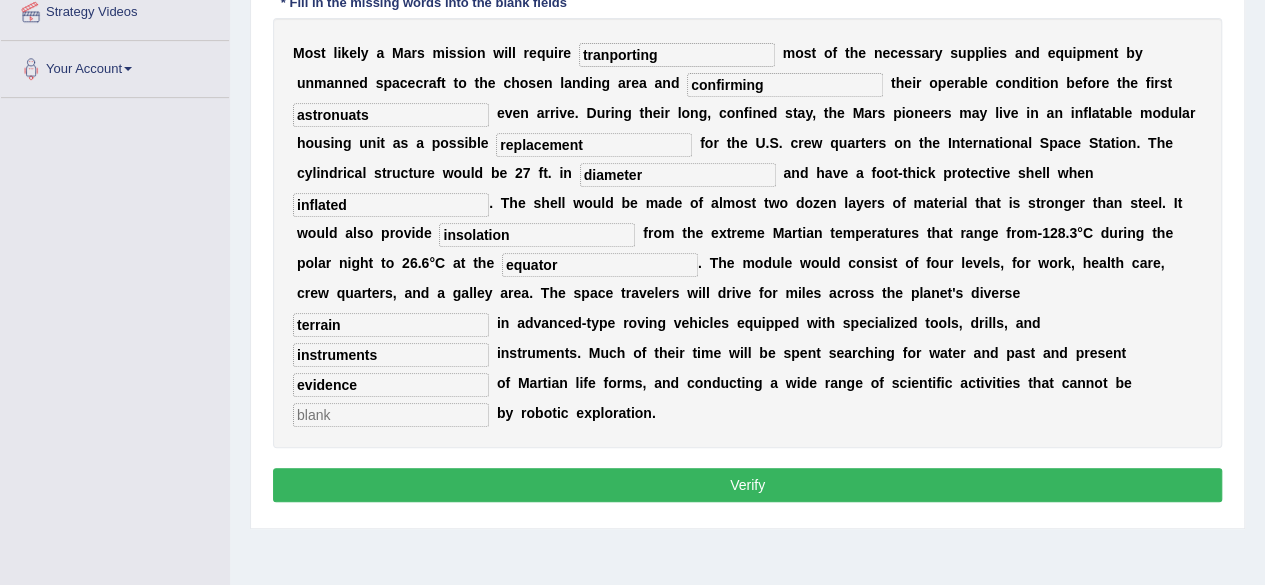 scroll, scrollTop: 300, scrollLeft: 0, axis: vertical 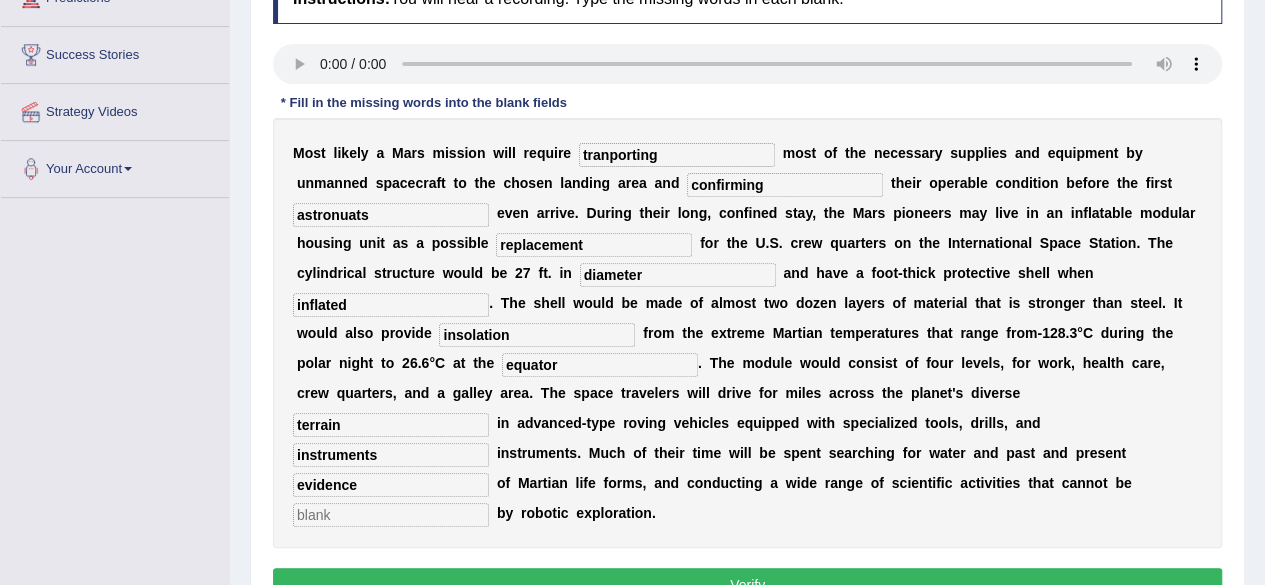 type on "evidence" 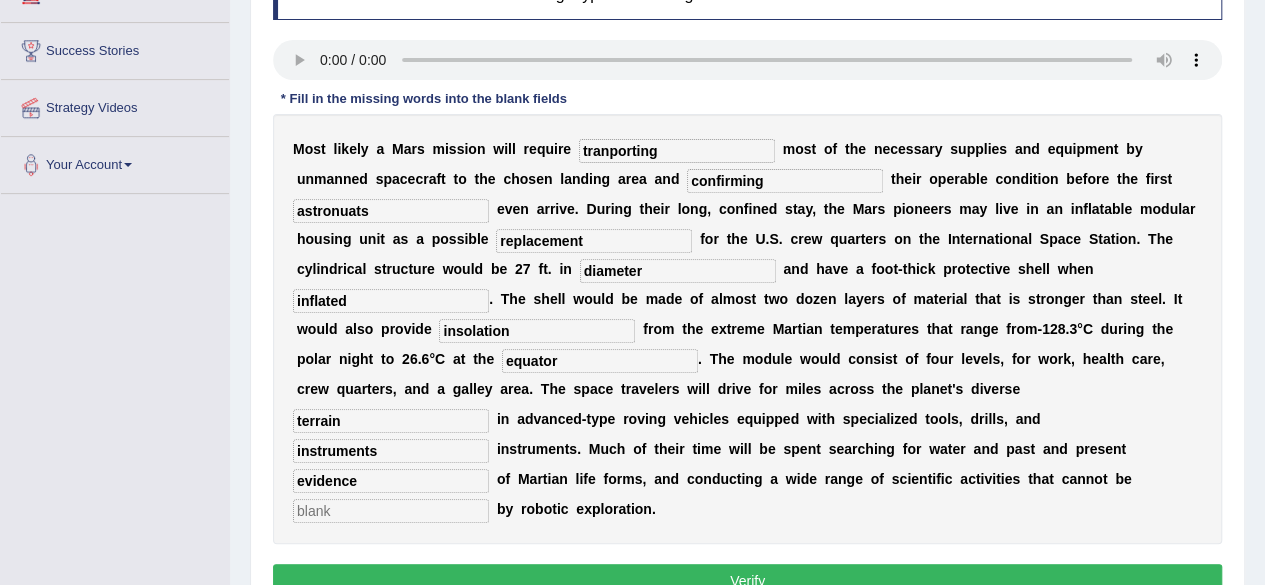 scroll, scrollTop: 400, scrollLeft: 0, axis: vertical 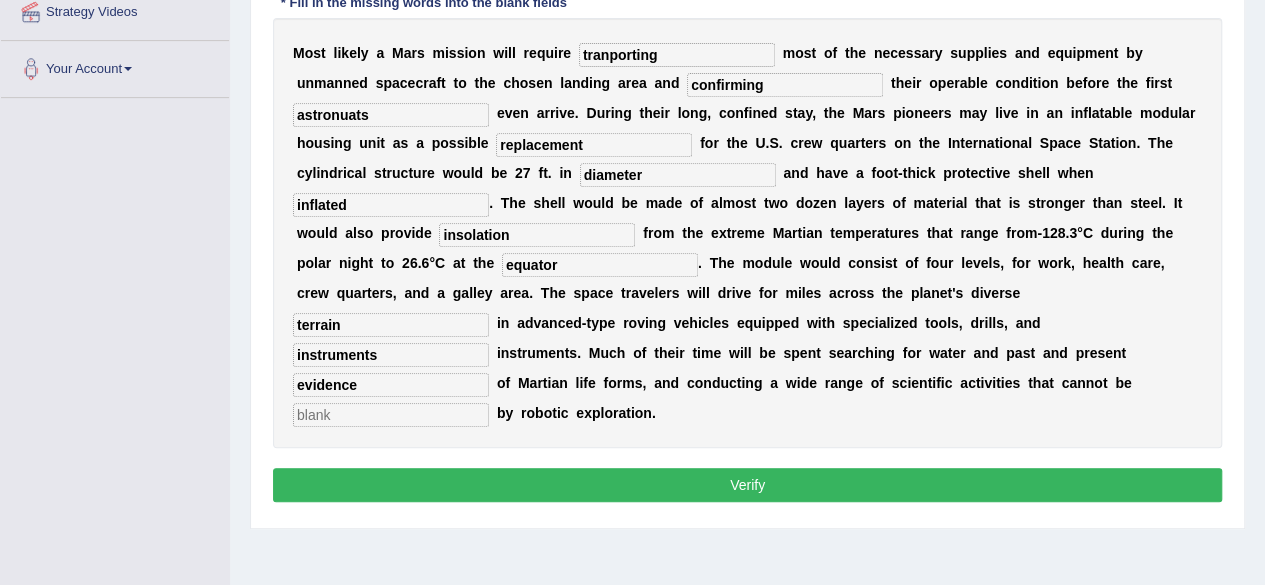 click at bounding box center [391, 415] 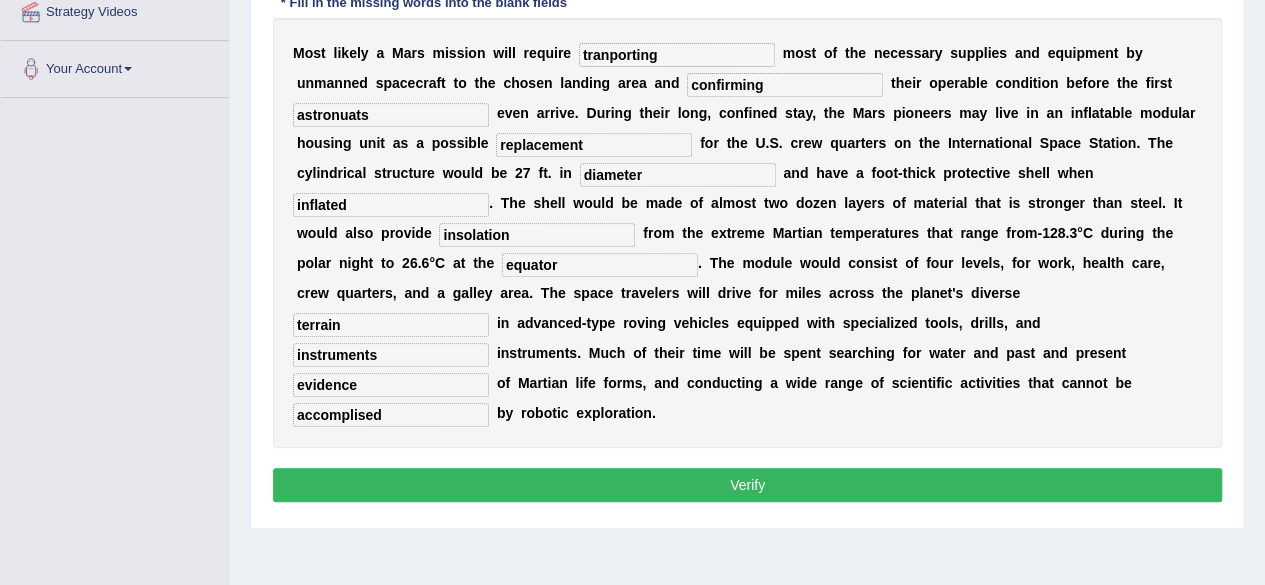 type on "accomplised" 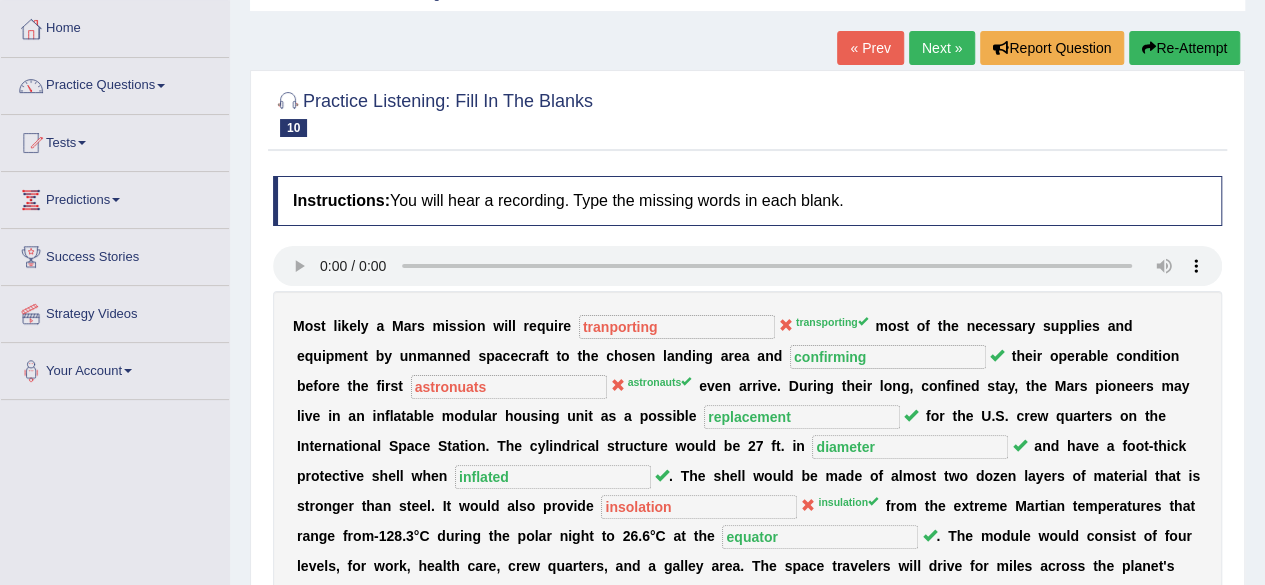 scroll, scrollTop: 0, scrollLeft: 0, axis: both 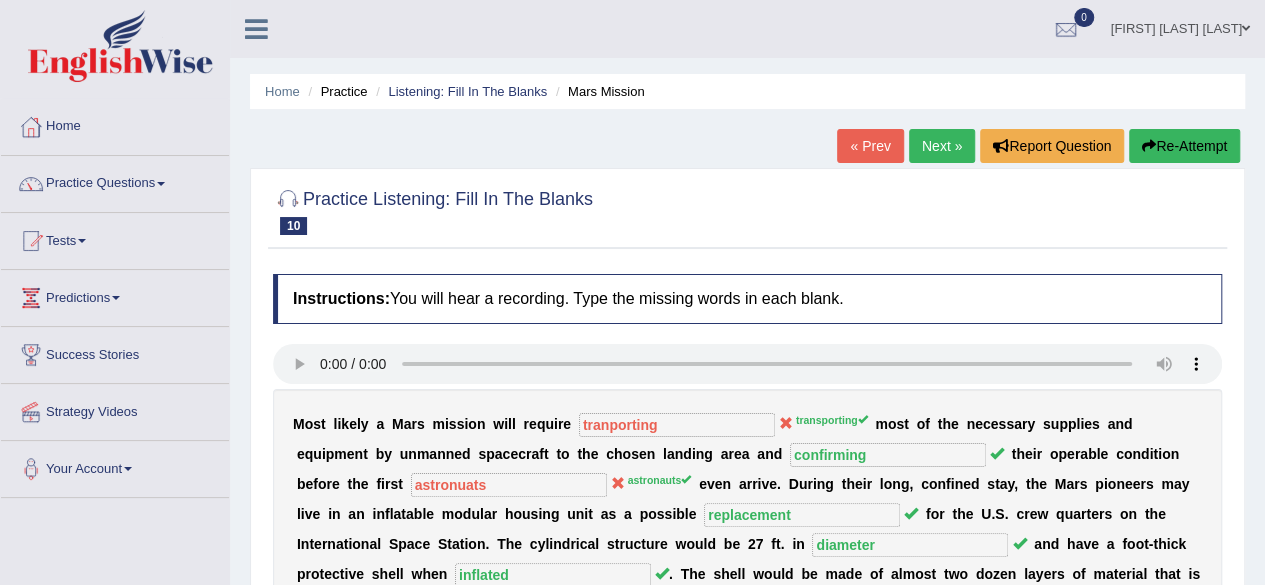 click on "Next »" at bounding box center (942, 146) 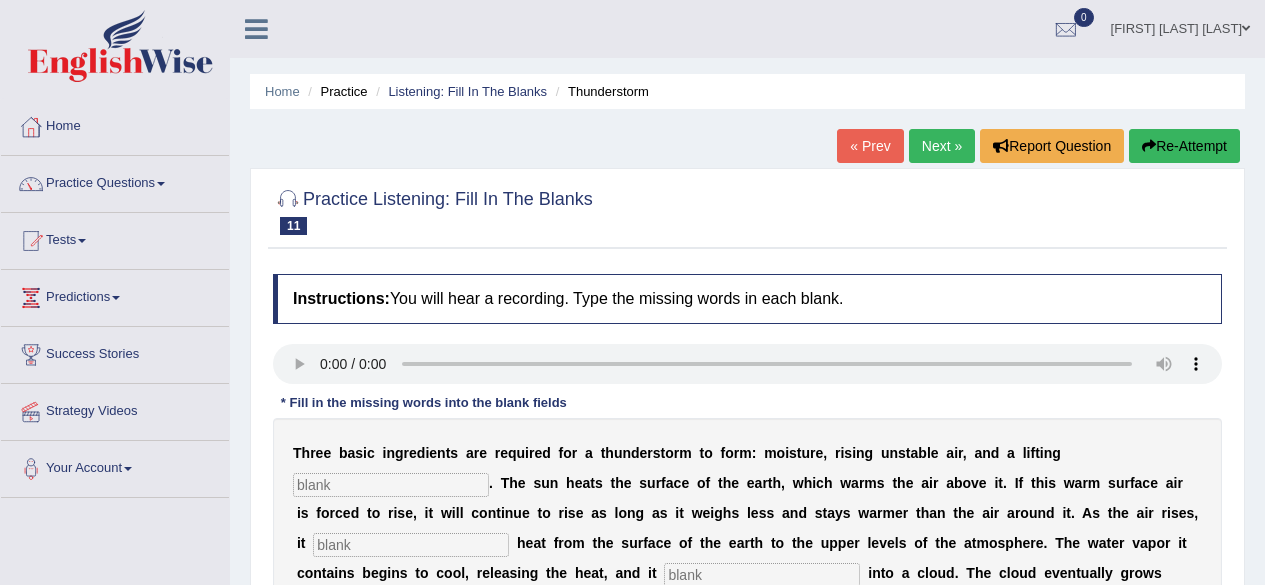 scroll, scrollTop: 0, scrollLeft: 0, axis: both 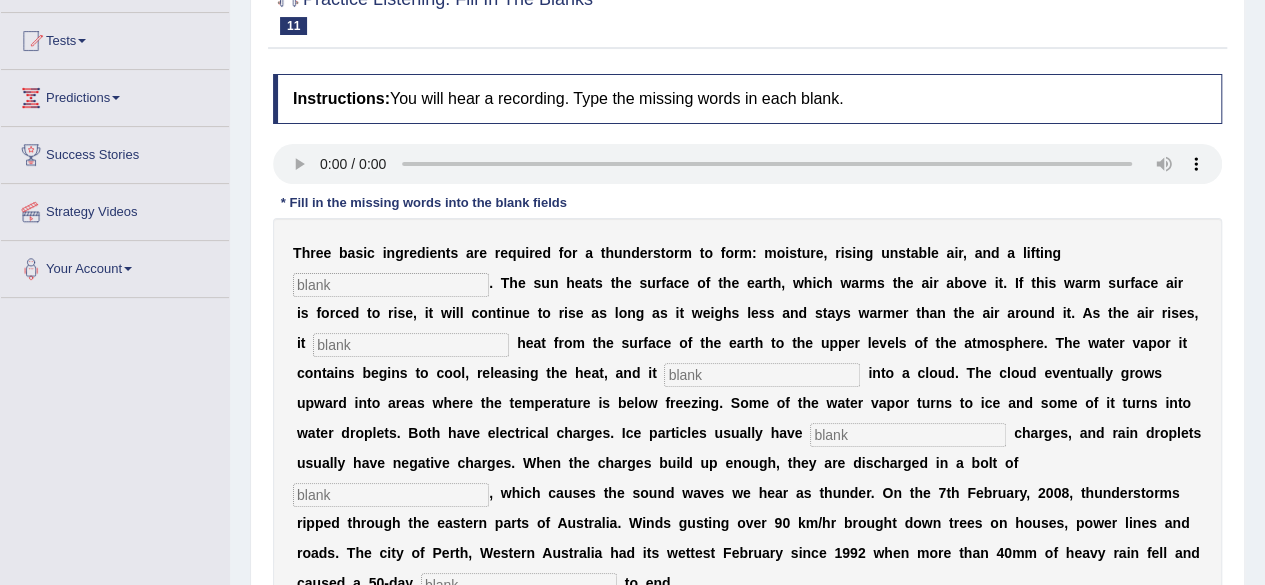click at bounding box center [391, 285] 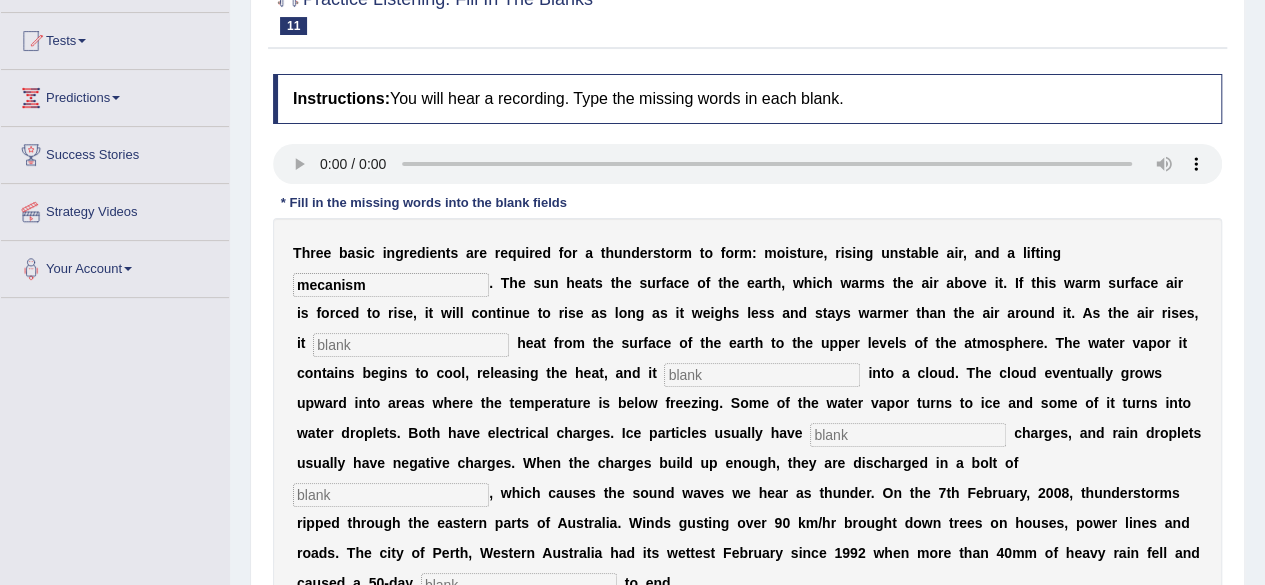click on "mecanism" at bounding box center (391, 285) 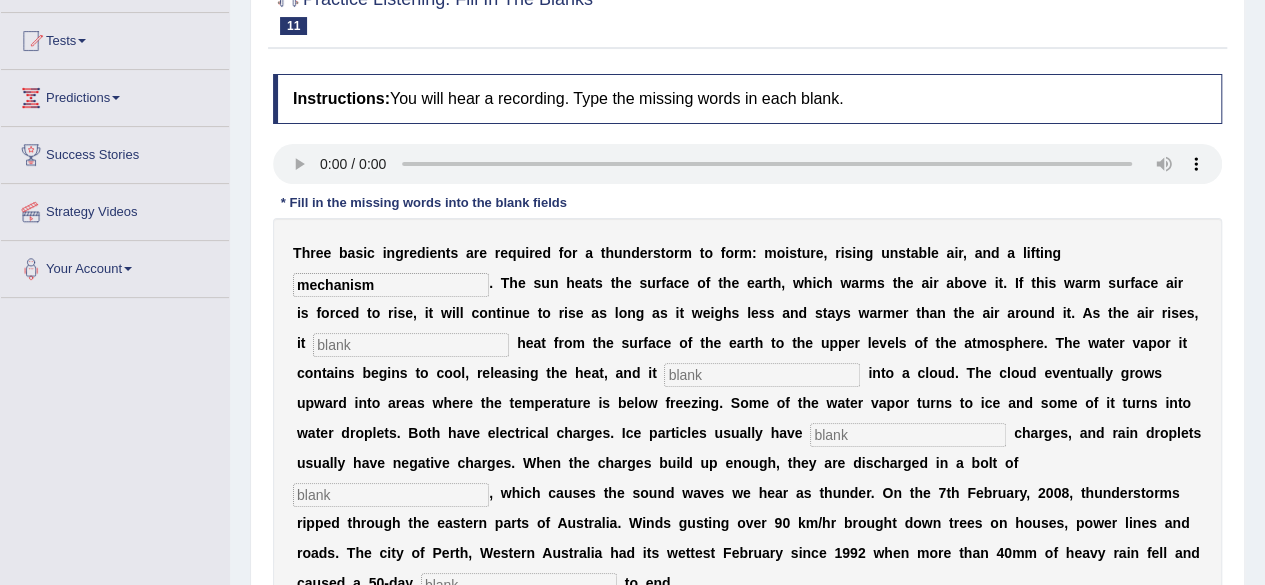 type on "mechanism" 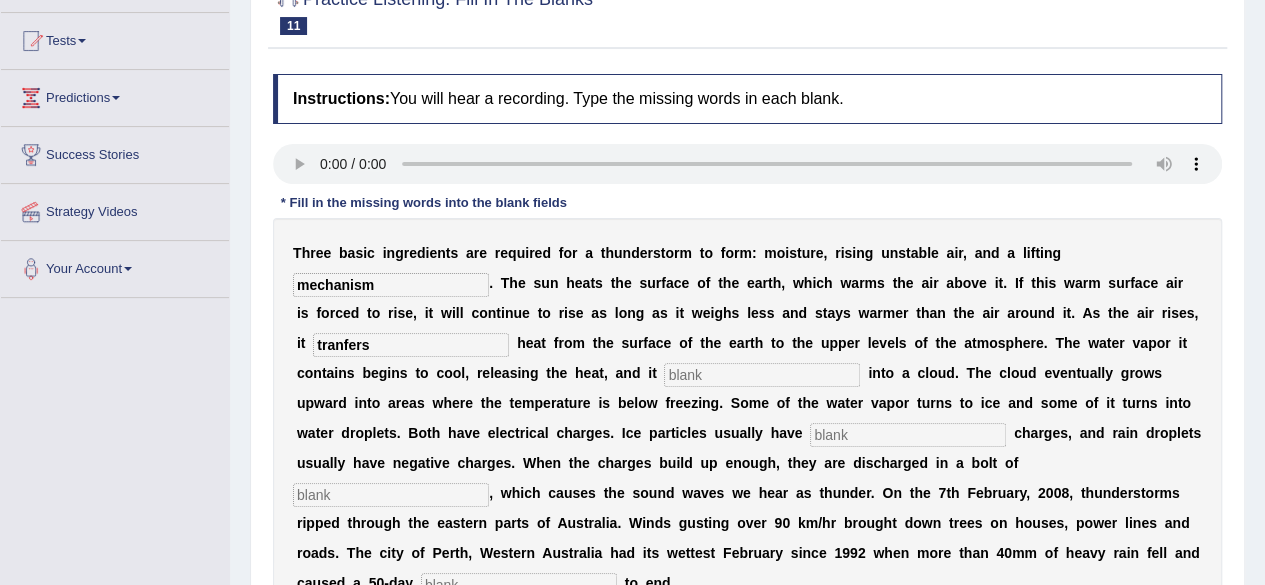 type on "tranfers" 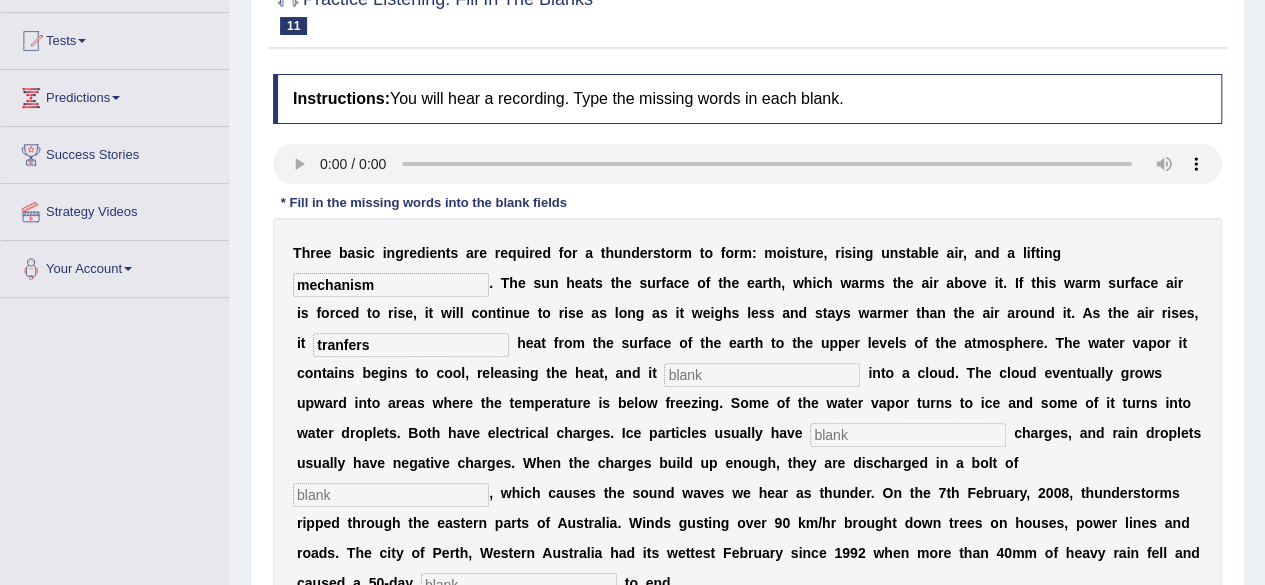click at bounding box center (762, 375) 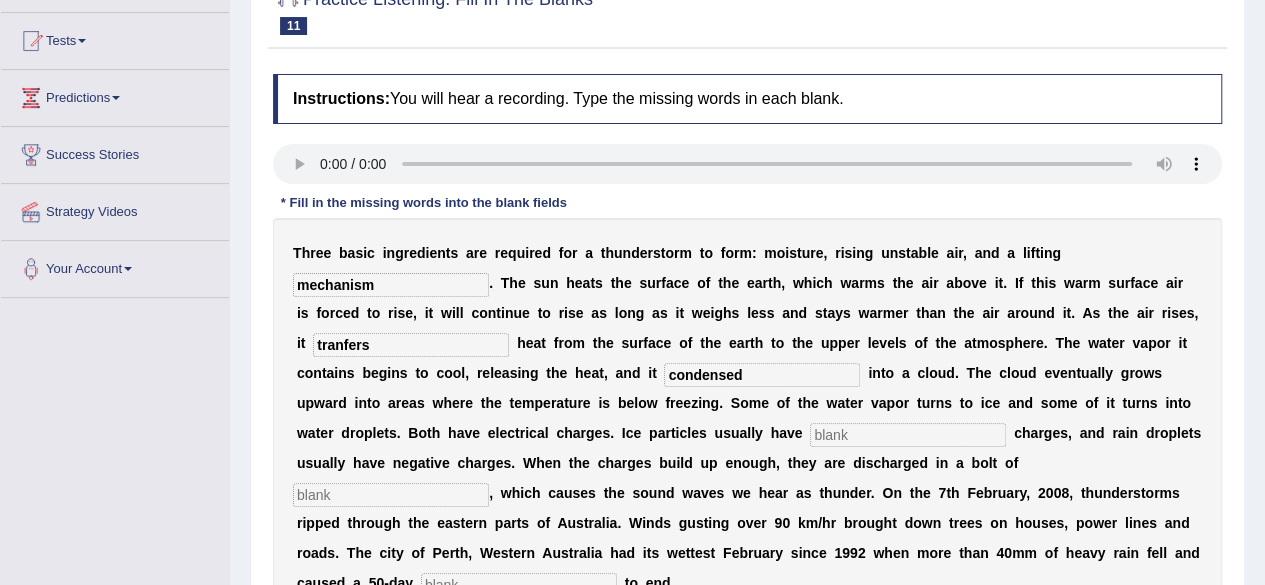 type on "condensed" 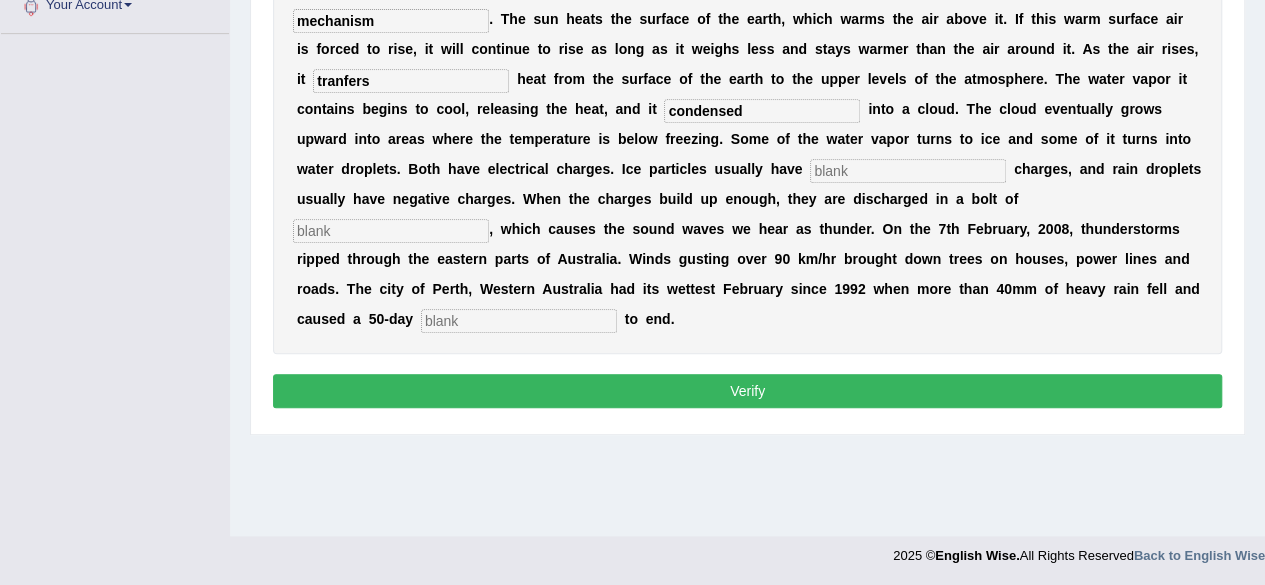 scroll, scrollTop: 364, scrollLeft: 0, axis: vertical 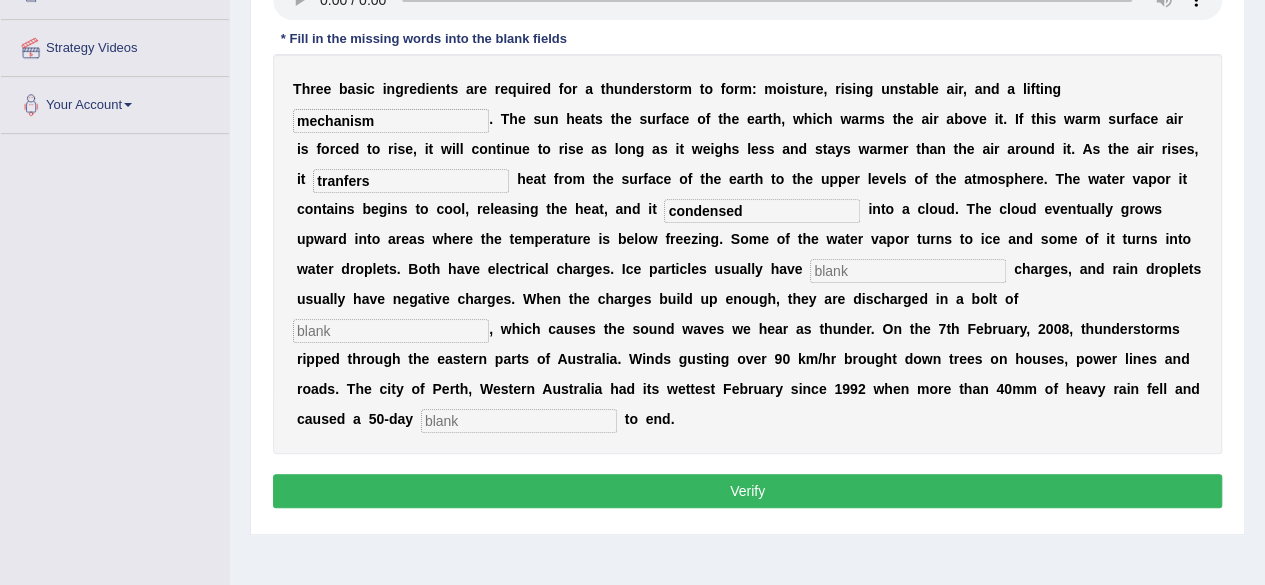 click at bounding box center [908, 271] 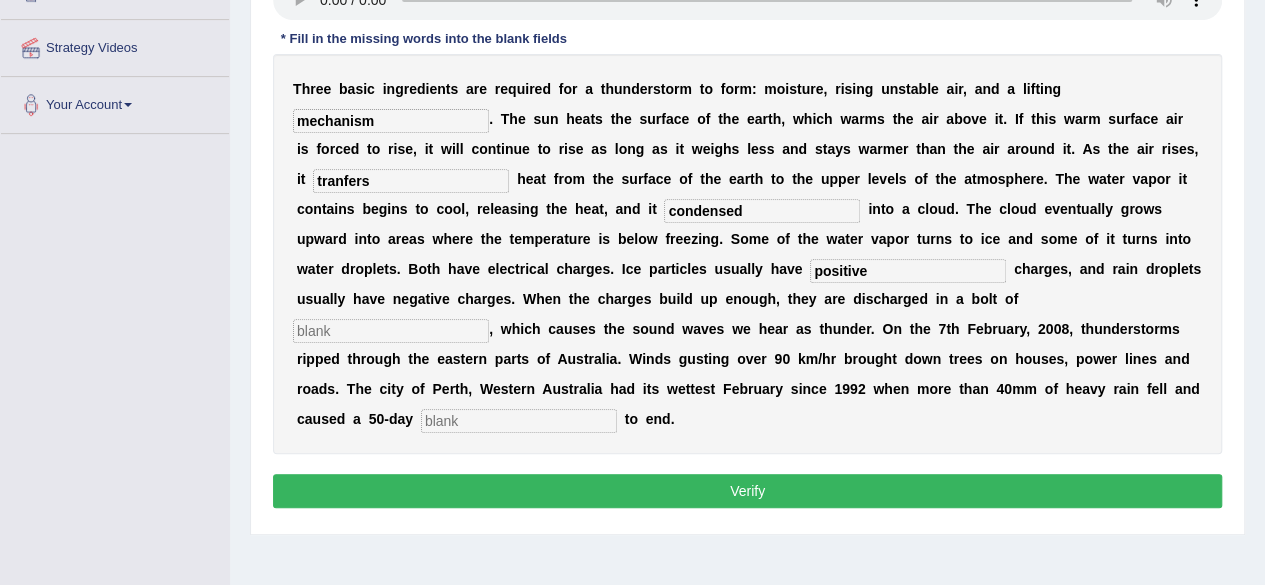 type on "positive" 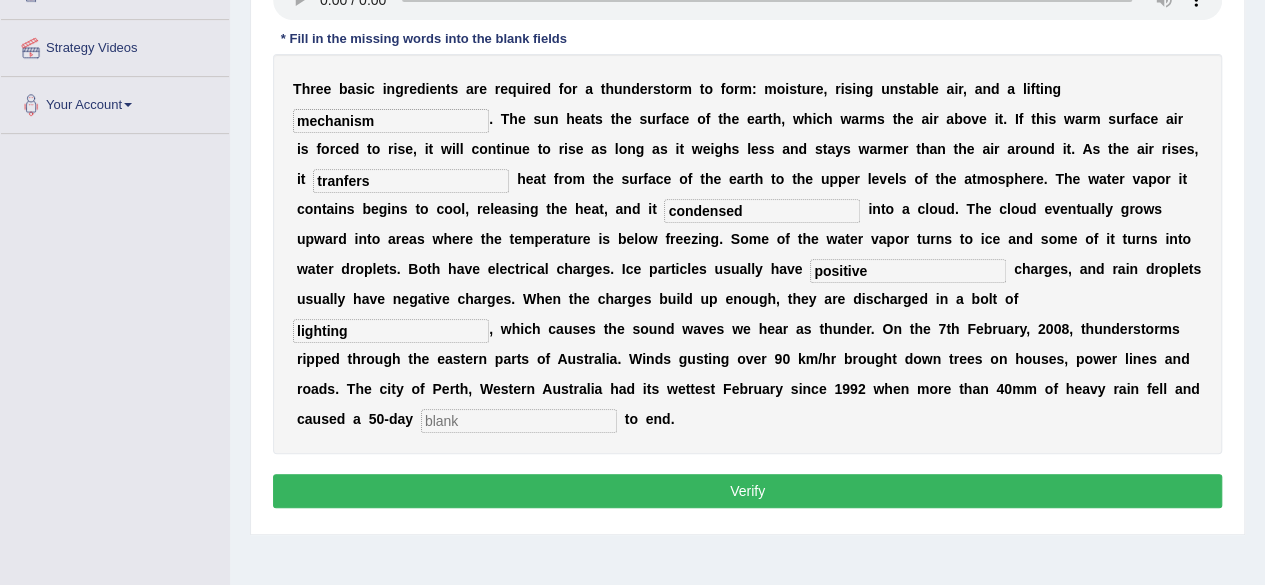 type on "lighting" 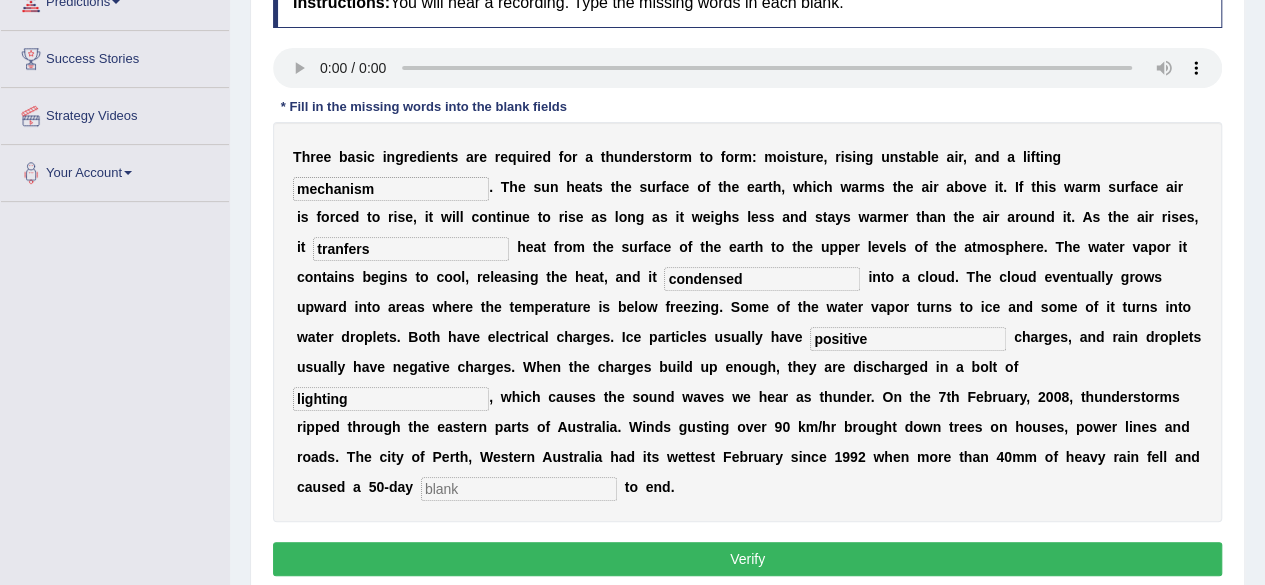 scroll, scrollTop: 264, scrollLeft: 0, axis: vertical 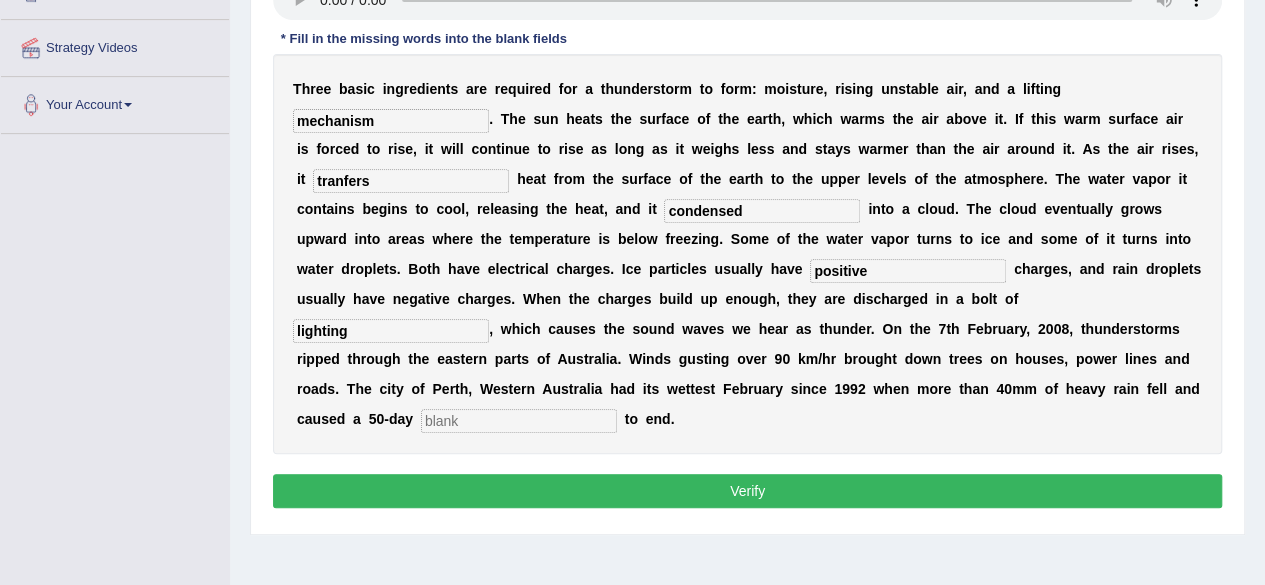 click at bounding box center [519, 421] 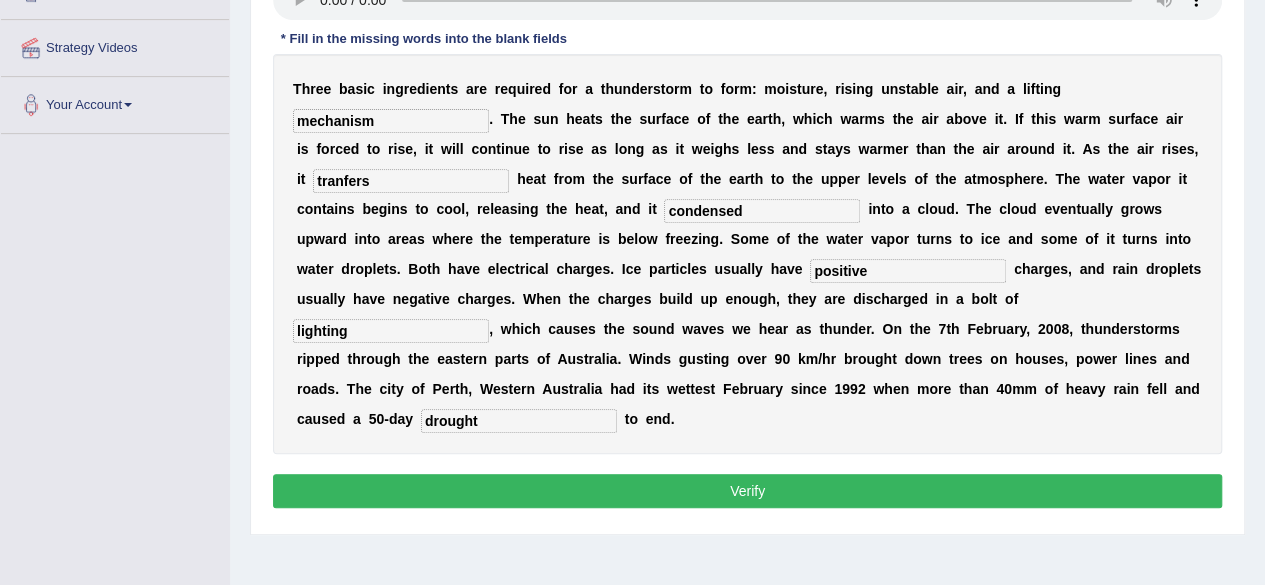 type on "drought" 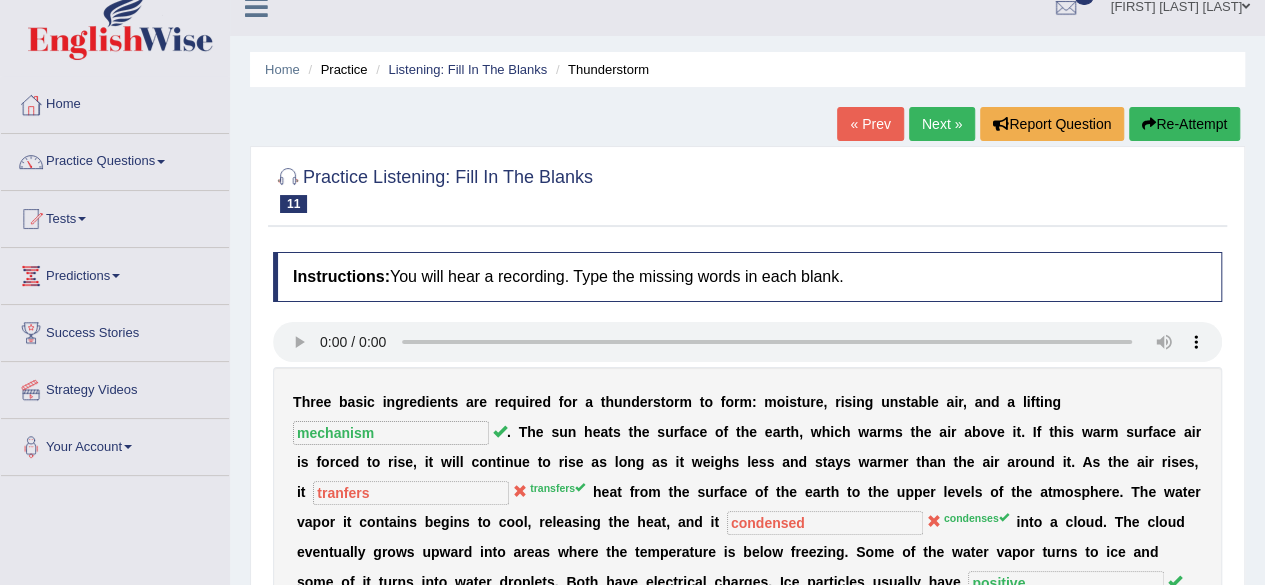 scroll, scrollTop: 0, scrollLeft: 0, axis: both 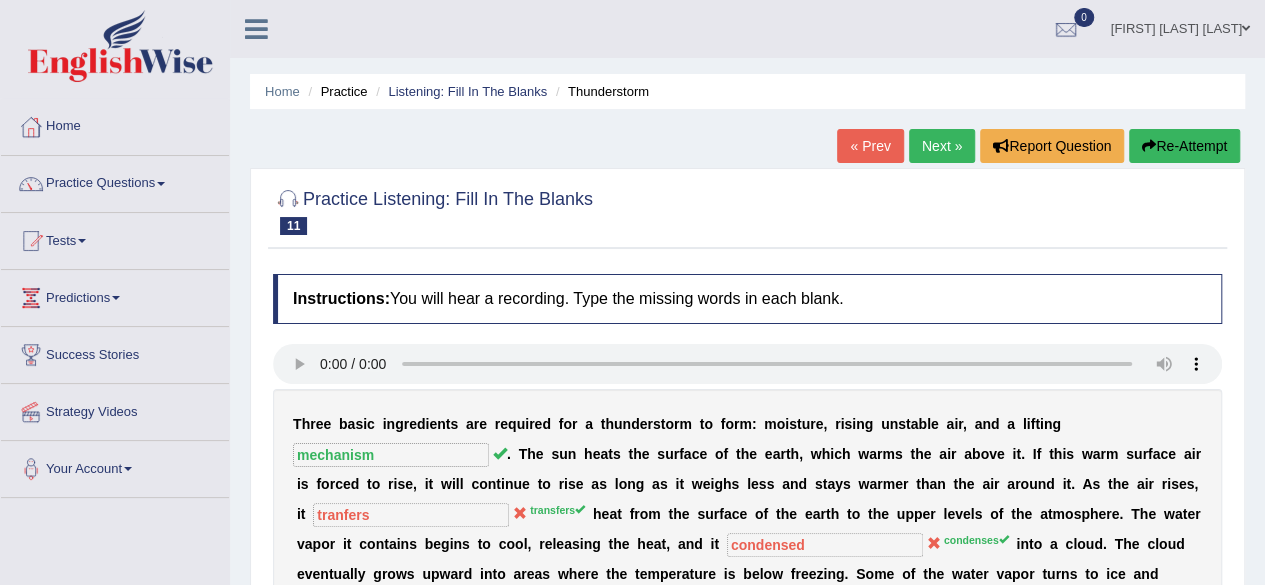 click on "Next »" at bounding box center [942, 146] 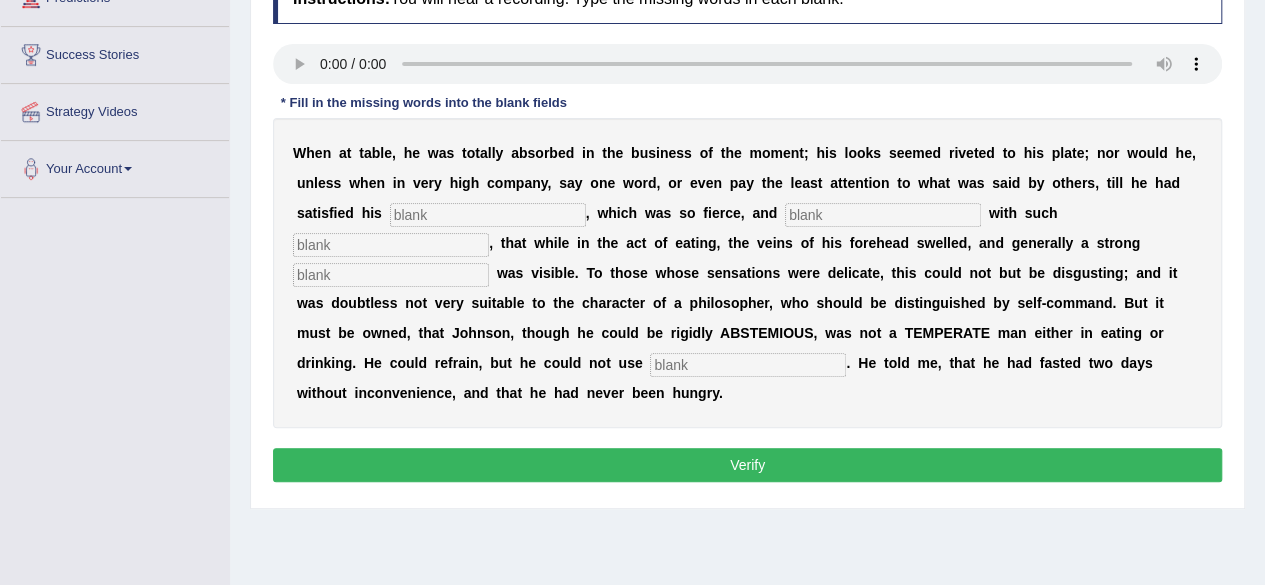 scroll, scrollTop: 300, scrollLeft: 0, axis: vertical 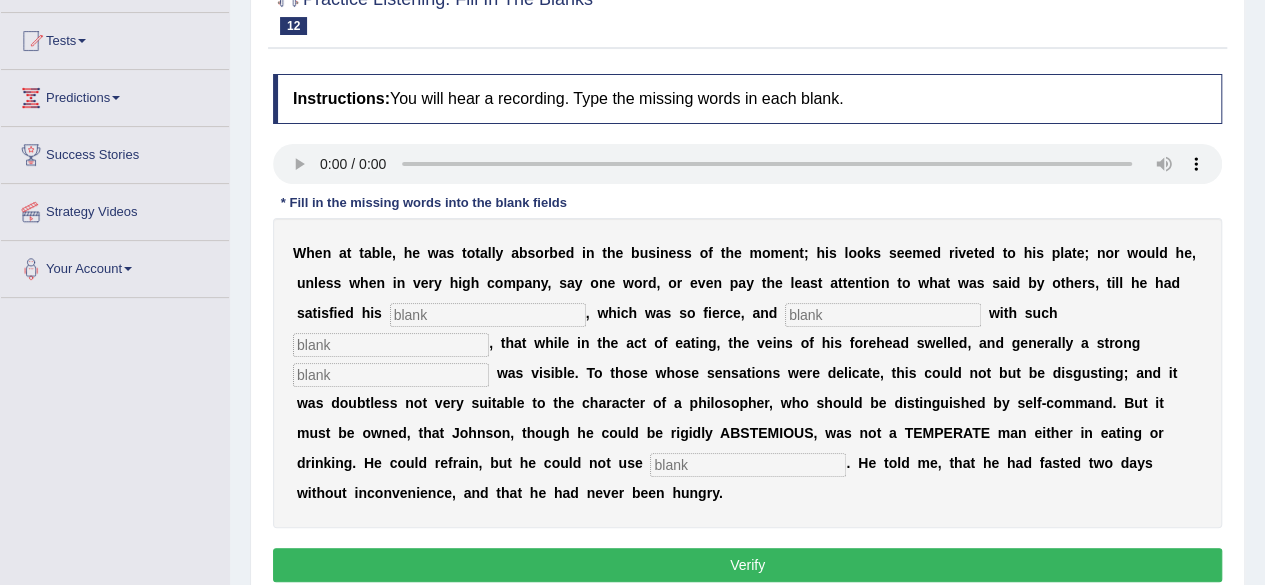click at bounding box center [488, 315] 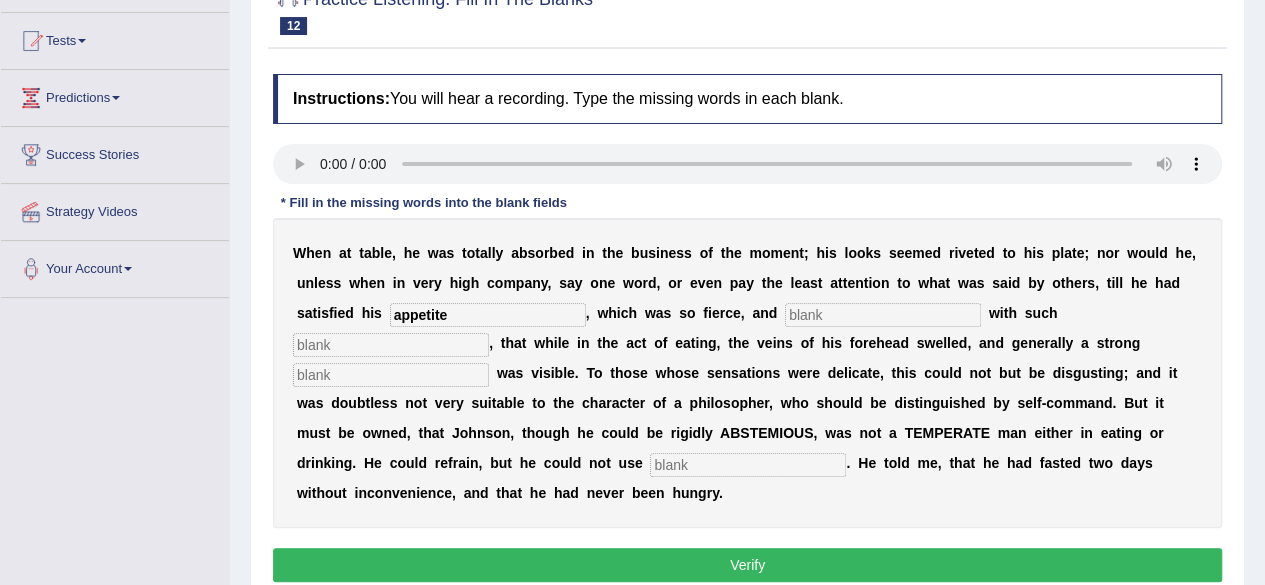type on "appetite" 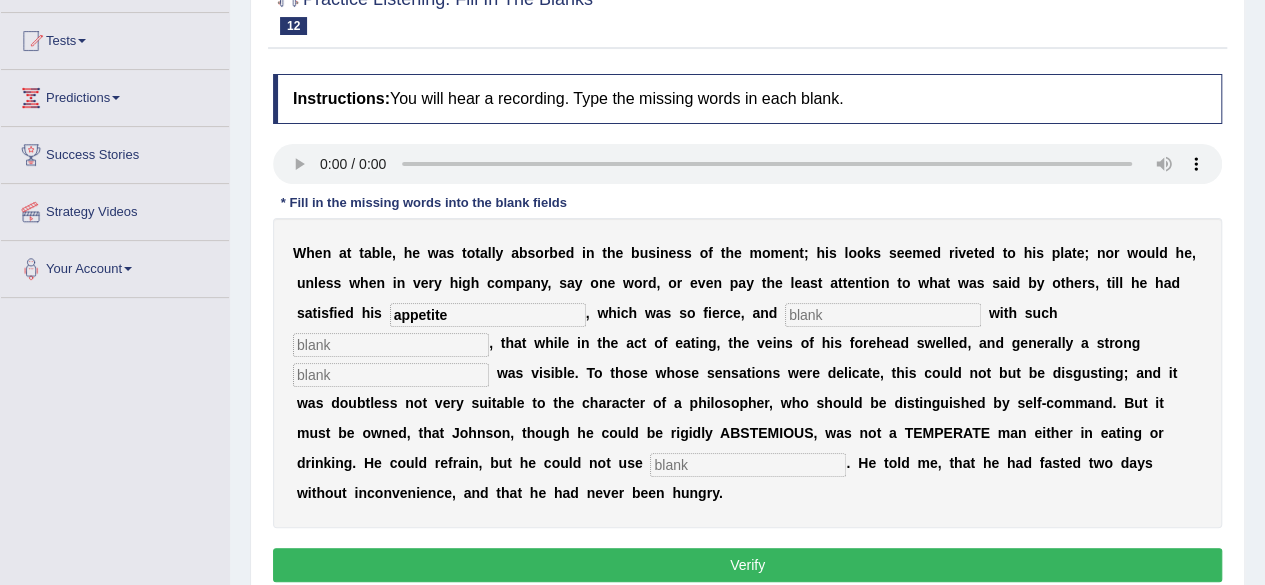 type 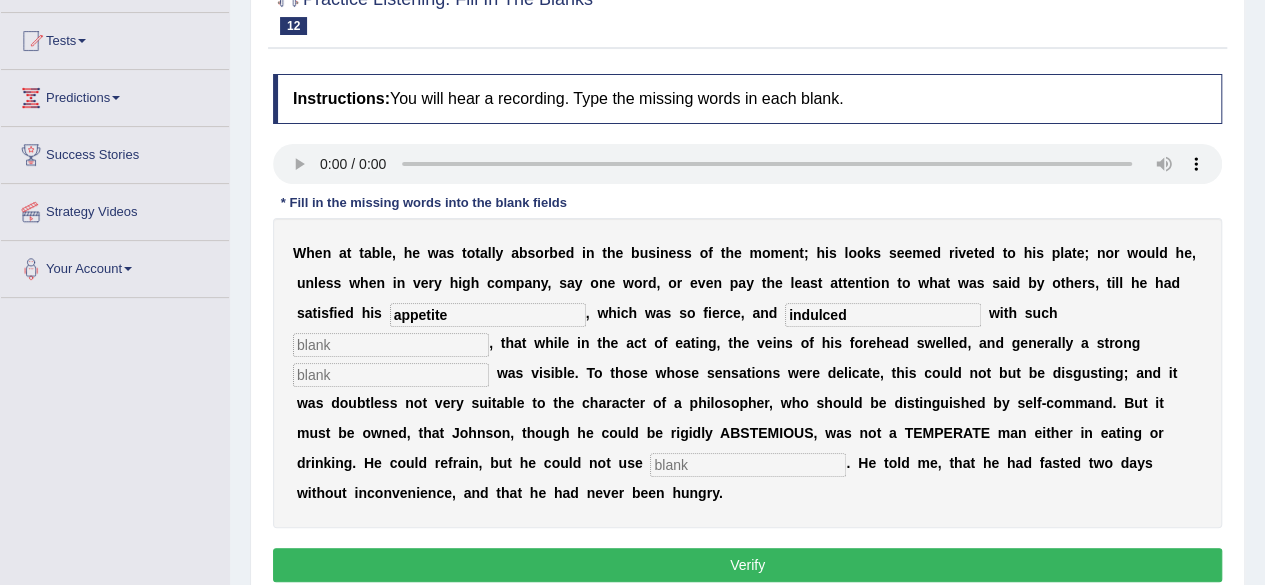type on "indulced" 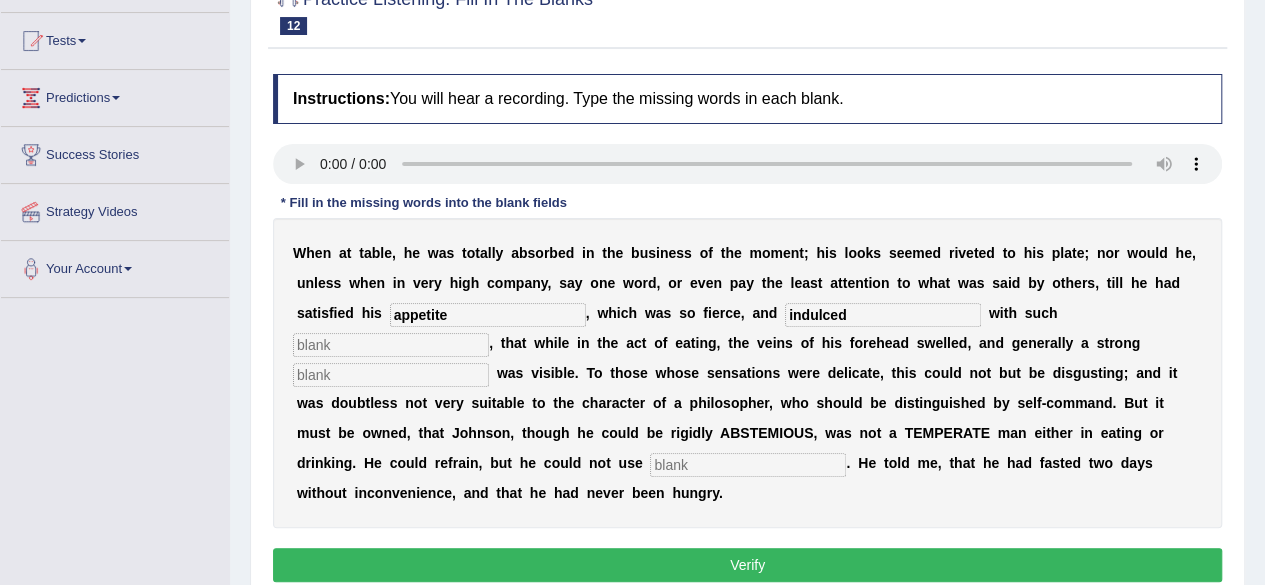 click at bounding box center [391, 345] 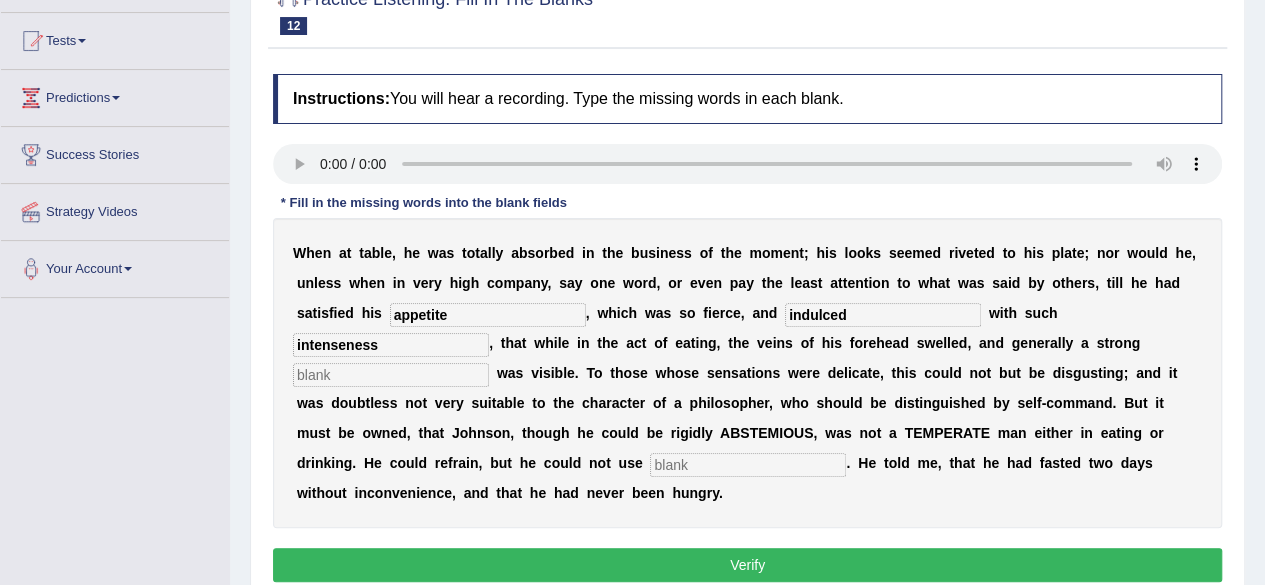 type on "intenseness" 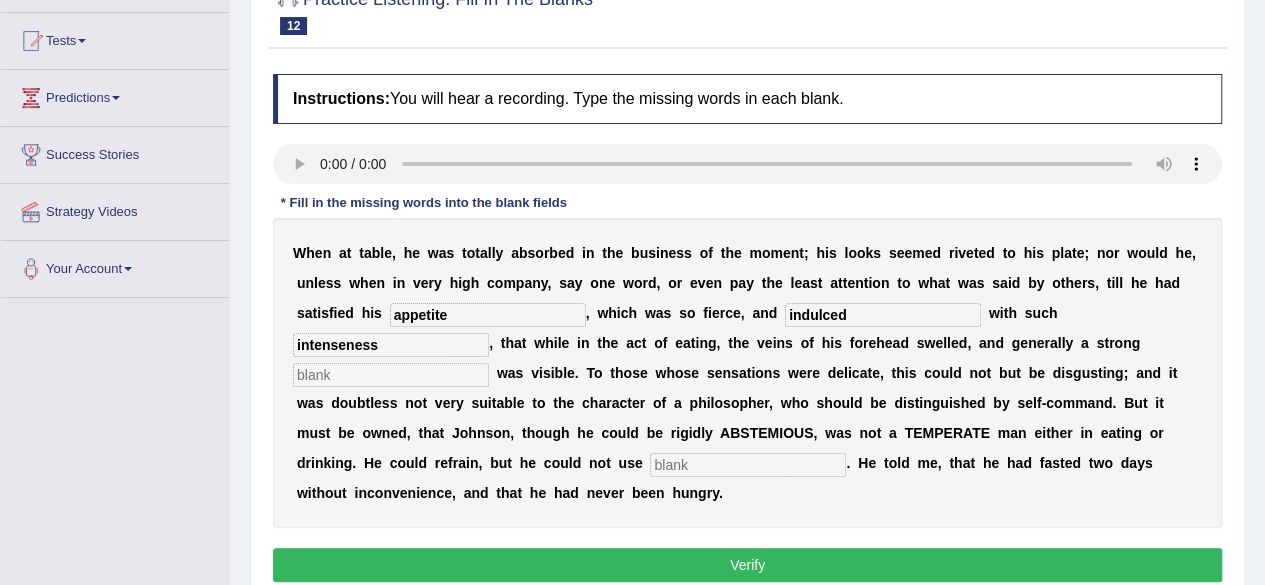 click at bounding box center [391, 375] 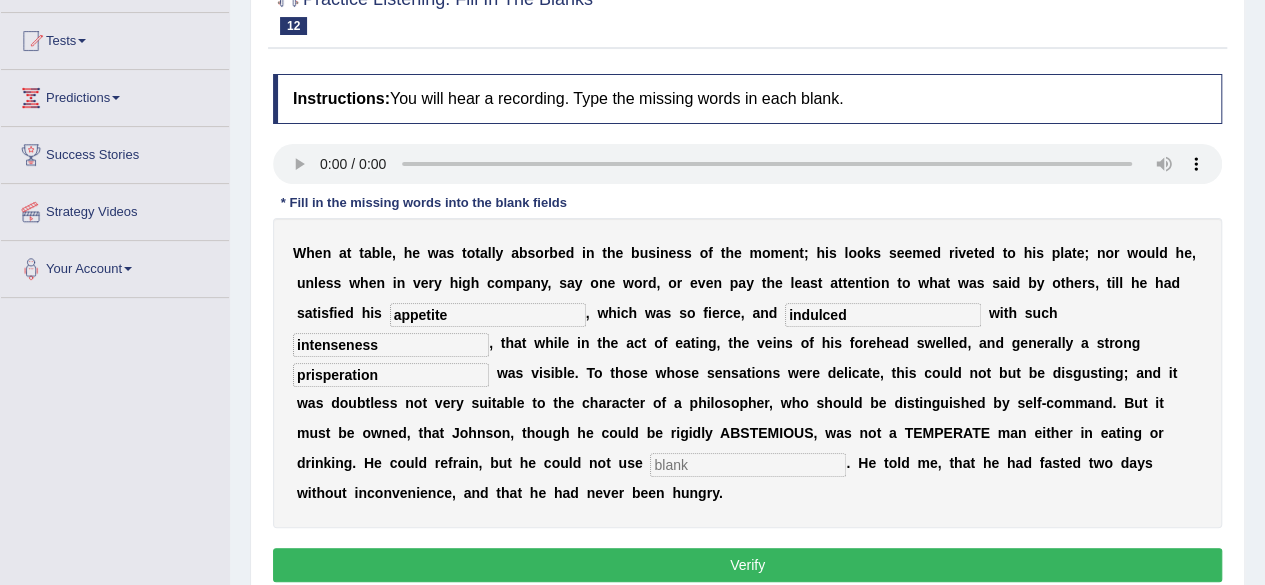 type on "prisperation" 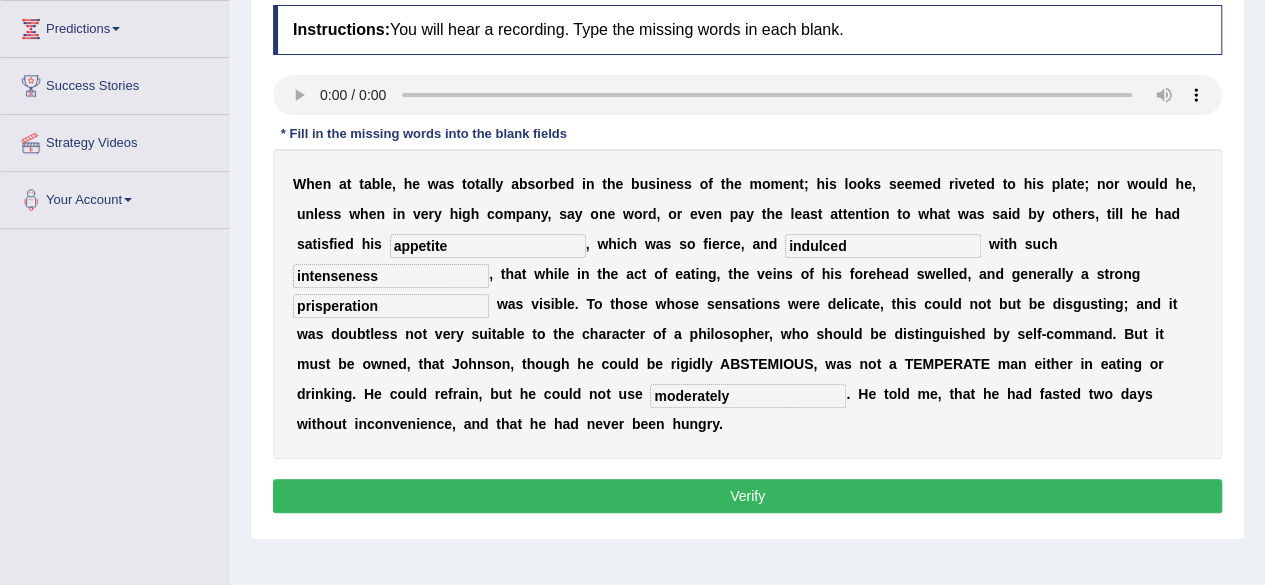 scroll, scrollTop: 300, scrollLeft: 0, axis: vertical 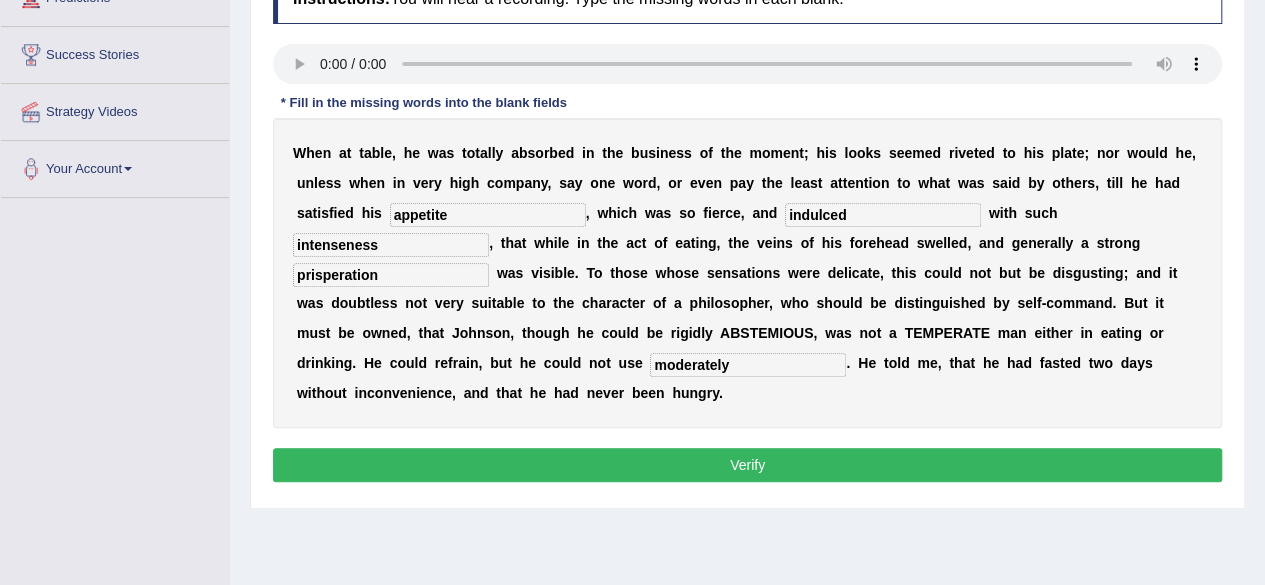 type on "moderately" 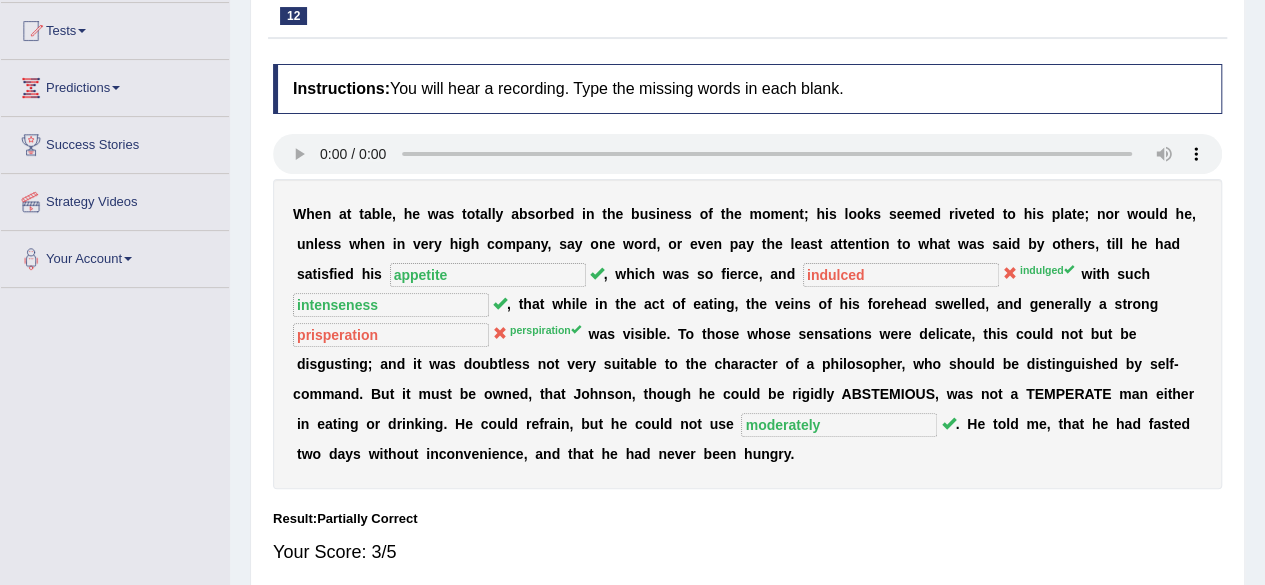 scroll, scrollTop: 100, scrollLeft: 0, axis: vertical 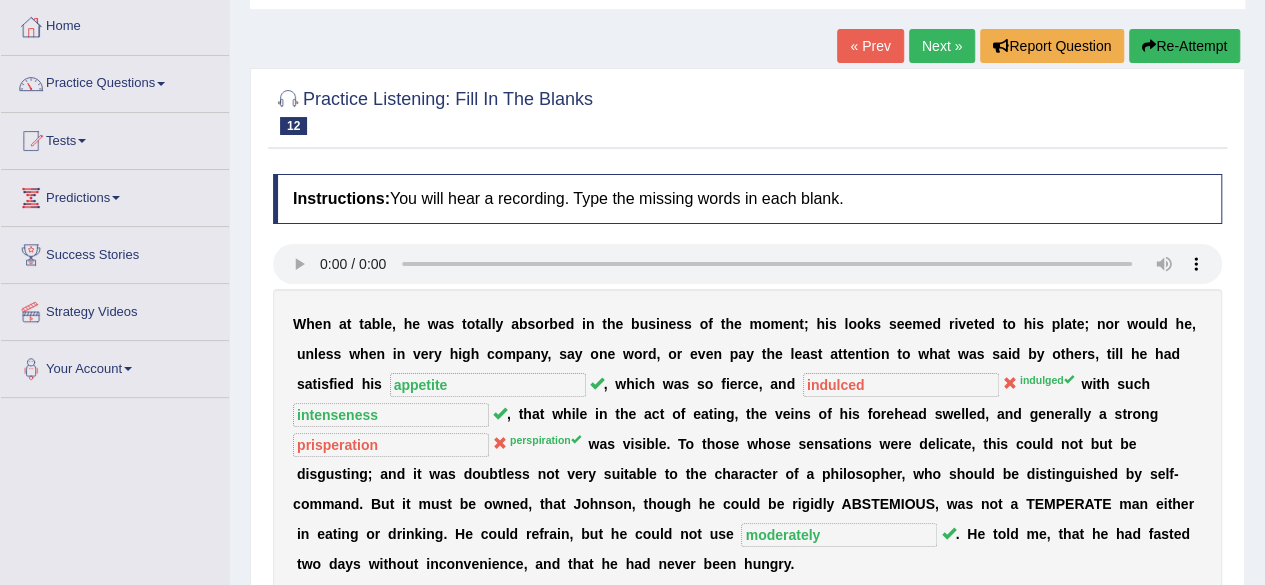 click on "Next »" at bounding box center [942, 46] 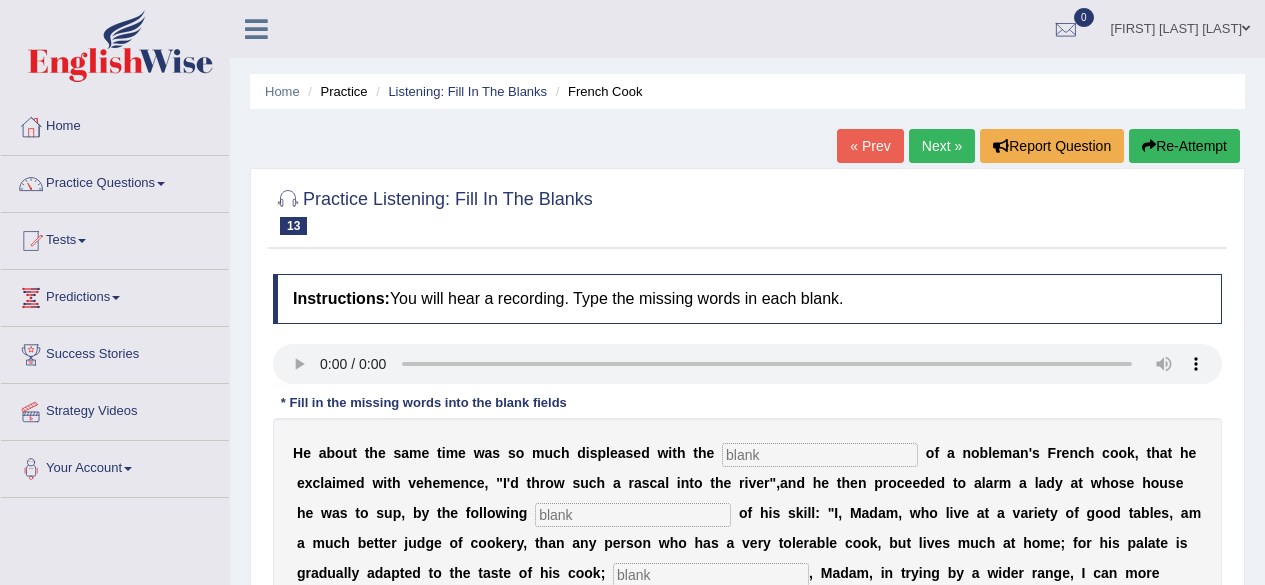 scroll, scrollTop: 0, scrollLeft: 0, axis: both 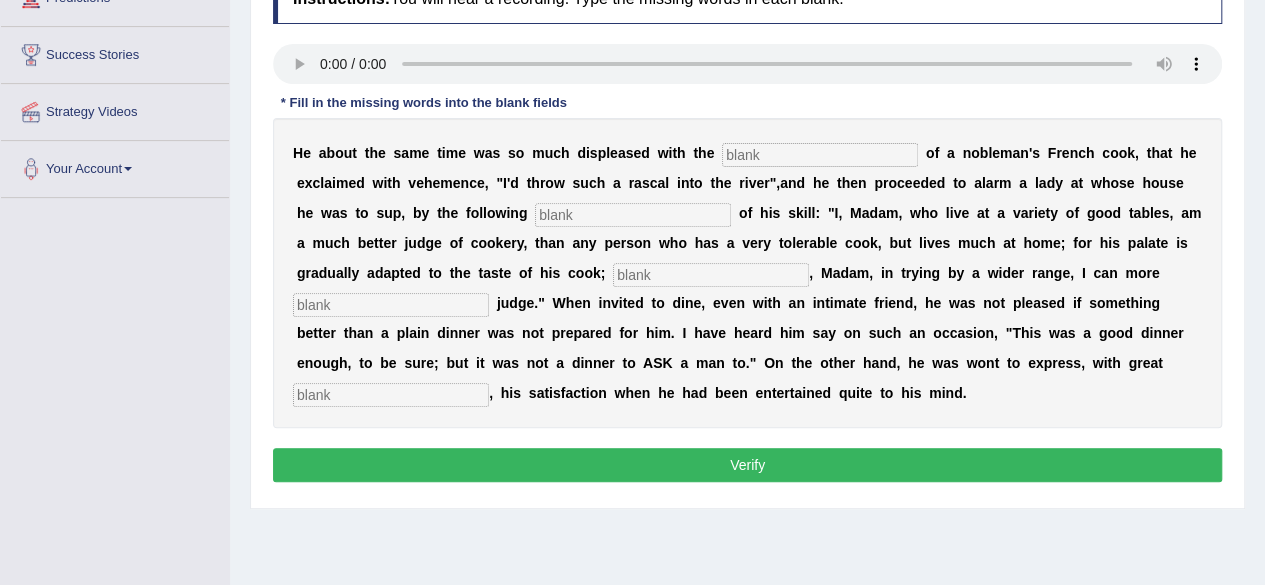 type 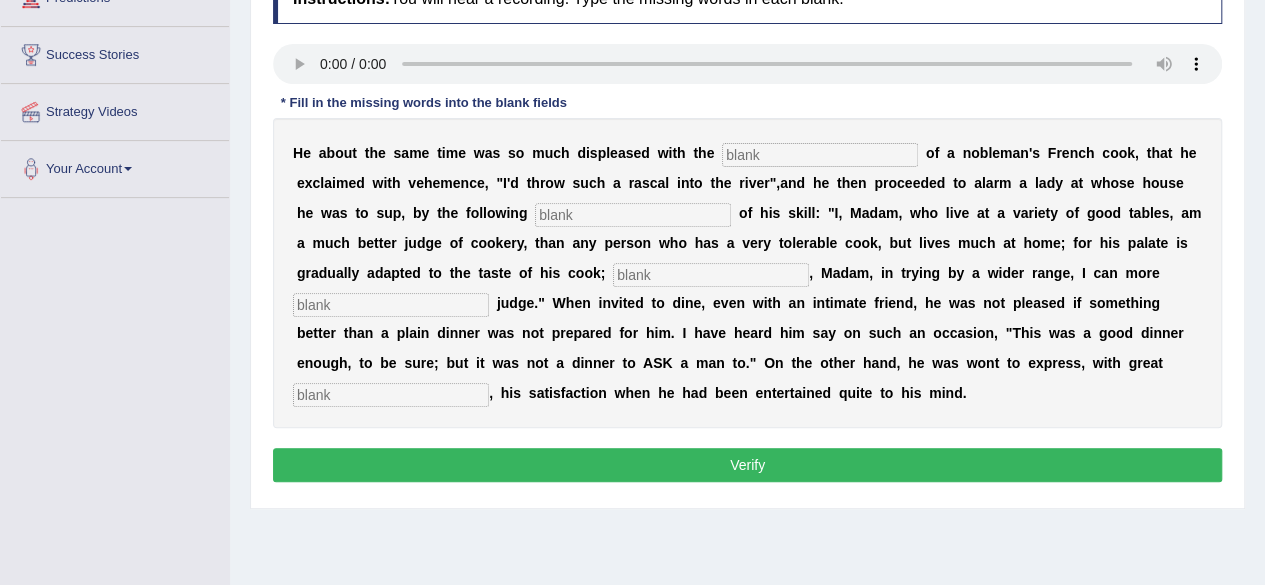 click at bounding box center [820, 155] 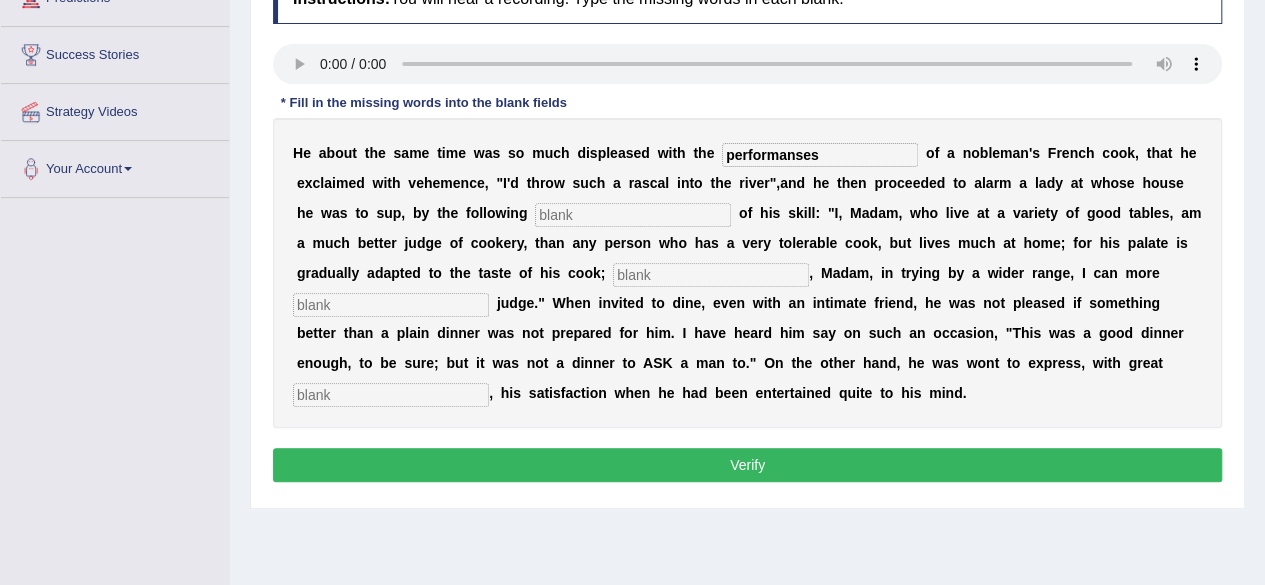 click on "performanses" at bounding box center [820, 155] 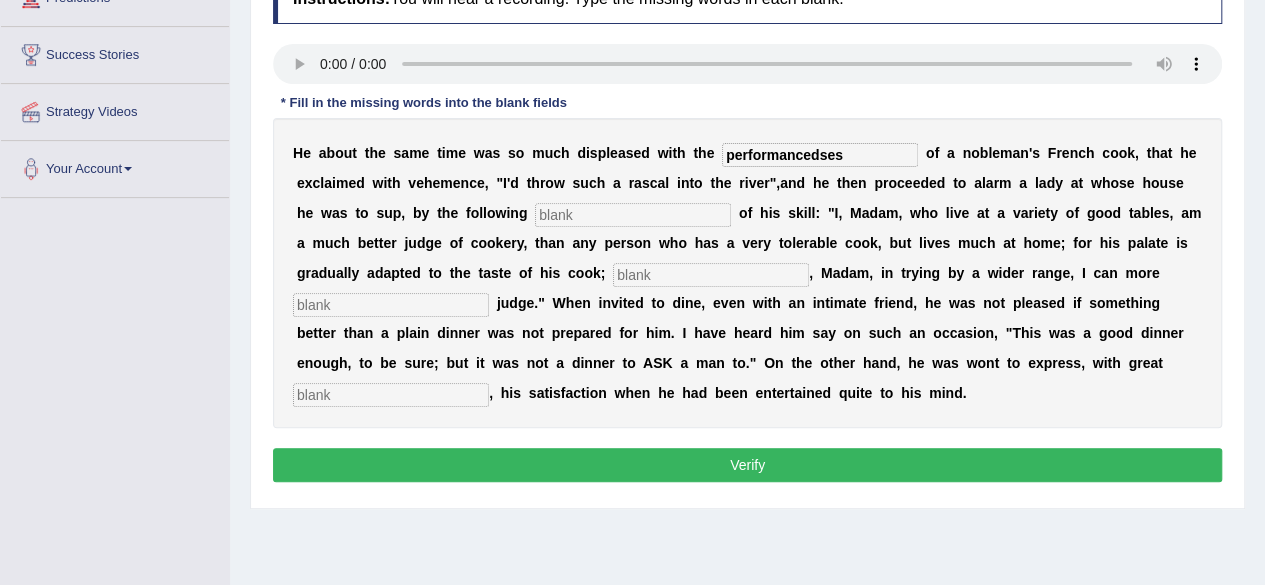 click on "performancedses" at bounding box center (820, 155) 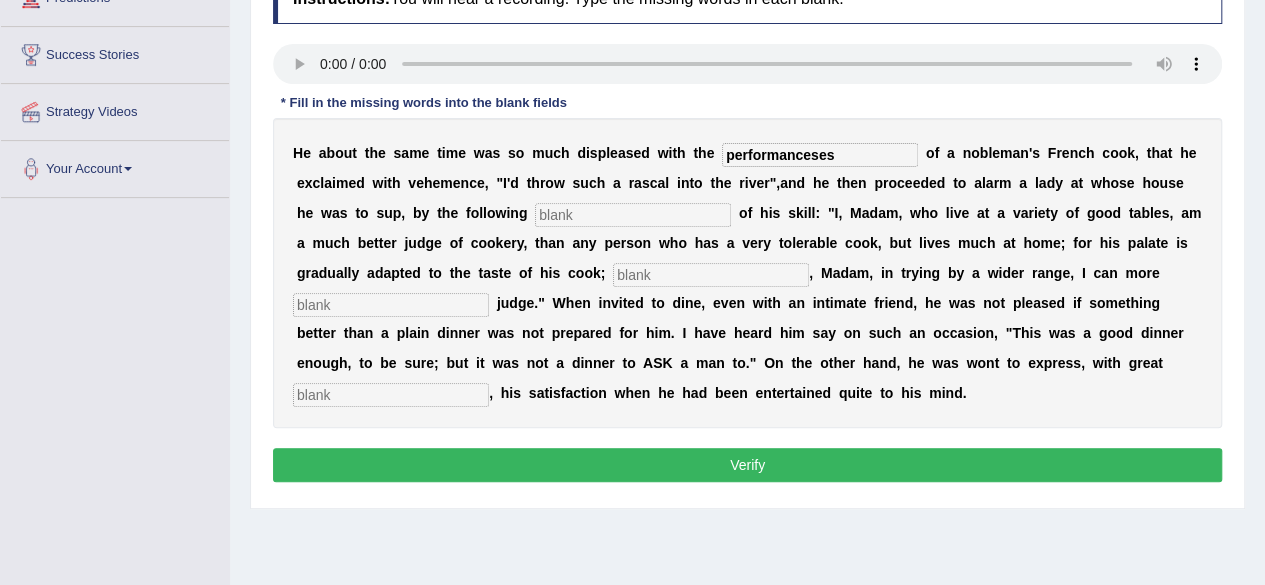 click on "performanceses" at bounding box center [820, 155] 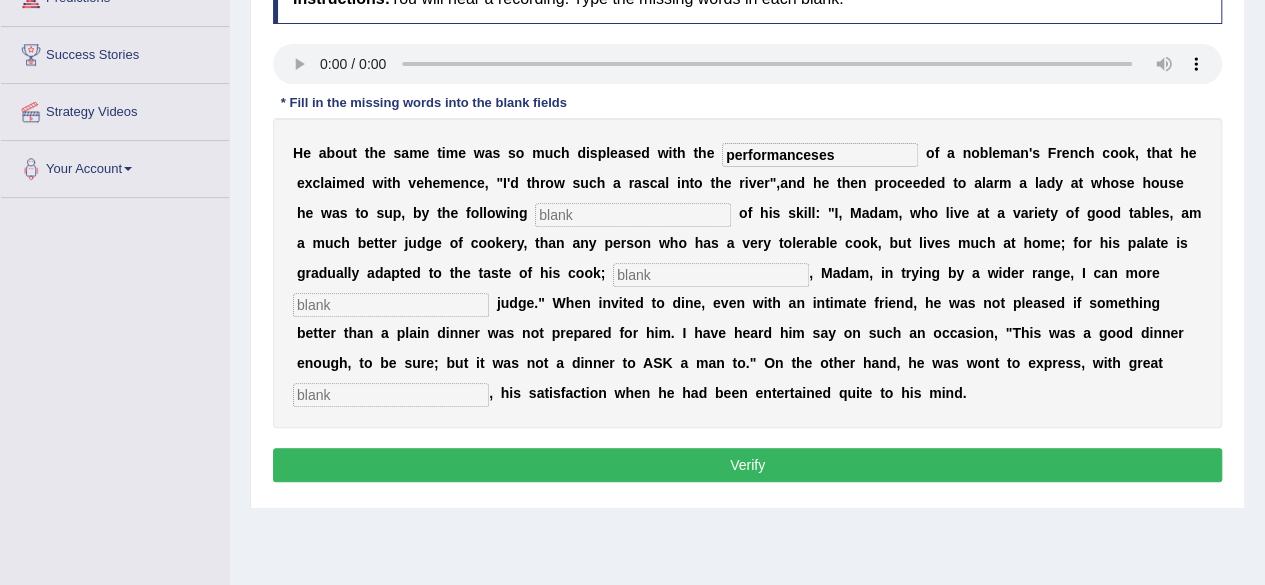 type on "performanceses" 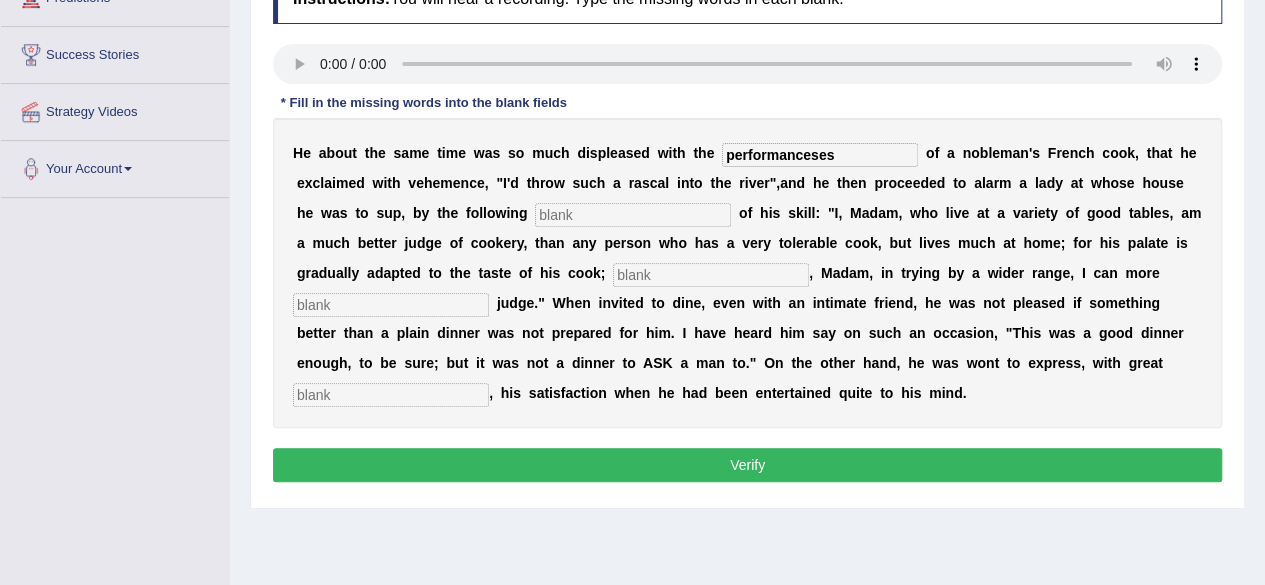 click at bounding box center (633, 215) 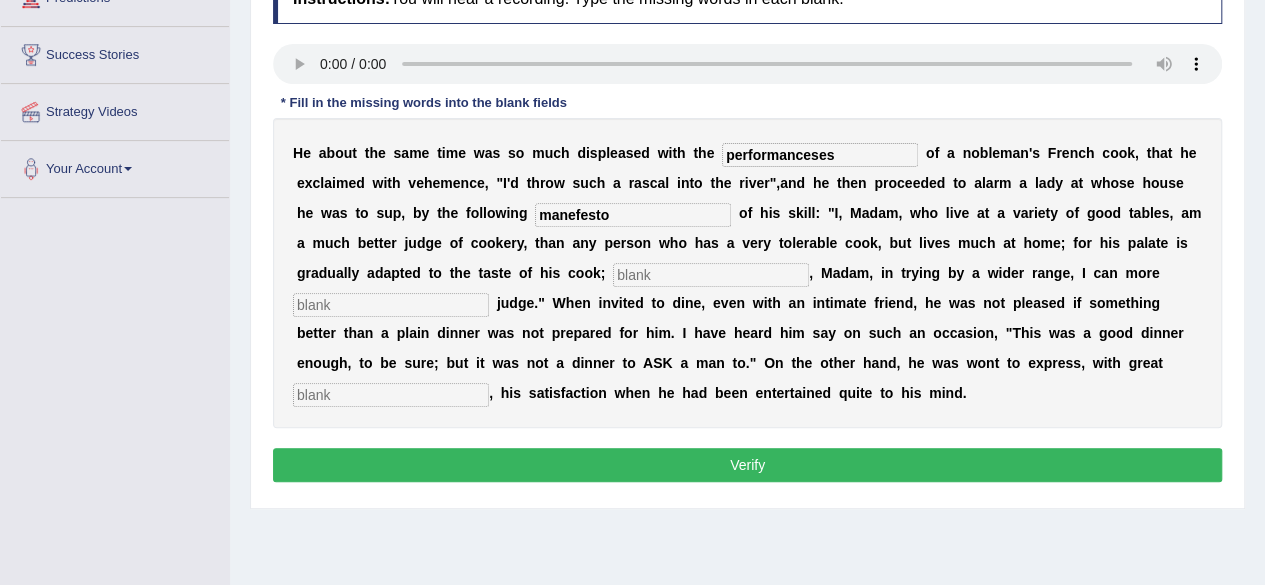 click on "manefesto" at bounding box center (633, 215) 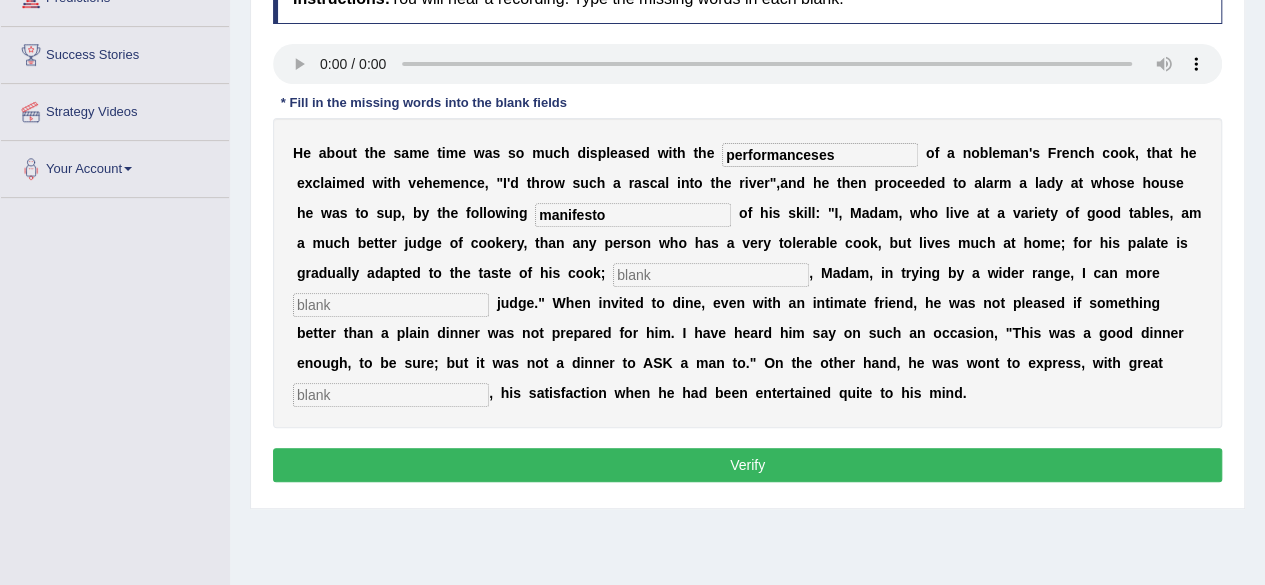 type on "manifesto" 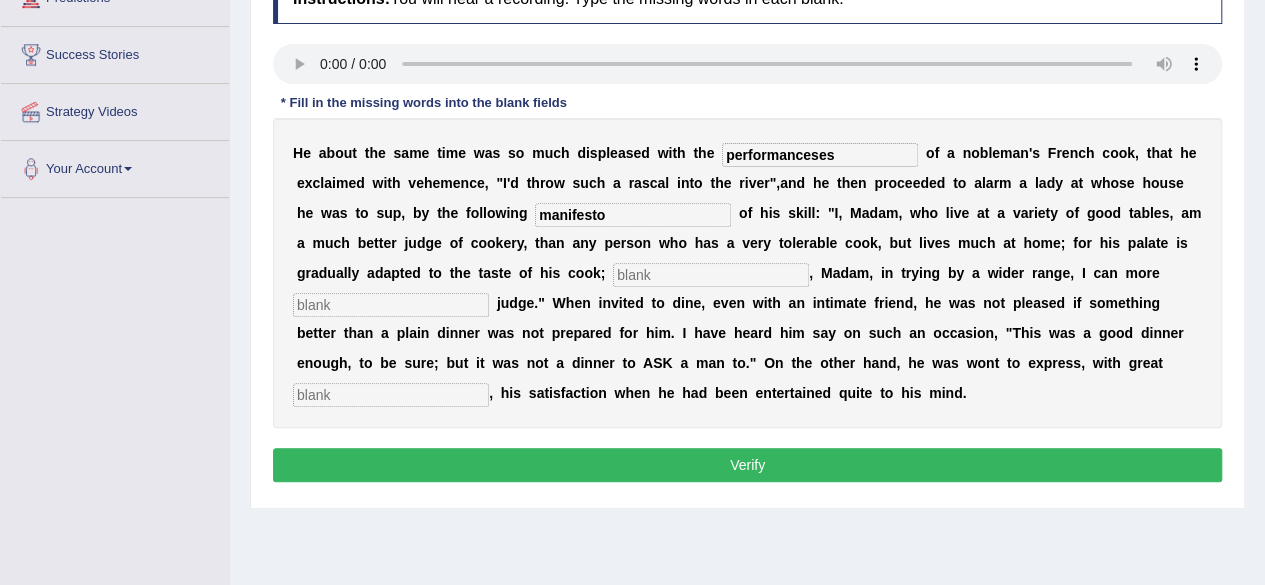 click at bounding box center [711, 275] 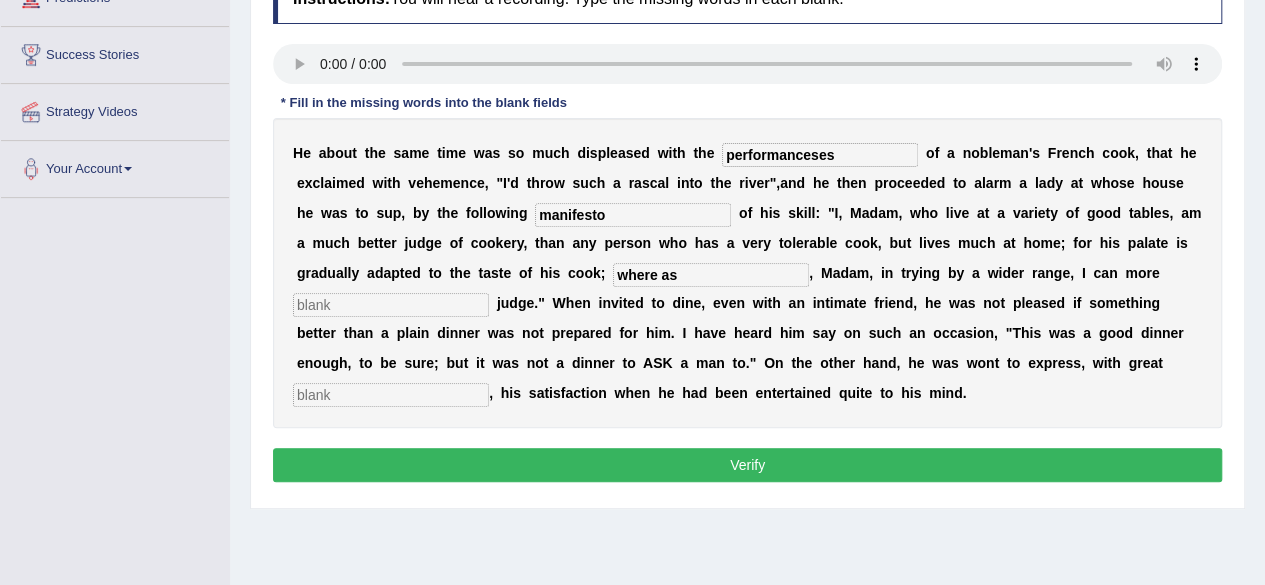 type on "where as" 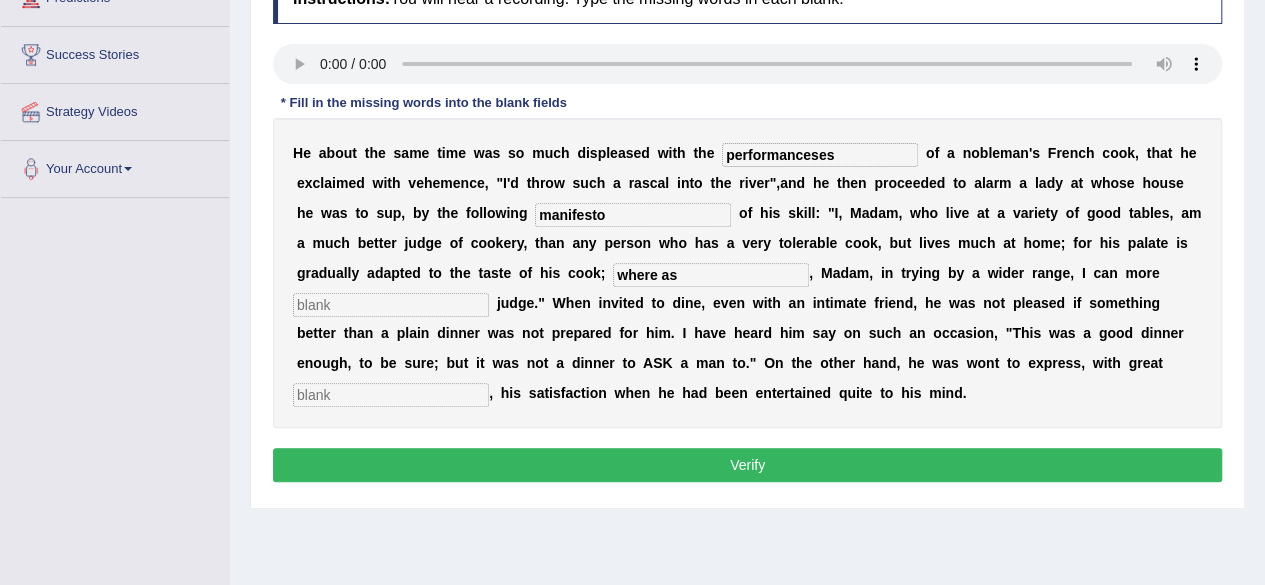 click at bounding box center (391, 305) 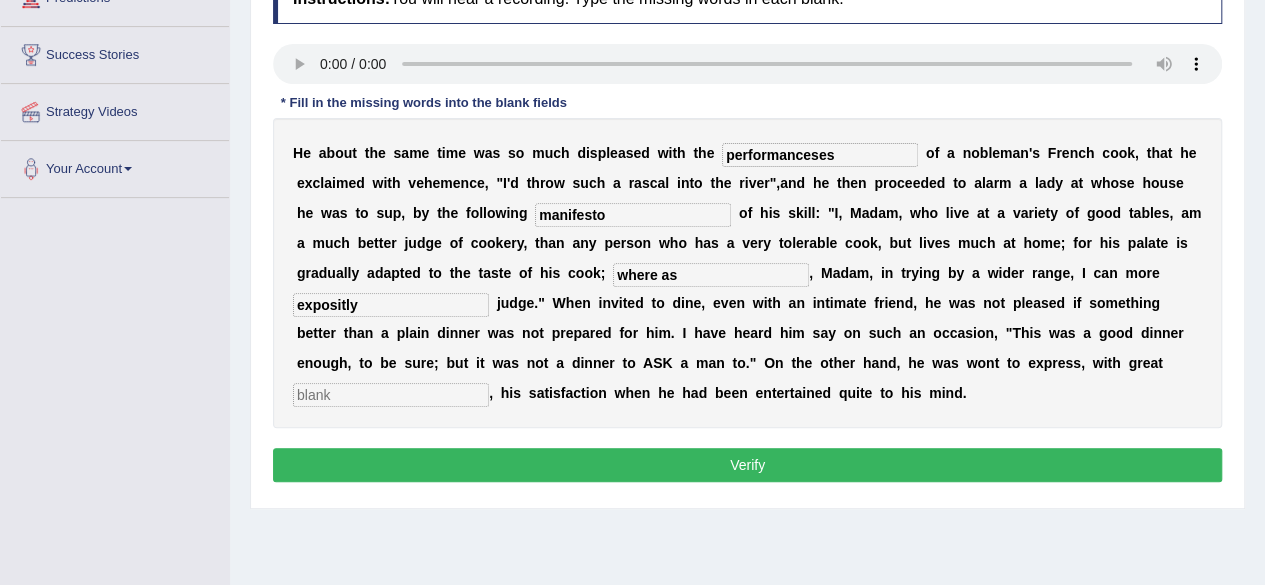 type on "expositly" 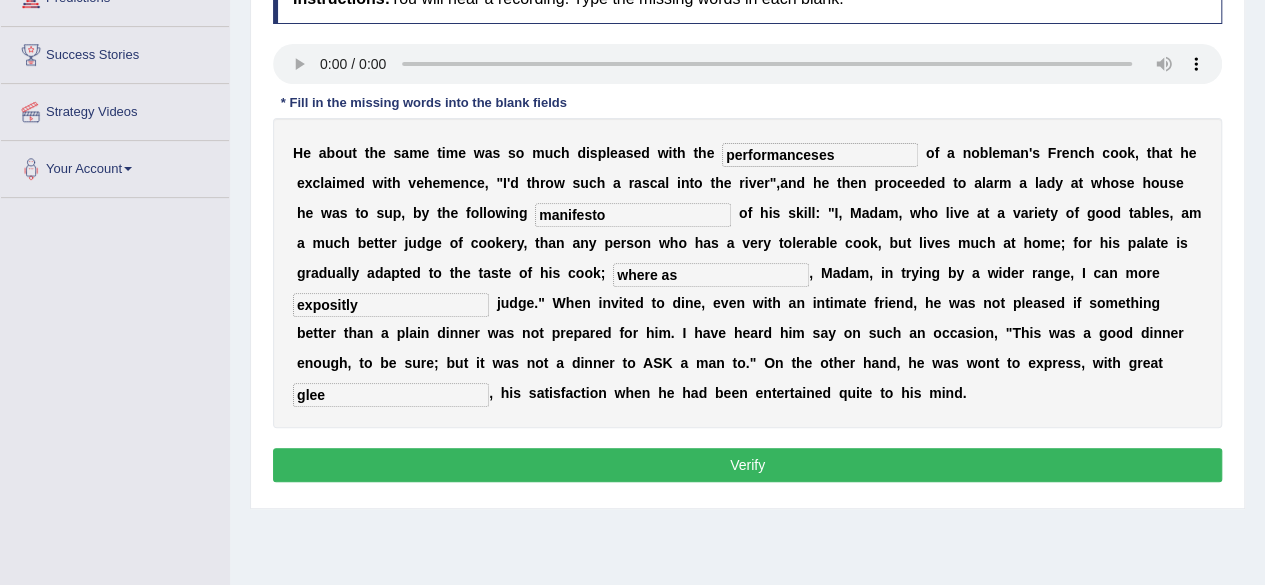 type on "glee" 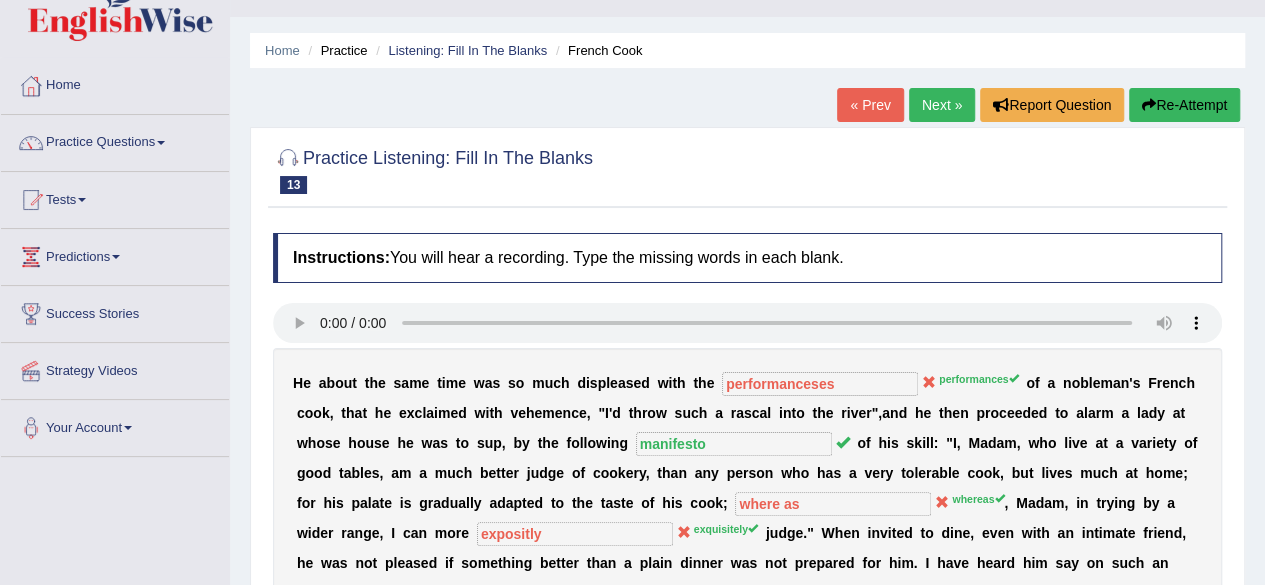 scroll, scrollTop: 0, scrollLeft: 0, axis: both 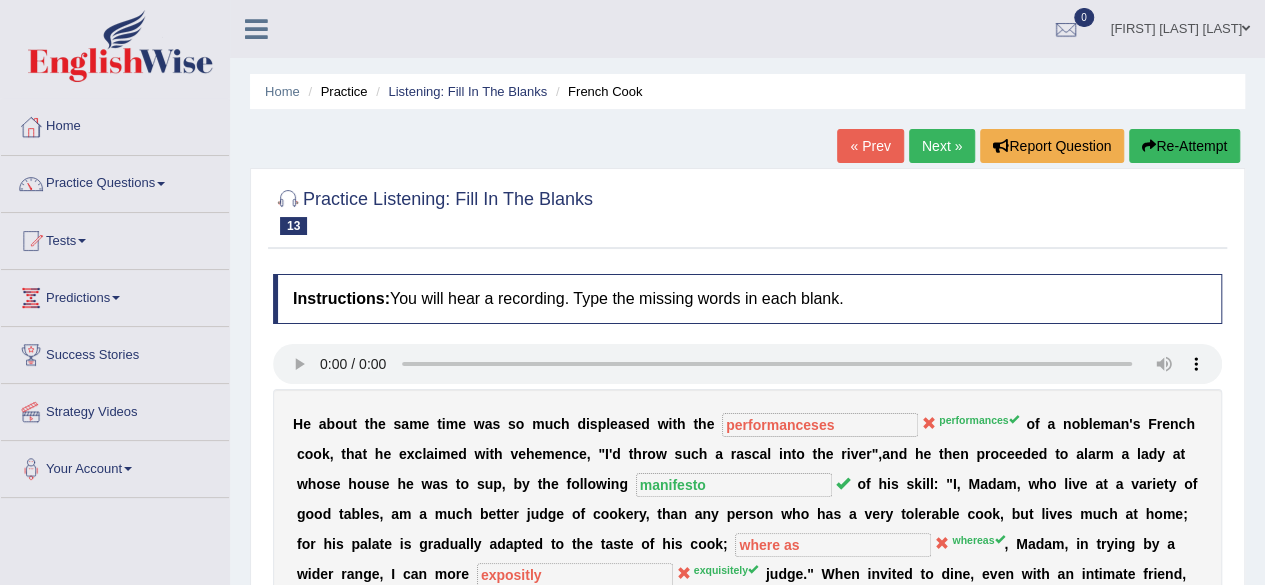 click on "Next »" at bounding box center (942, 146) 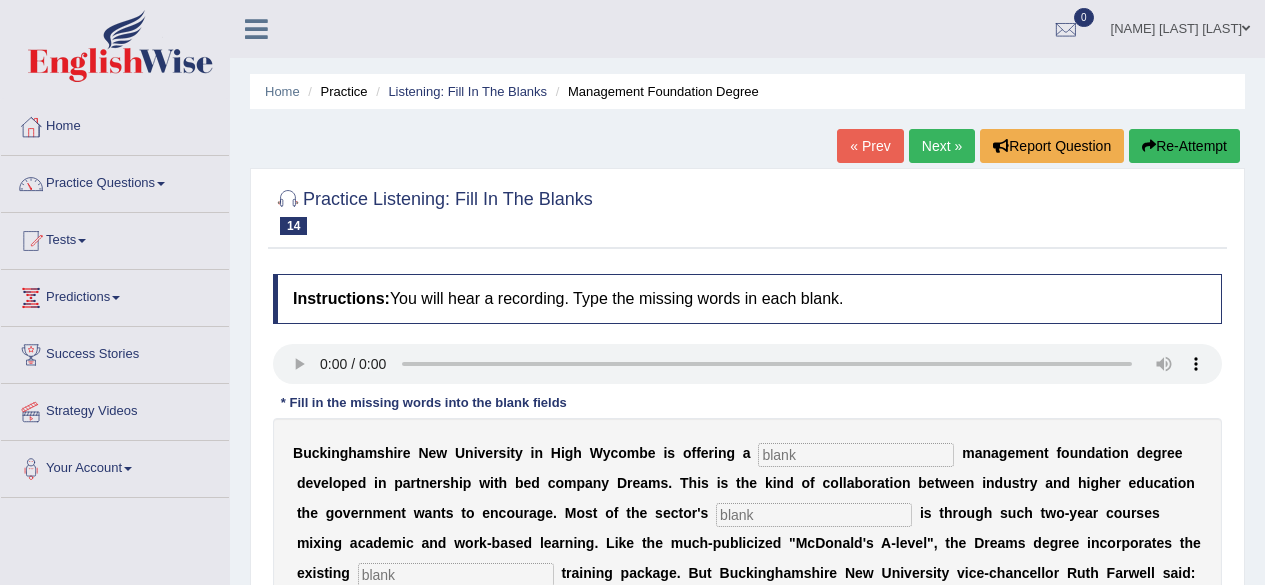 scroll, scrollTop: 0, scrollLeft: 0, axis: both 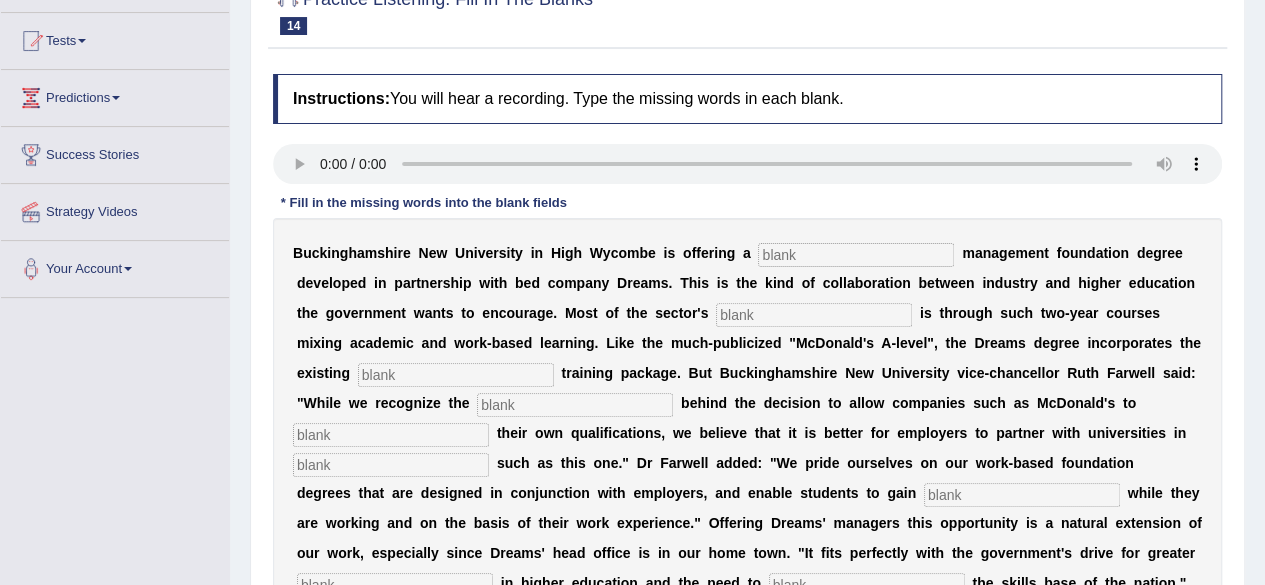 click at bounding box center [856, 255] 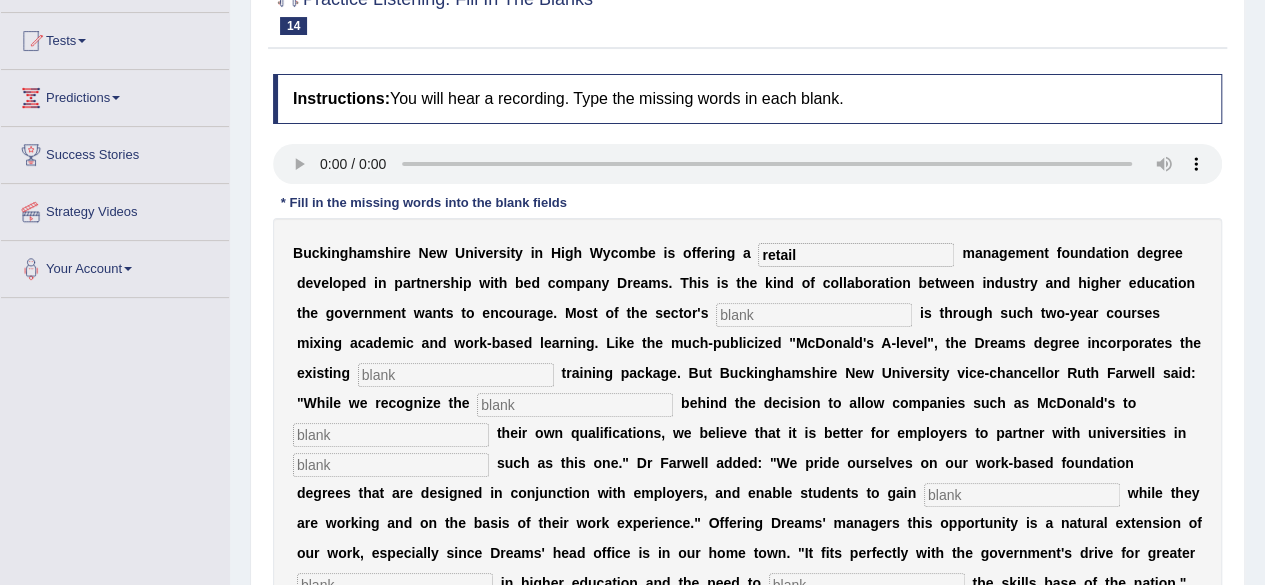type on "retail" 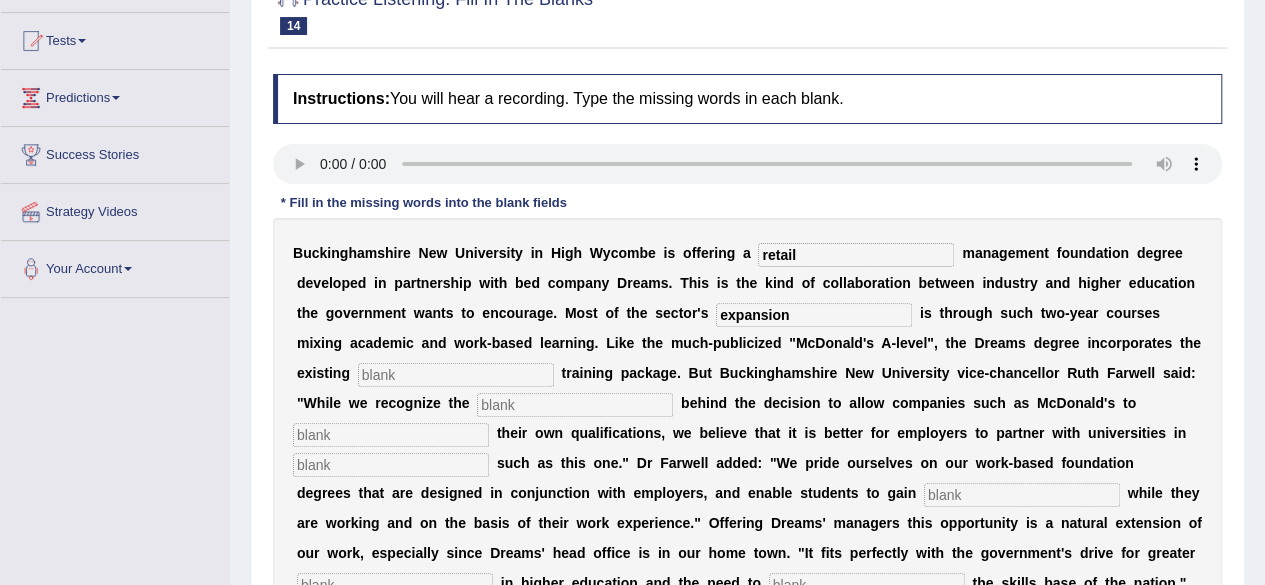 type on "expansion" 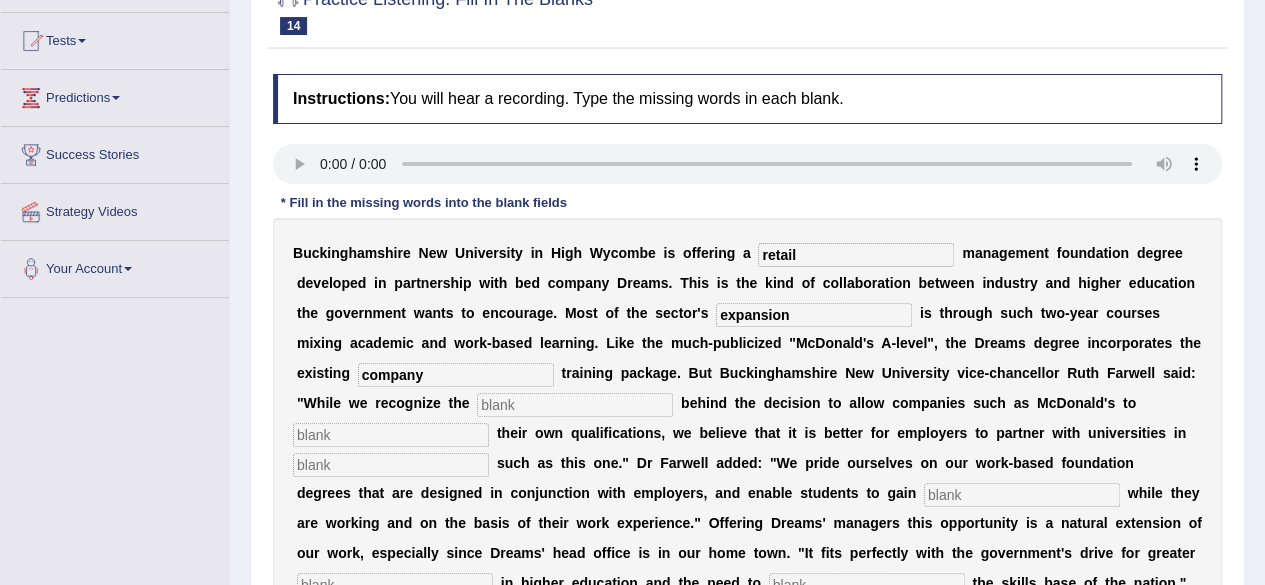 type on "company" 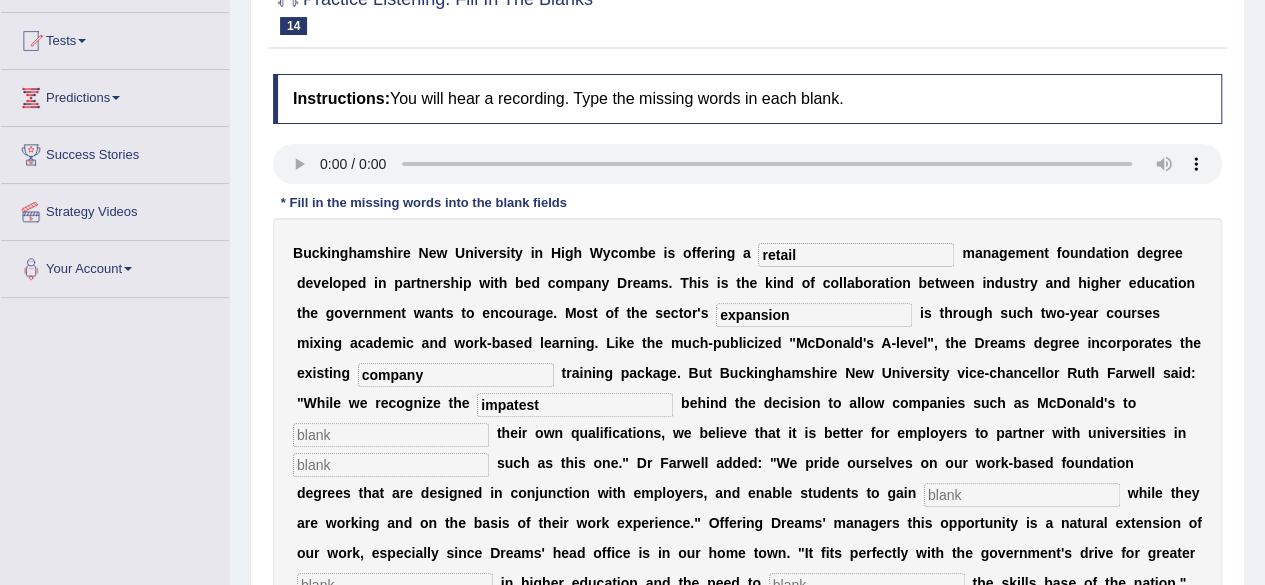 type on "impatest" 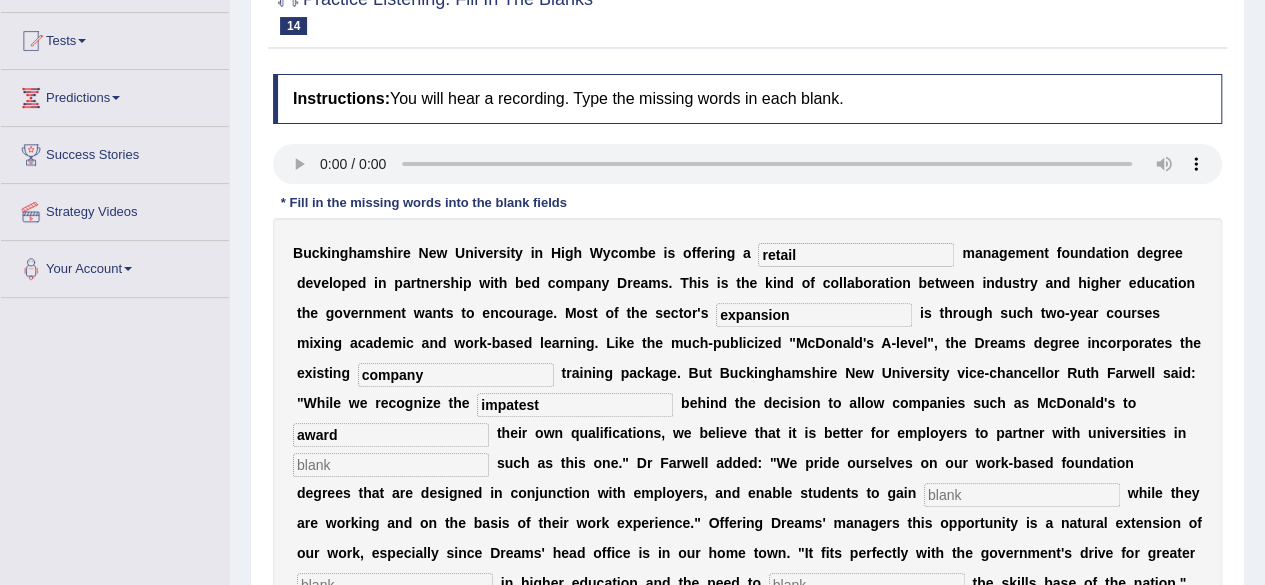 type on "award" 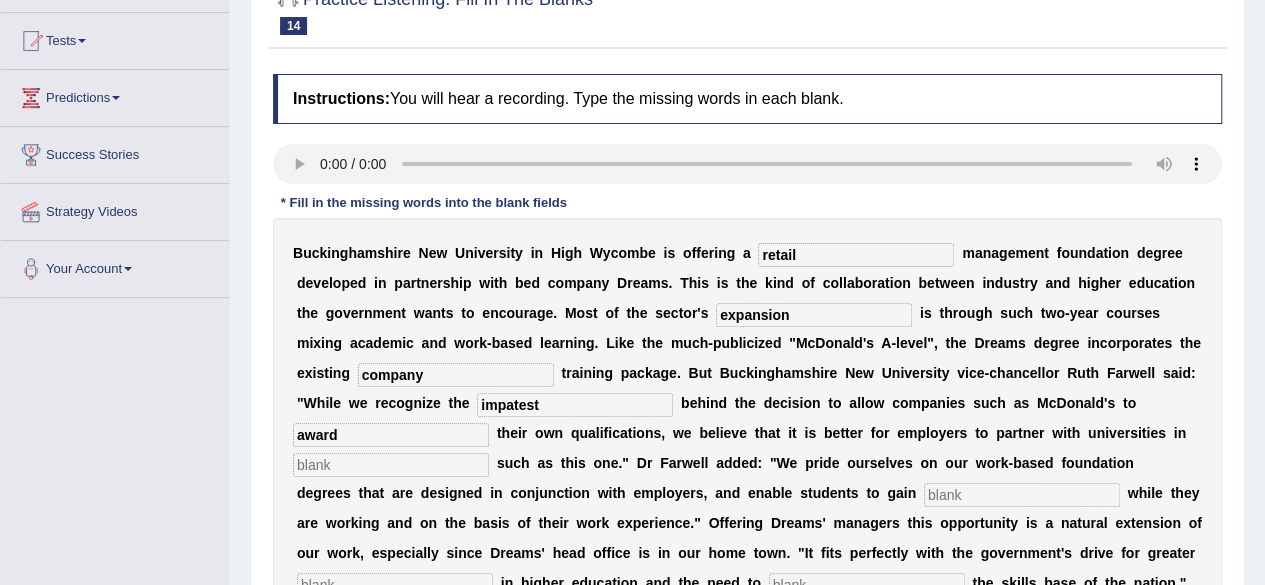 click at bounding box center [391, 465] 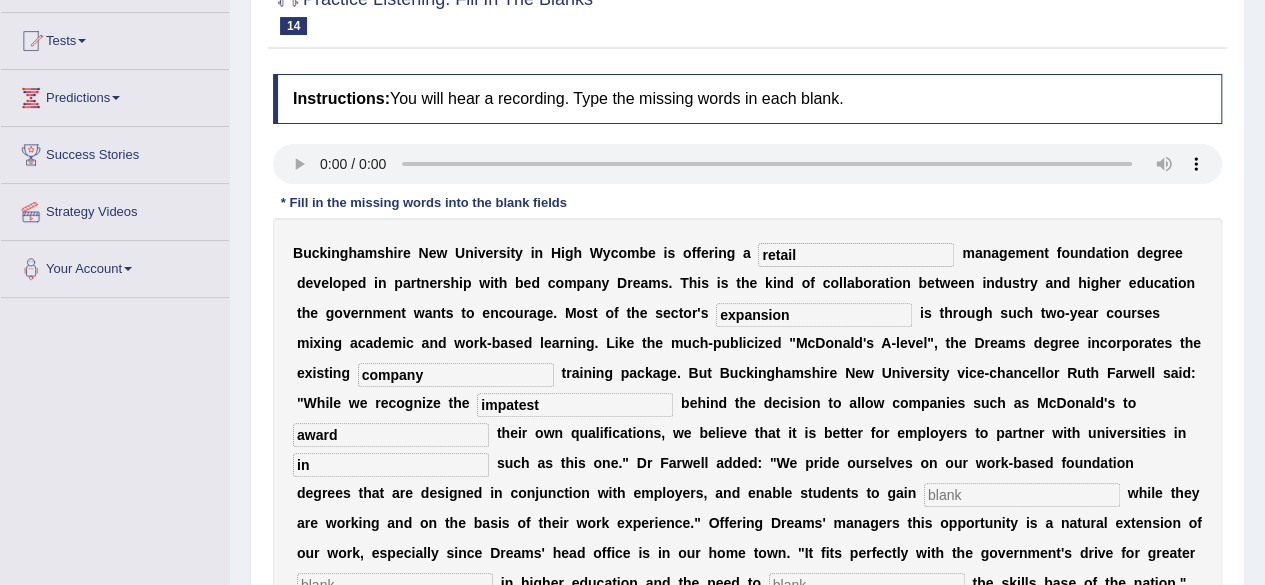 click on "in" at bounding box center (391, 465) 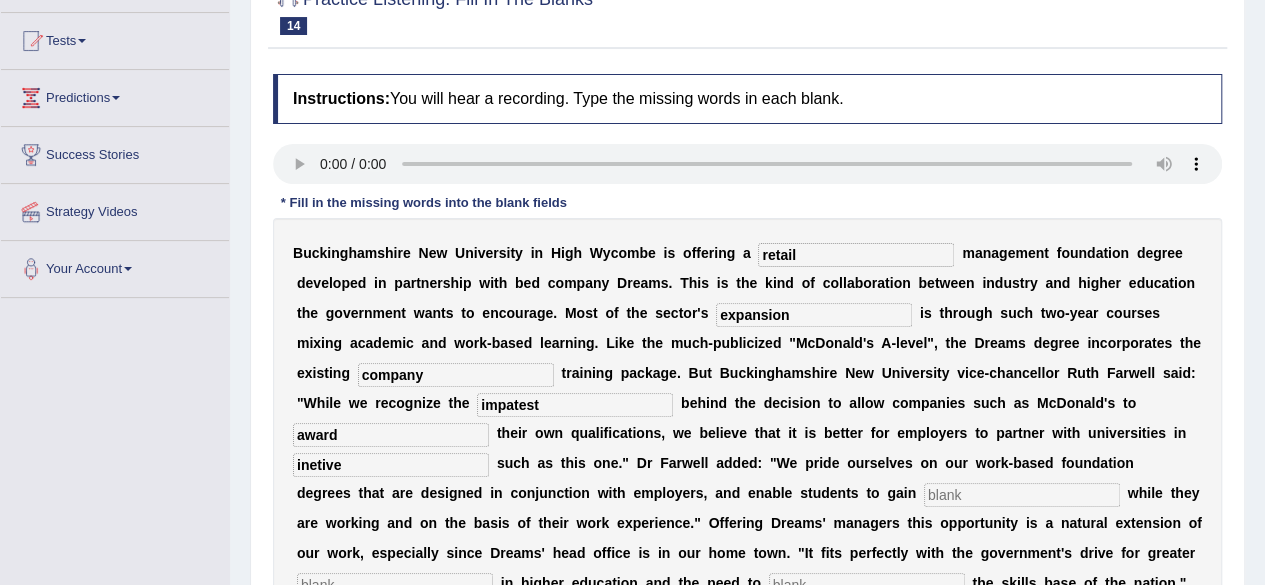 click on "inetive" at bounding box center (391, 465) 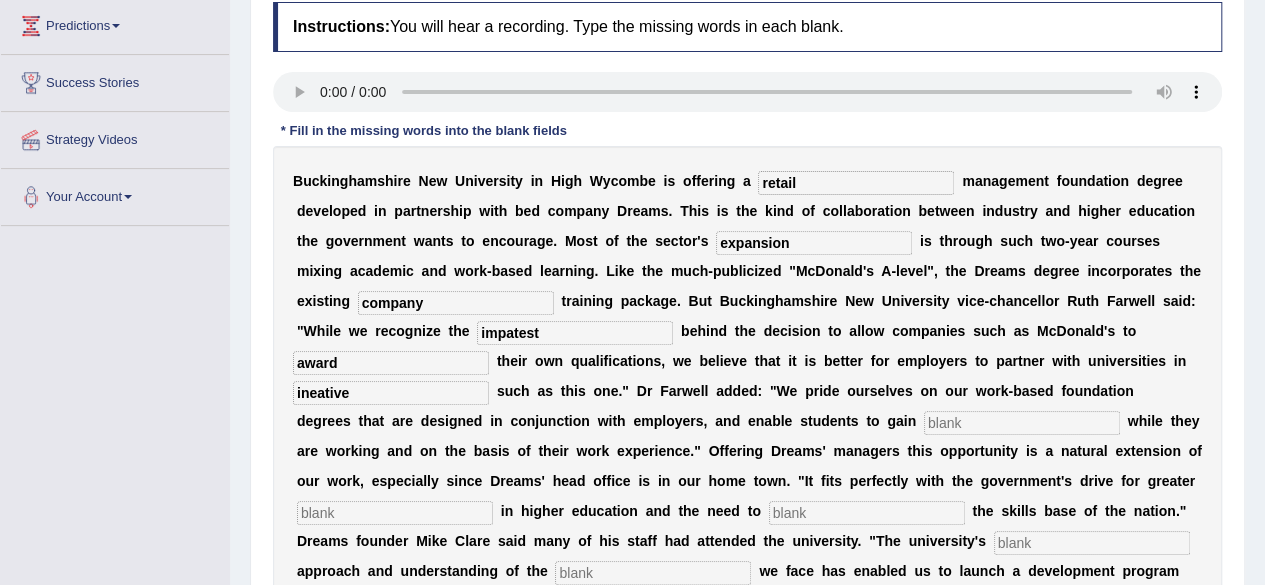 scroll, scrollTop: 300, scrollLeft: 0, axis: vertical 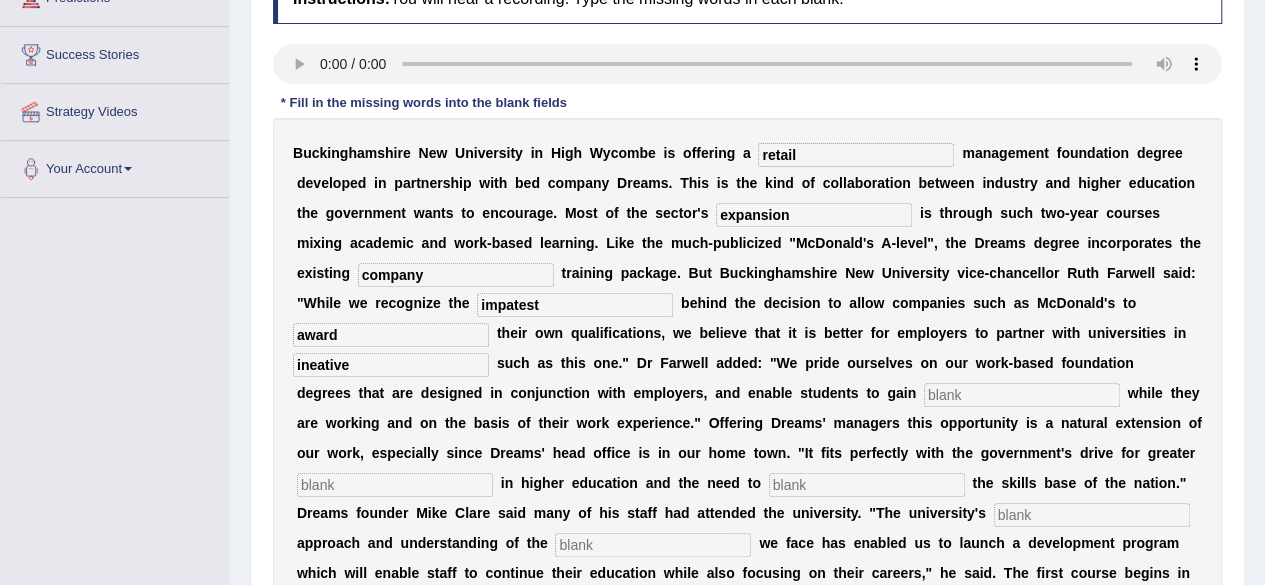 type on "ineative" 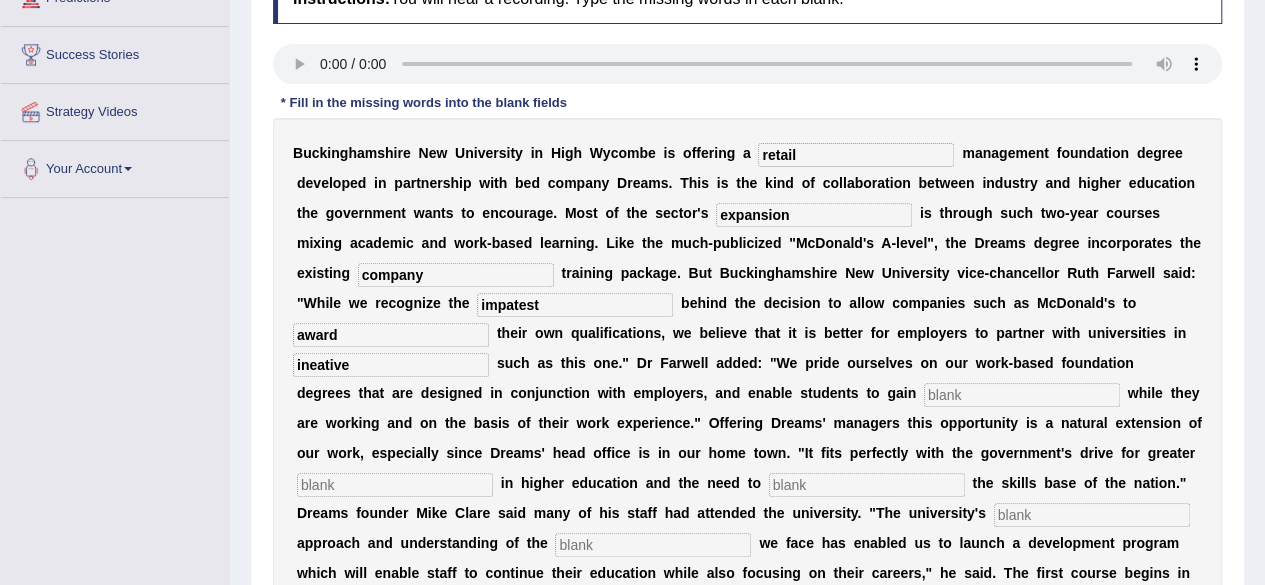 click at bounding box center [1022, 395] 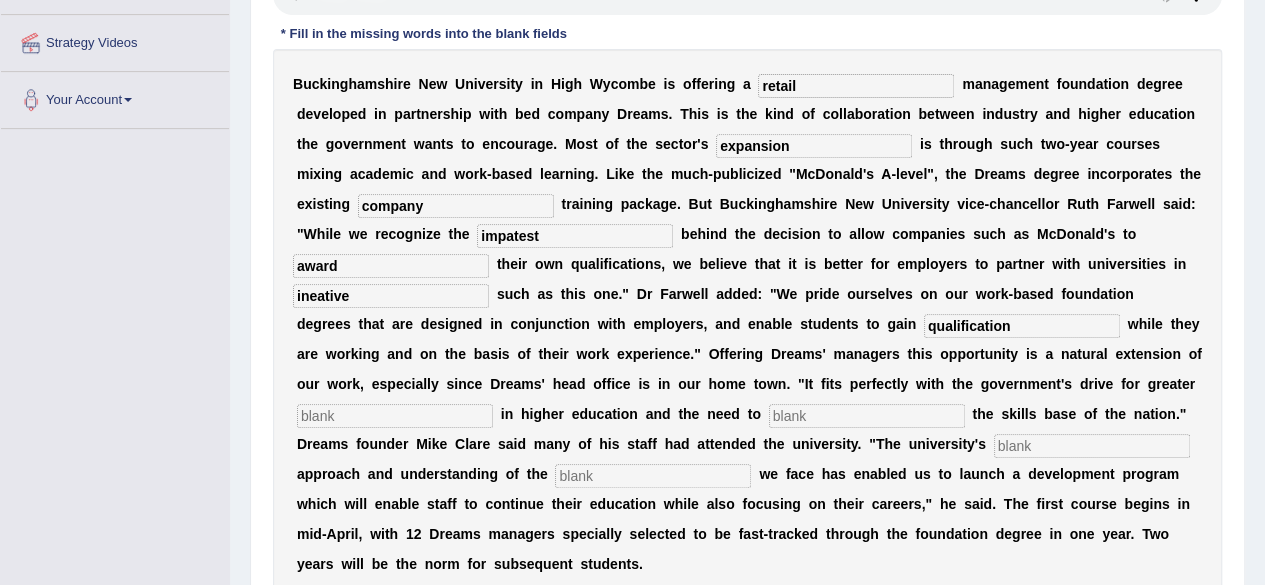 scroll, scrollTop: 400, scrollLeft: 0, axis: vertical 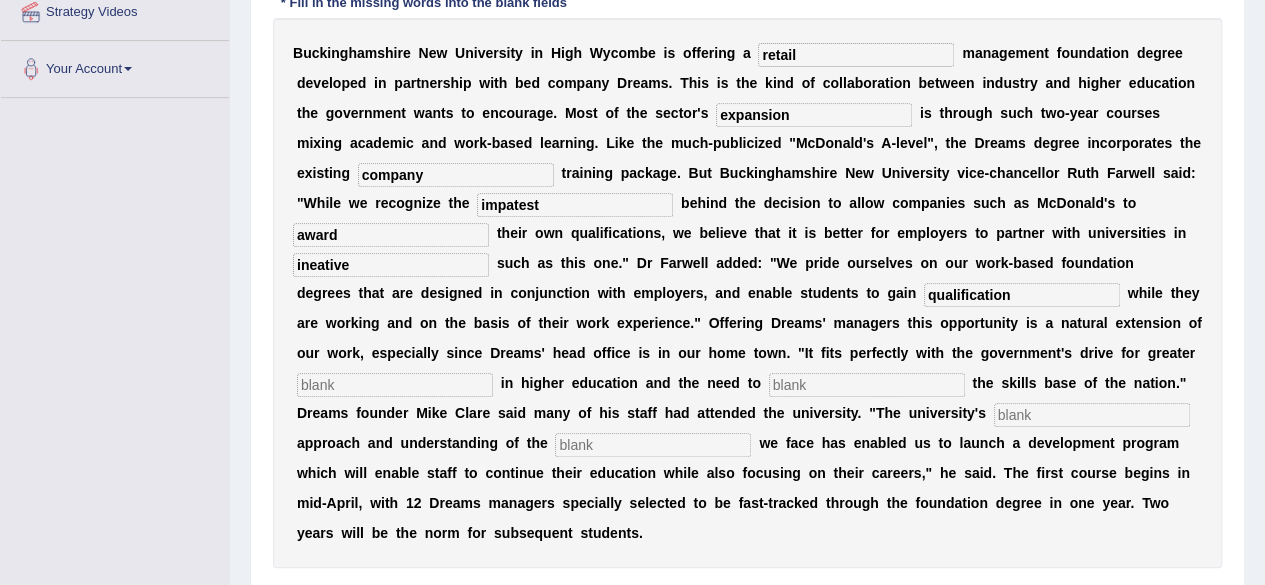 type on "qualification" 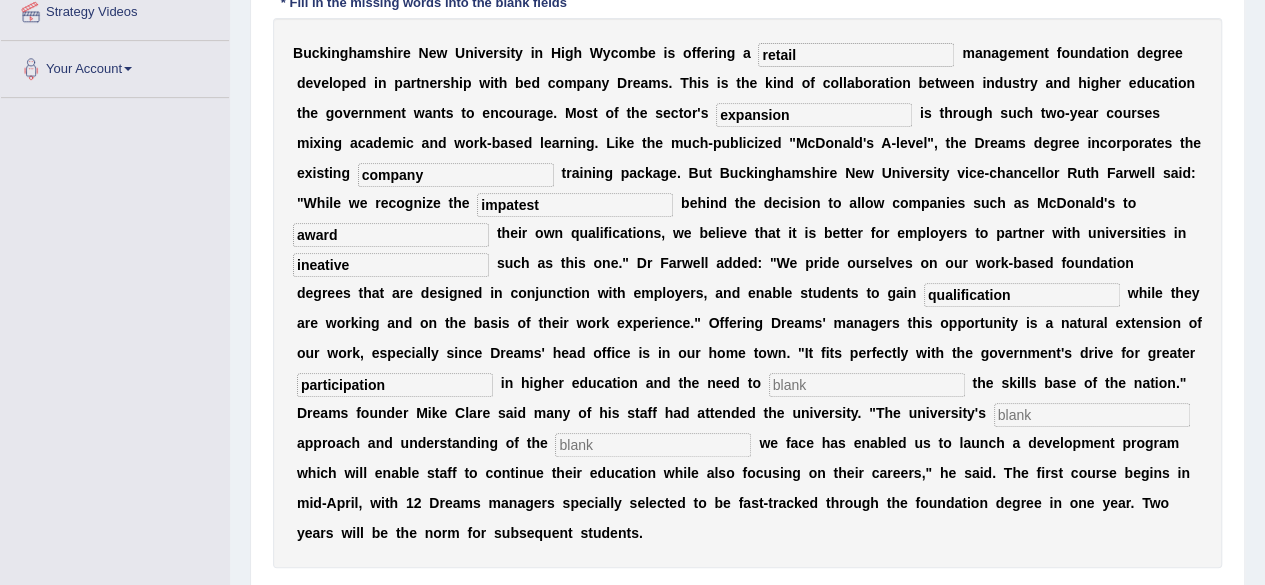 scroll, scrollTop: 300, scrollLeft: 0, axis: vertical 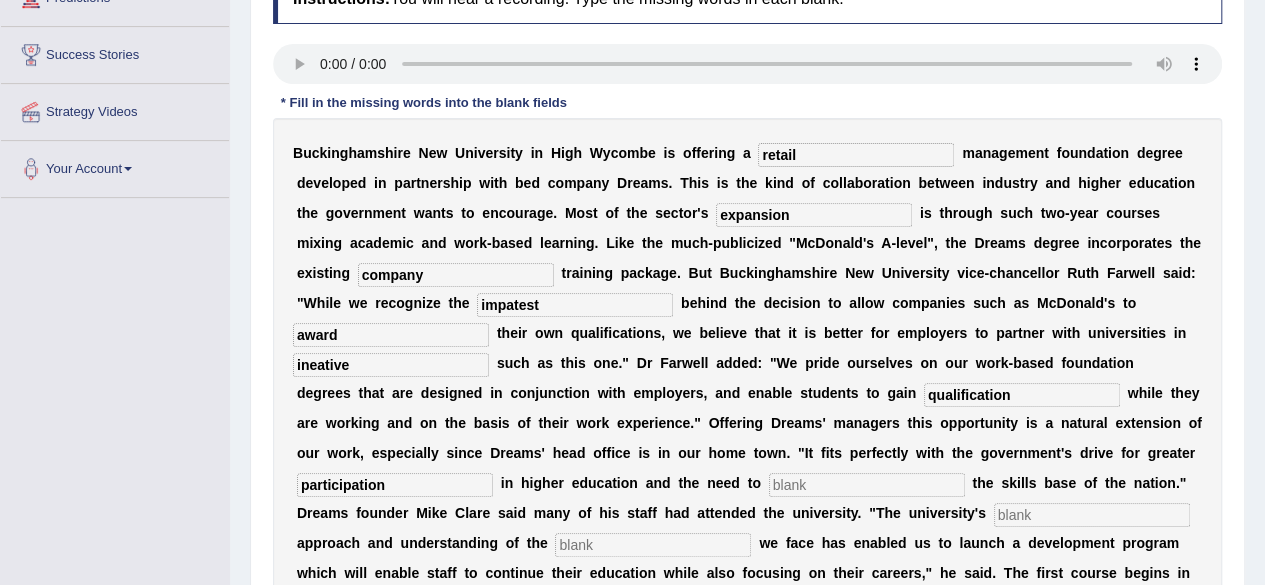 type on "participation" 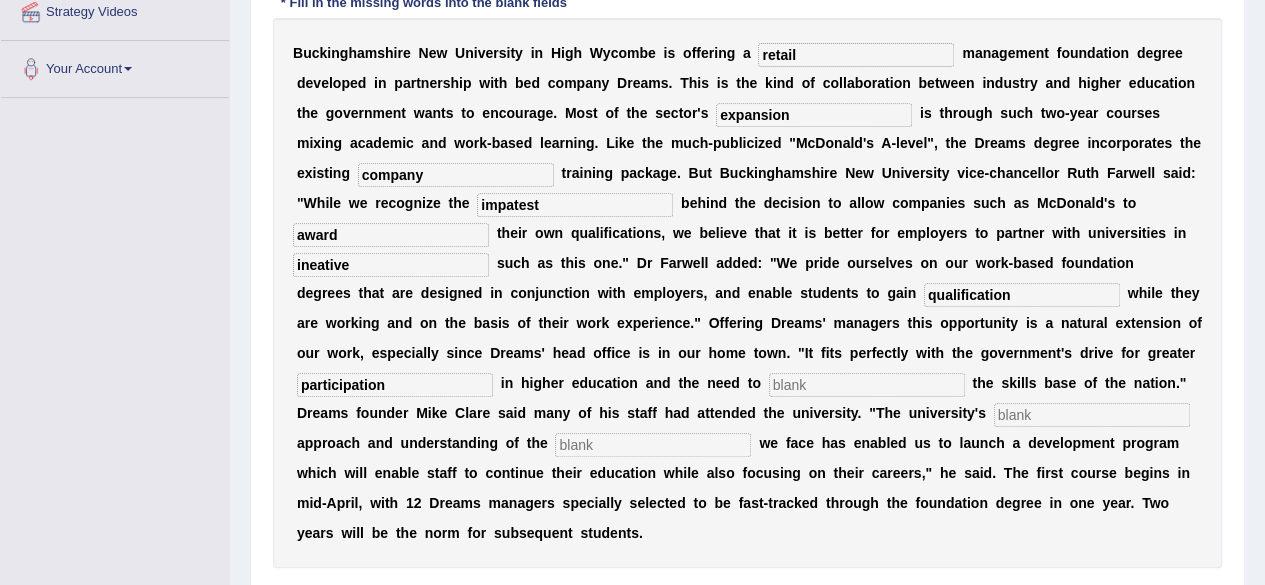 click at bounding box center (867, 385) 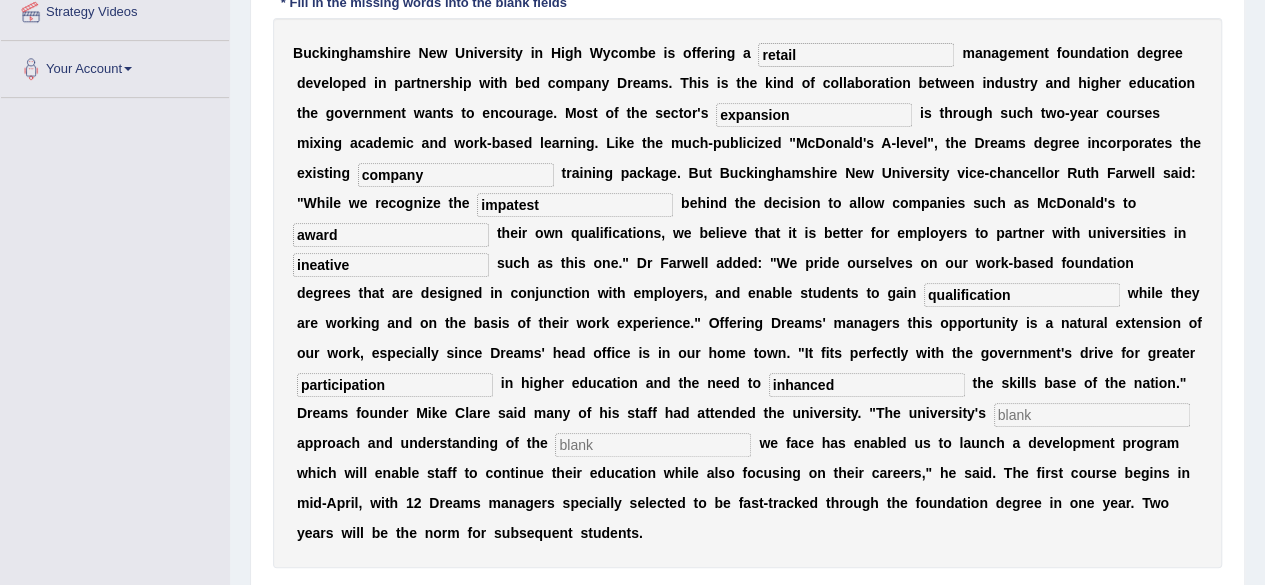 type on "inhanced" 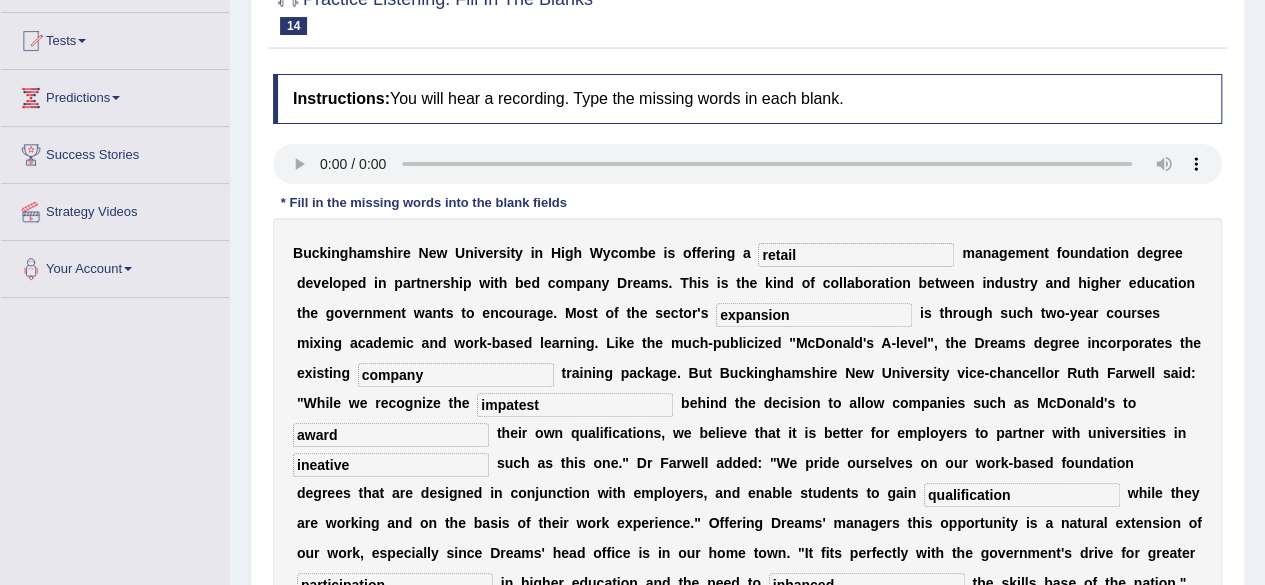 scroll, scrollTop: 200, scrollLeft: 0, axis: vertical 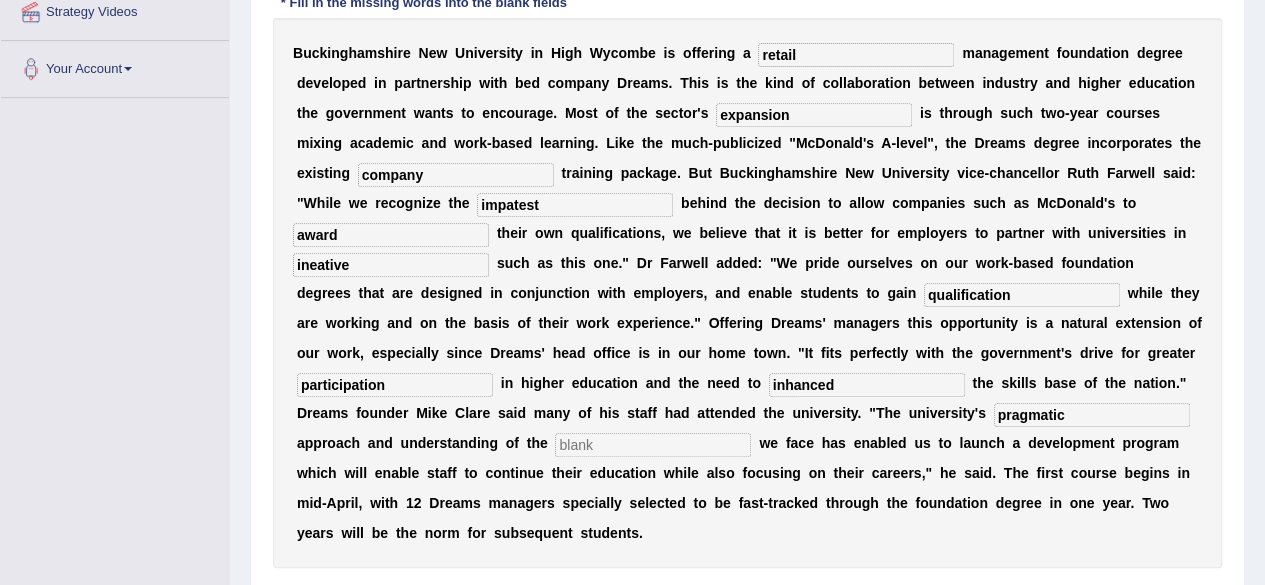 click at bounding box center (653, 445) 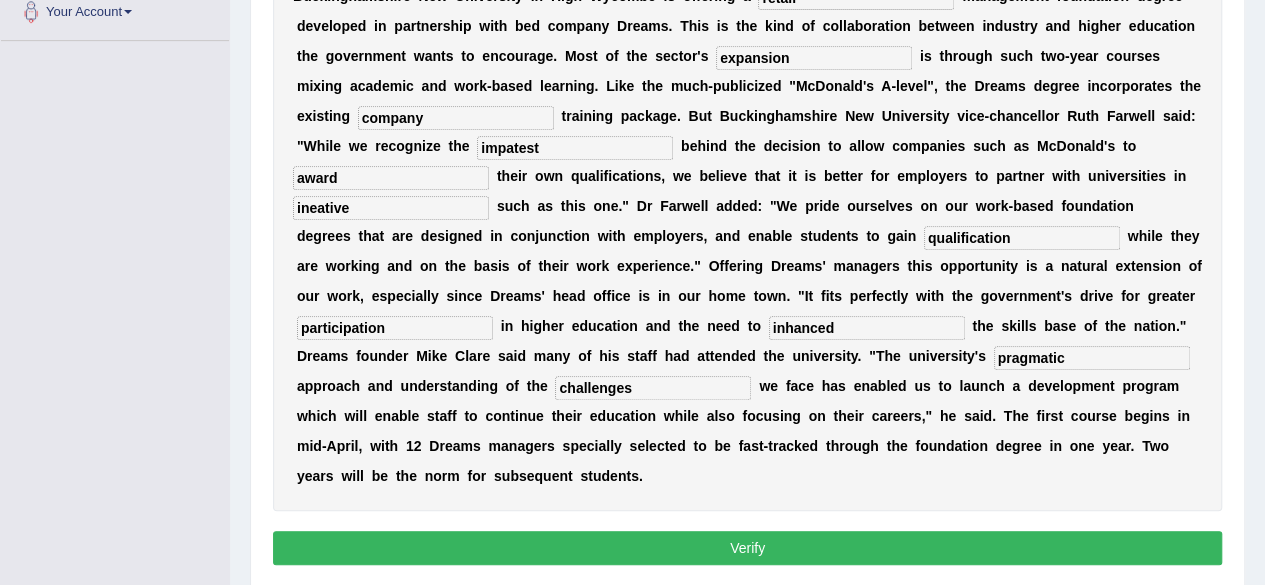 scroll, scrollTop: 500, scrollLeft: 0, axis: vertical 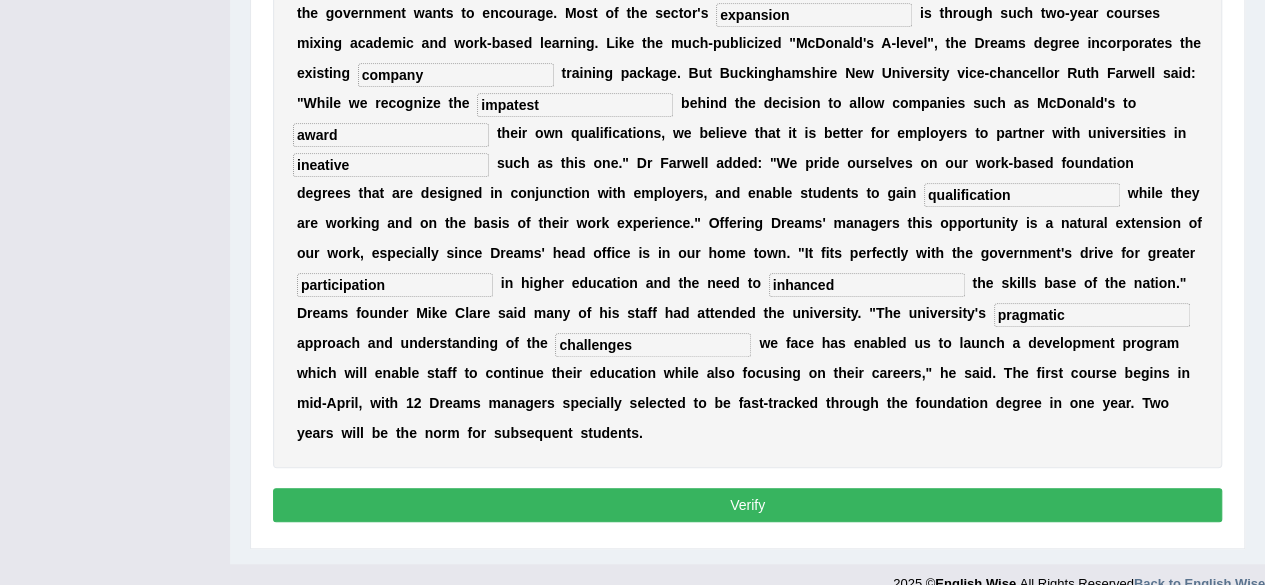 type on "challenges" 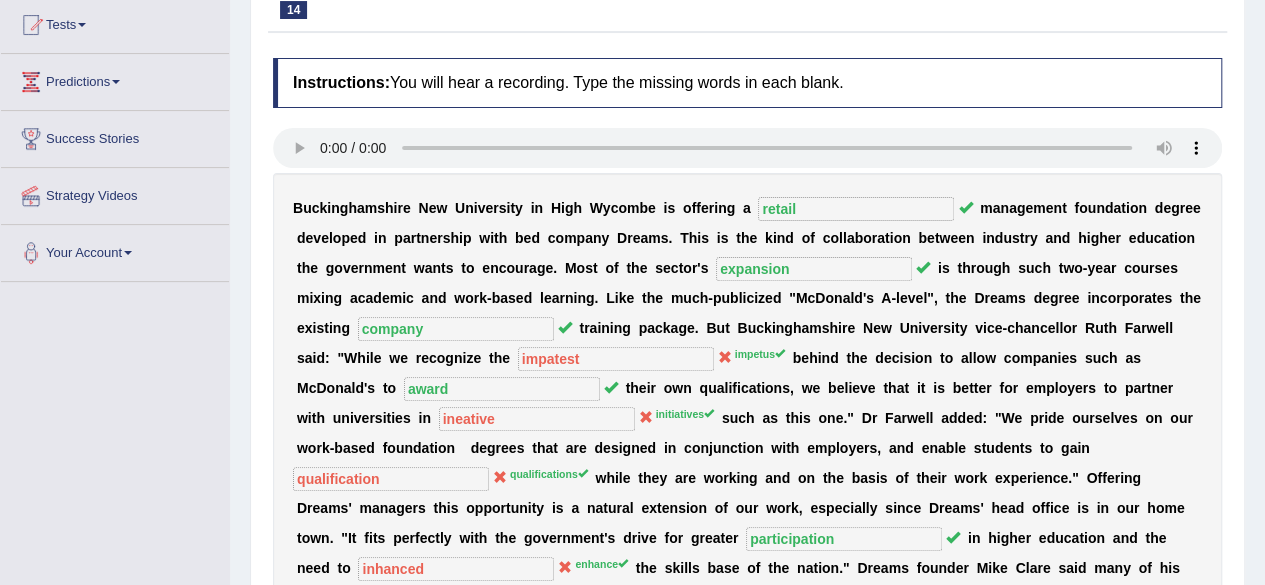 scroll, scrollTop: 60, scrollLeft: 0, axis: vertical 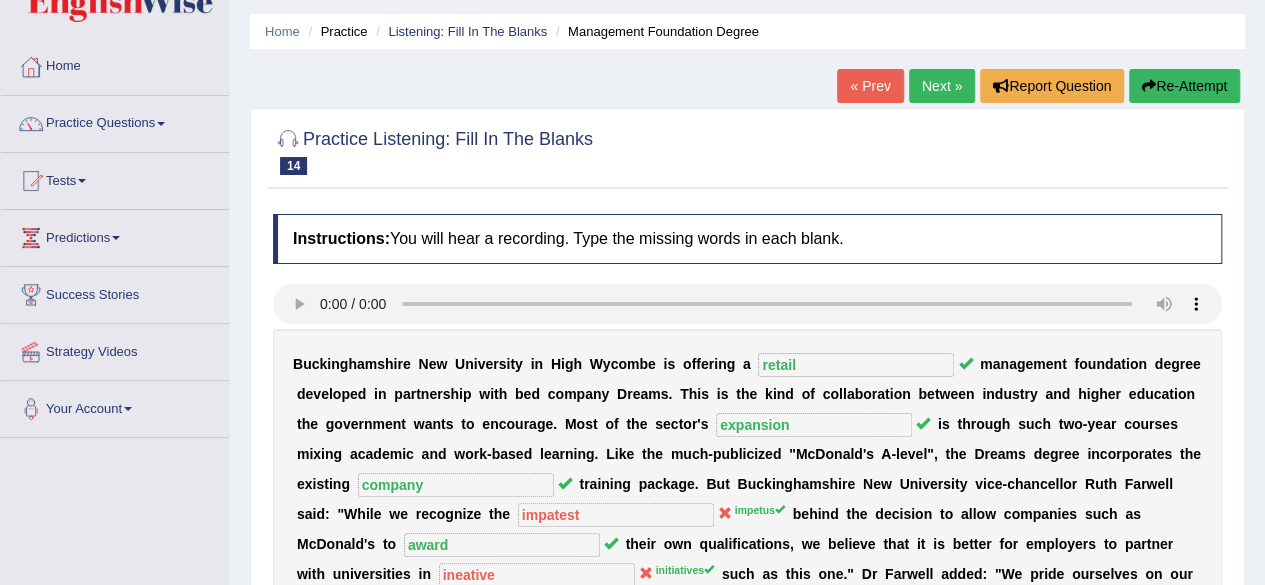 click on "Next »" at bounding box center (942, 86) 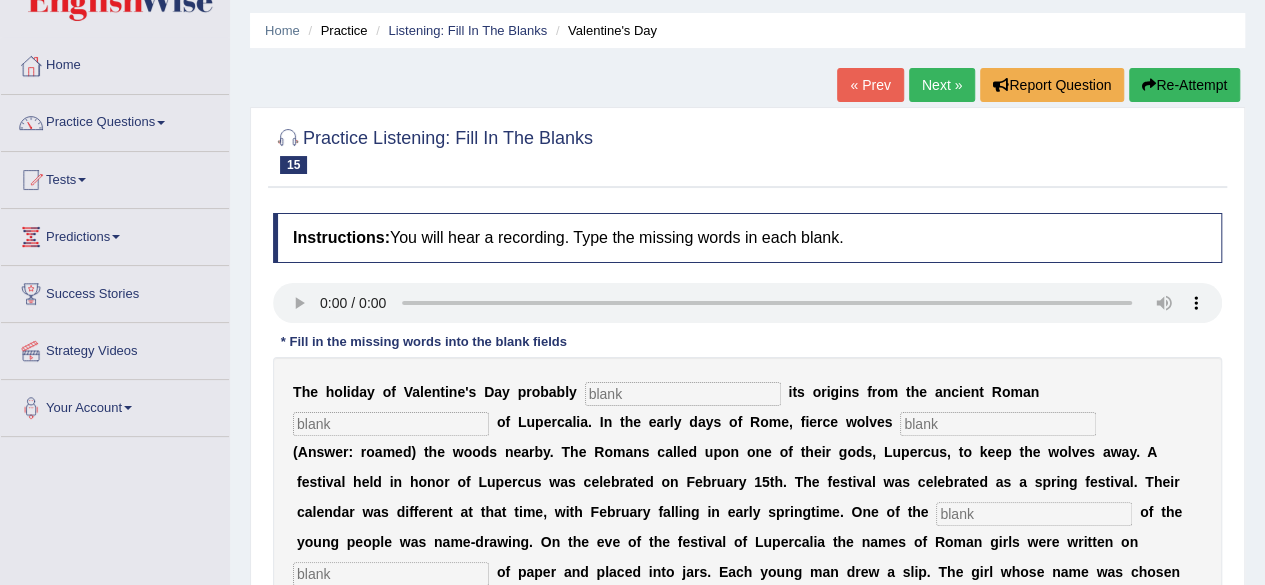 scroll, scrollTop: 0, scrollLeft: 0, axis: both 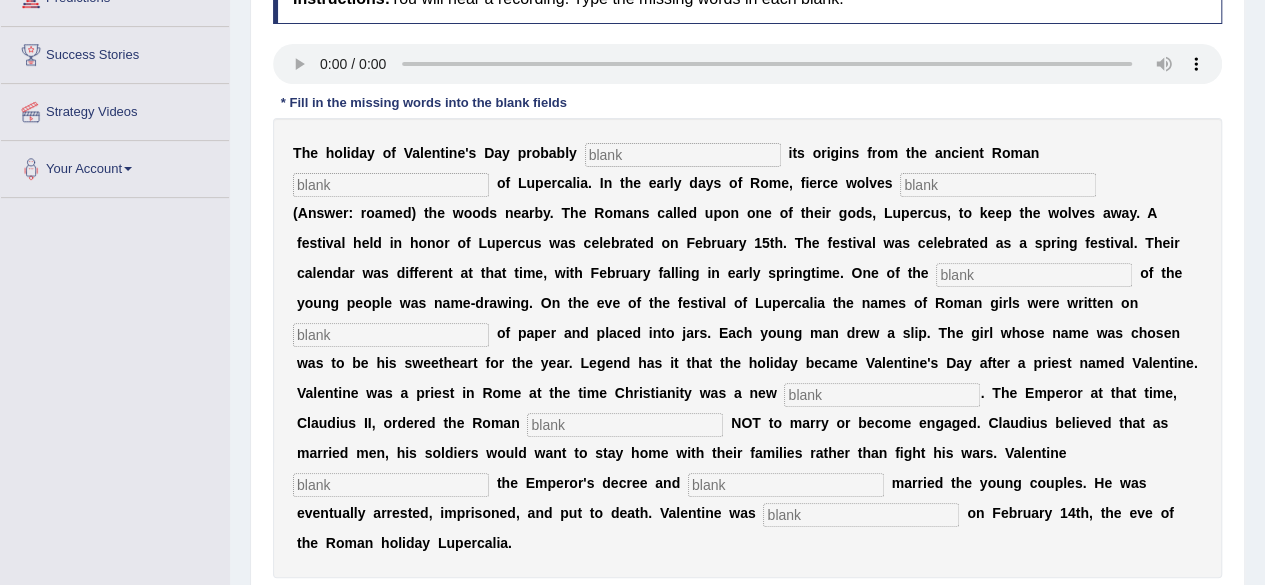 click at bounding box center (683, 155) 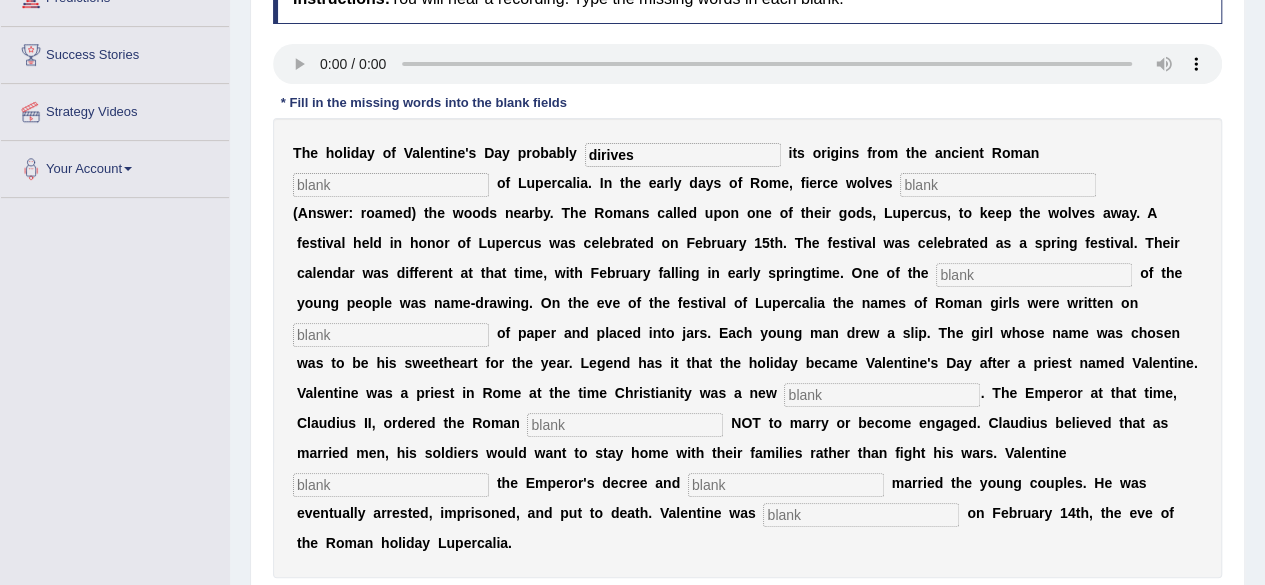 type on "dirives" 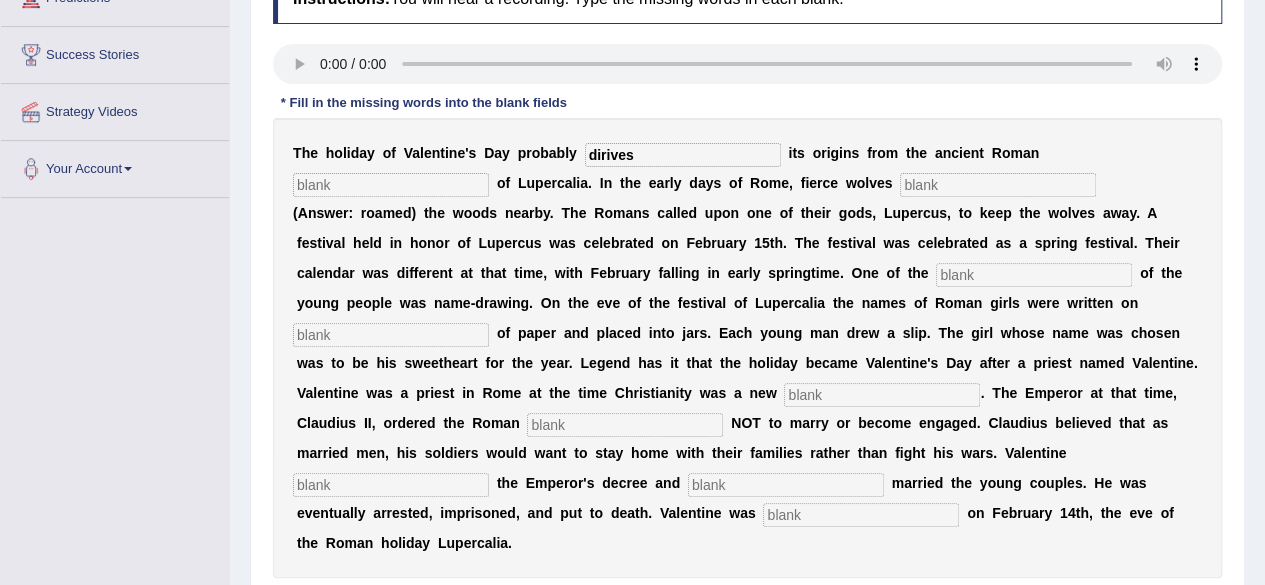 type 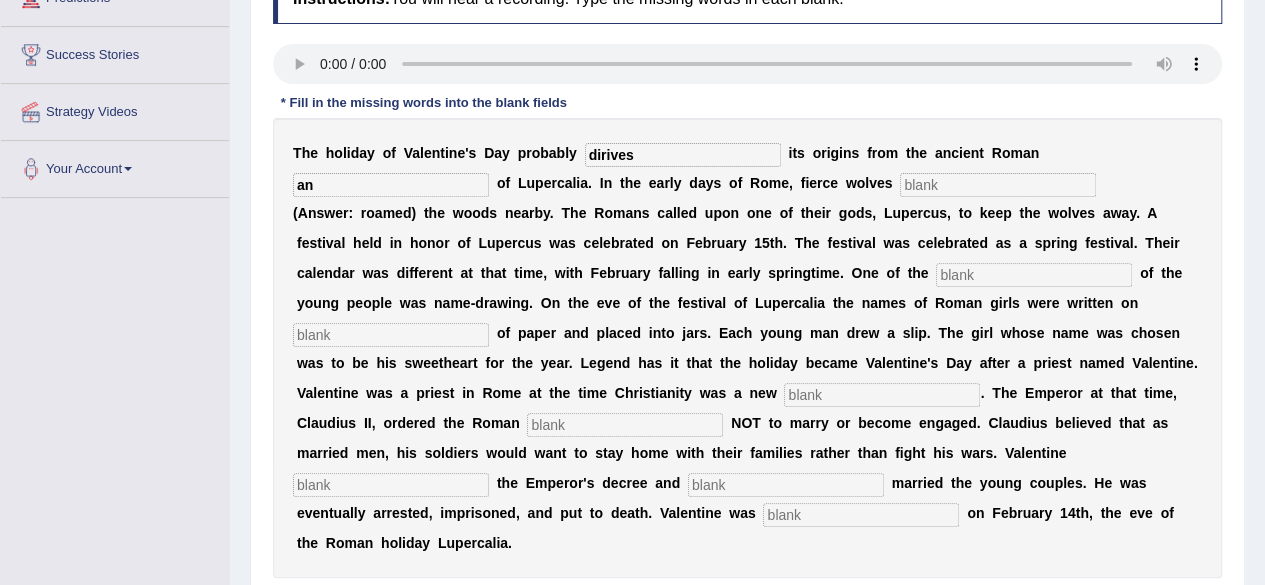 click on "an" at bounding box center (391, 185) 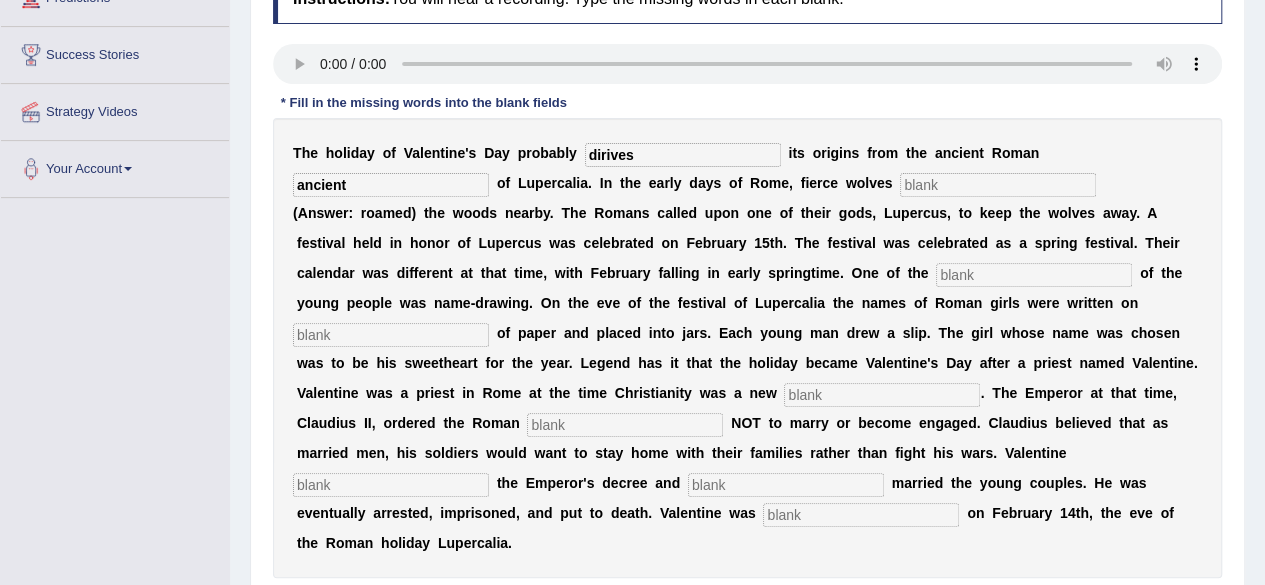 type on "ancient" 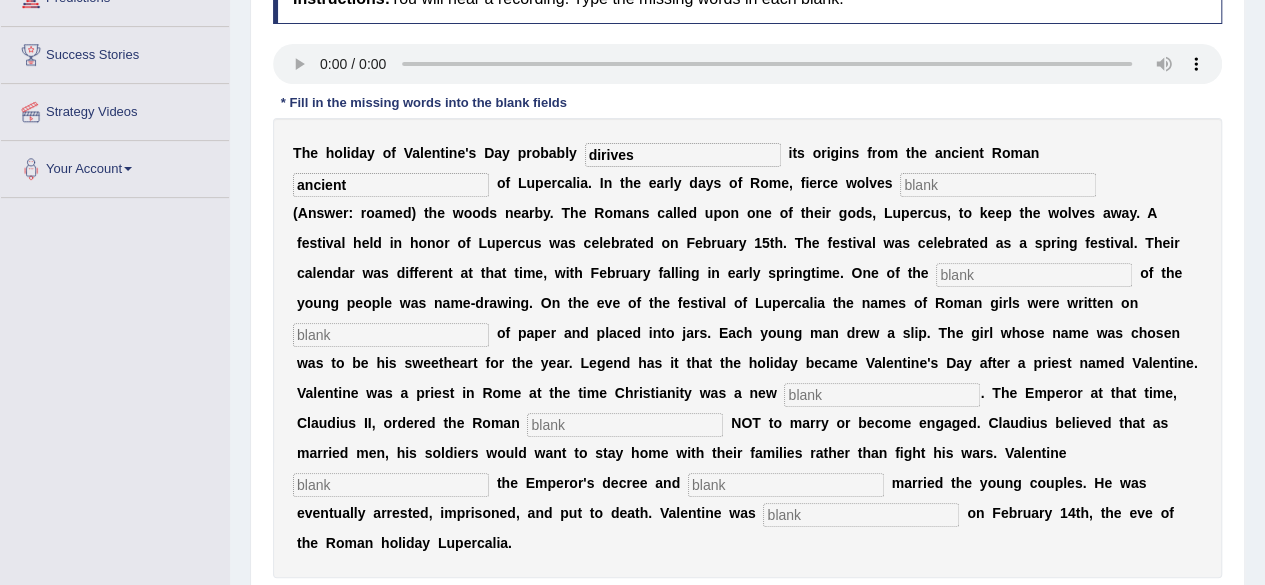 click at bounding box center (998, 185) 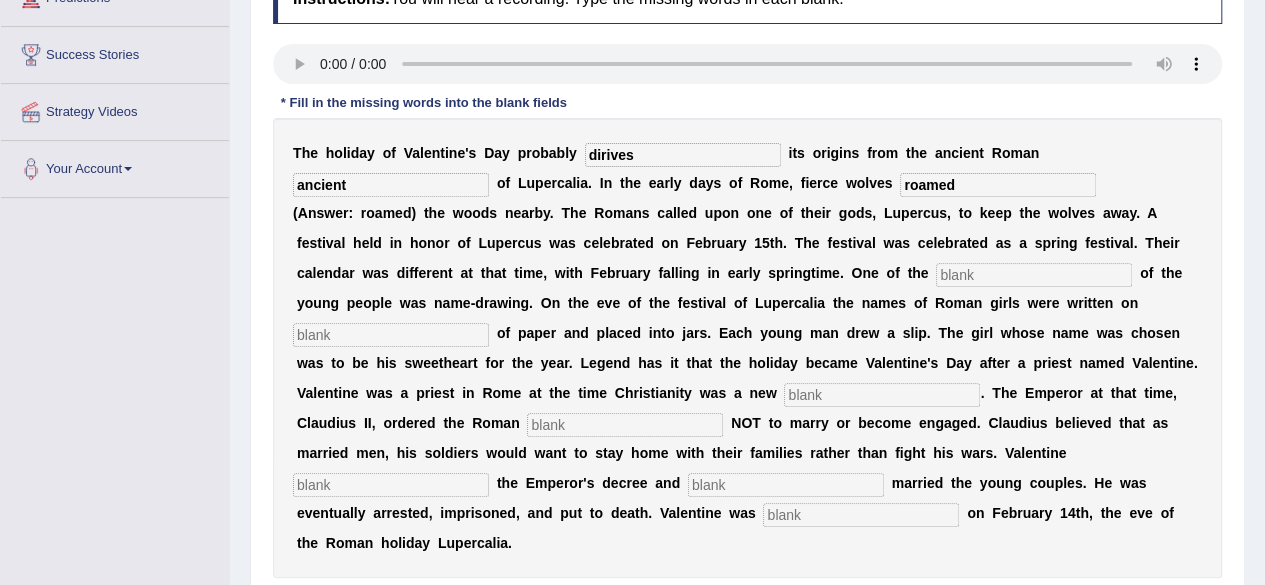 type on "roamed" 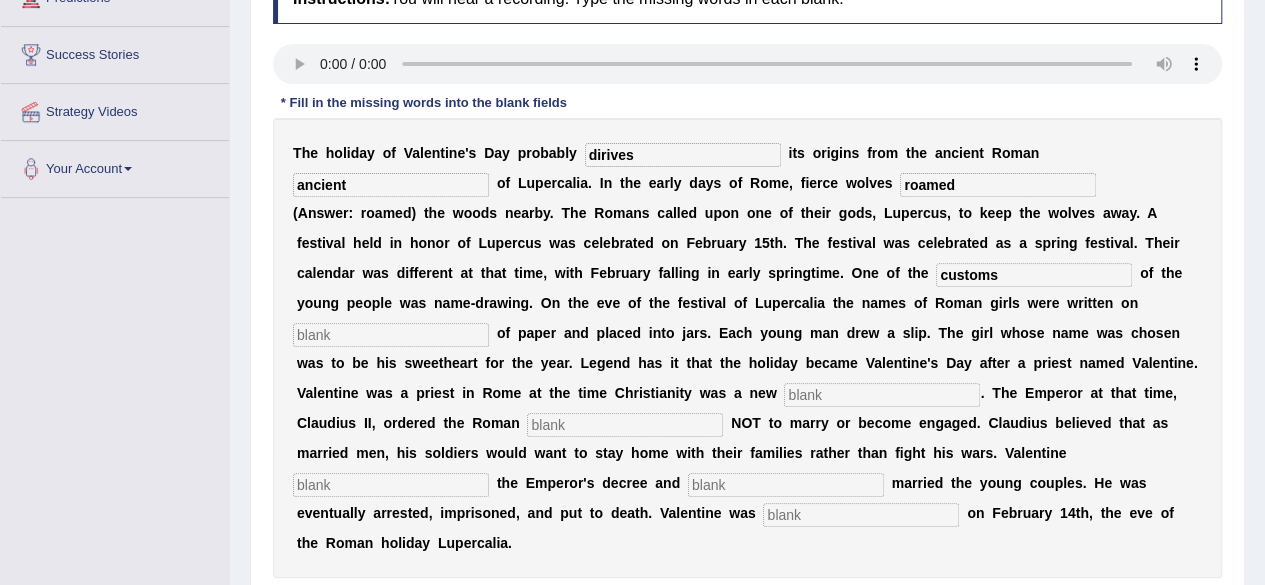type on "customs" 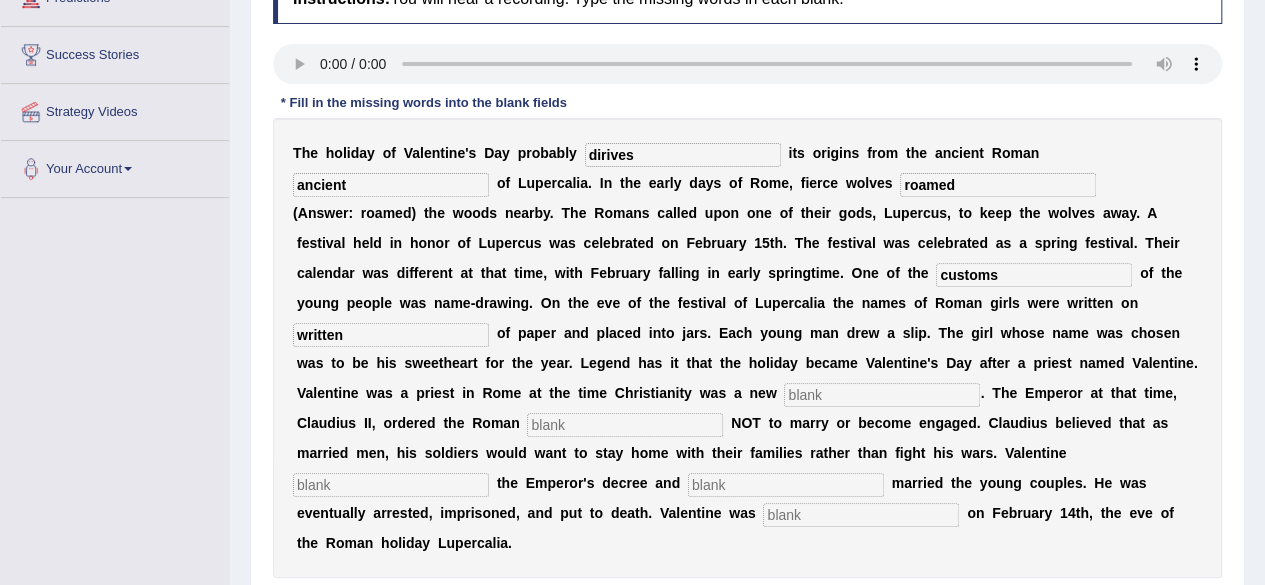 type on "written" 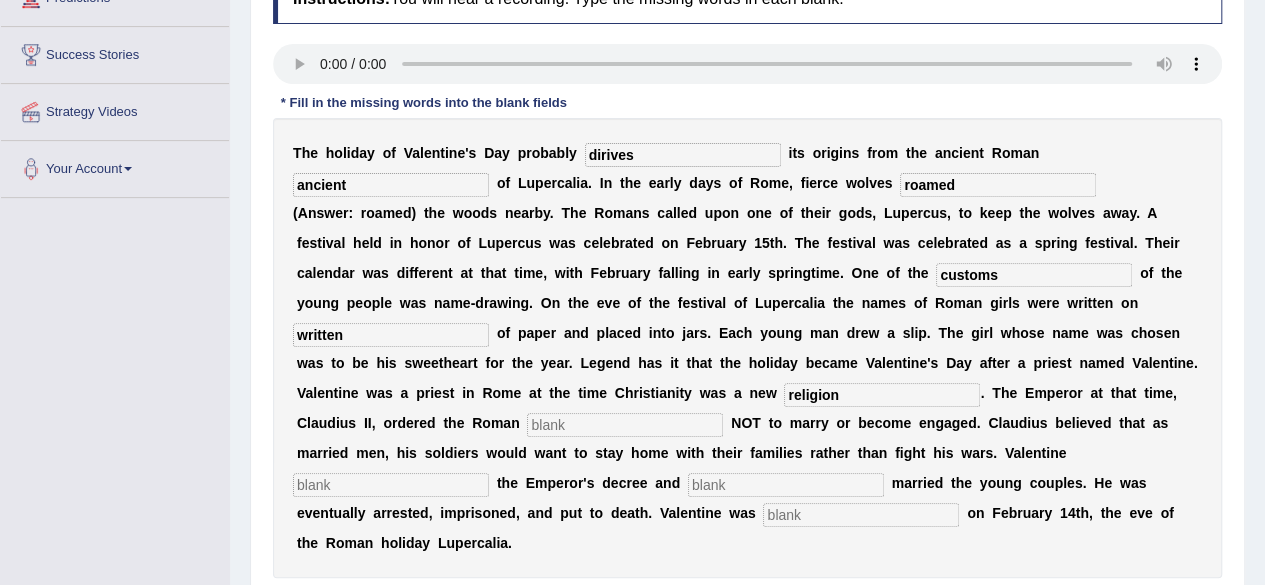 type on "religion" 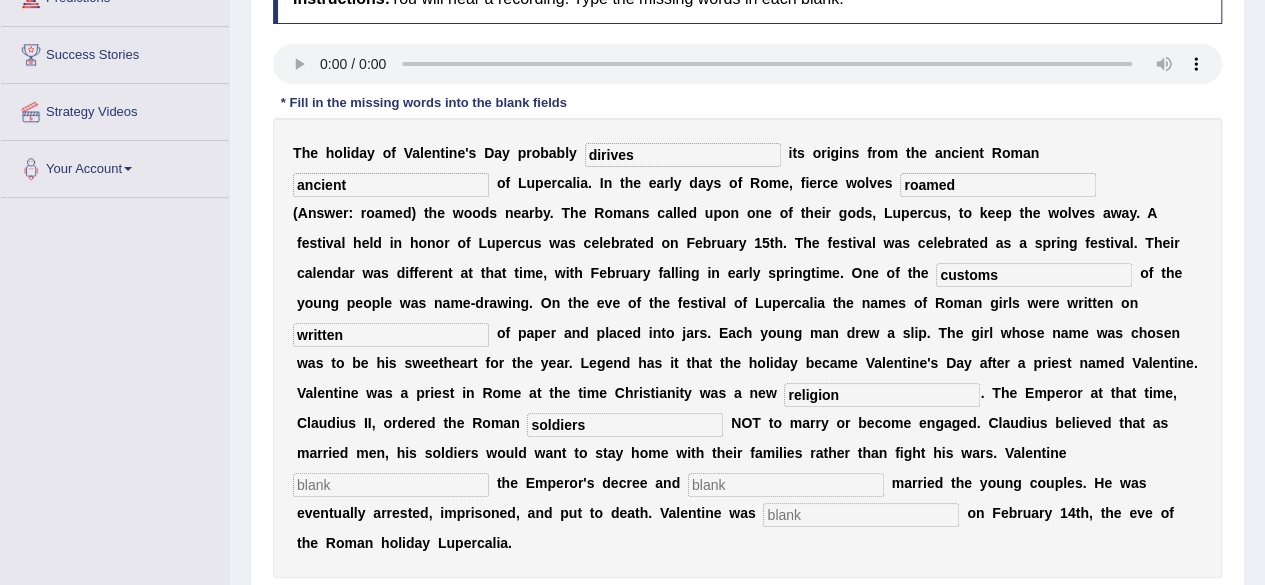 type on "soldiers" 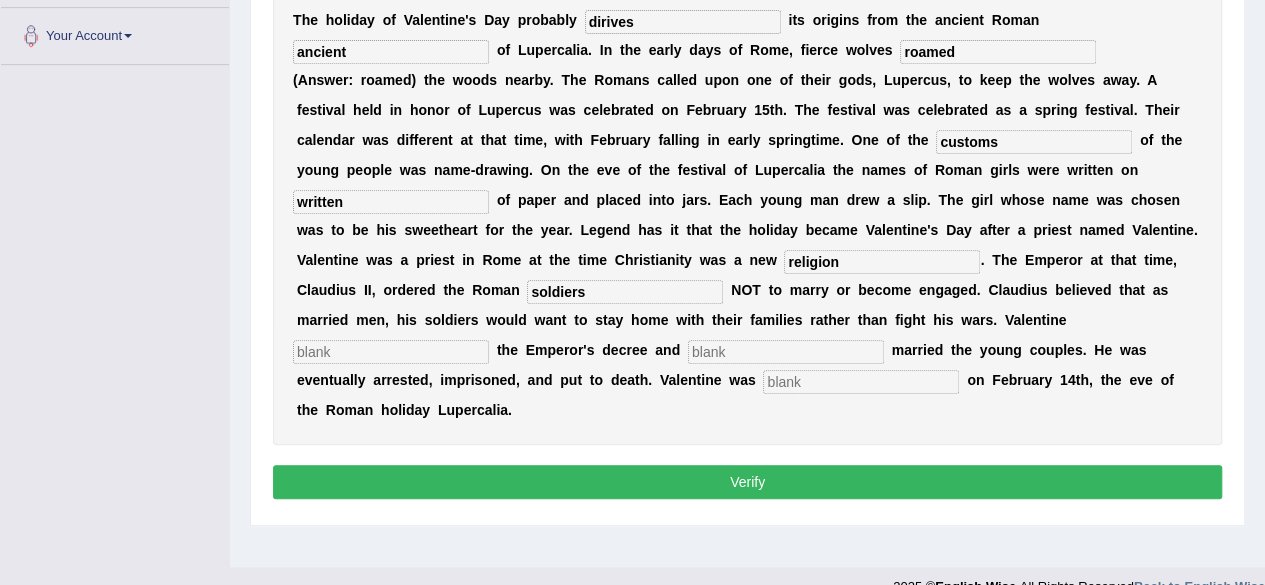 scroll, scrollTop: 464, scrollLeft: 0, axis: vertical 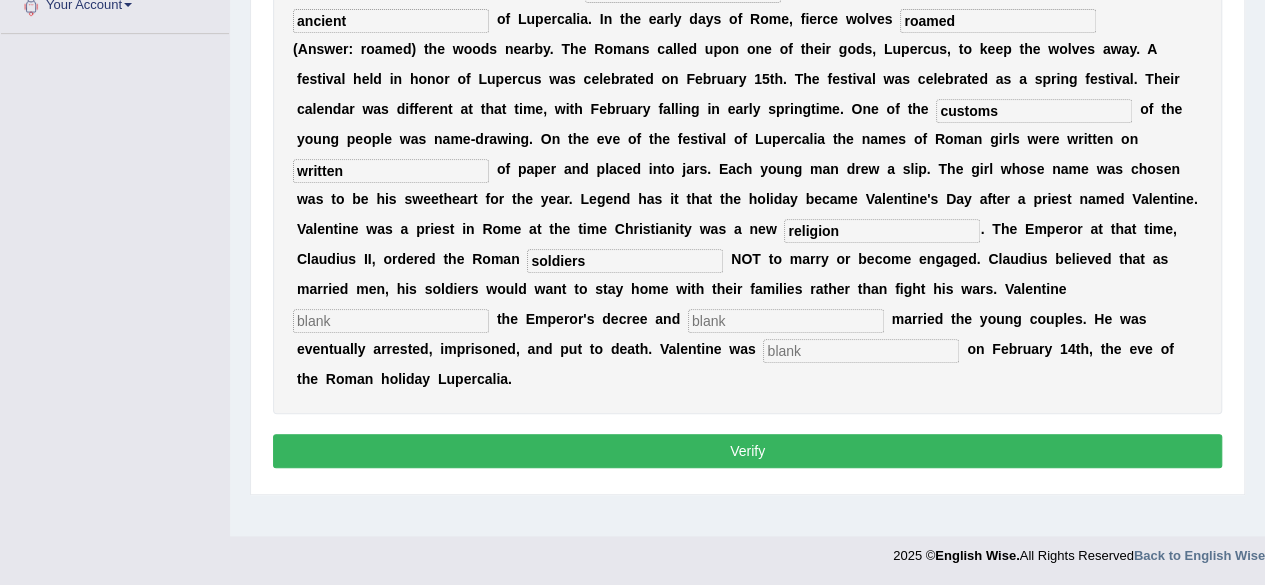 click at bounding box center (391, 321) 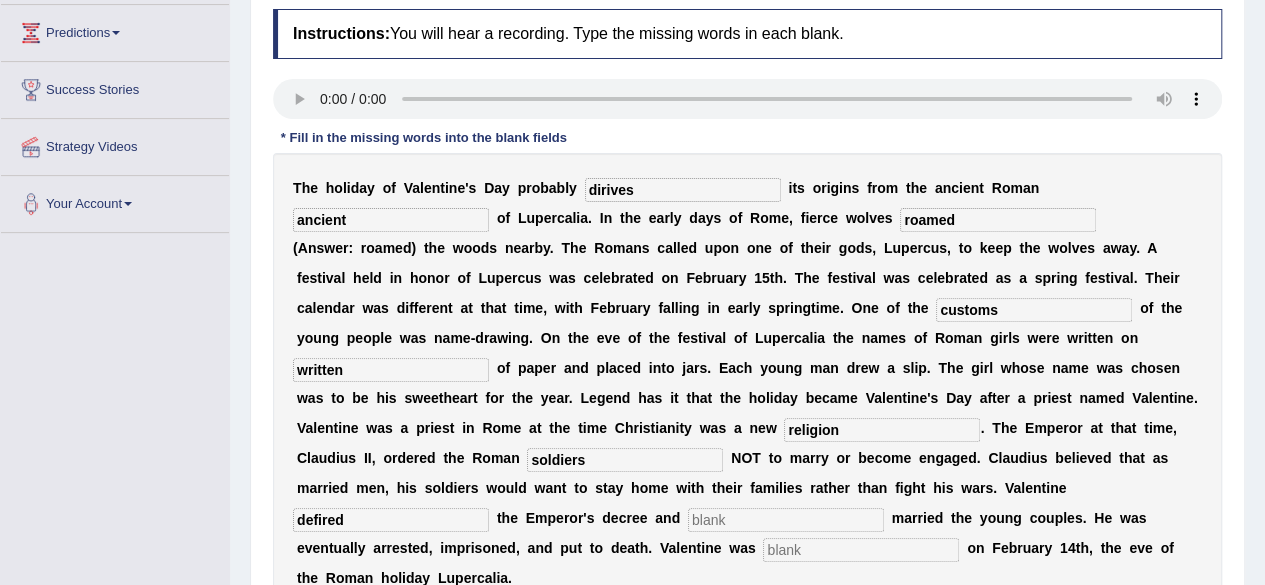 scroll, scrollTop: 264, scrollLeft: 0, axis: vertical 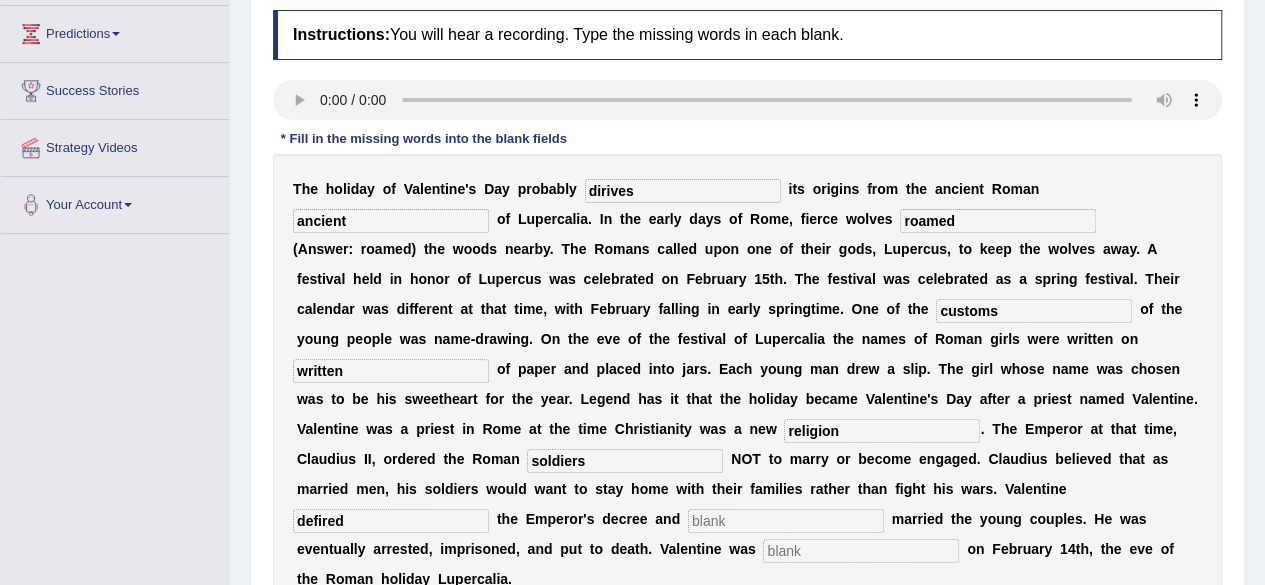 type on "defired" 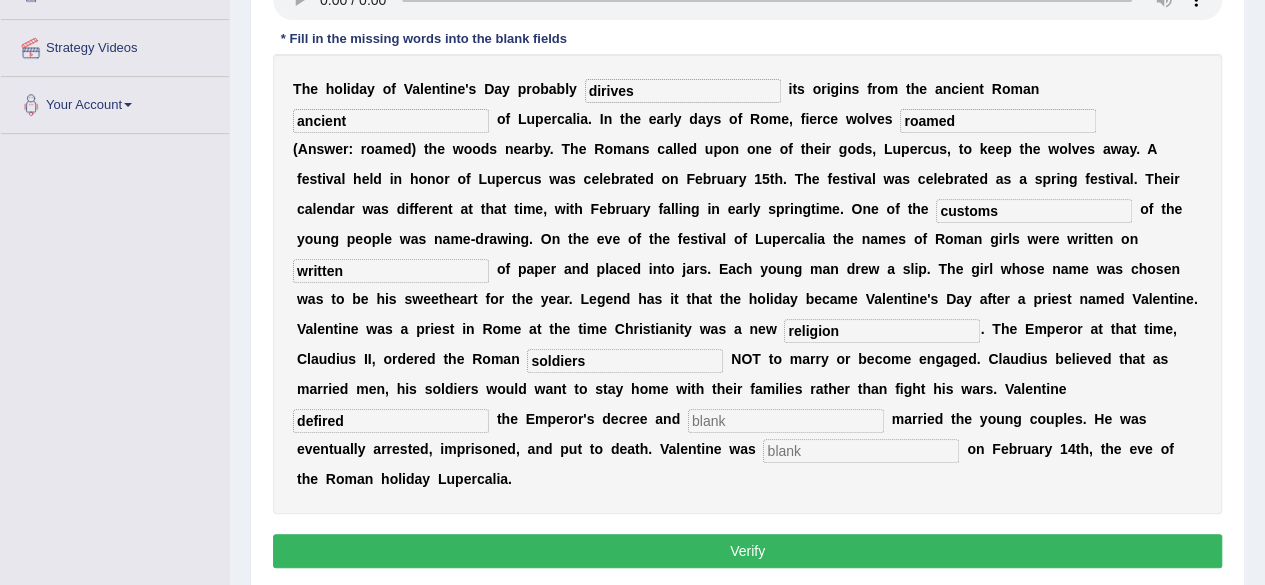 click at bounding box center [786, 421] 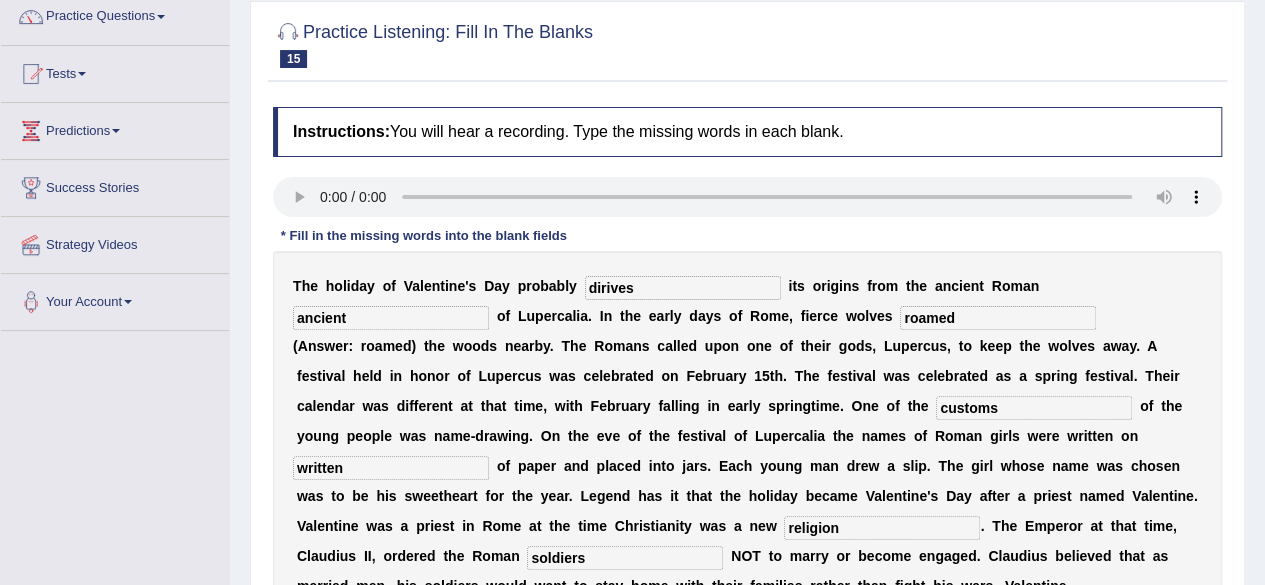 scroll, scrollTop: 164, scrollLeft: 0, axis: vertical 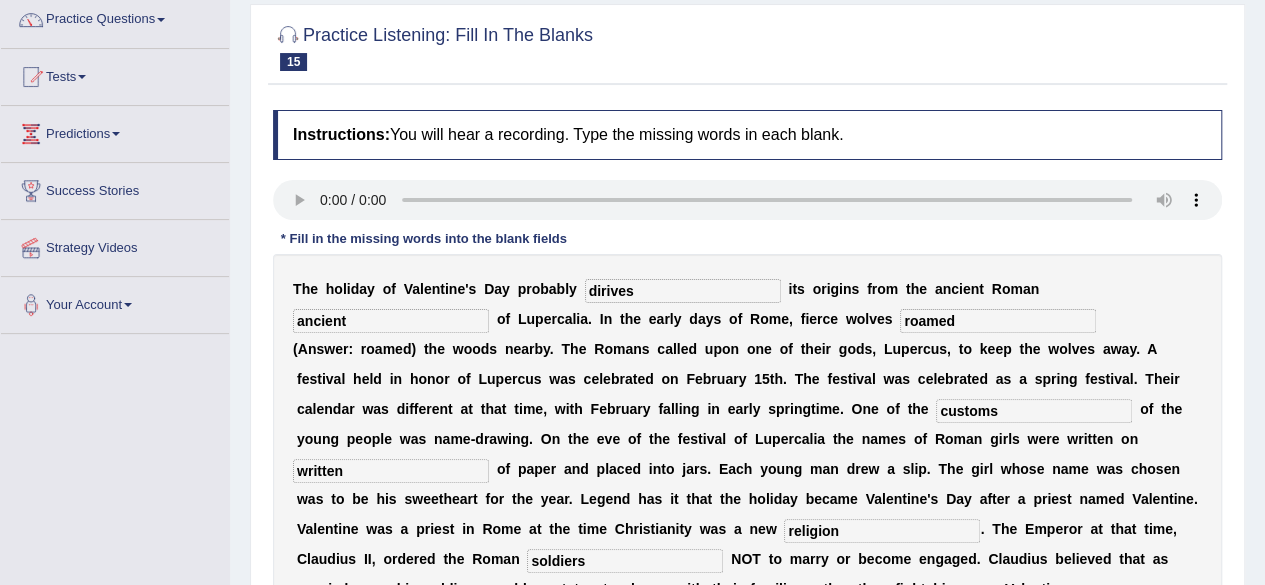 type on "secretly" 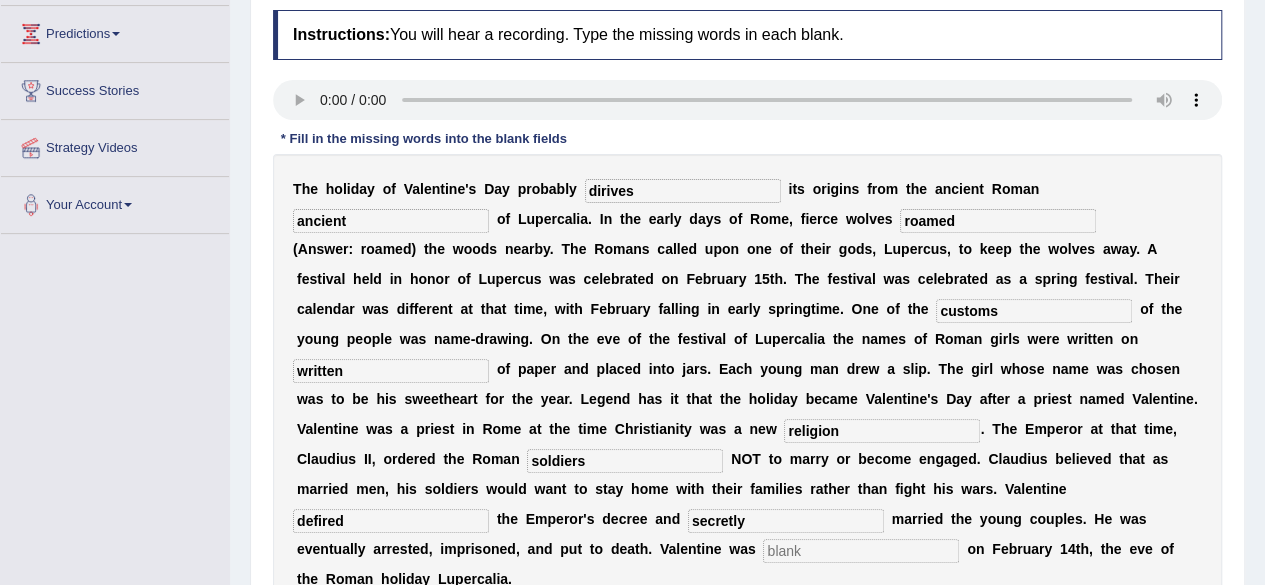 scroll, scrollTop: 364, scrollLeft: 0, axis: vertical 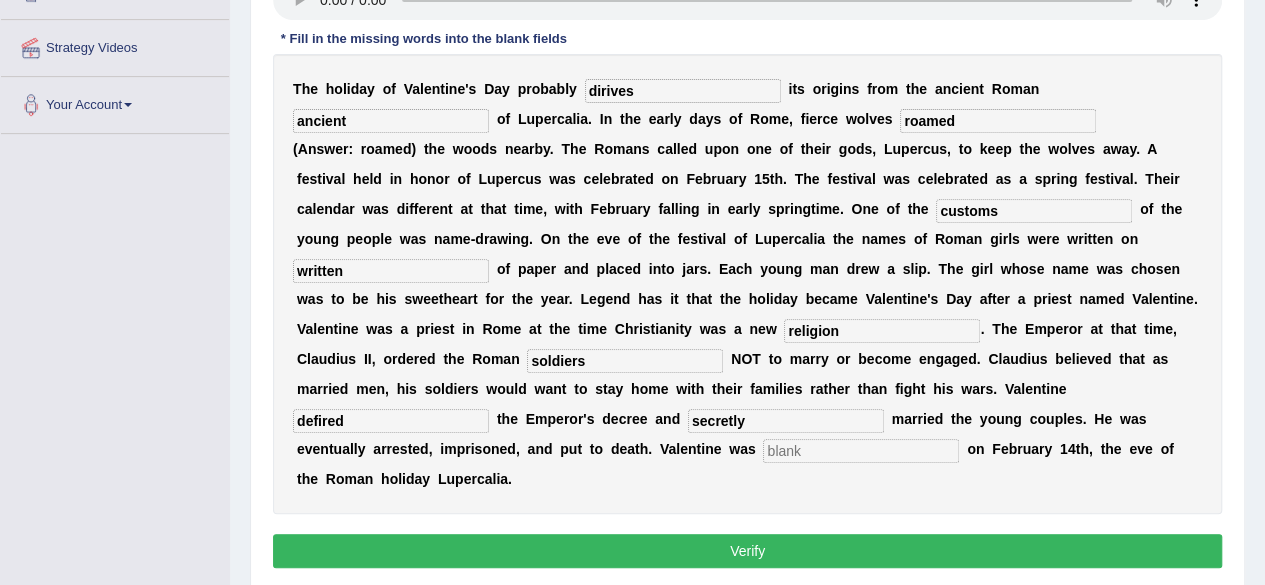 click at bounding box center [861, 451] 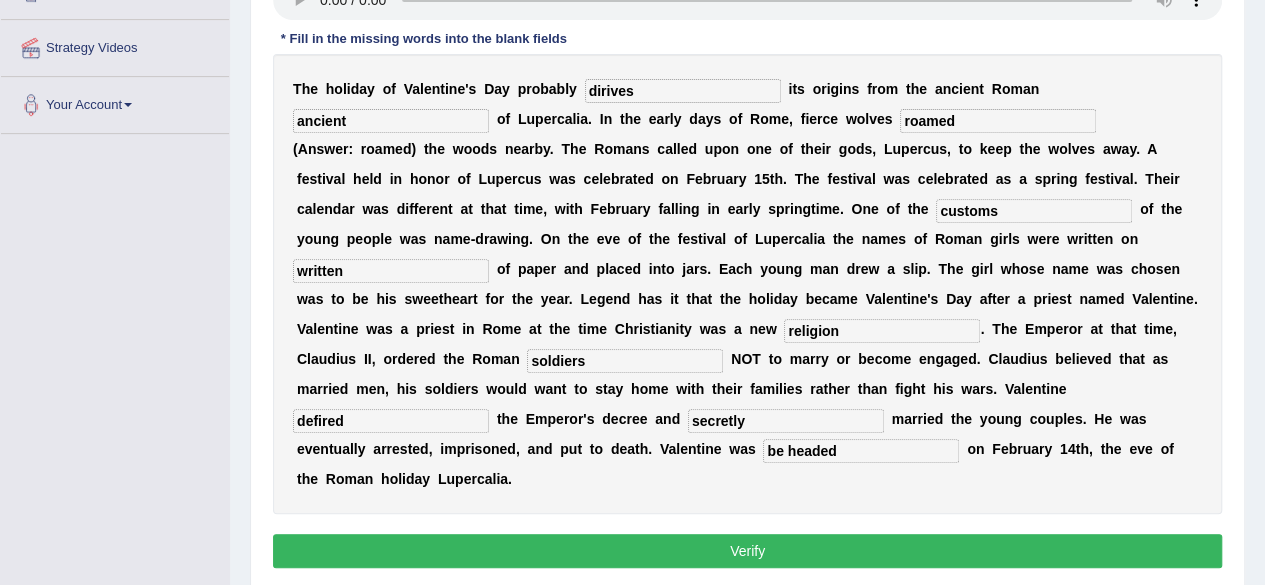 type on "be headed" 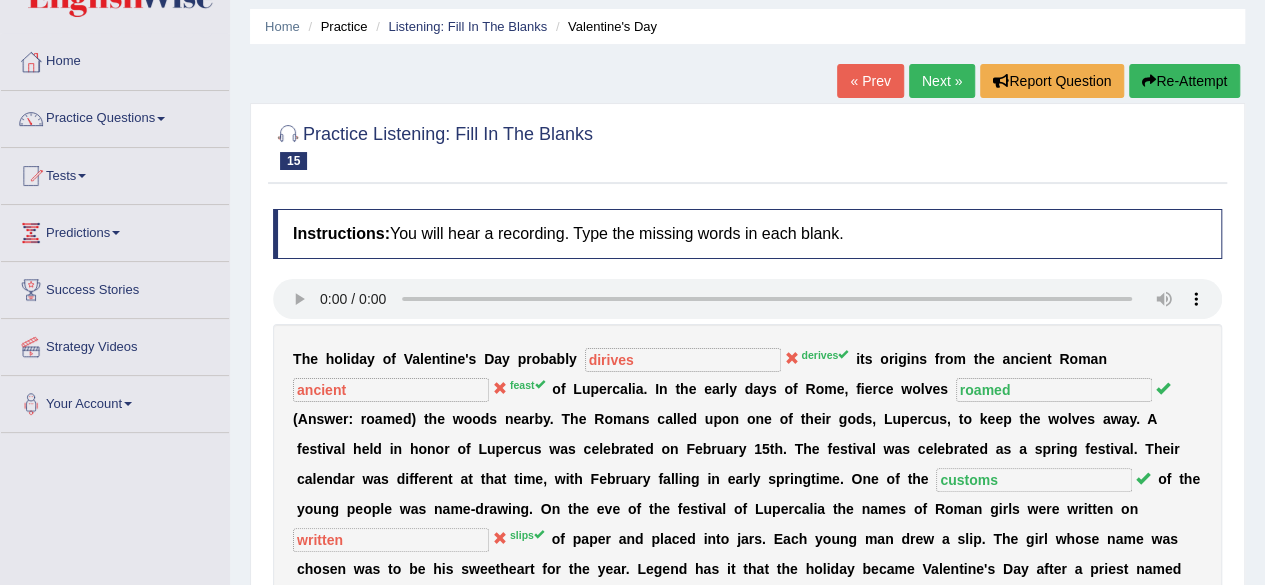 scroll, scrollTop: 64, scrollLeft: 0, axis: vertical 